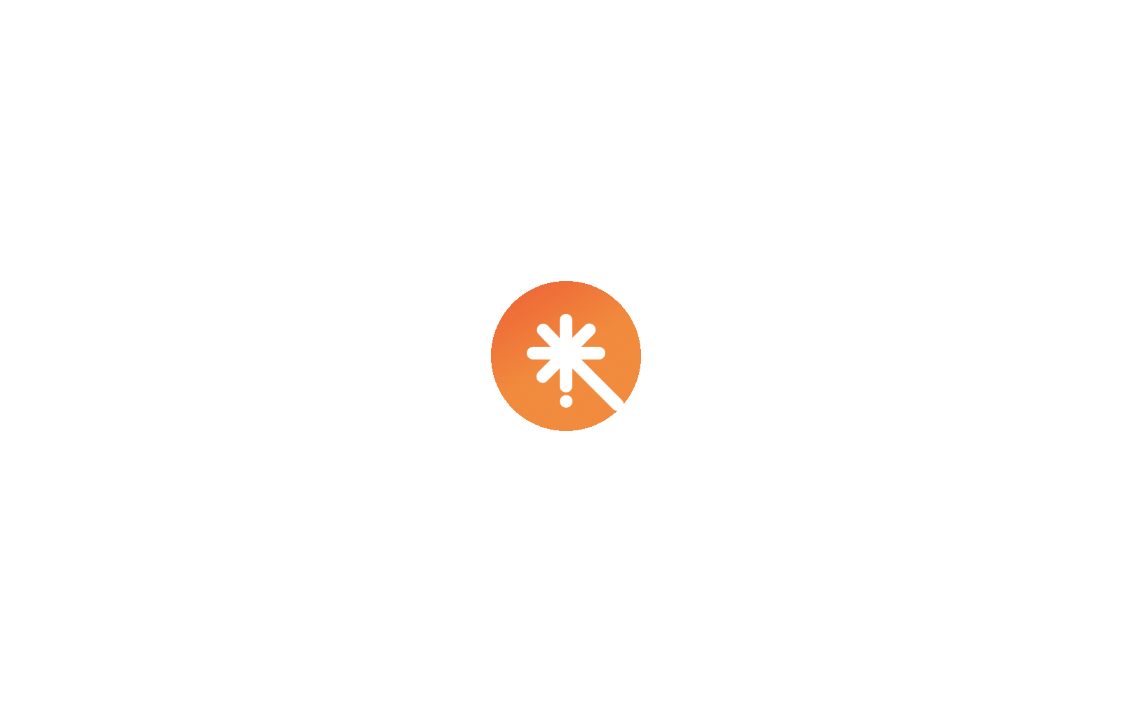 scroll, scrollTop: 0, scrollLeft: 0, axis: both 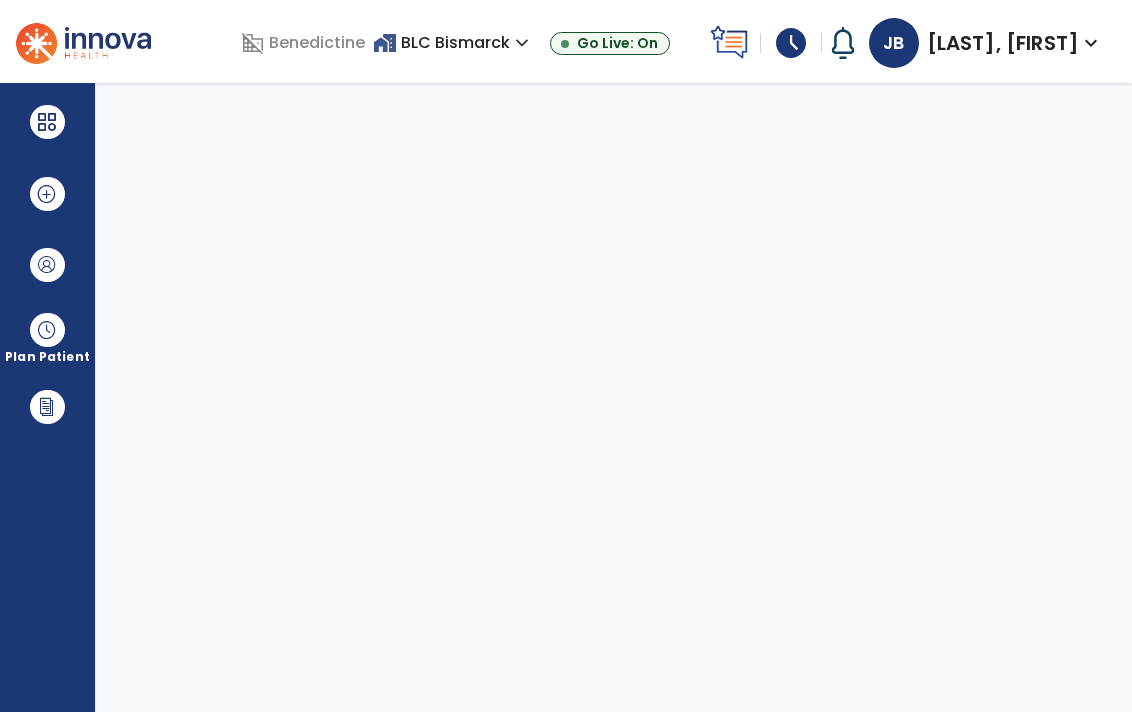 select on "****" 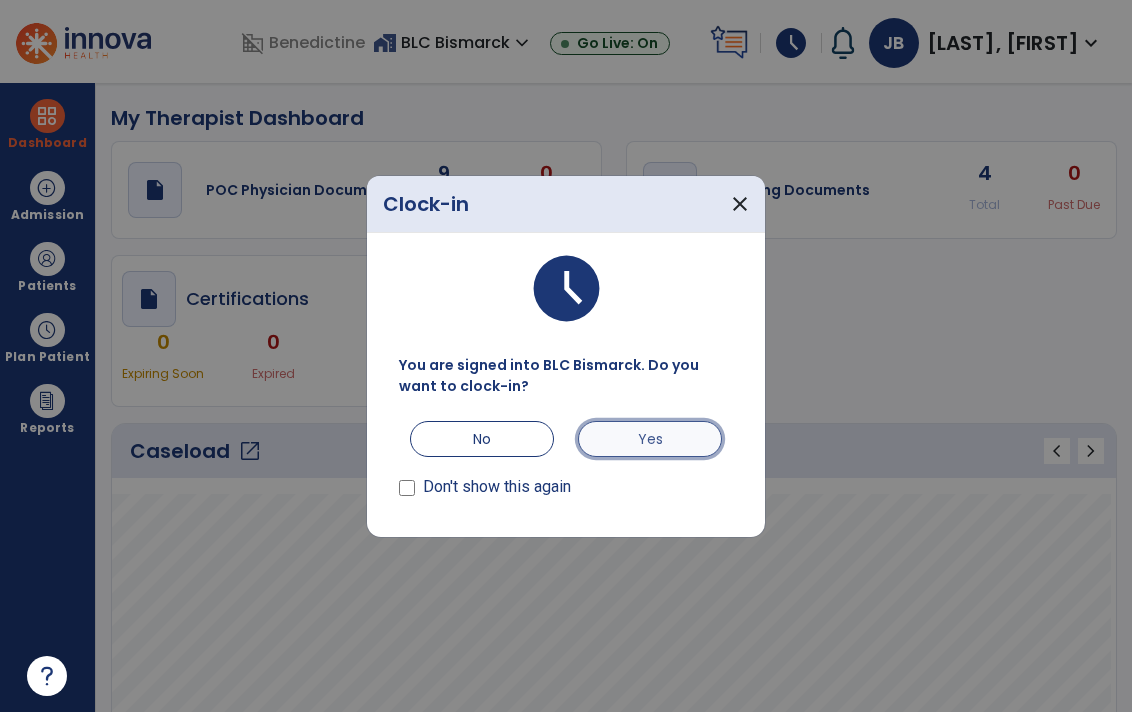 click on "Yes" at bounding box center [650, 439] 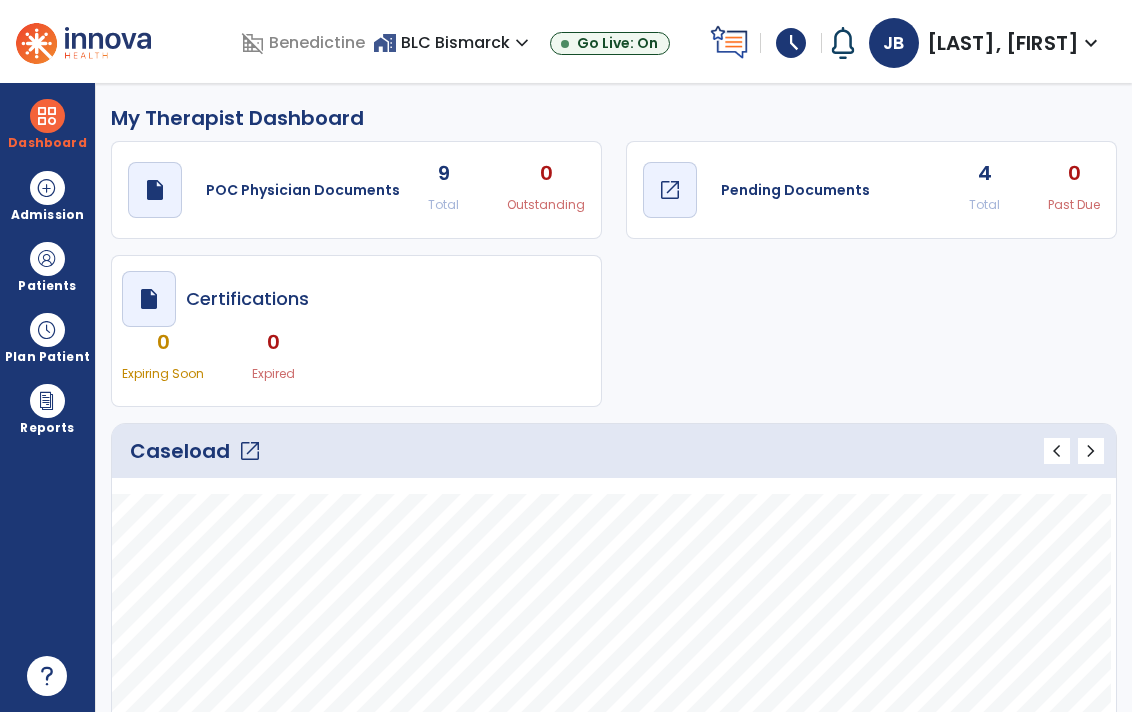 click on "draft   open_in_new" 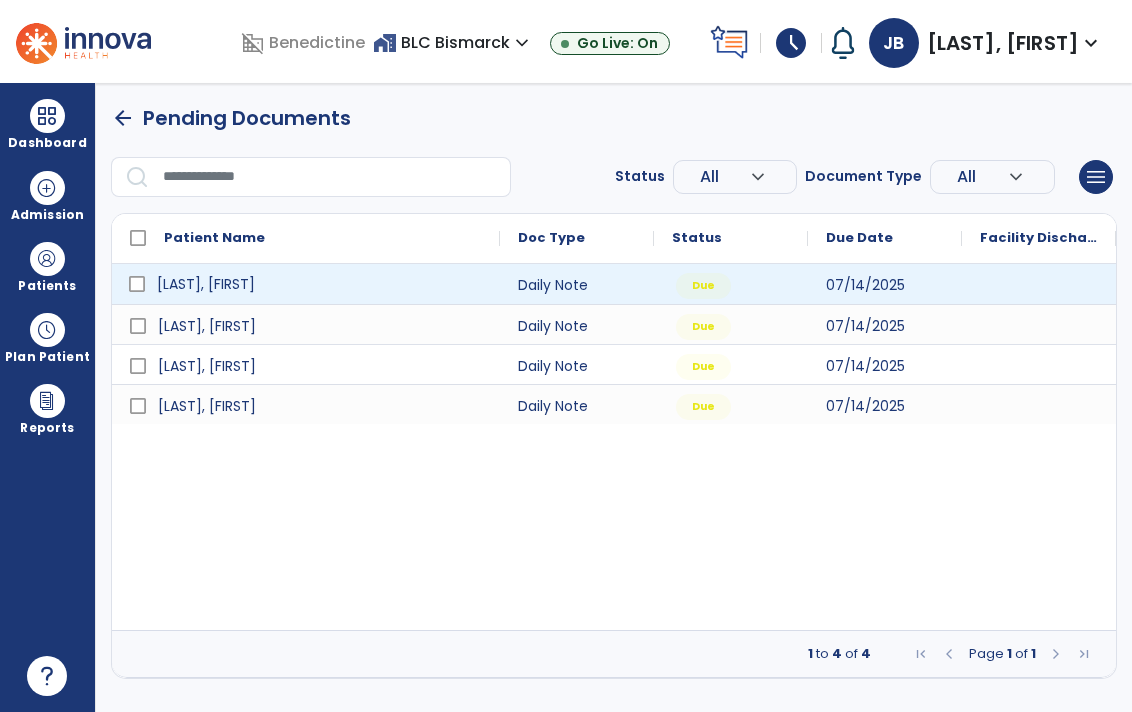 click on "[LAST], [FIRST]" at bounding box center [320, 284] 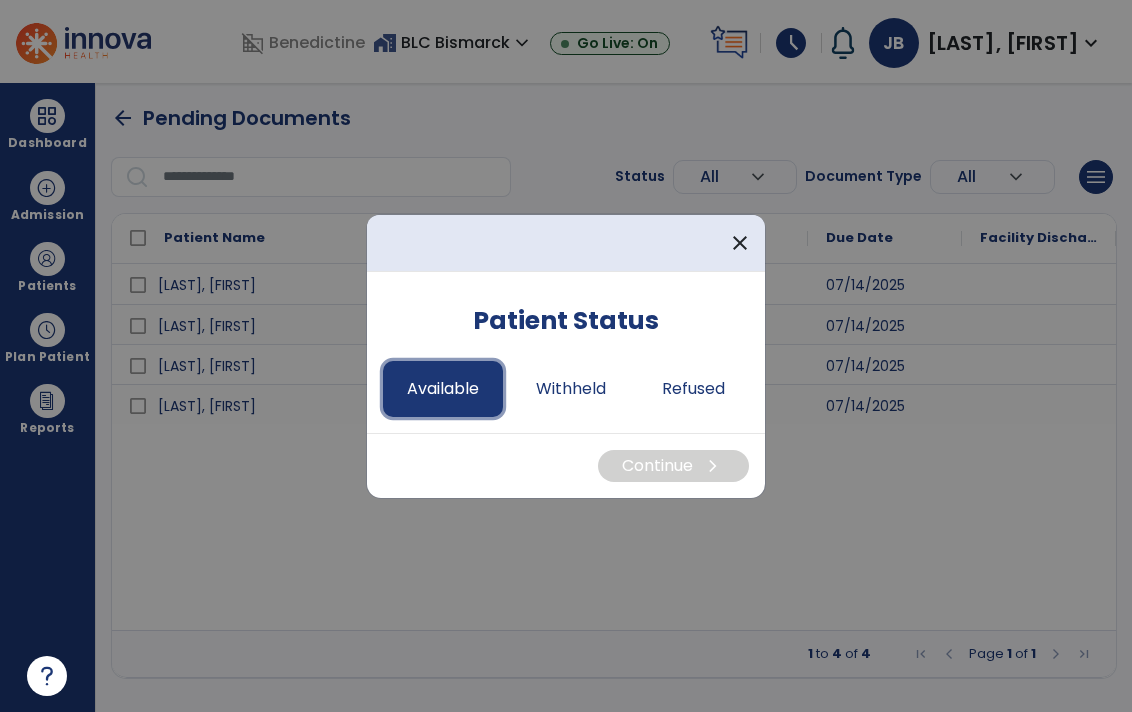 click on "Available" at bounding box center [443, 389] 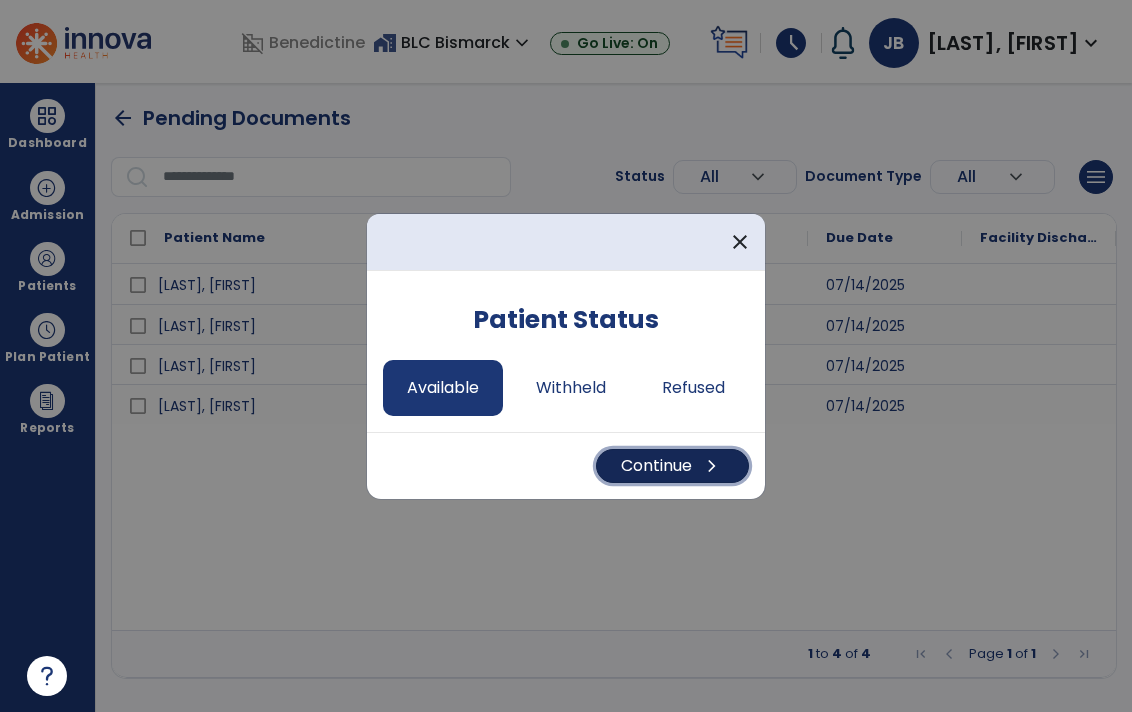 click on "Continue   chevron_right" at bounding box center (672, 466) 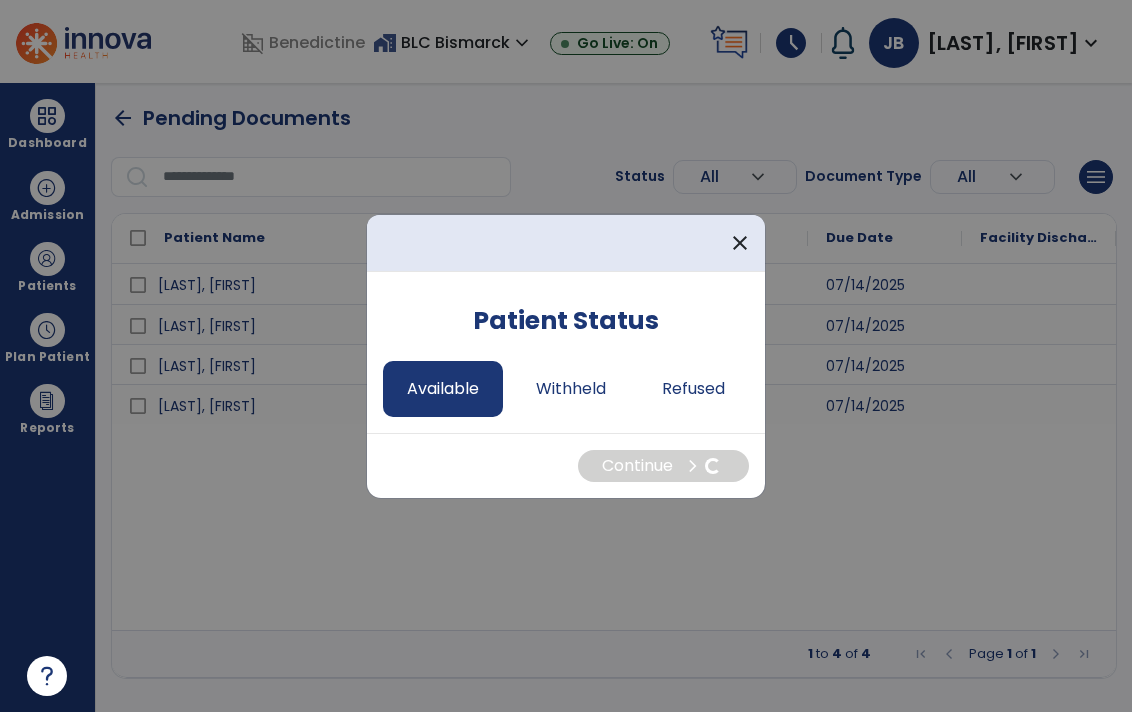 select on "*" 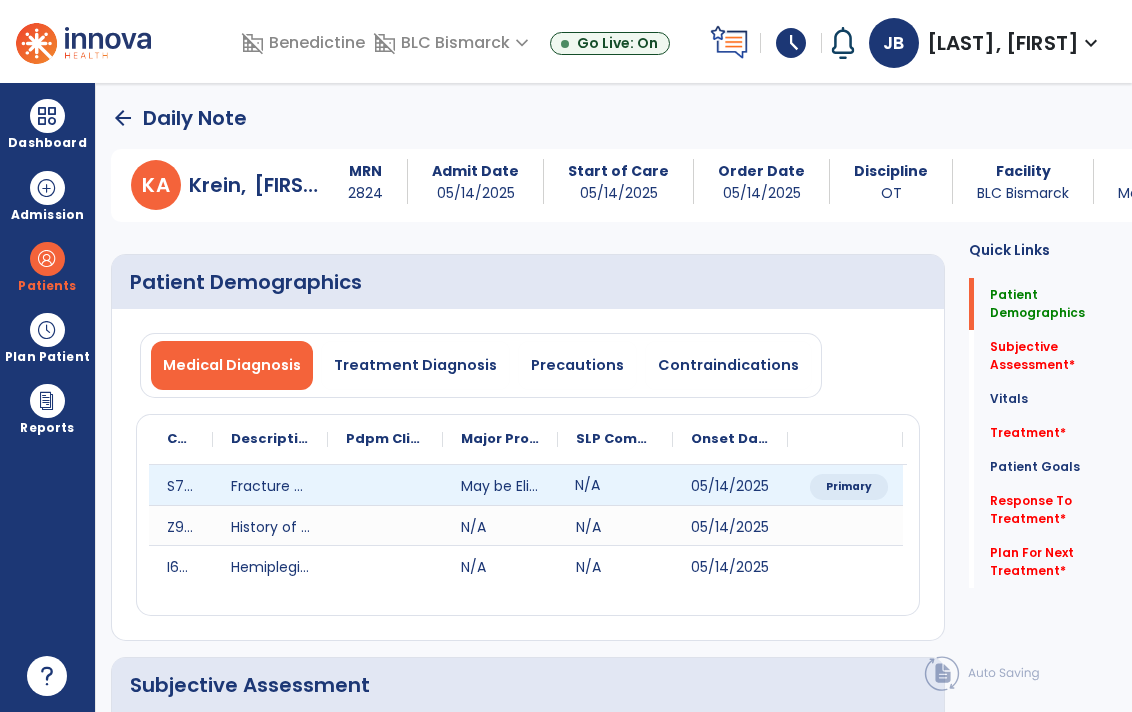 click on "N/A" 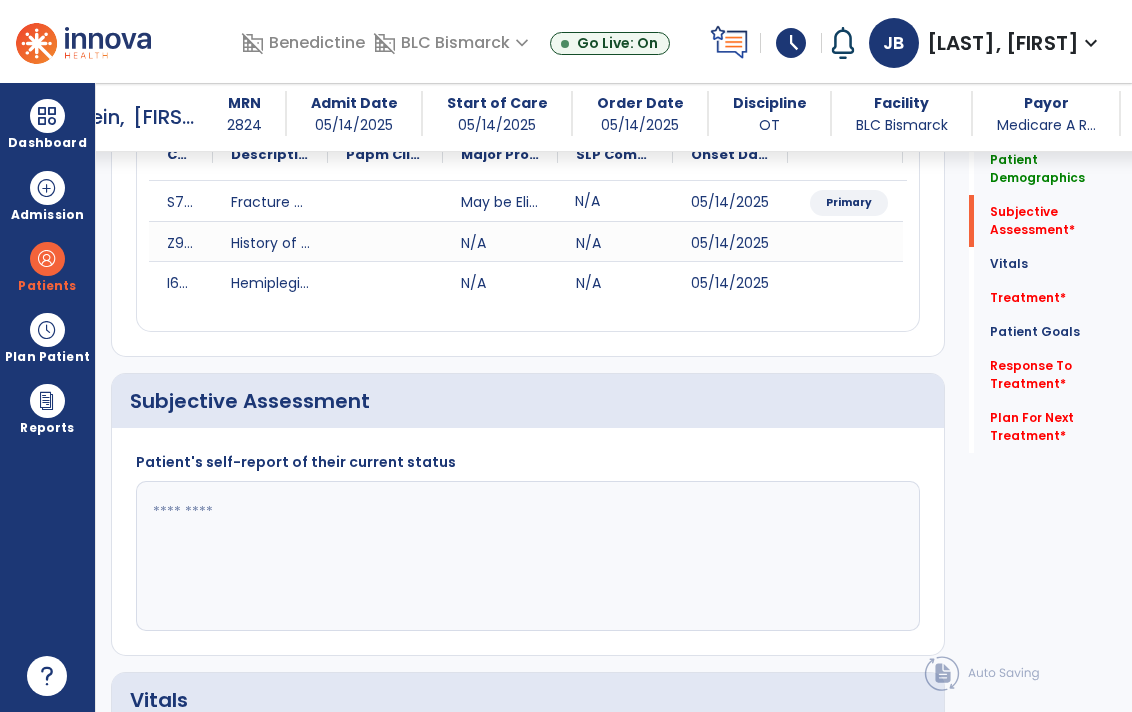 scroll, scrollTop: 326, scrollLeft: 0, axis: vertical 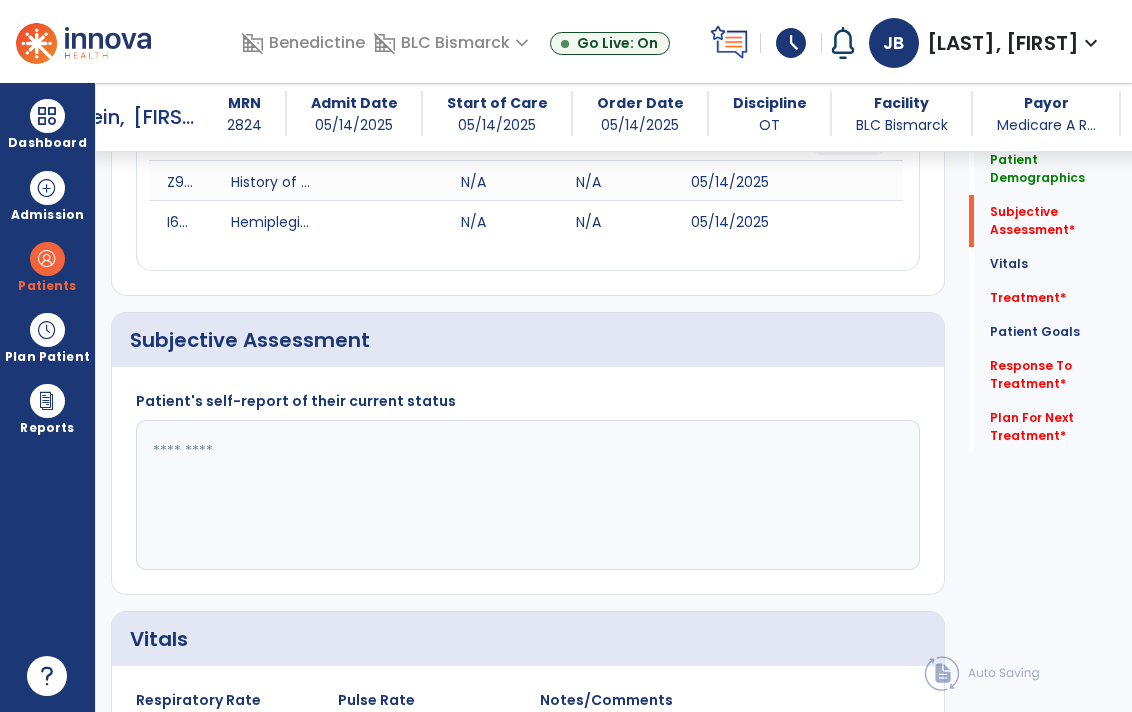 click 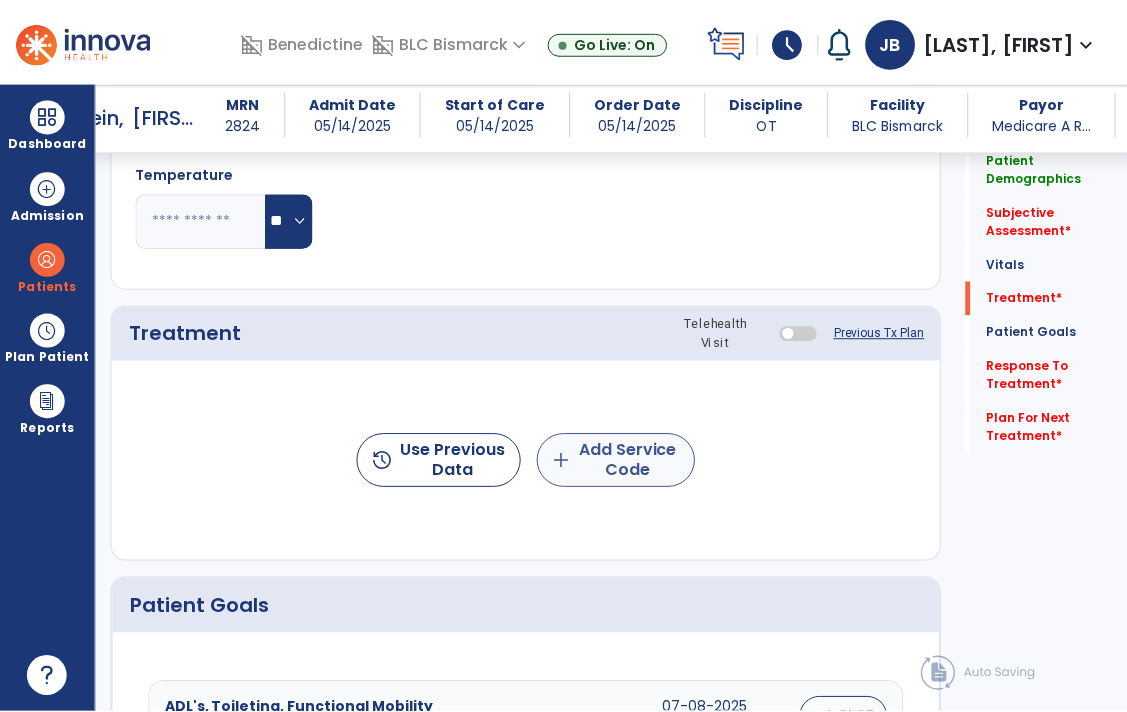 scroll, scrollTop: 1074, scrollLeft: 0, axis: vertical 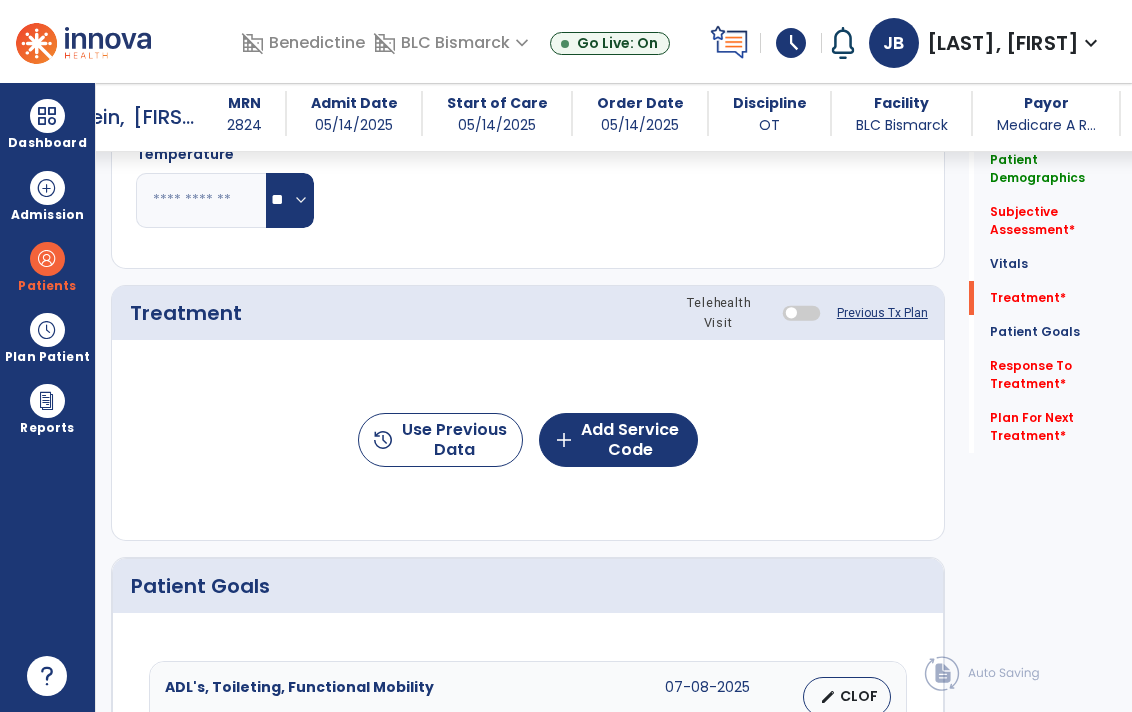 click on "history  Use Previous Data  add  Add Service Code" 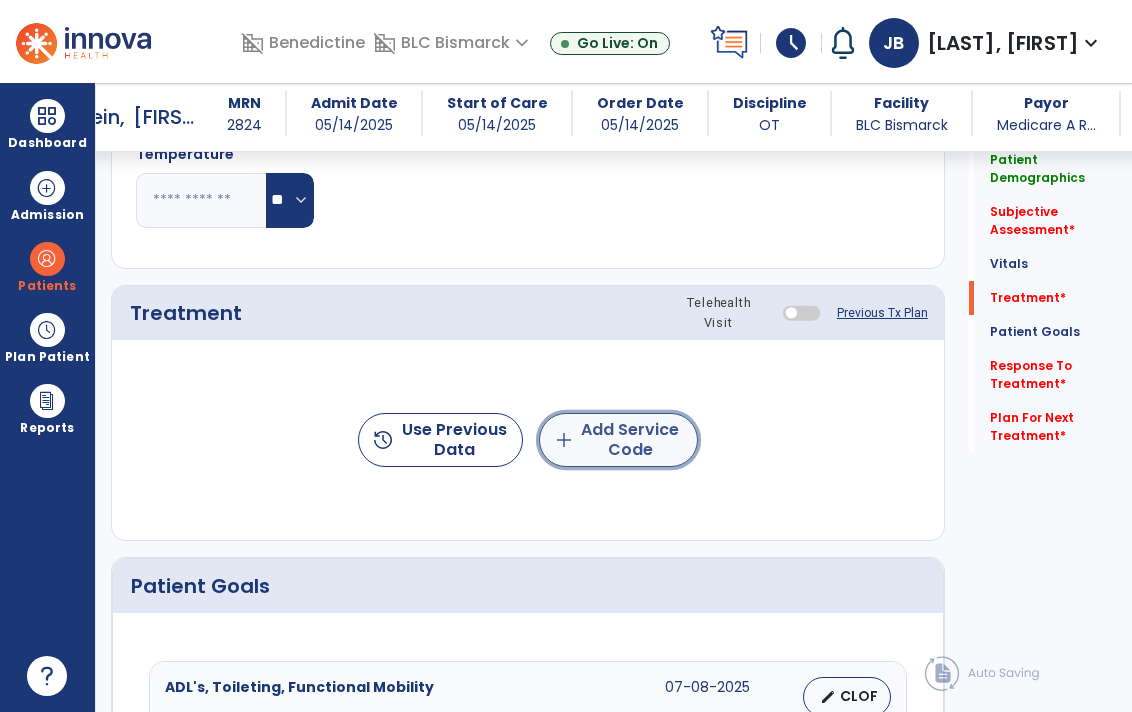 click on "add" 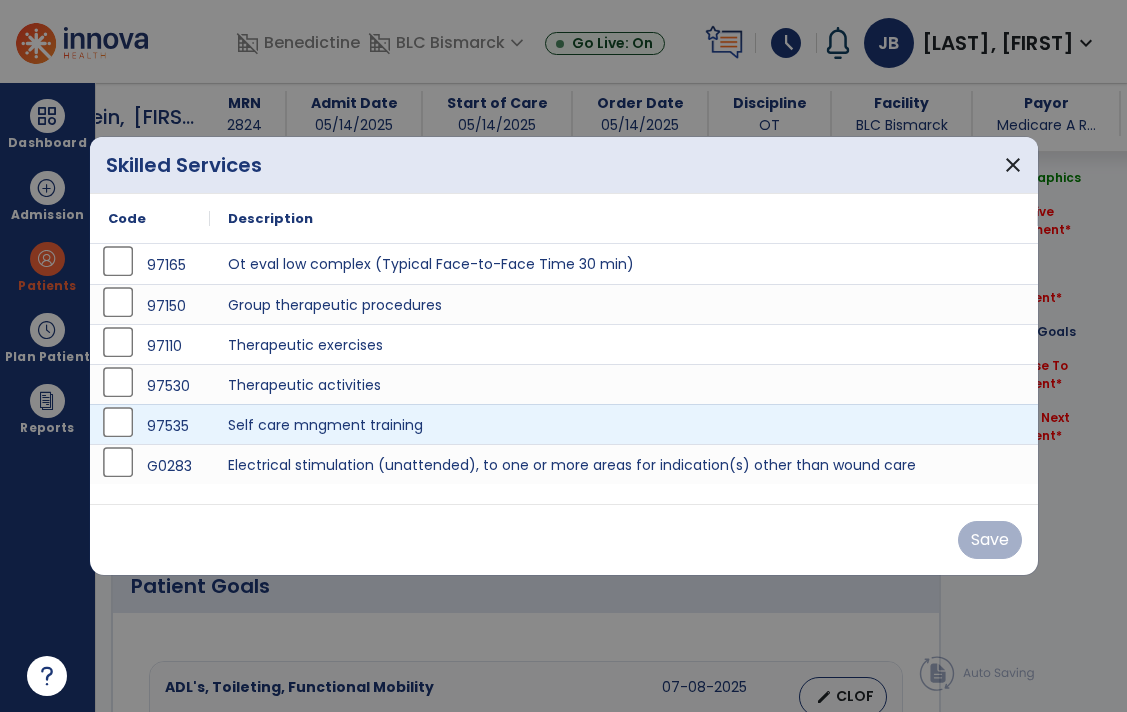 scroll, scrollTop: 1074, scrollLeft: 0, axis: vertical 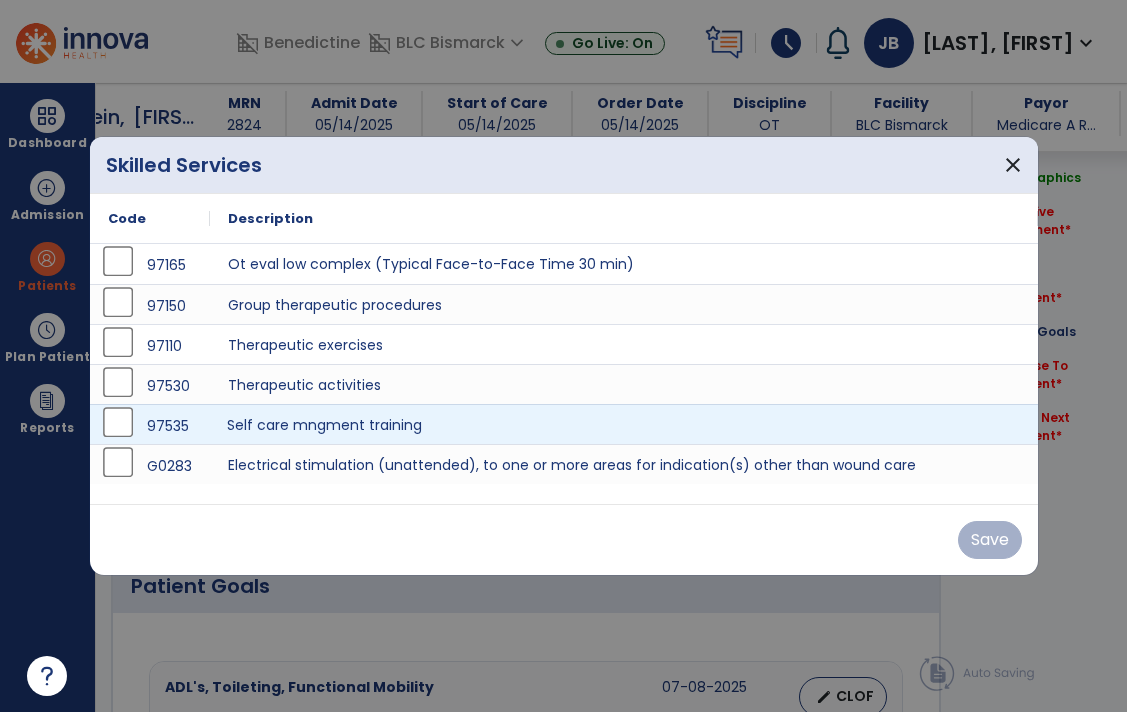 click on "Self care mngment training" at bounding box center (624, 424) 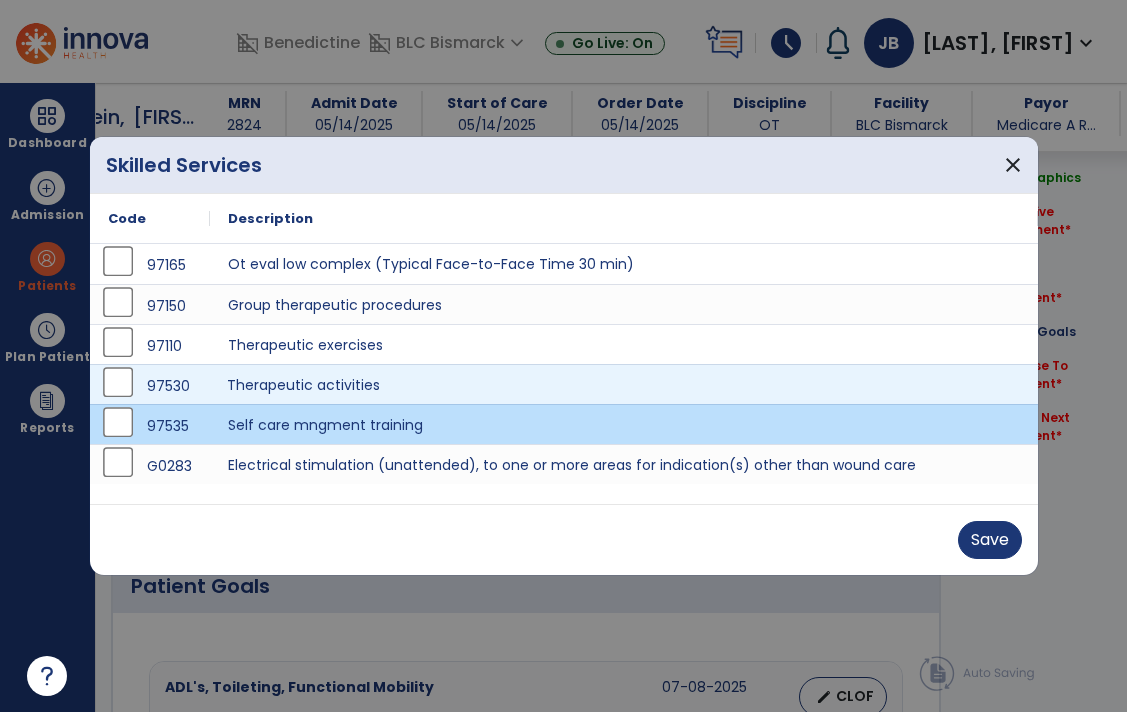 click on "Therapeutic activities" at bounding box center (624, 384) 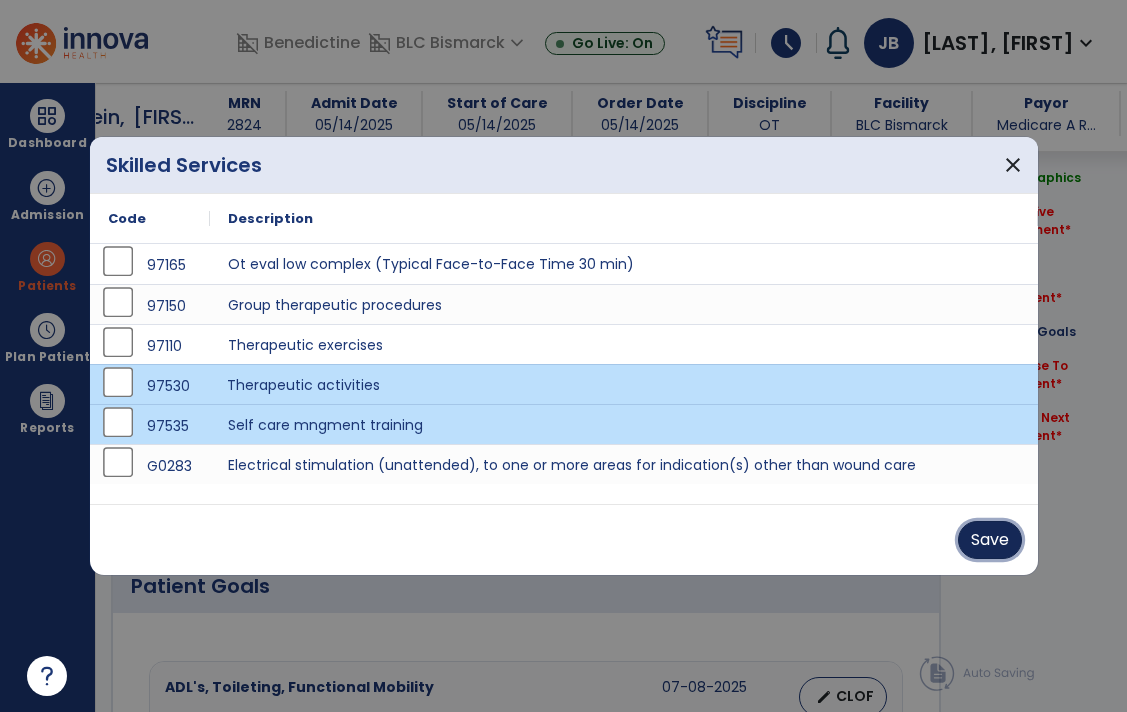 click on "Save" at bounding box center [990, 540] 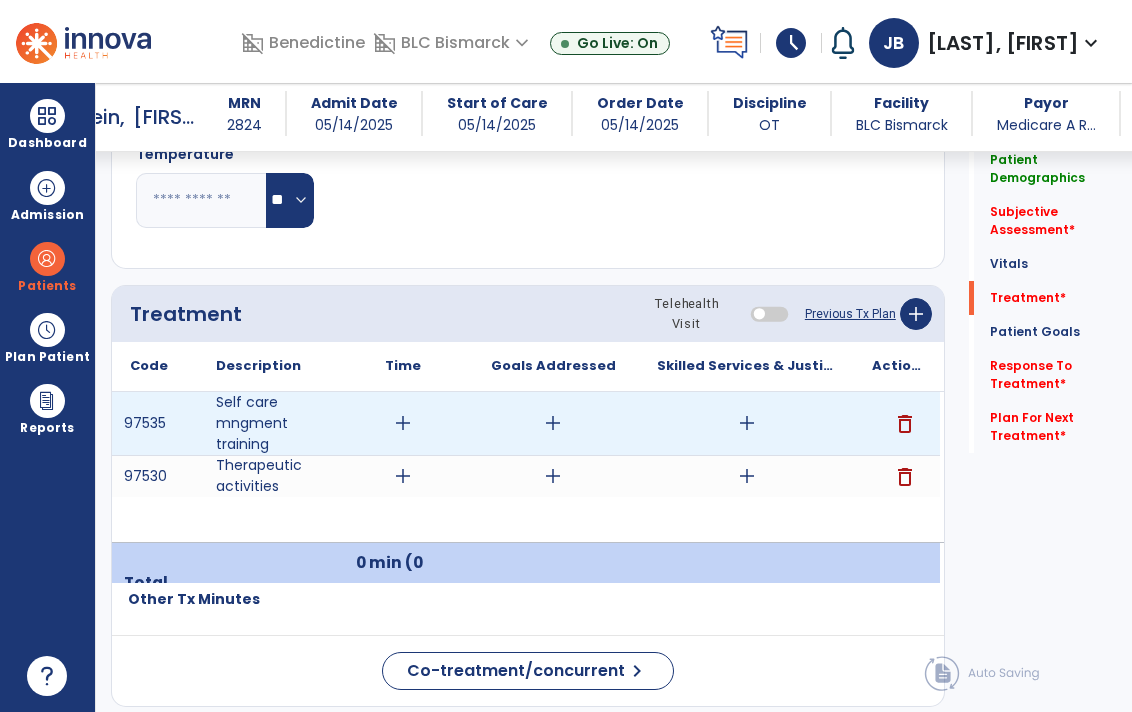 click on "add" at bounding box center [747, 423] 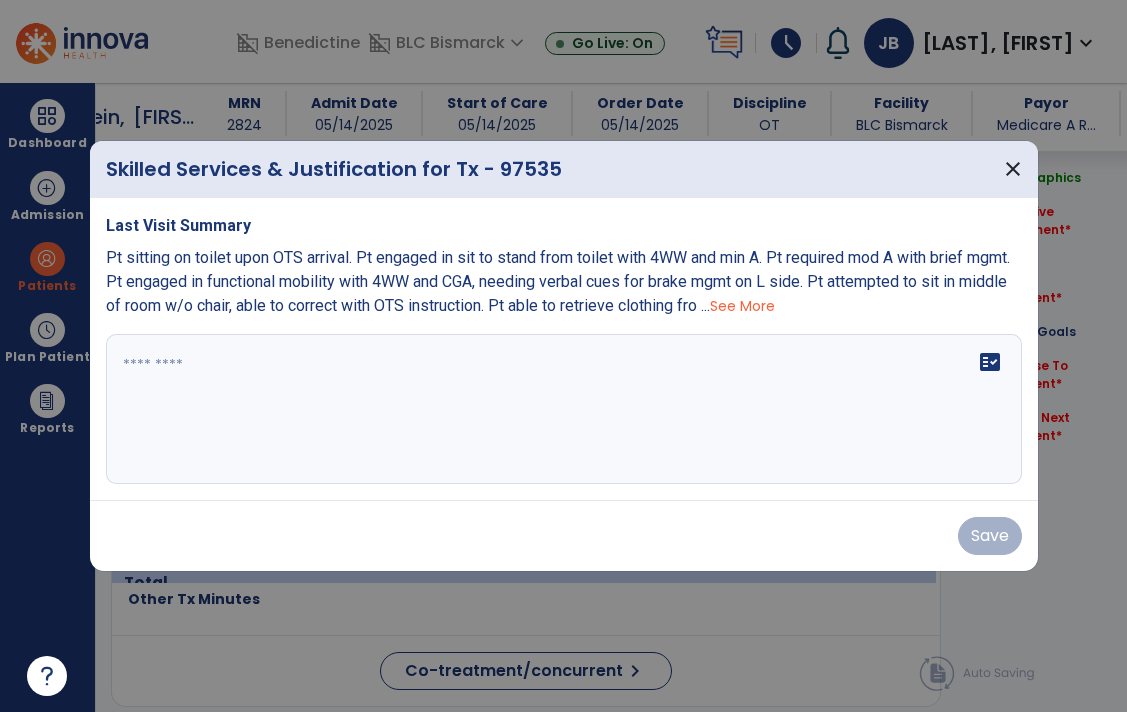 scroll, scrollTop: 1074, scrollLeft: 0, axis: vertical 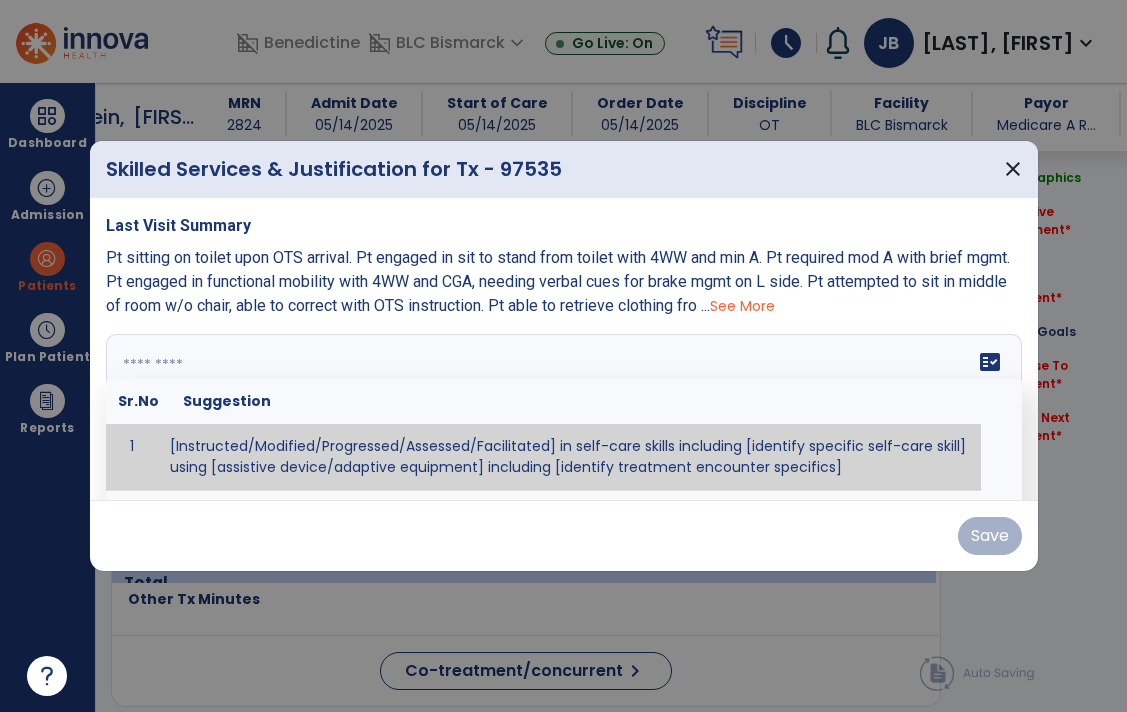 click on "fact_check  Sr.No Suggestion 1 [Instructed/Modified/Progressed/Assessed/Facilitated] in self-care skills including [identify specific self-care skill] using [assistive device/adaptive equipment] including [identify treatment encounter specifics]" at bounding box center (564, 409) 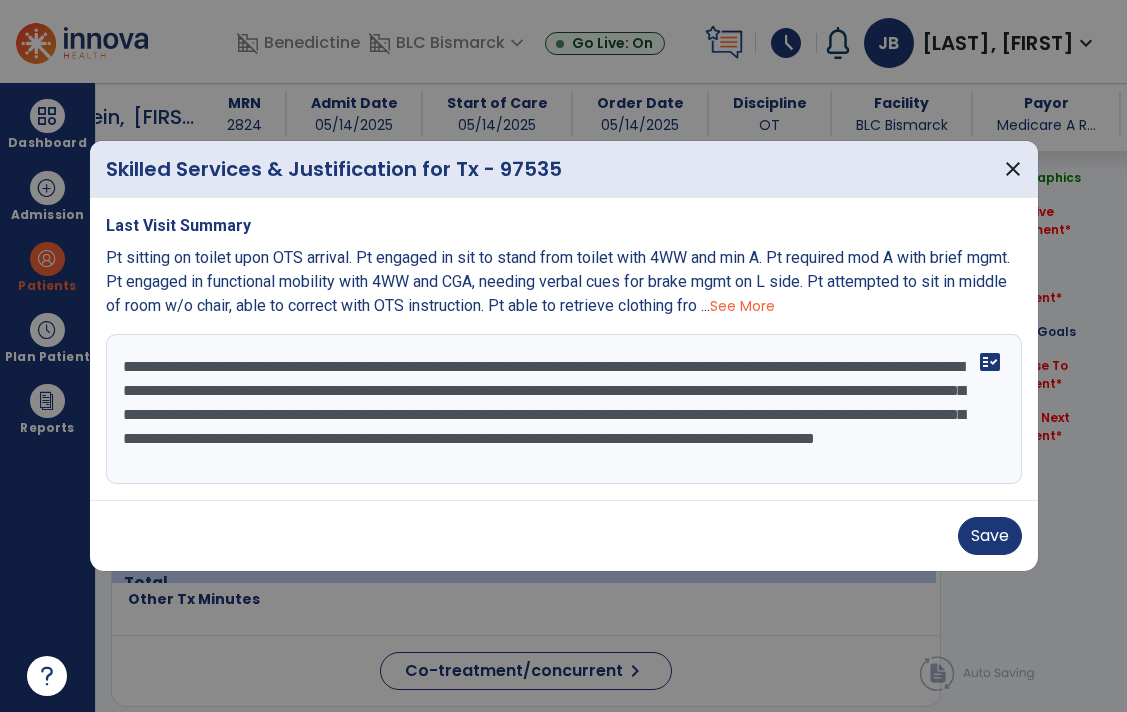 scroll, scrollTop: 15, scrollLeft: 0, axis: vertical 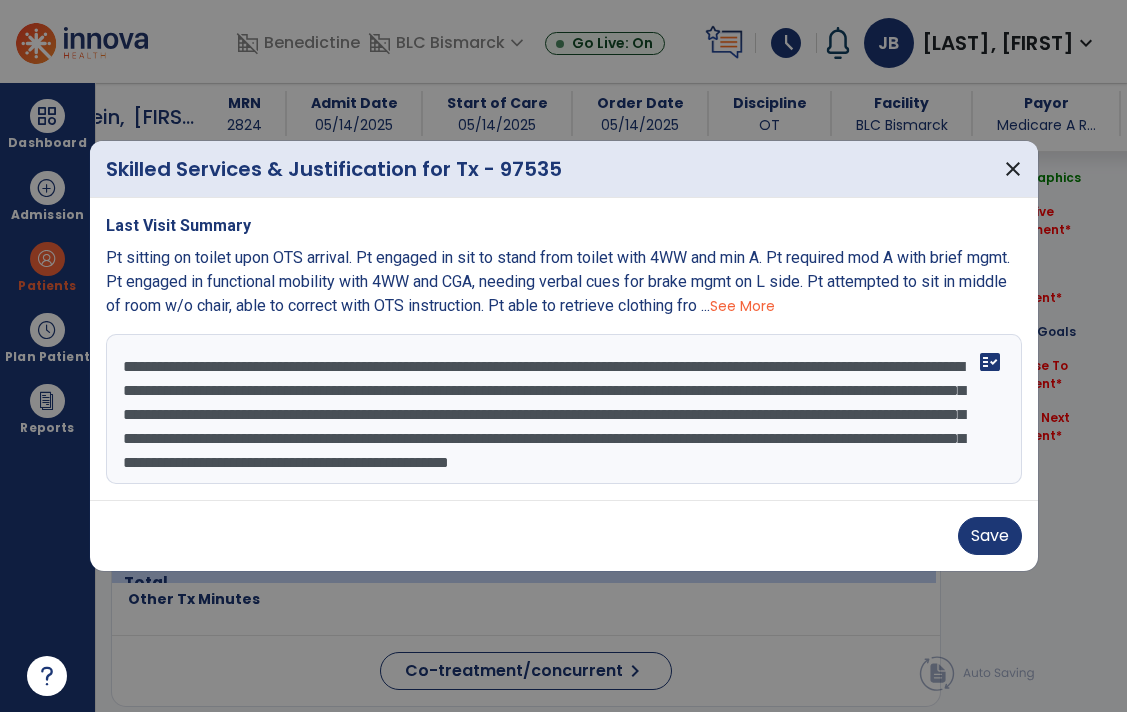 click on "**********" at bounding box center [564, 409] 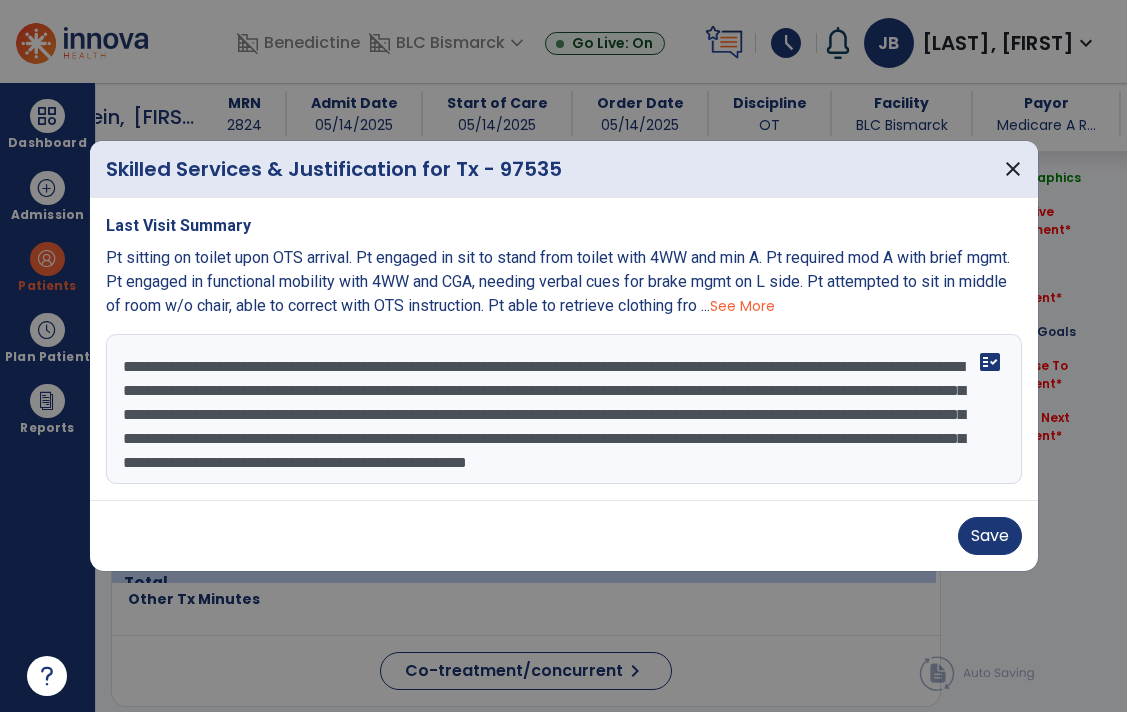click on "**********" at bounding box center (564, 409) 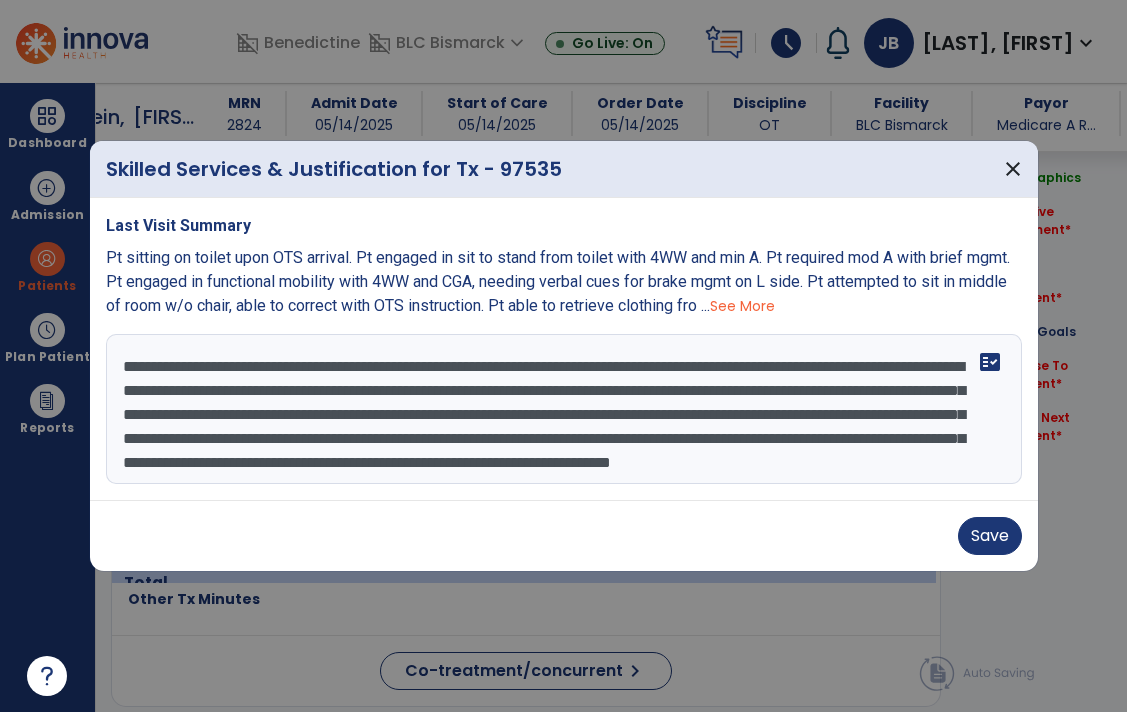 scroll, scrollTop: 39, scrollLeft: 0, axis: vertical 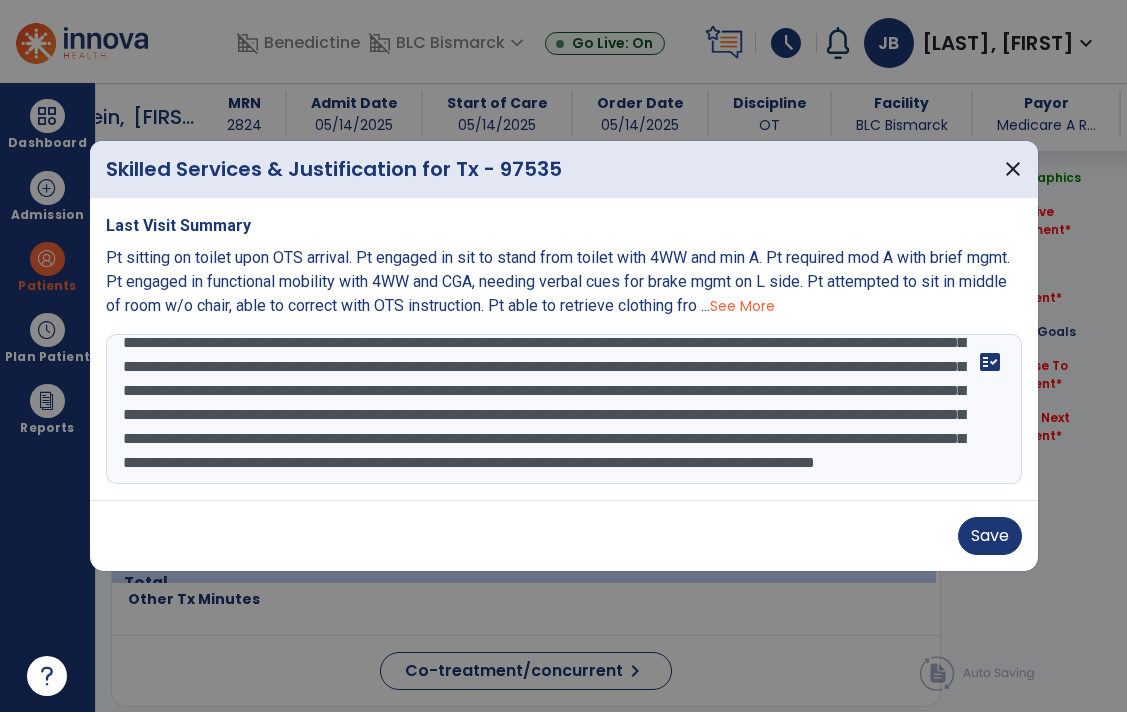 click on "**********" at bounding box center [564, 409] 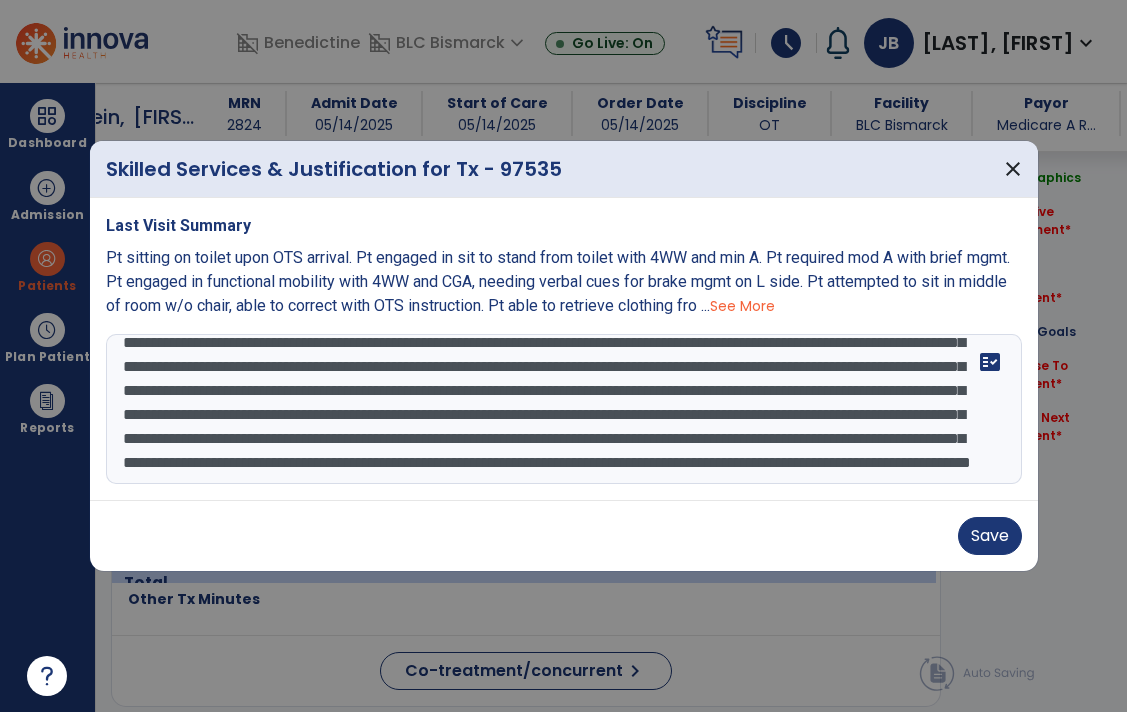 click on "**********" at bounding box center (564, 409) 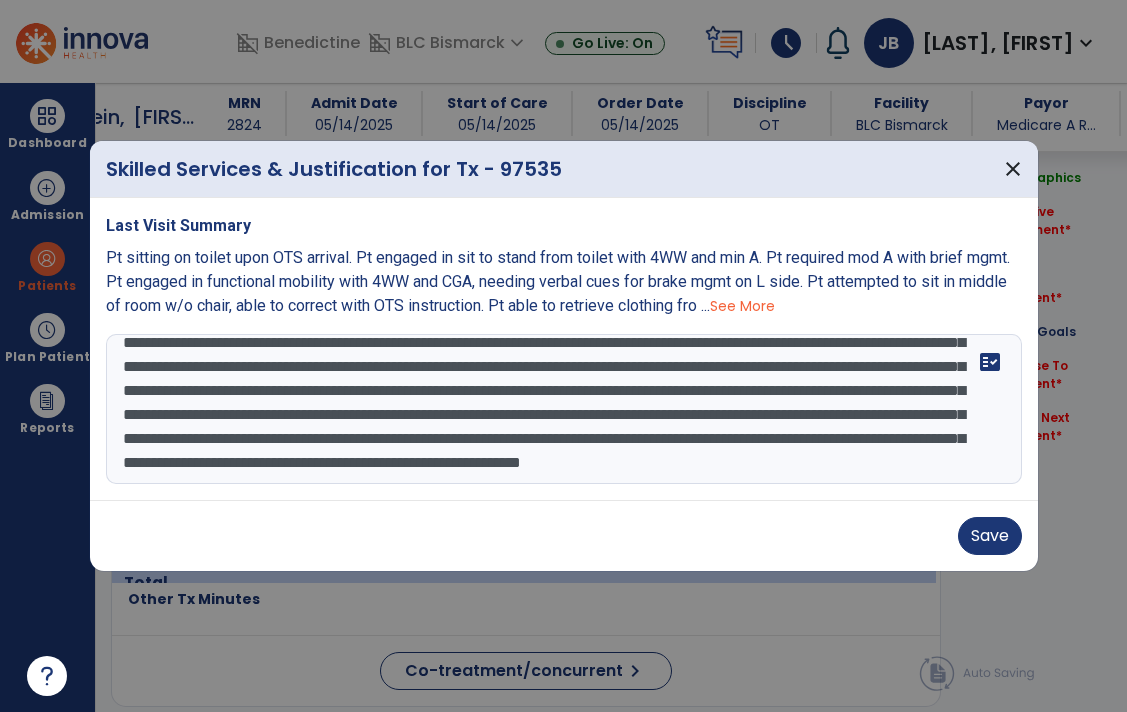 scroll, scrollTop: 135, scrollLeft: 0, axis: vertical 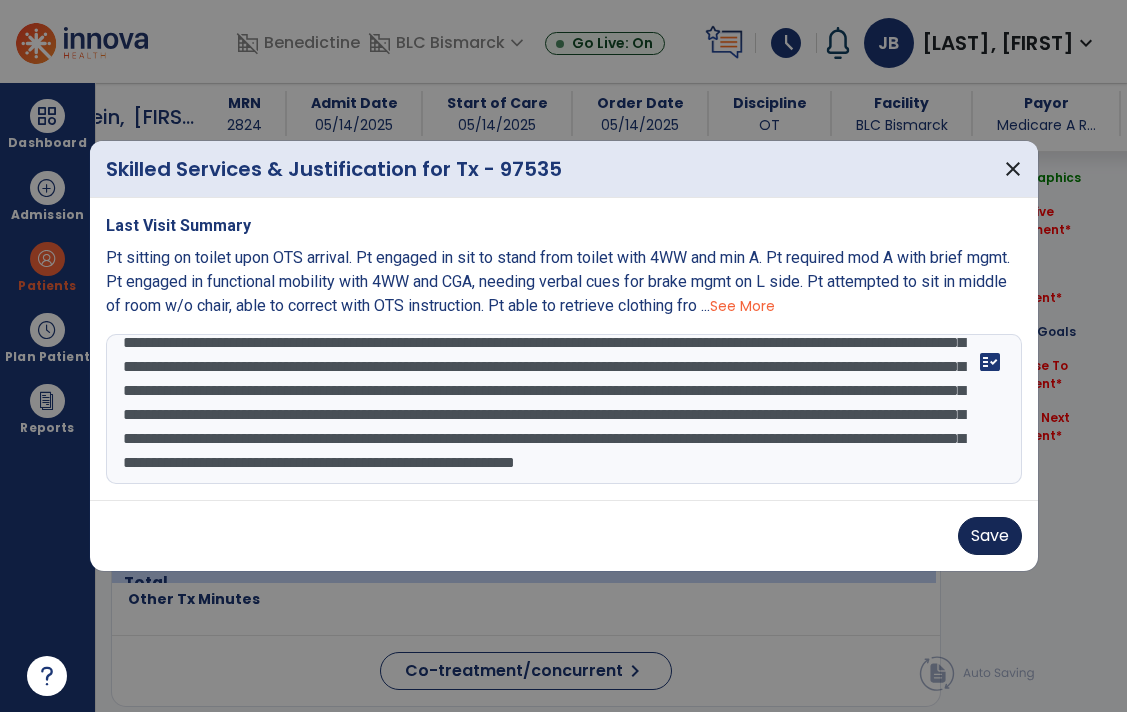 type on "**********" 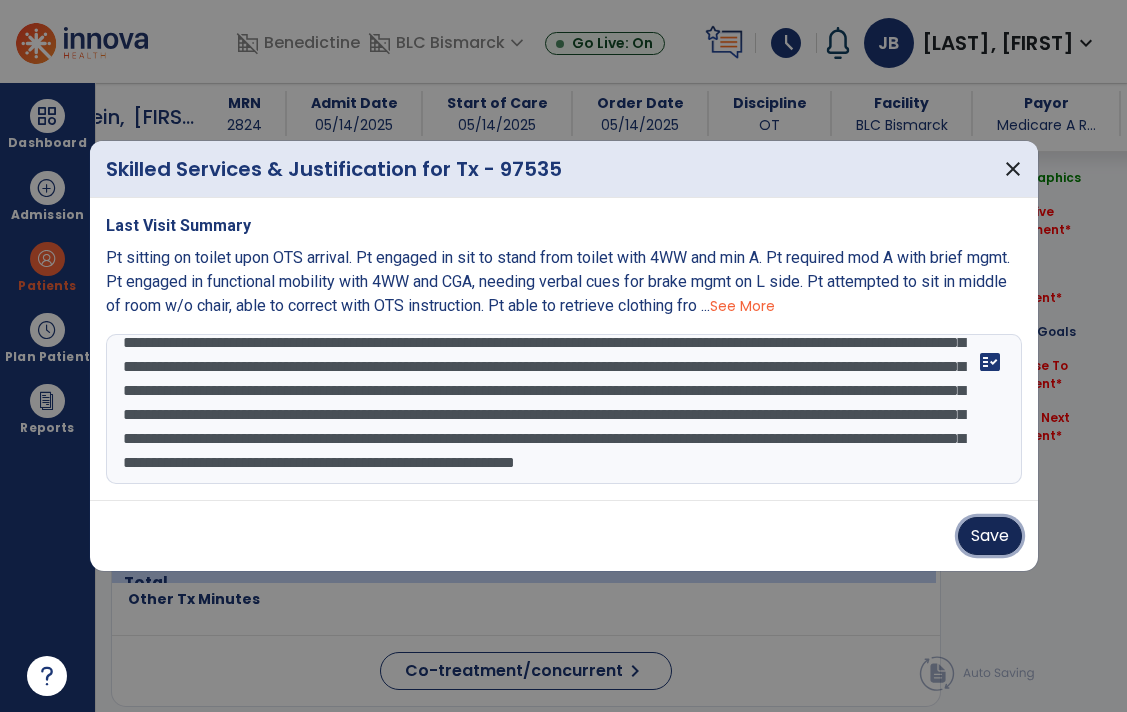 click on "Save" at bounding box center (990, 536) 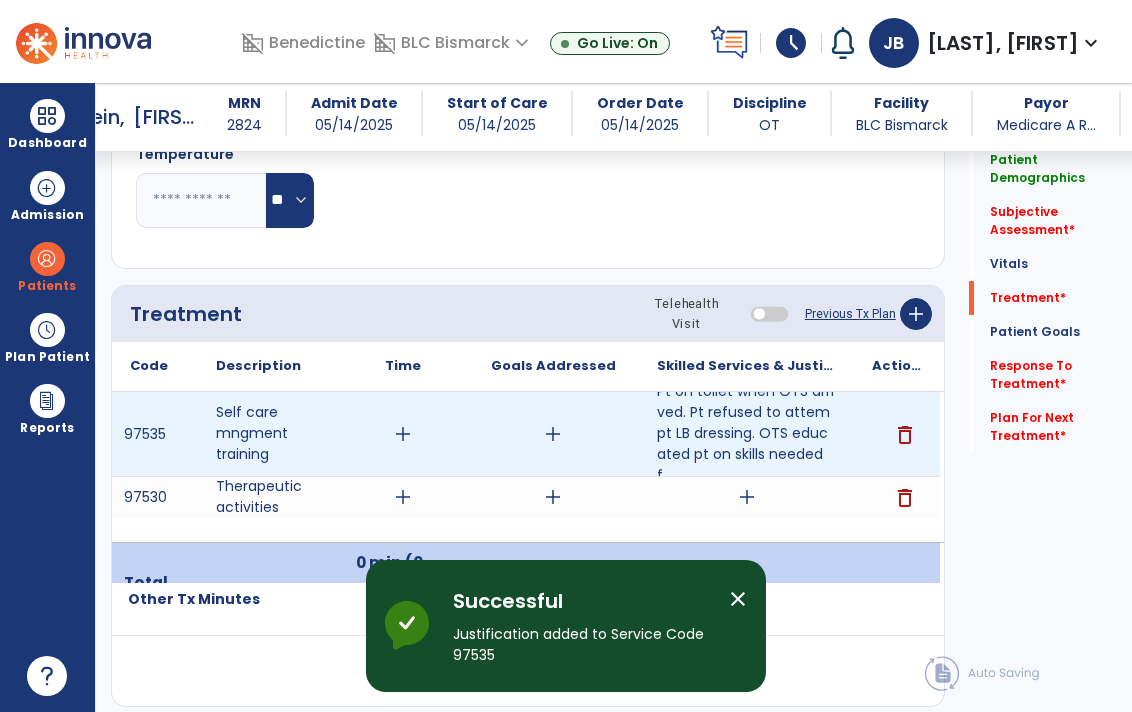 click on "add" at bounding box center (403, 434) 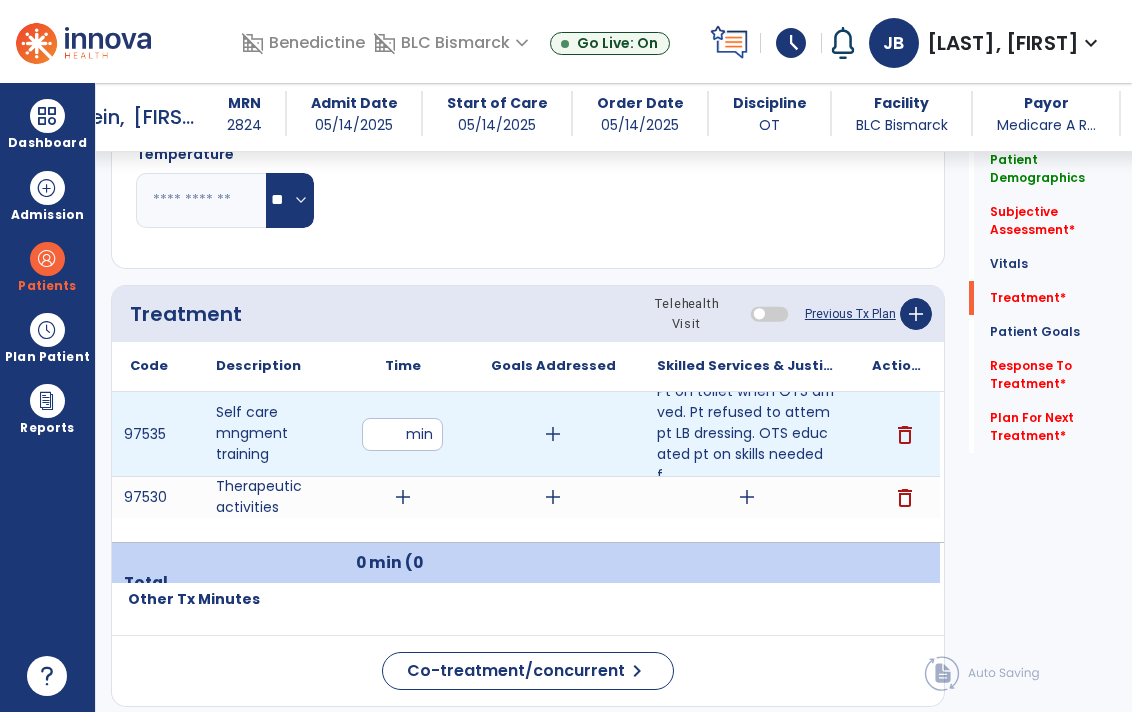 type on "**" 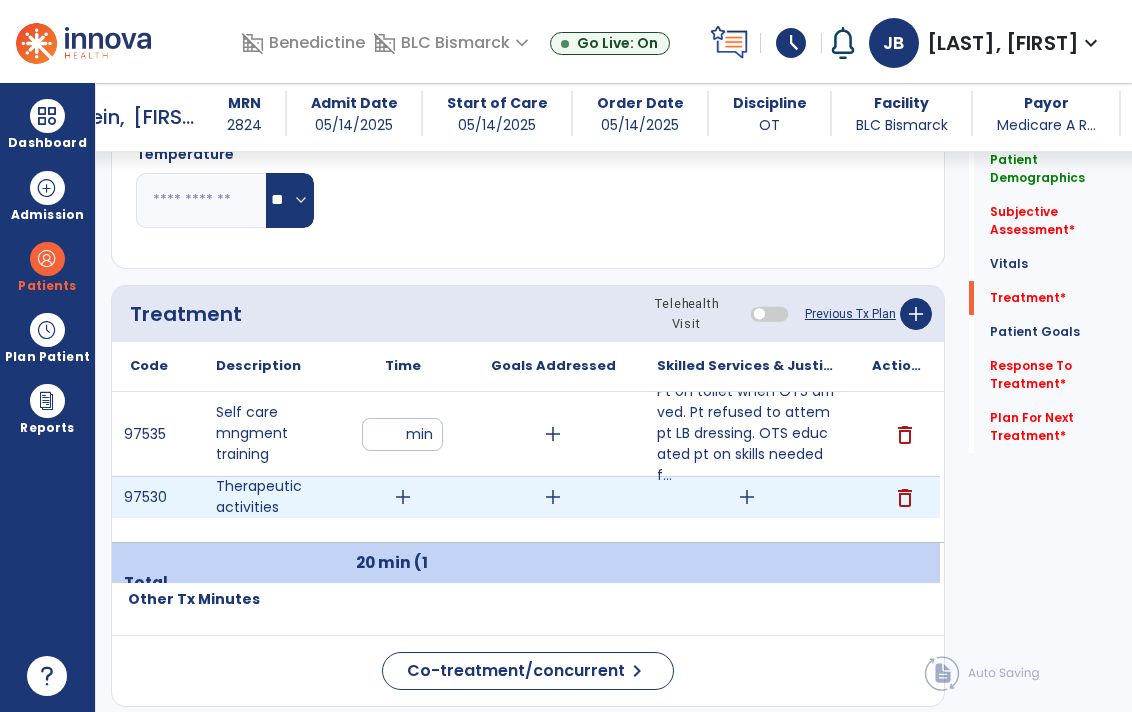 click on "add" at bounding box center [747, 497] 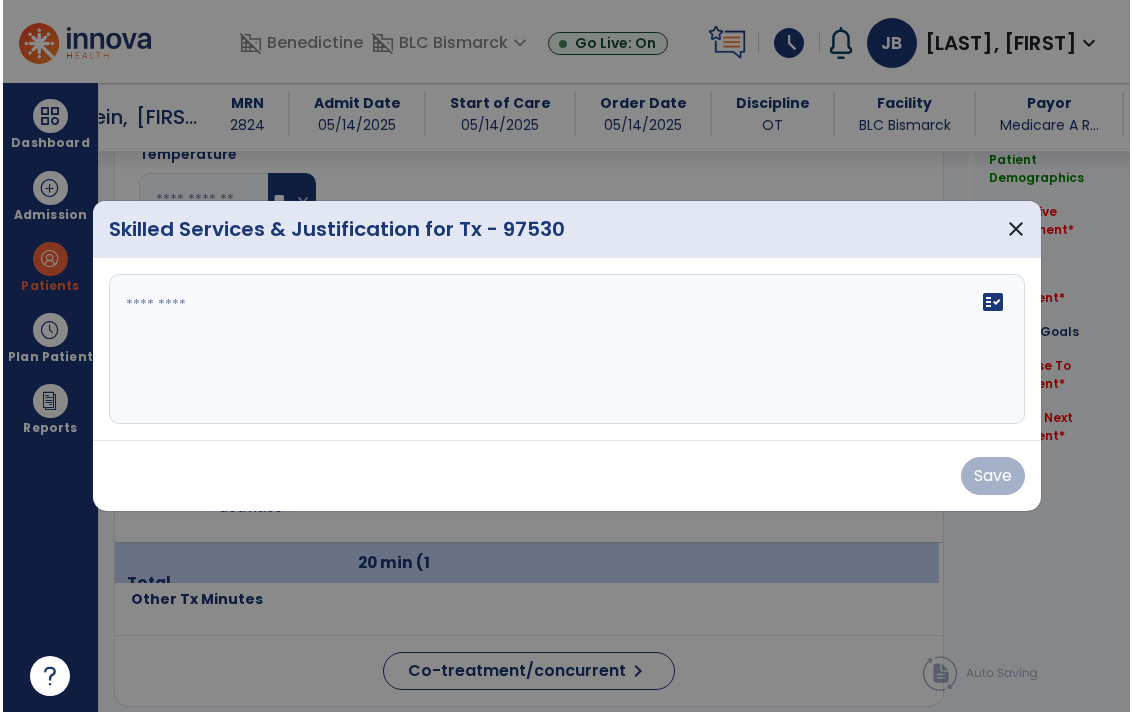 scroll, scrollTop: 1074, scrollLeft: 0, axis: vertical 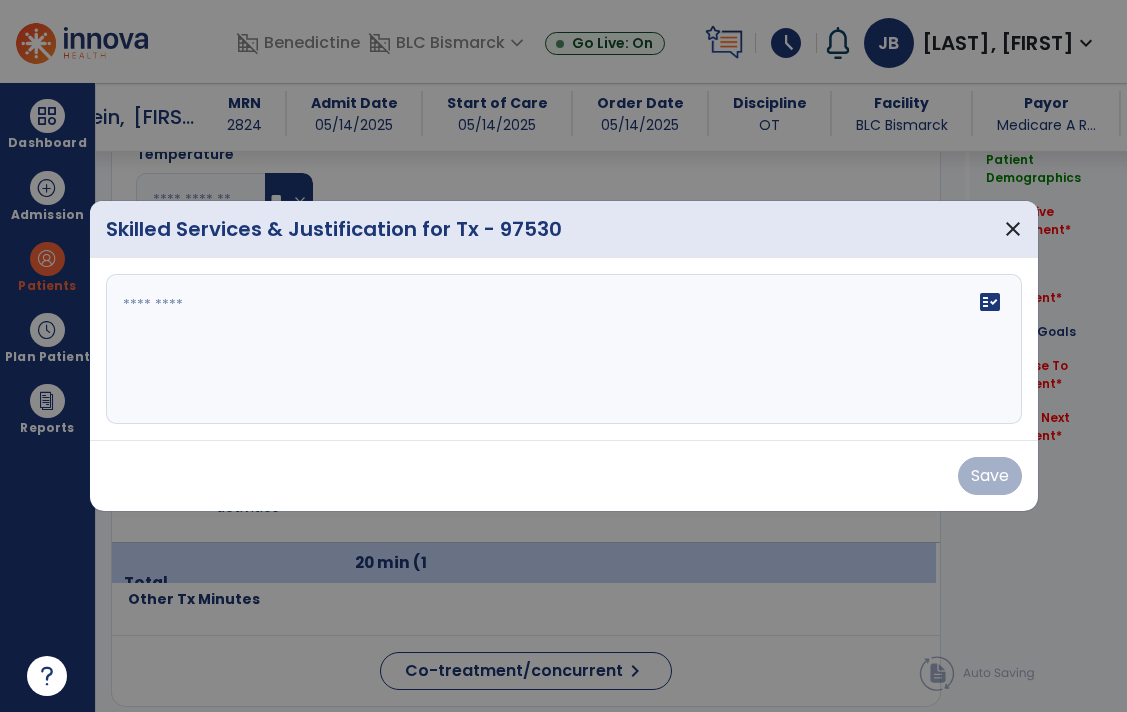 click on "fact_check" at bounding box center [564, 349] 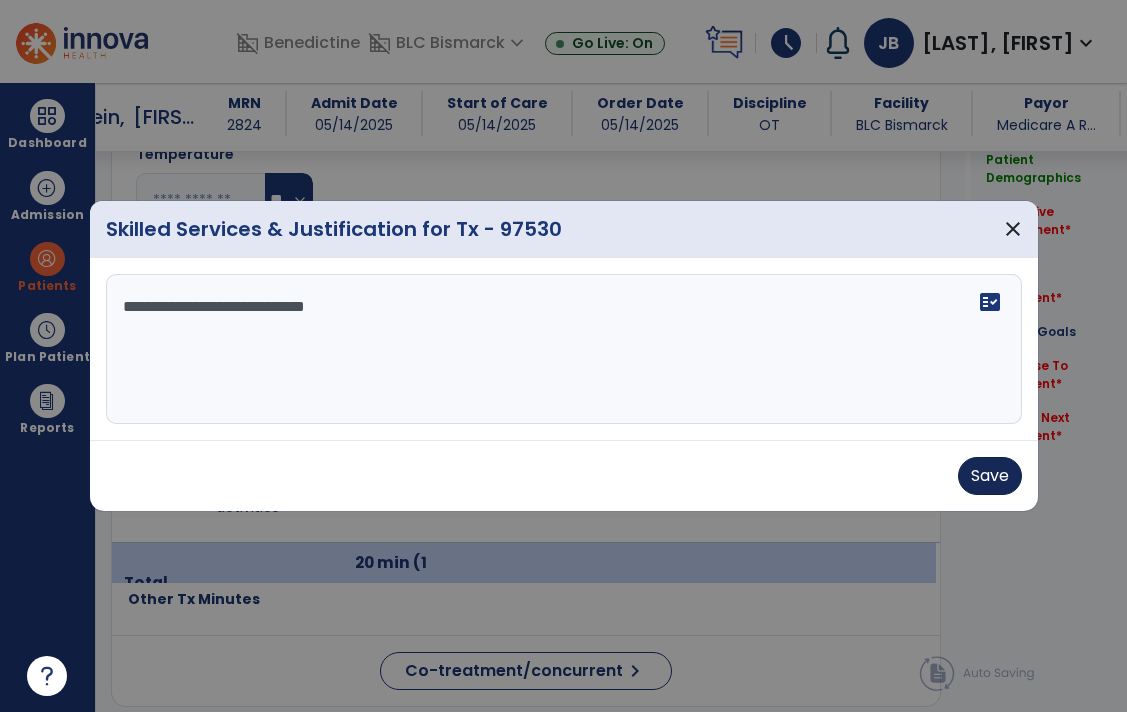 type on "**********" 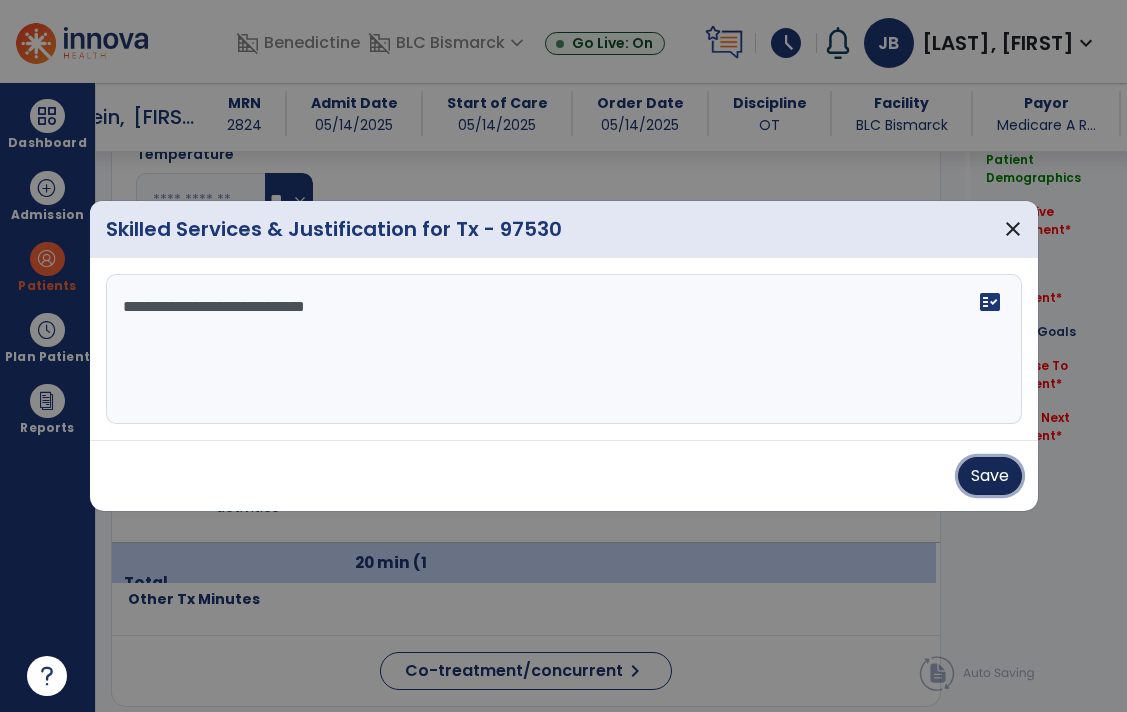 click on "Save" at bounding box center (990, 476) 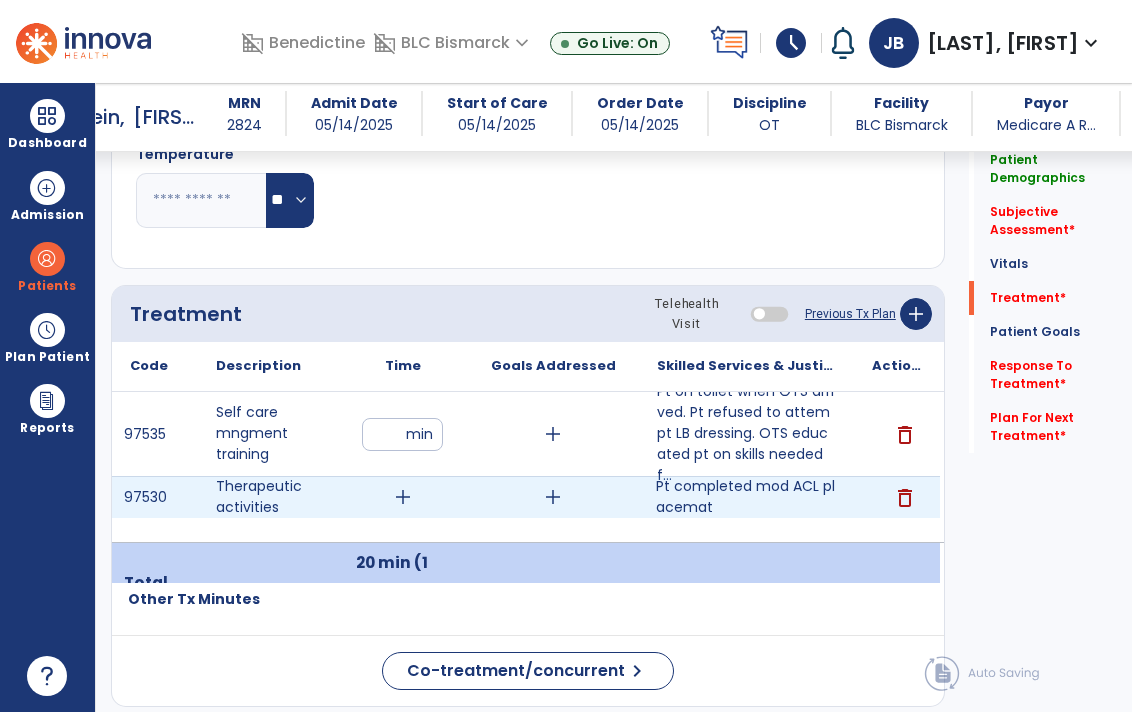 click on "add" at bounding box center (403, 497) 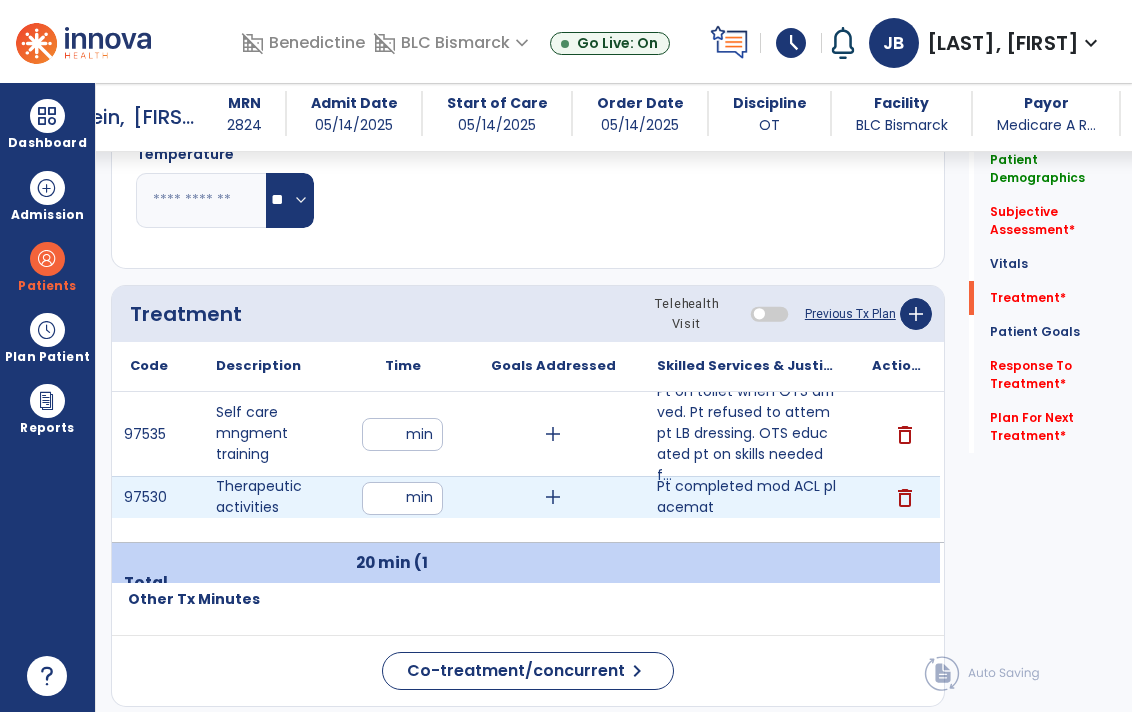 type on "**" 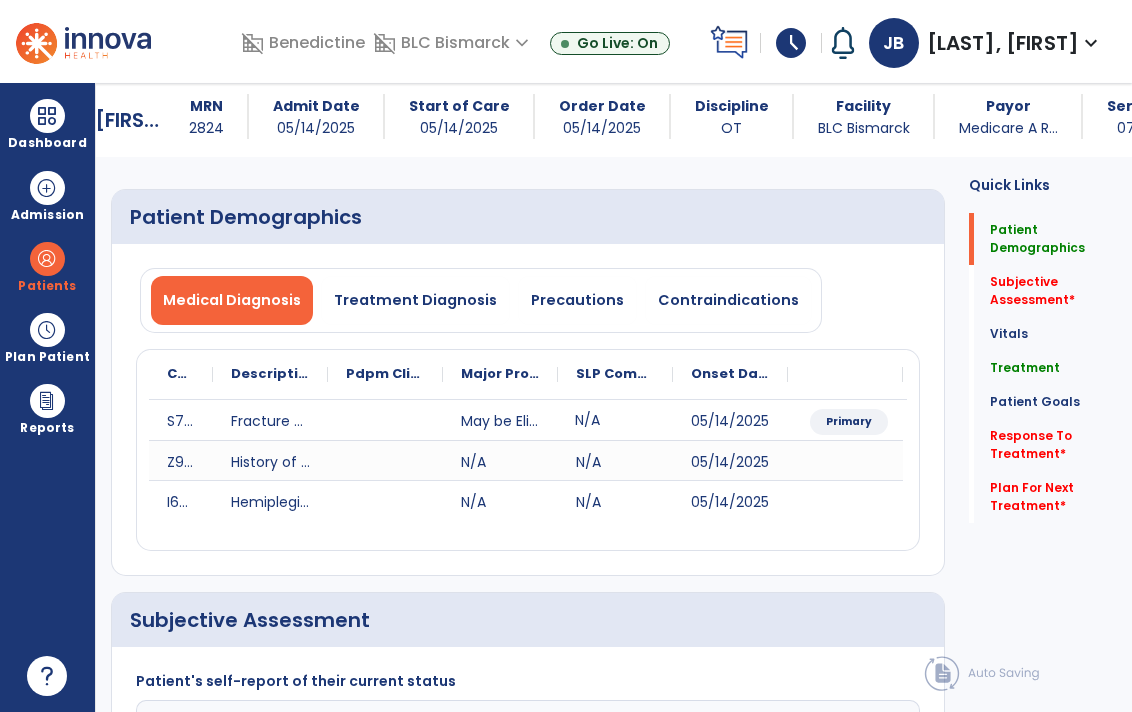 scroll, scrollTop: 0, scrollLeft: 0, axis: both 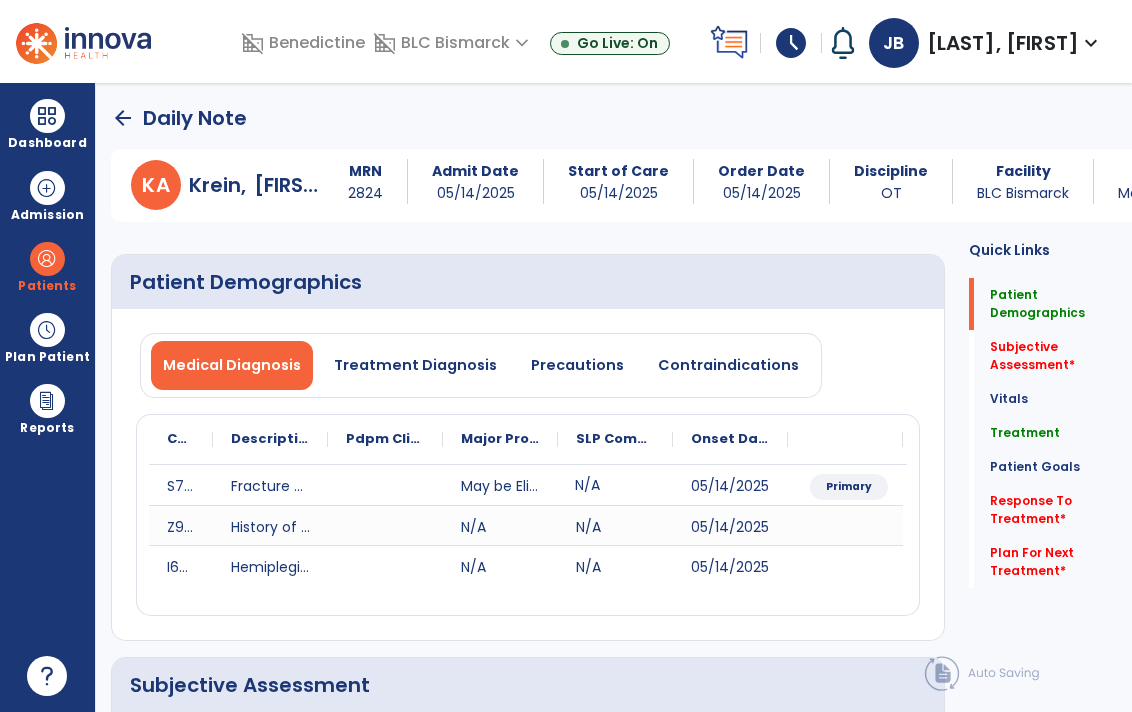 click on "arrow_back" 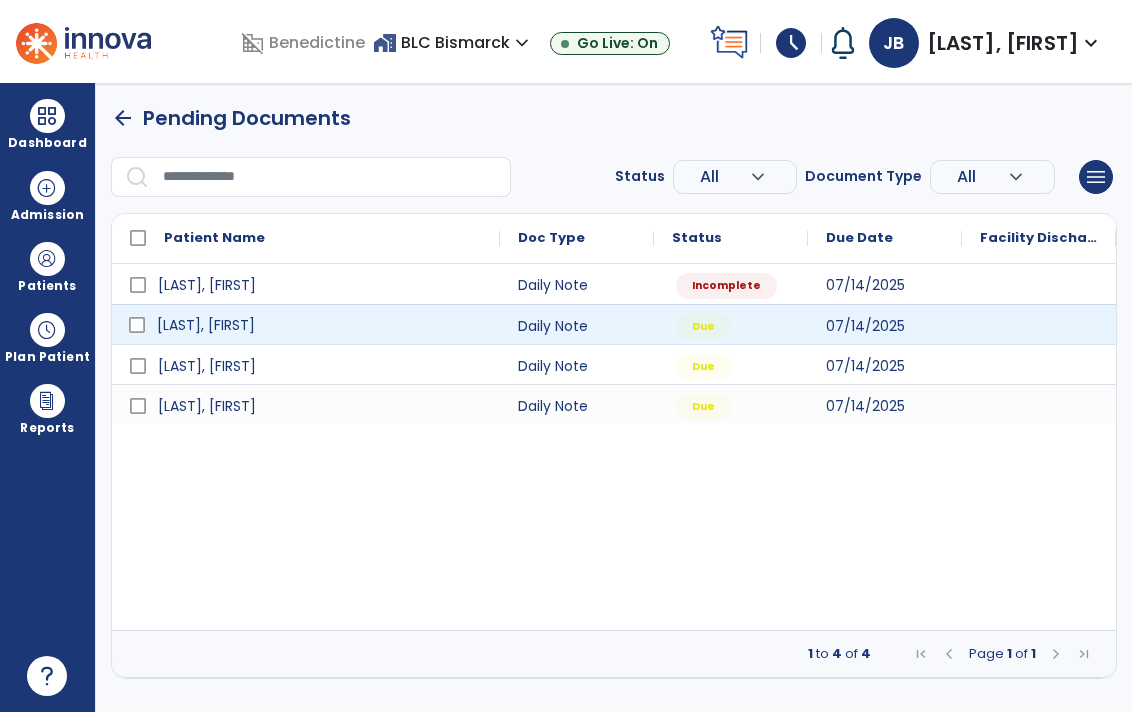 click on "[LAST], [FIRST]" at bounding box center [206, 325] 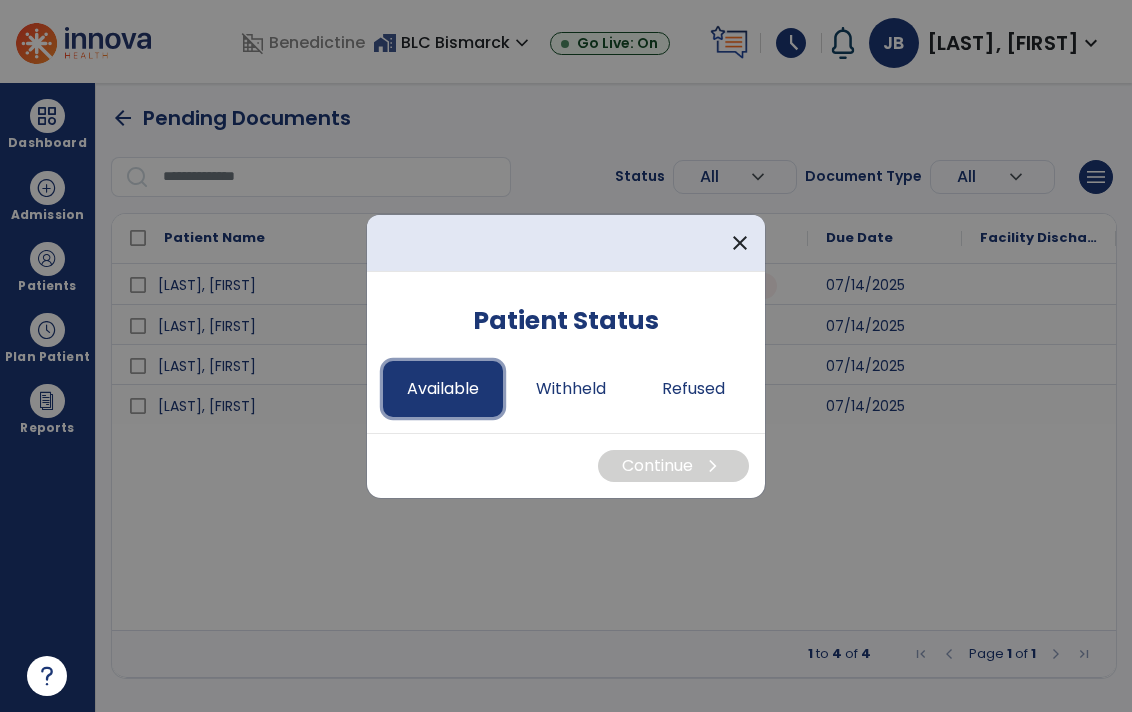 click on "Available" at bounding box center [443, 389] 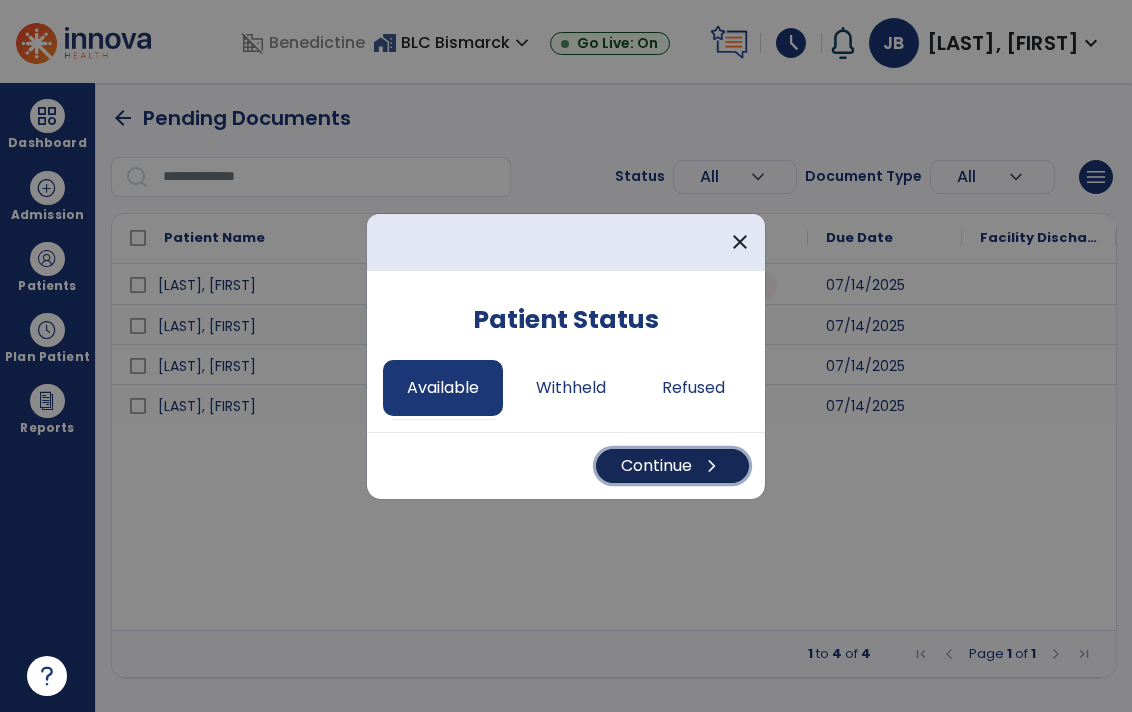 click on "Continue   chevron_right" at bounding box center [672, 466] 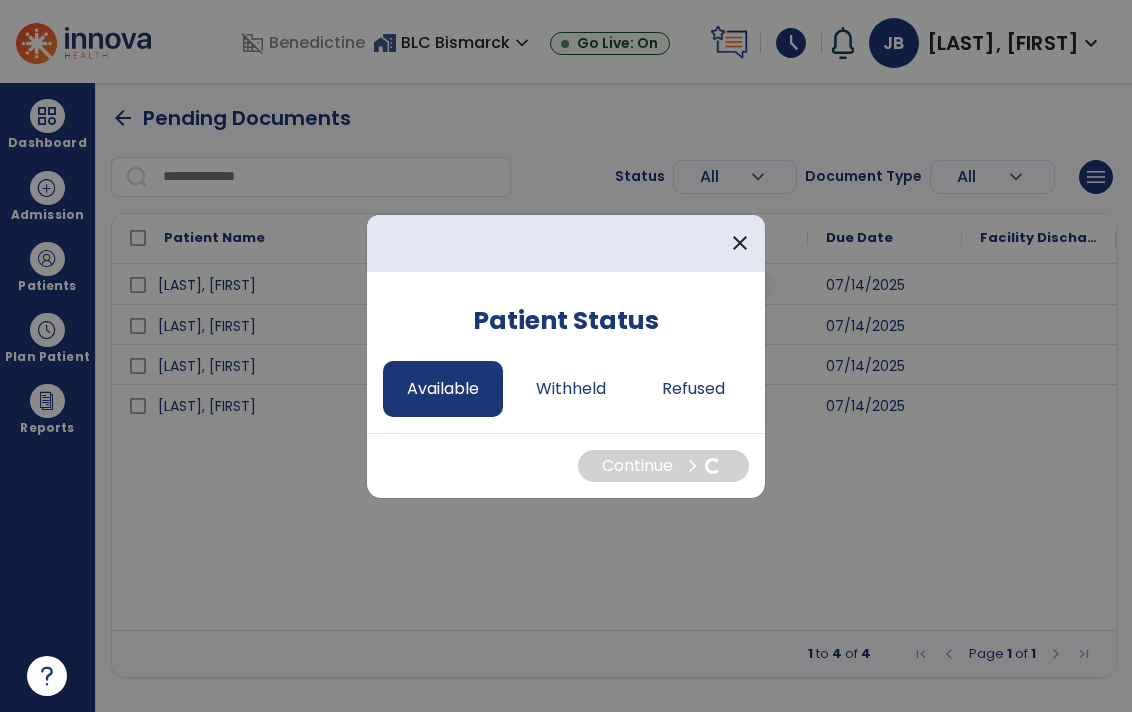 select on "*" 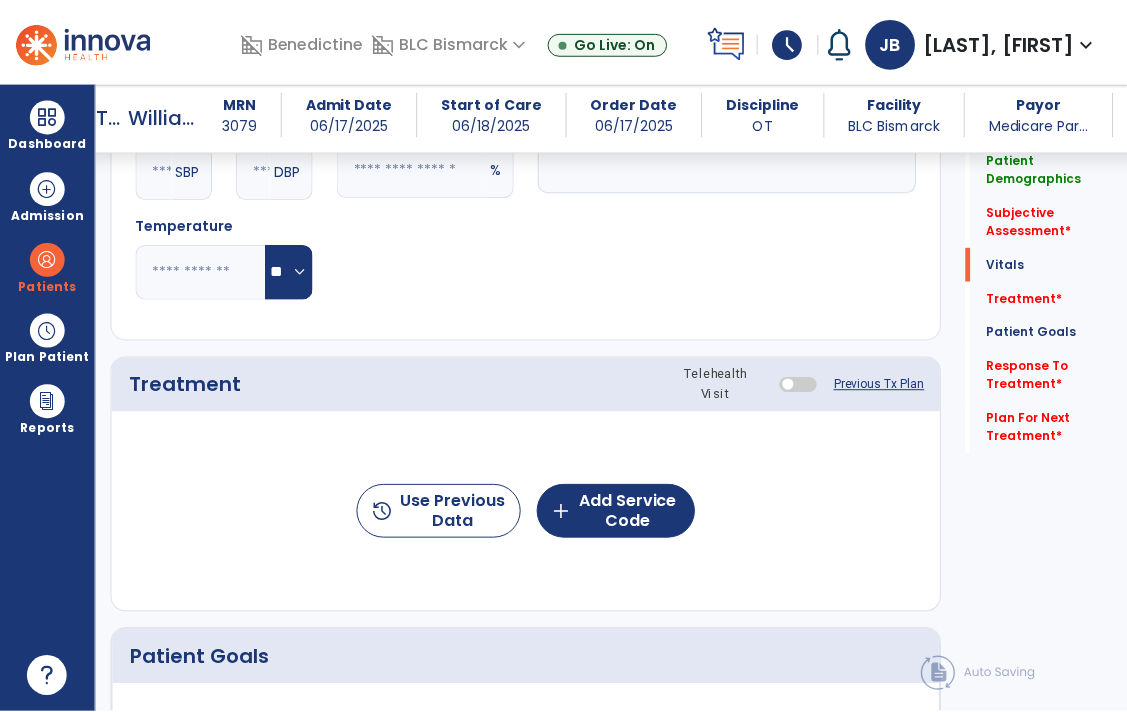 scroll, scrollTop: 1208, scrollLeft: 0, axis: vertical 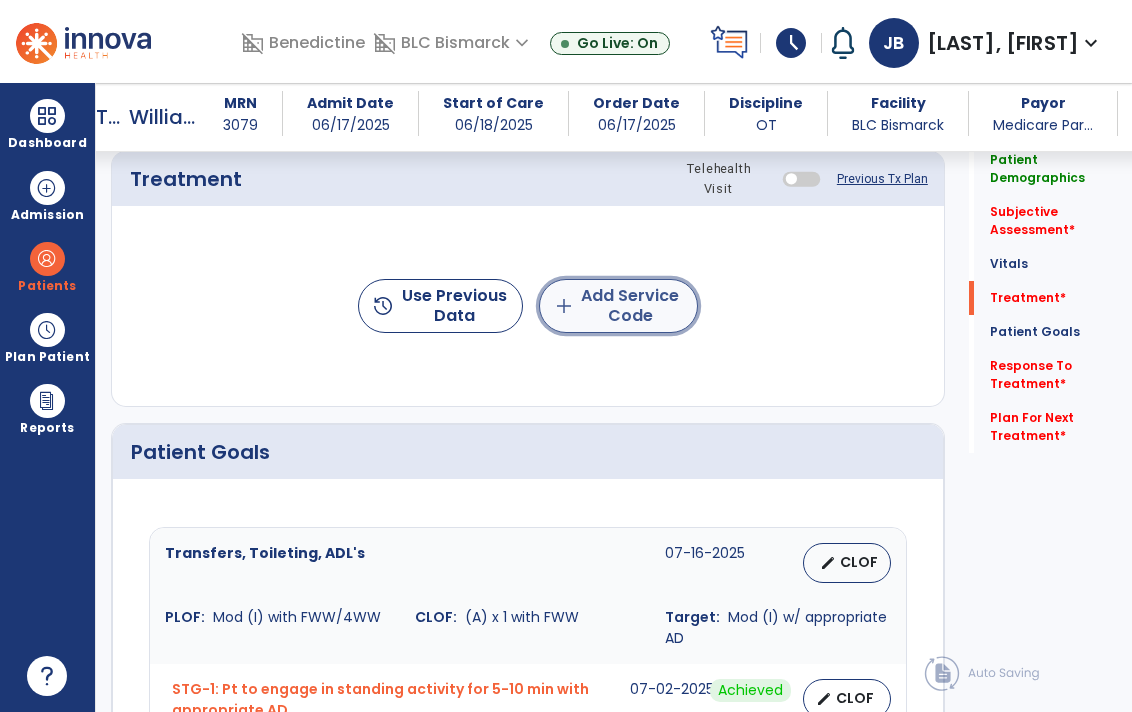 click on "add" 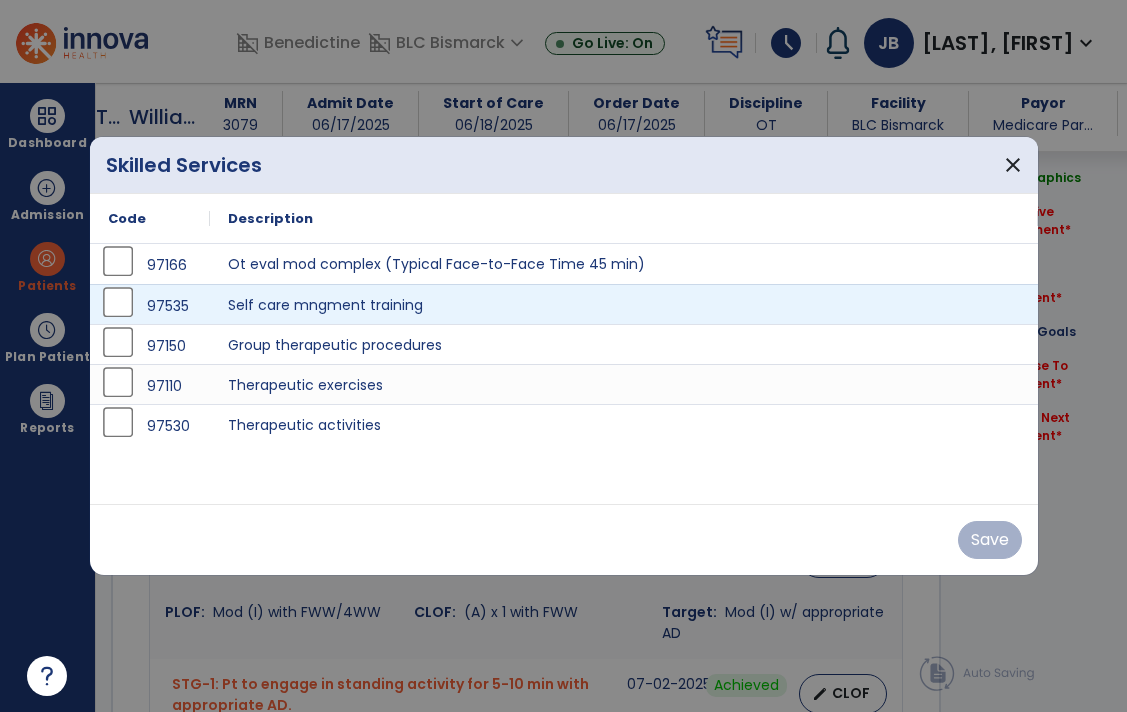 scroll, scrollTop: 1208, scrollLeft: 0, axis: vertical 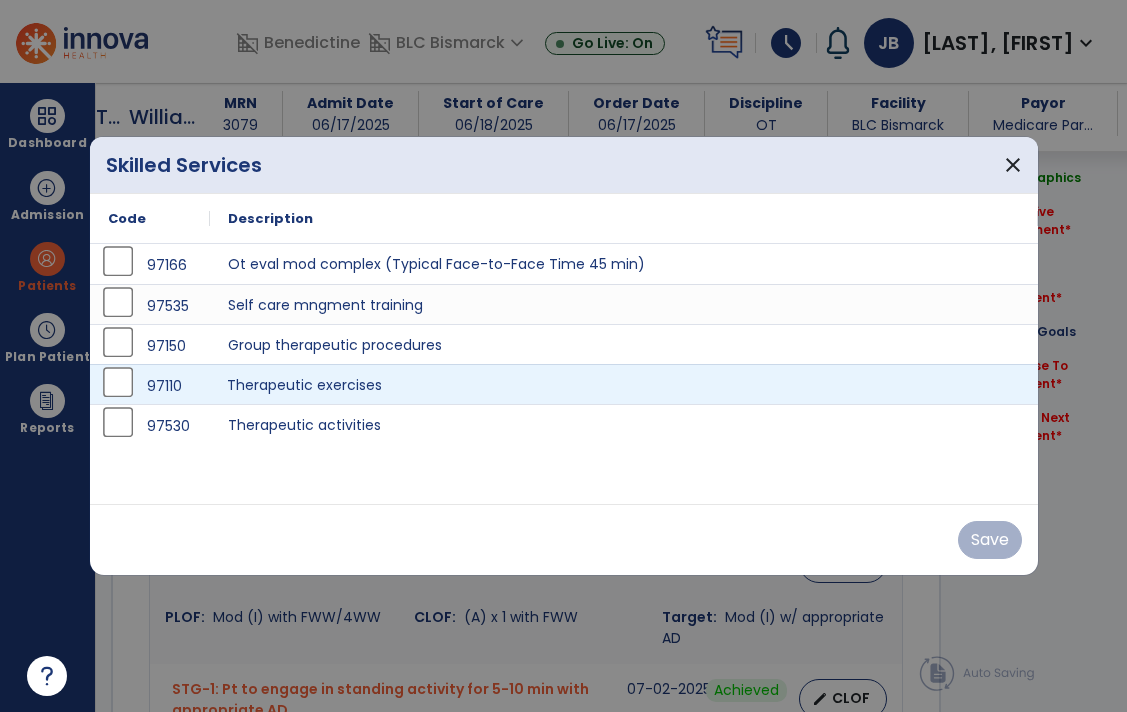 click on "Therapeutic exercises" at bounding box center (624, 384) 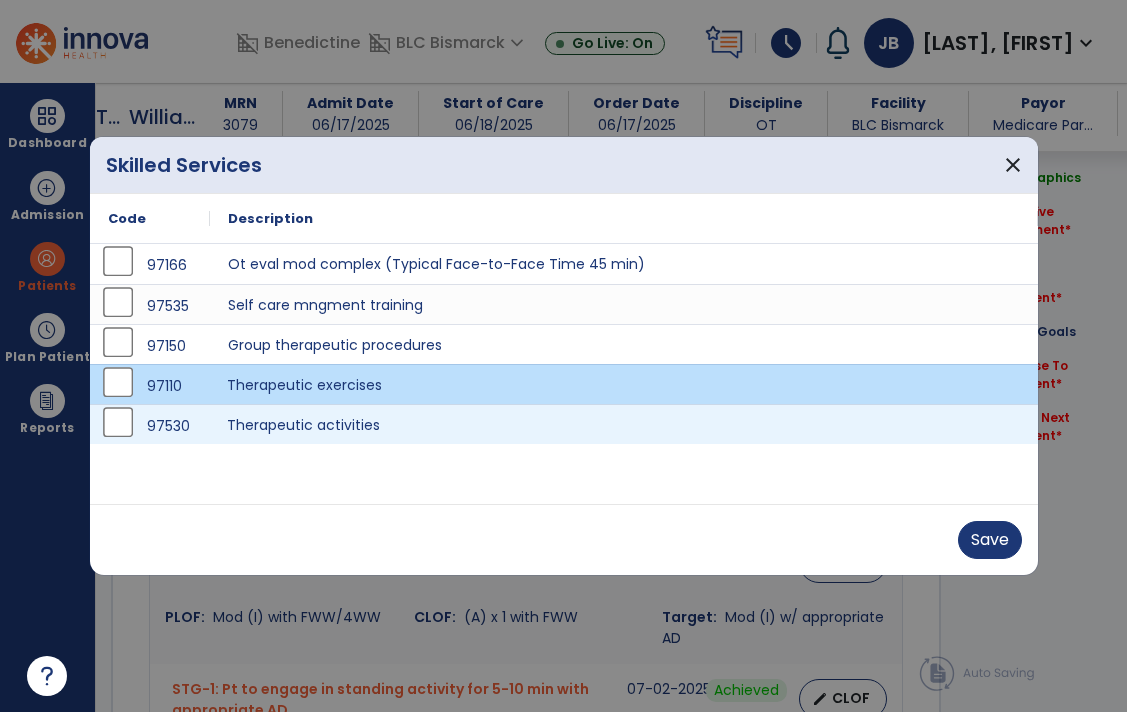 click on "Therapeutic activities" at bounding box center (624, 424) 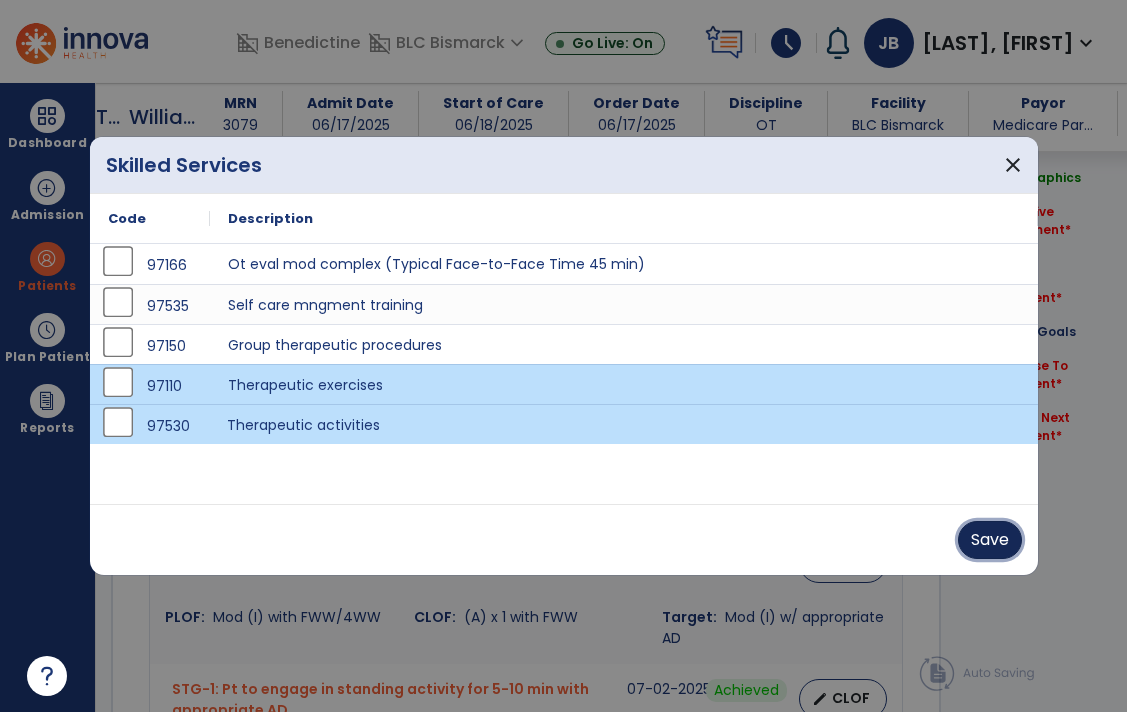click on "Save" at bounding box center [990, 540] 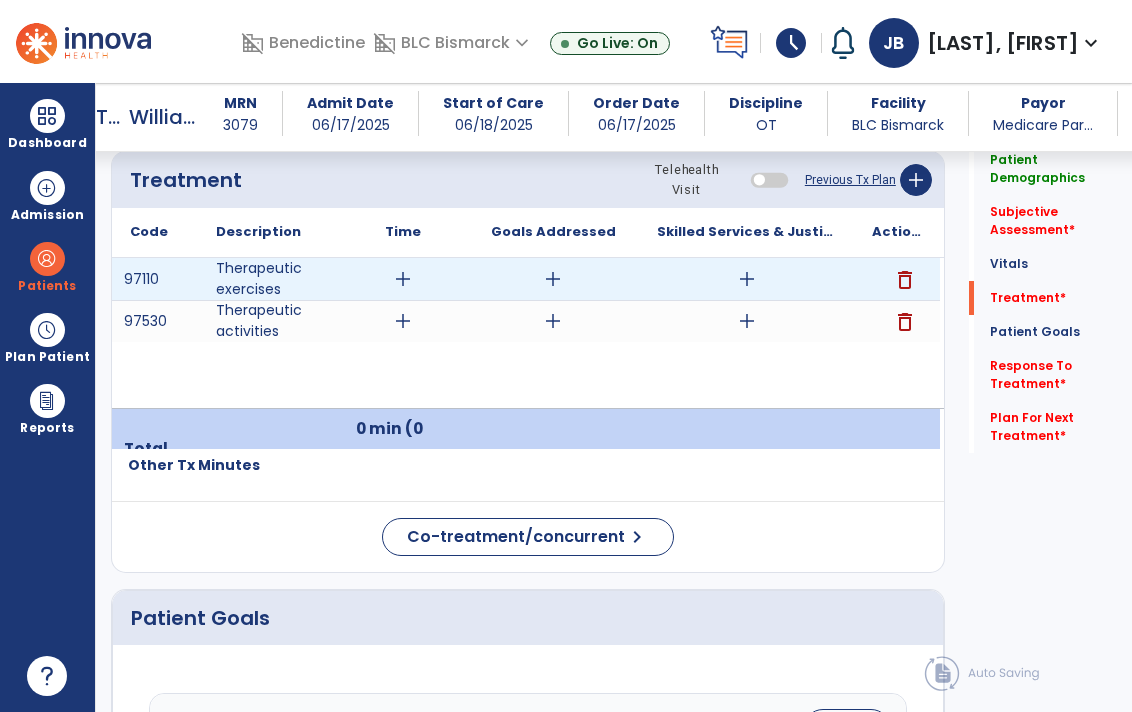 click on "add" at bounding box center [747, 279] 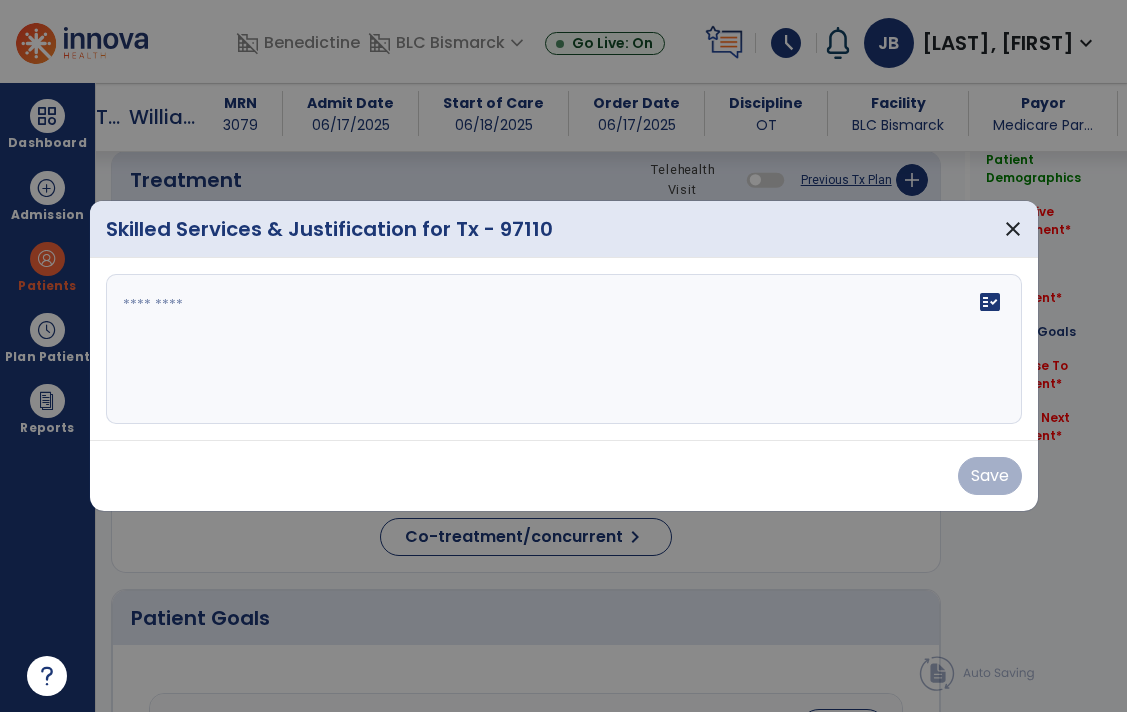 scroll, scrollTop: 1208, scrollLeft: 0, axis: vertical 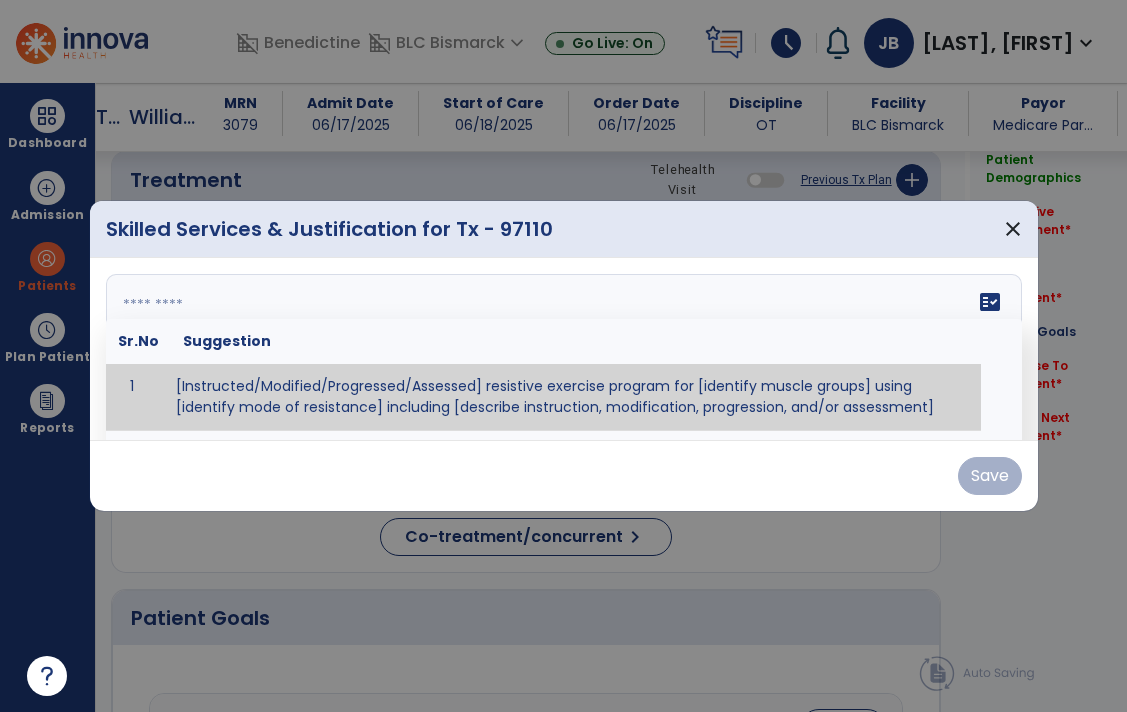 click at bounding box center [564, 349] 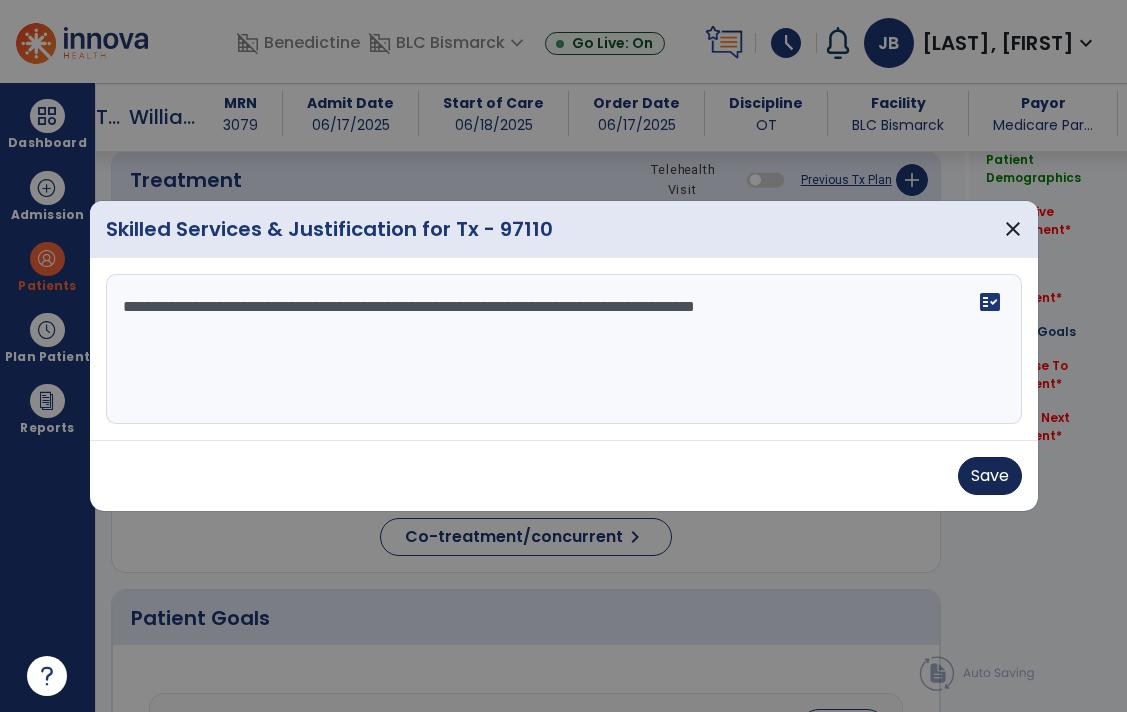 type on "**********" 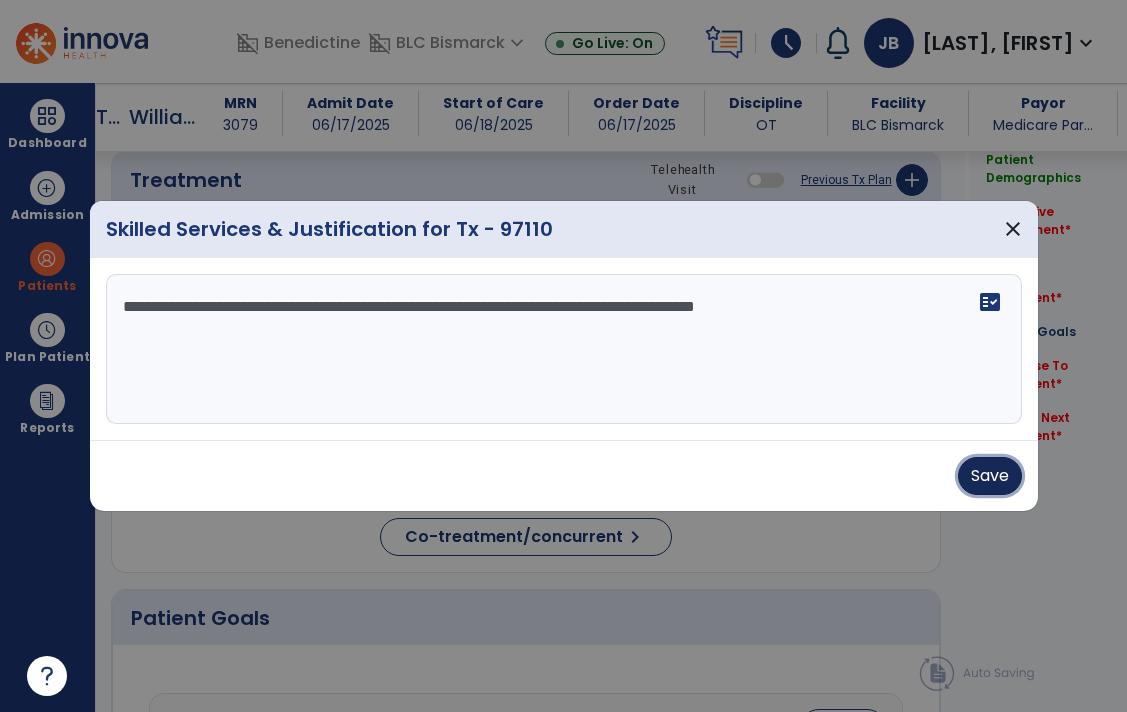 click on "Save" at bounding box center [990, 476] 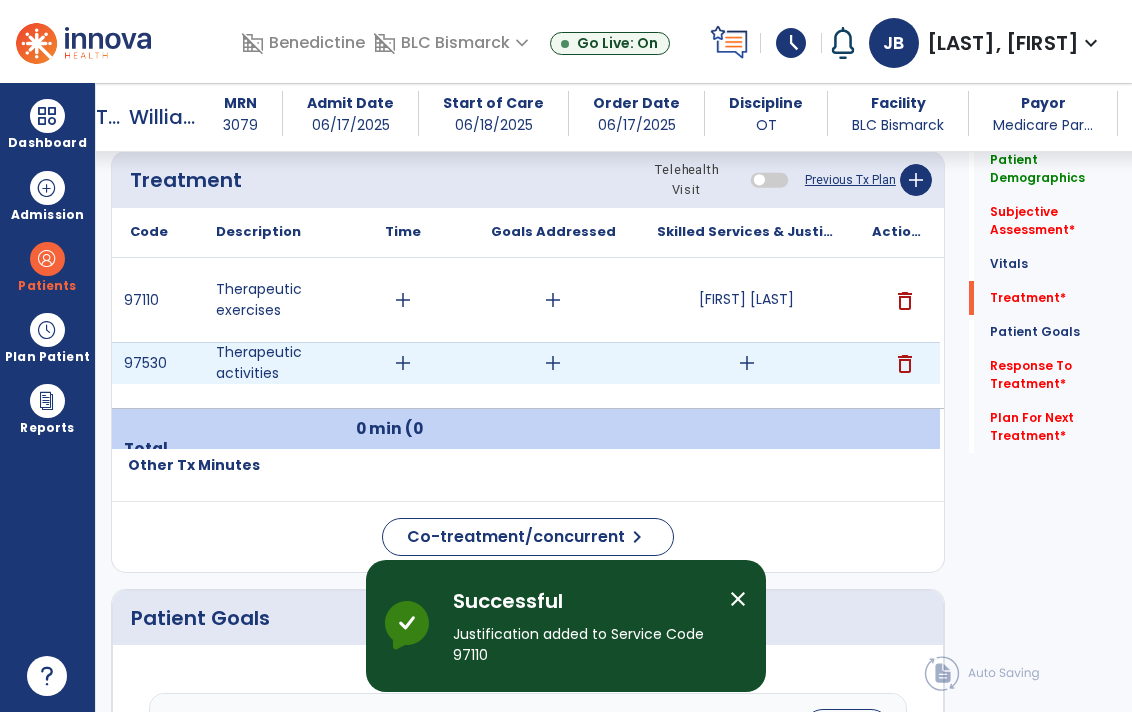 click on "add" at bounding box center [747, 363] 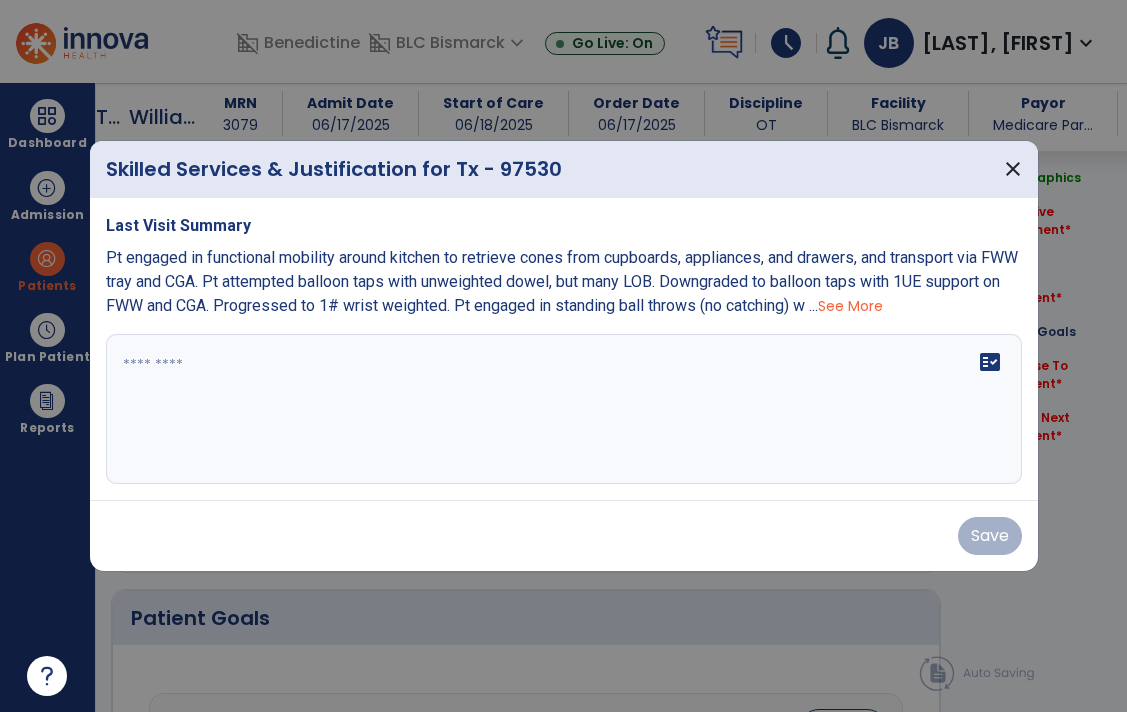 scroll, scrollTop: 1208, scrollLeft: 0, axis: vertical 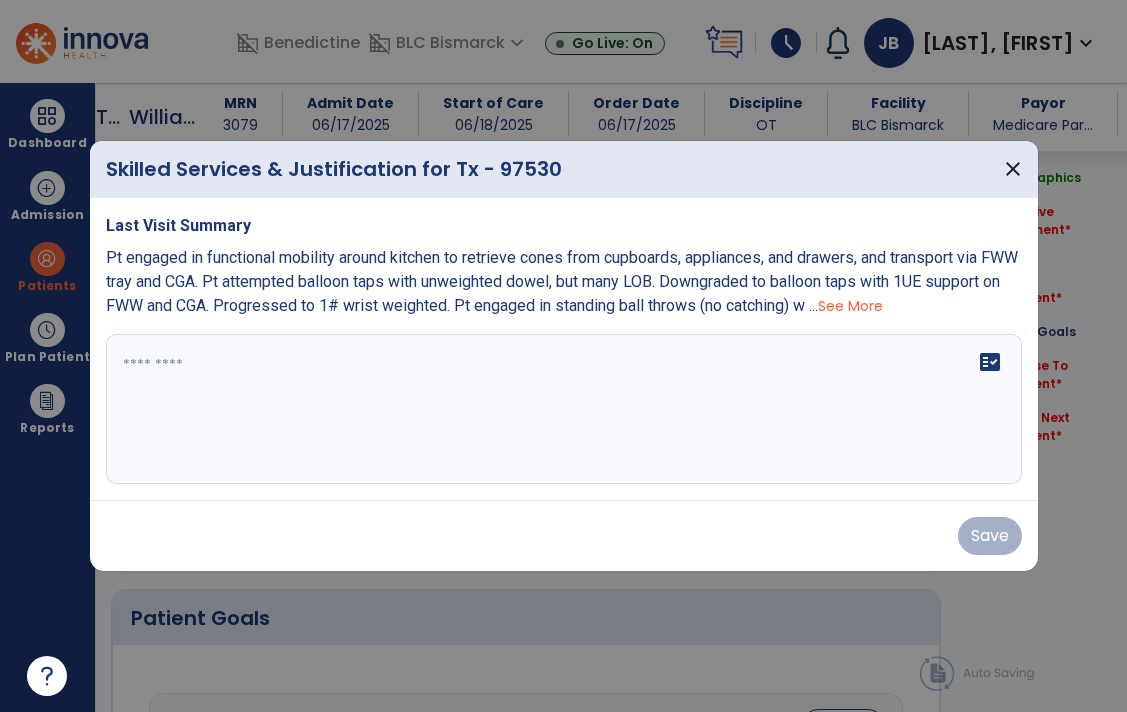 click at bounding box center (564, 409) 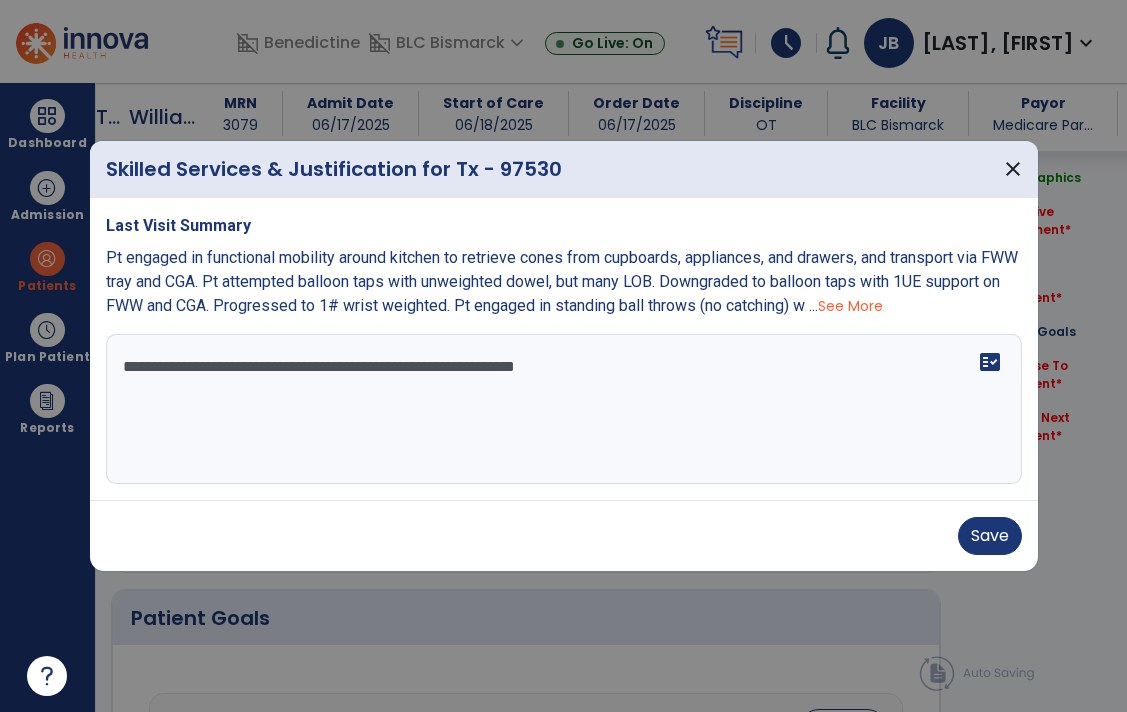 click on "**********" at bounding box center (564, 409) 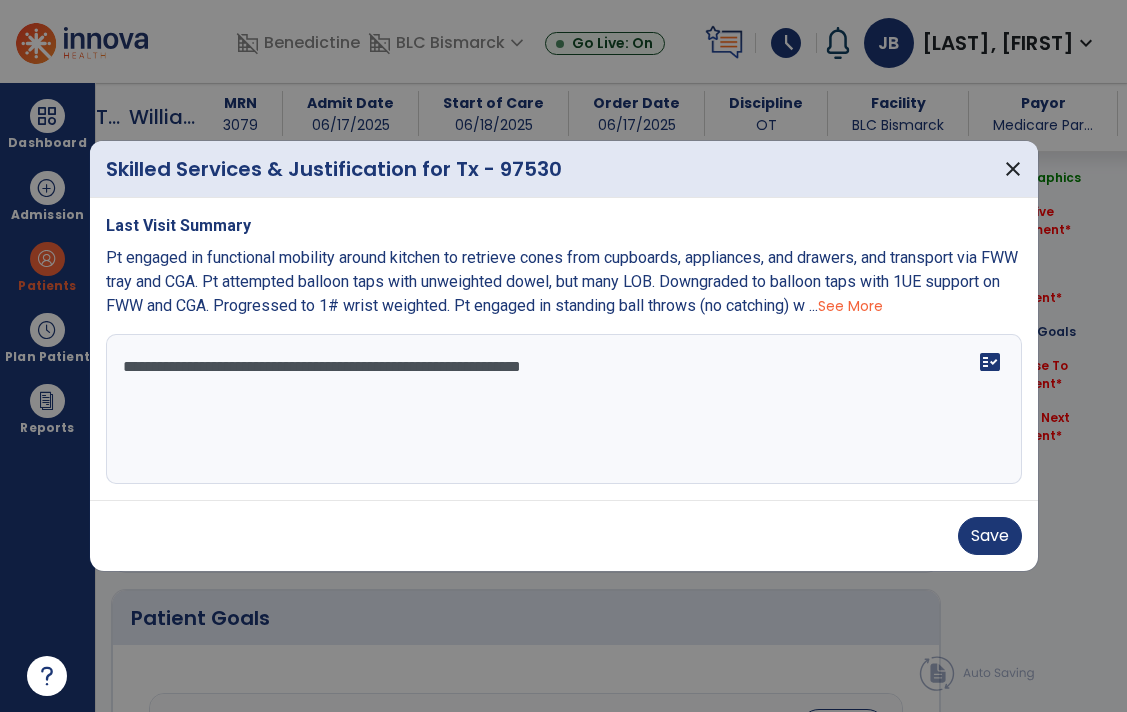 drag, startPoint x: 673, startPoint y: 364, endPoint x: -23, endPoint y: 362, distance: 696.00287 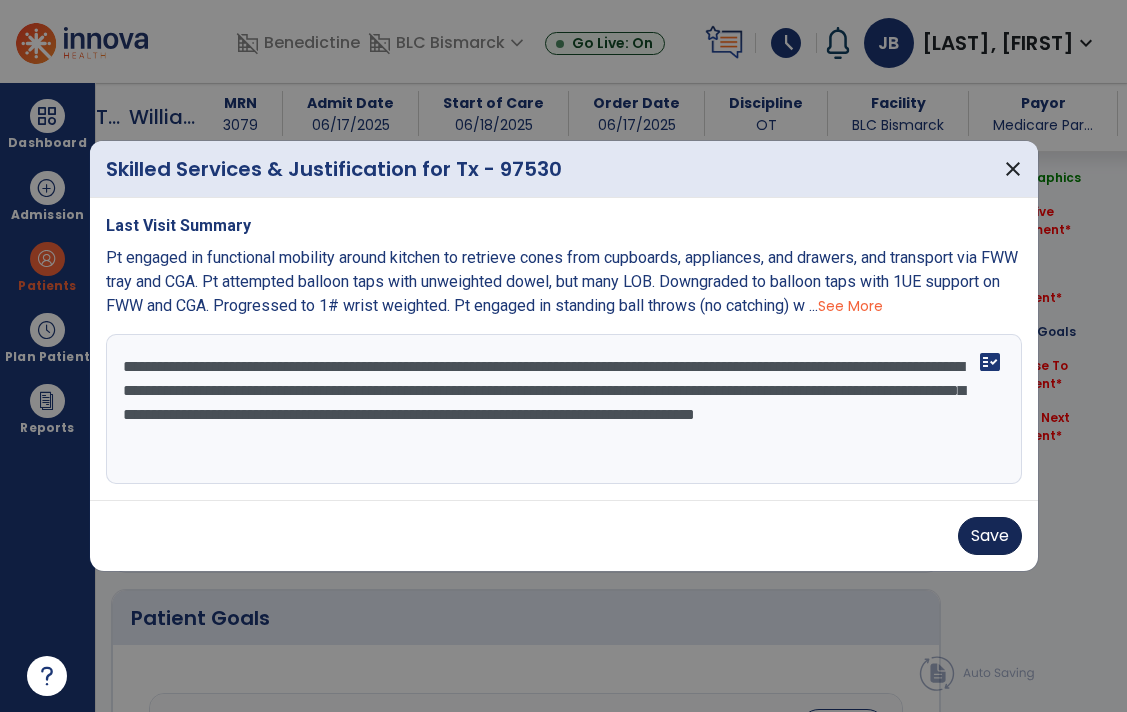 type on "**********" 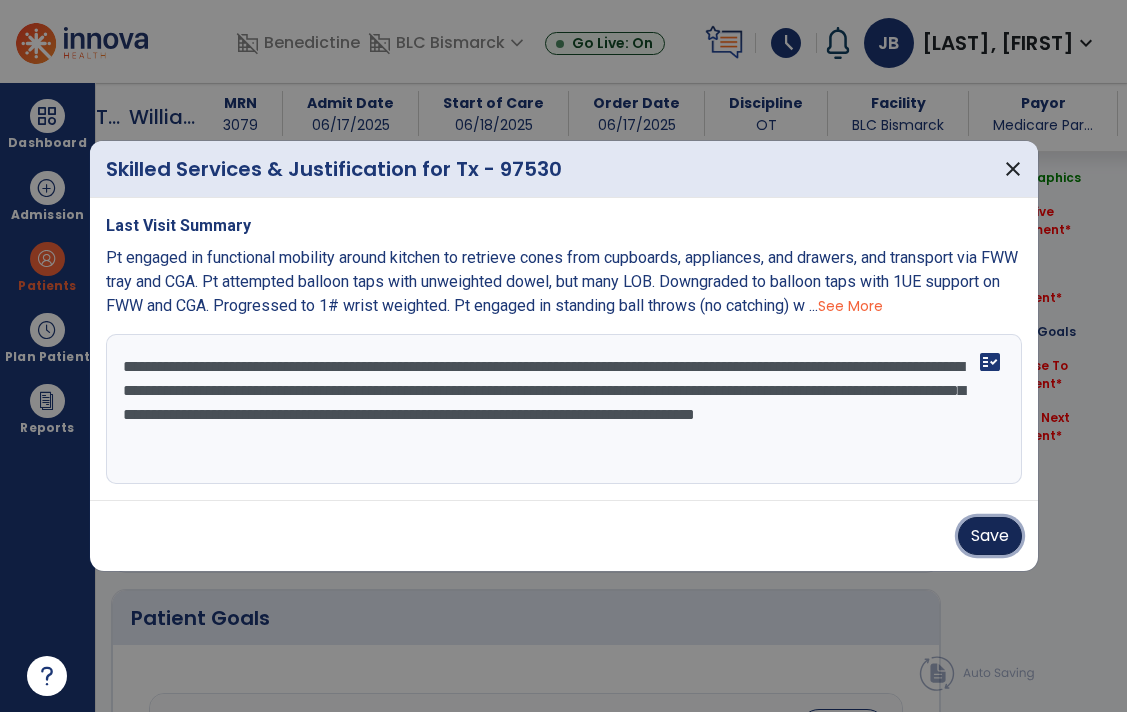 click on "Save" at bounding box center (990, 536) 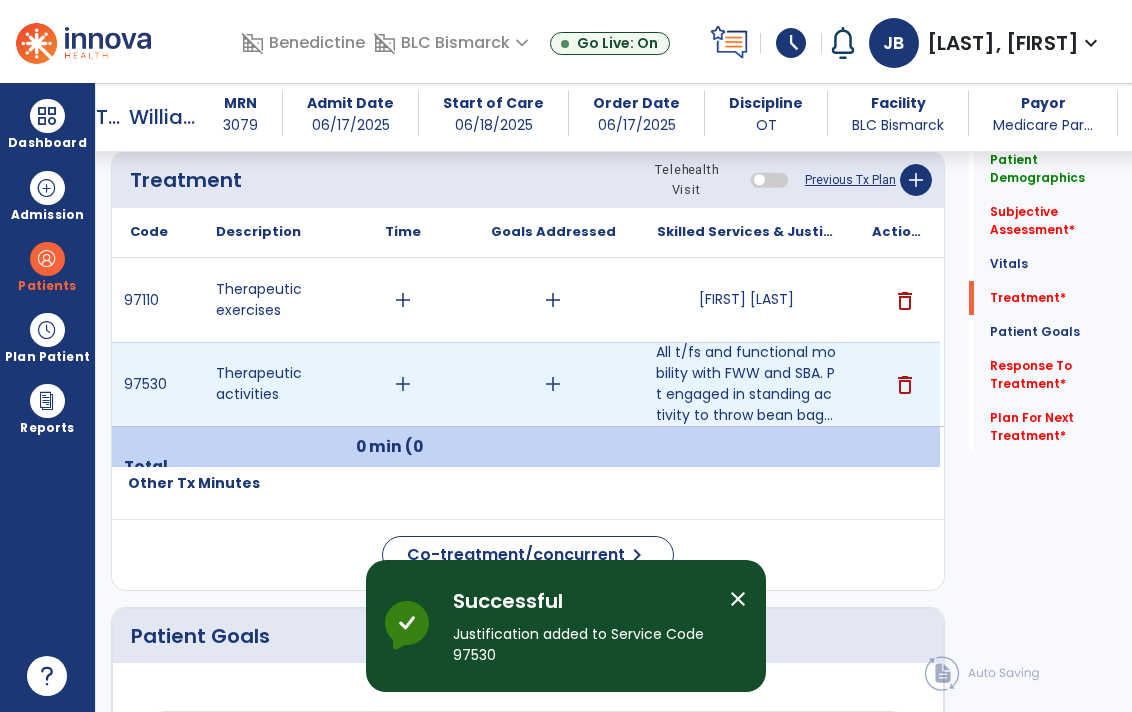 click on "add" at bounding box center [403, 384] 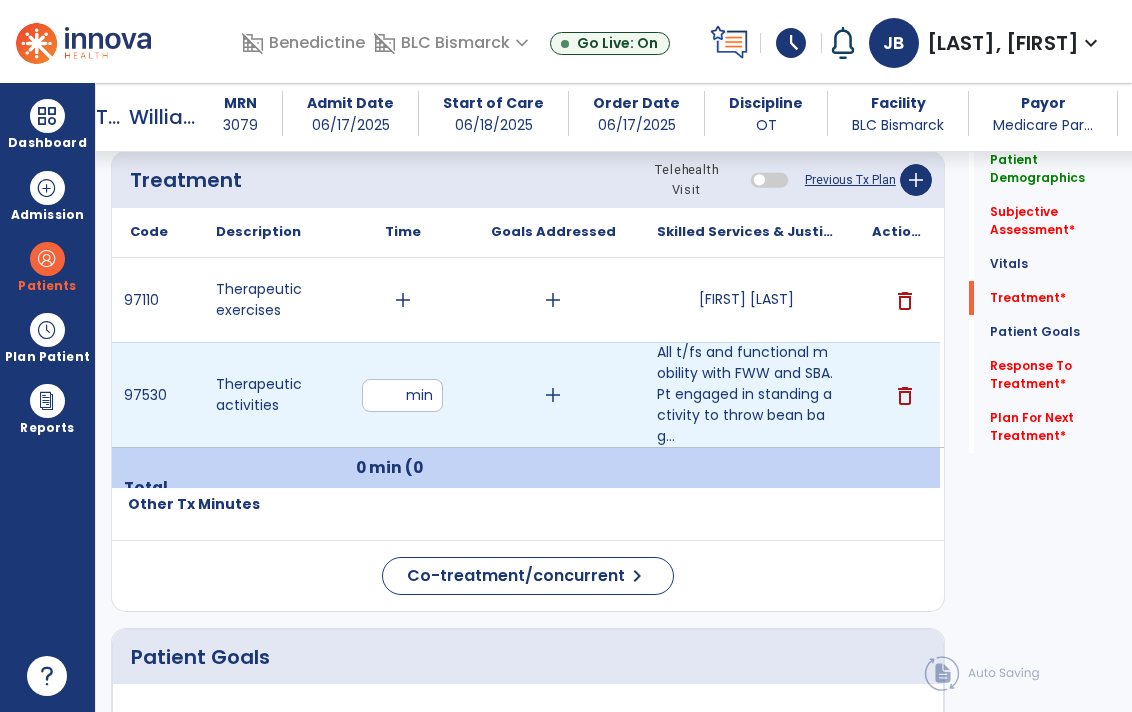 type on "**" 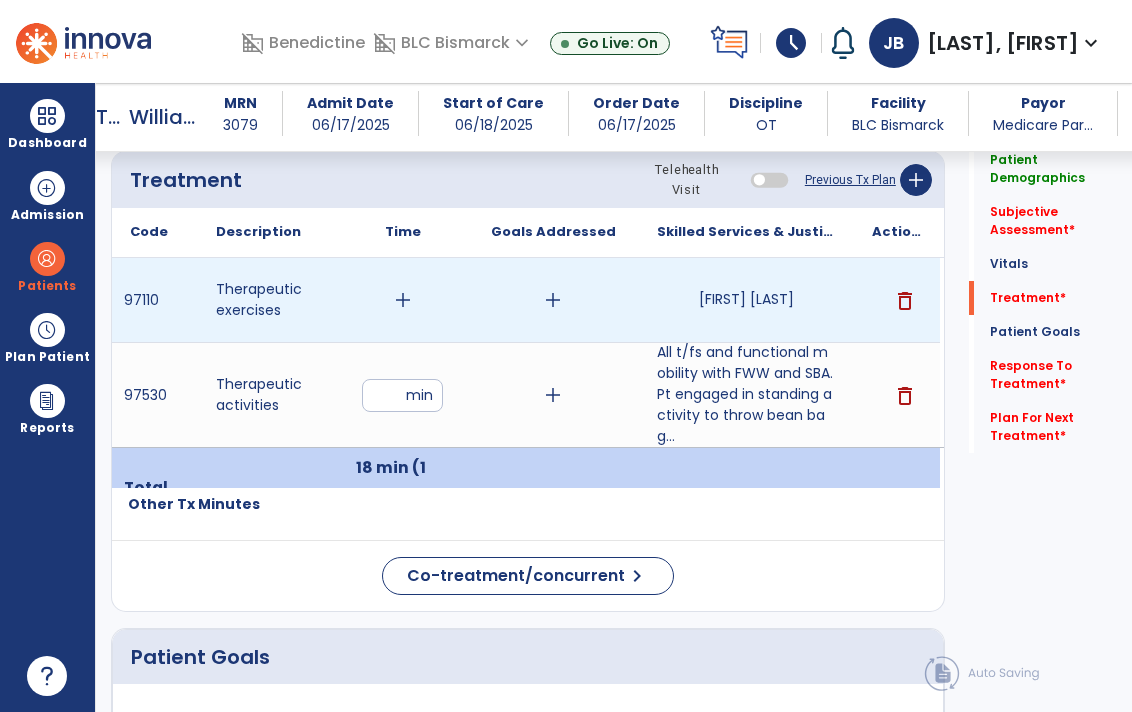 click on "add" at bounding box center [403, 300] 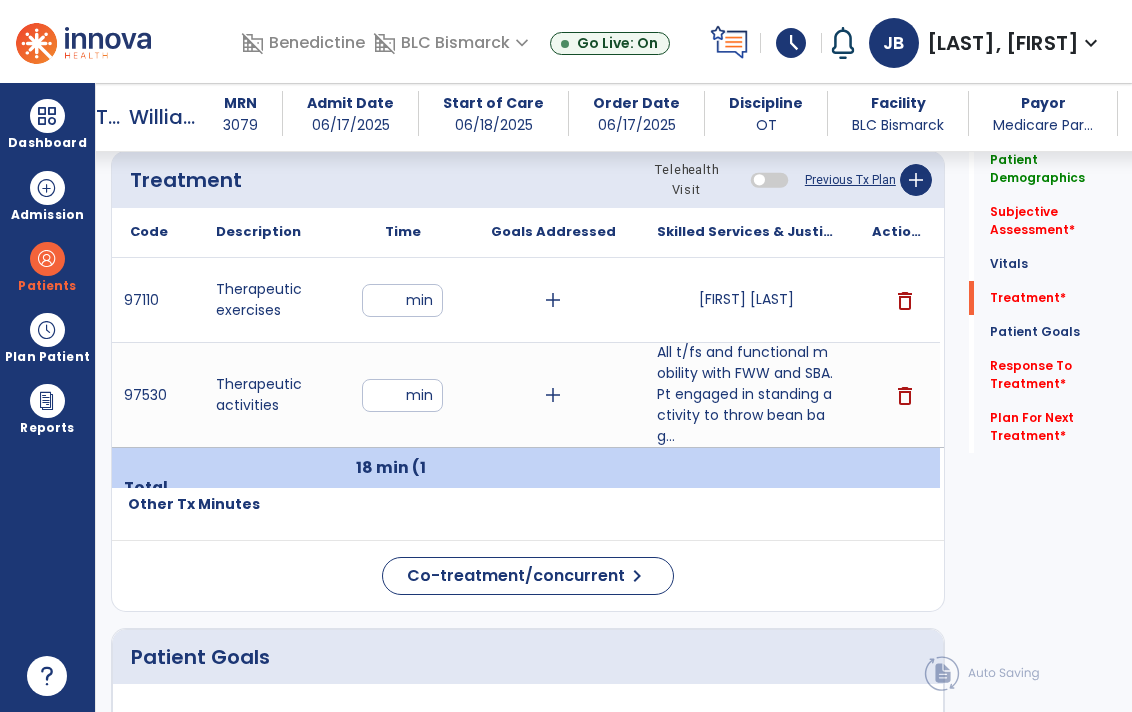 type on "**" 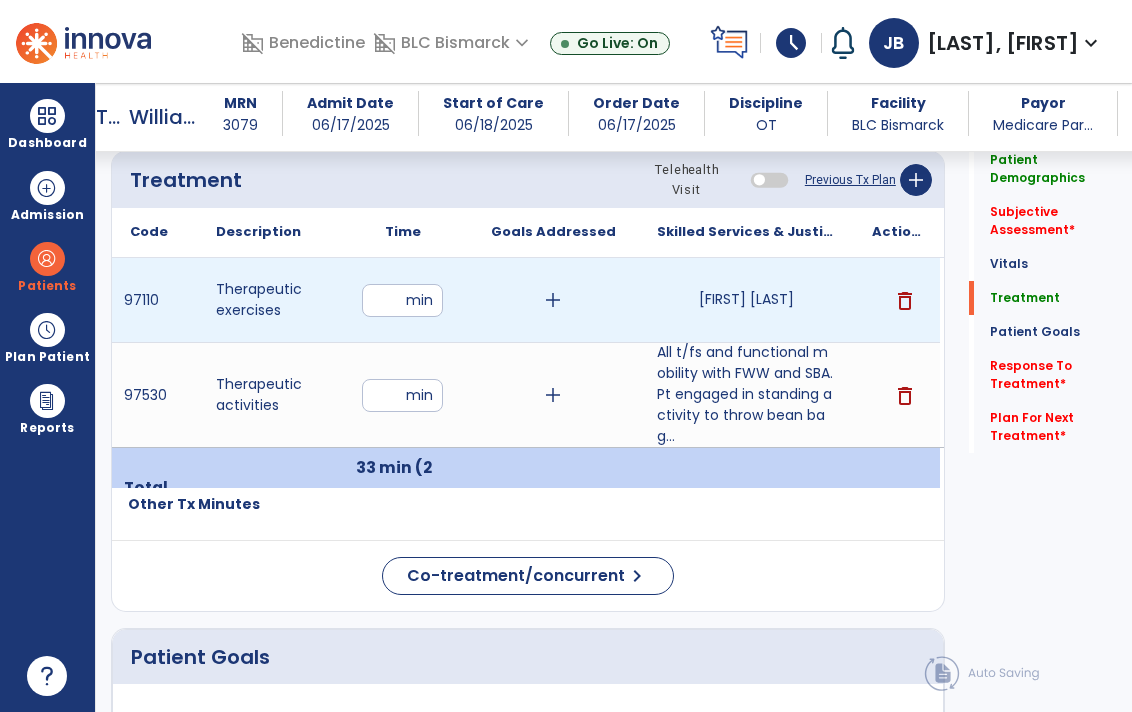 click on "[FIRST] [LAST]" at bounding box center [746, 299] 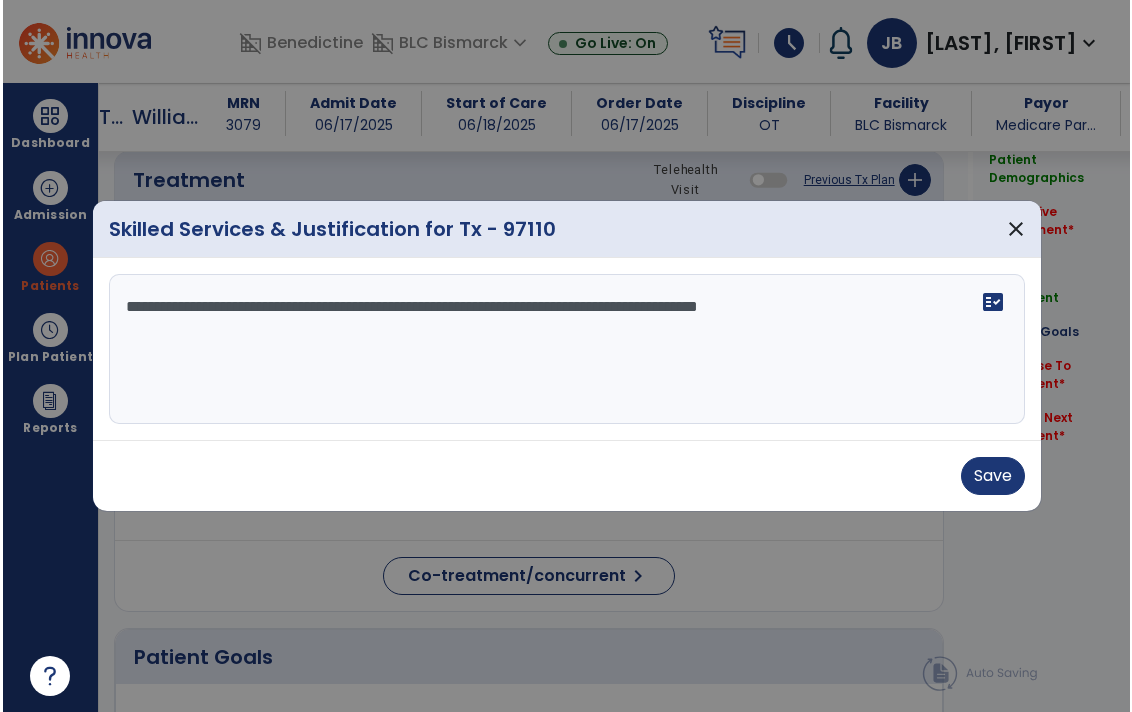 scroll, scrollTop: 1208, scrollLeft: 0, axis: vertical 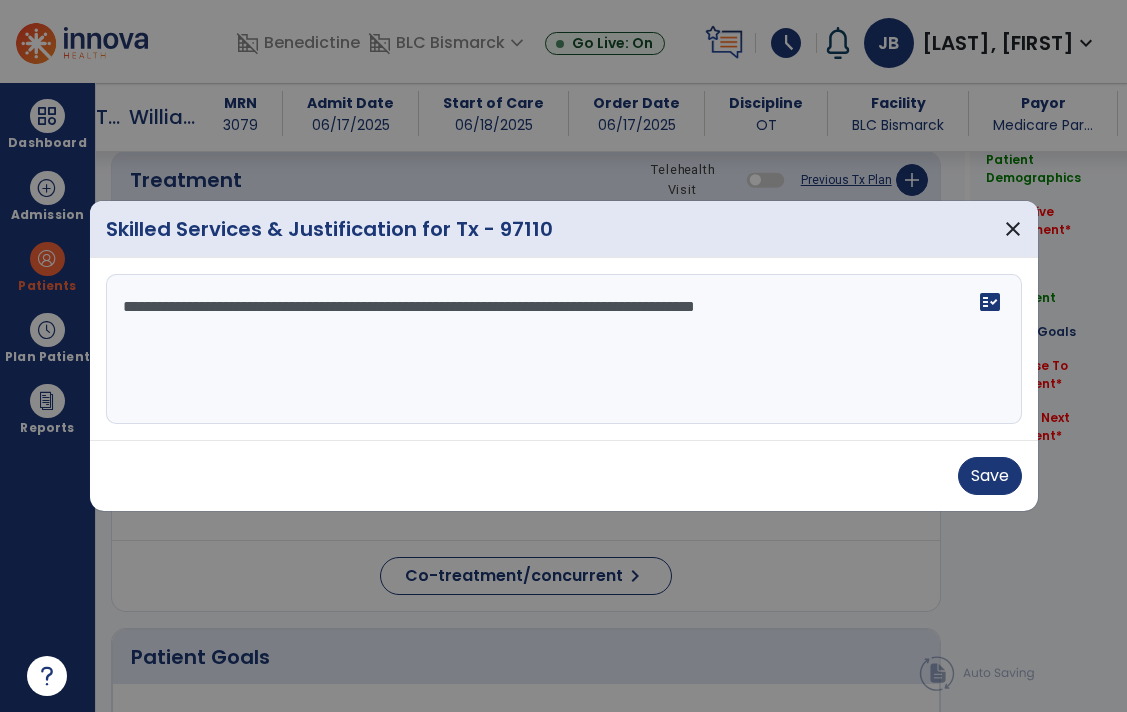 click on "**********" at bounding box center (564, 349) 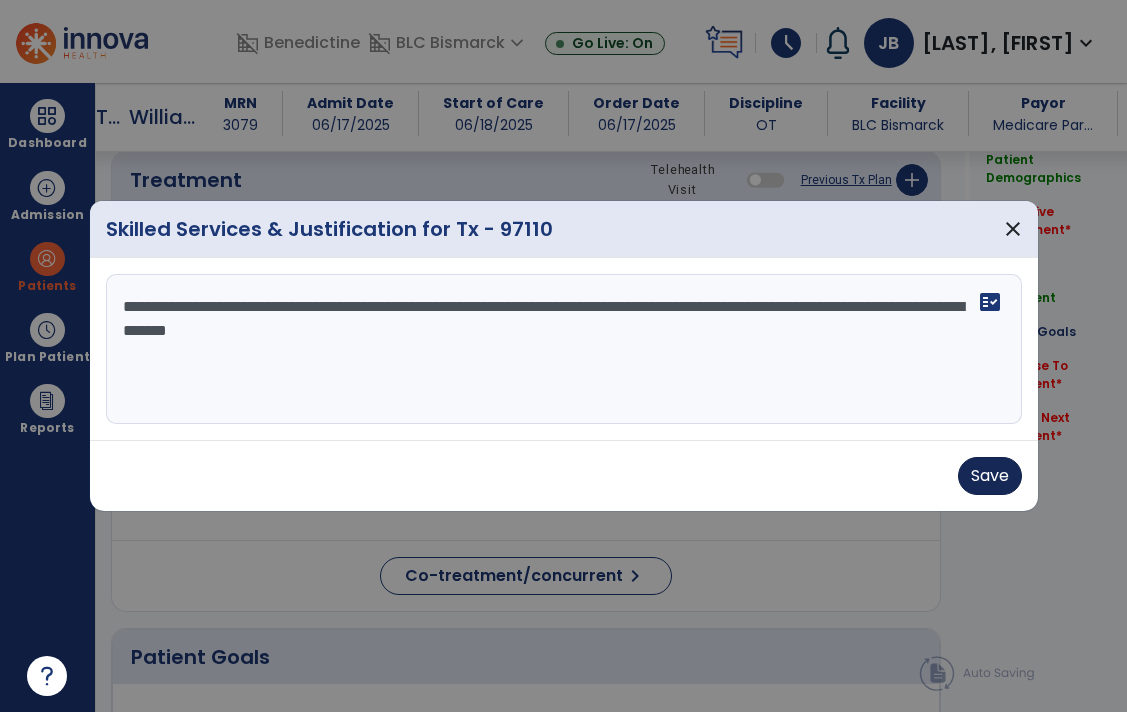 type on "**********" 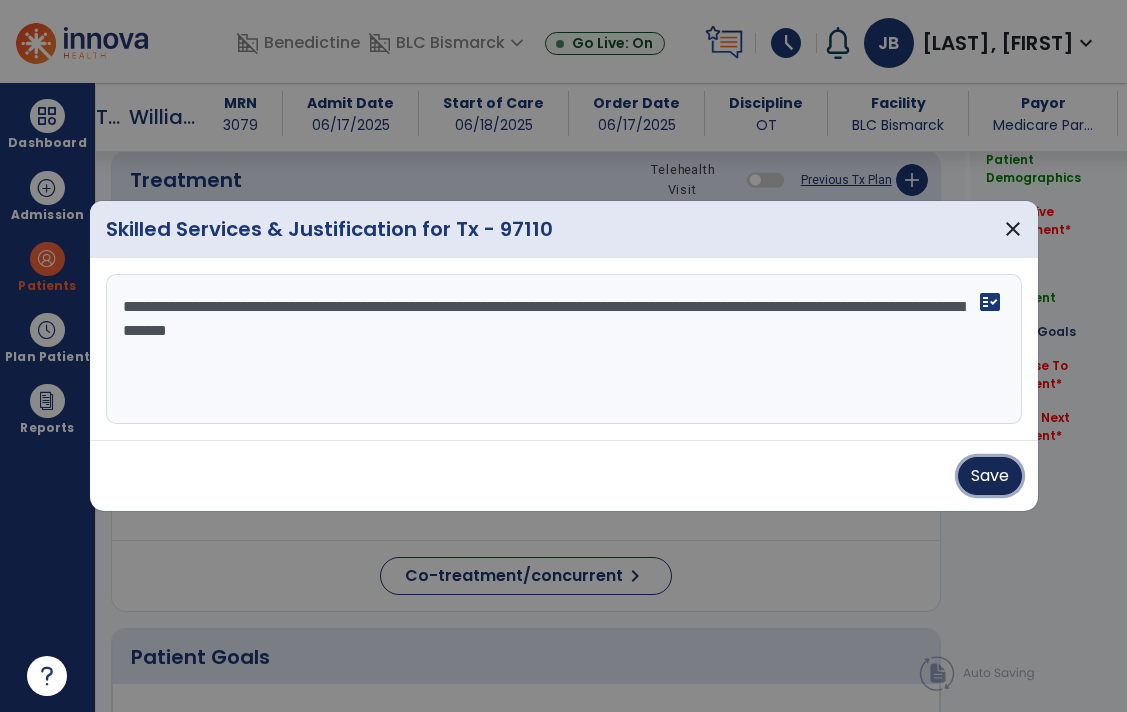 click on "Save" at bounding box center (990, 476) 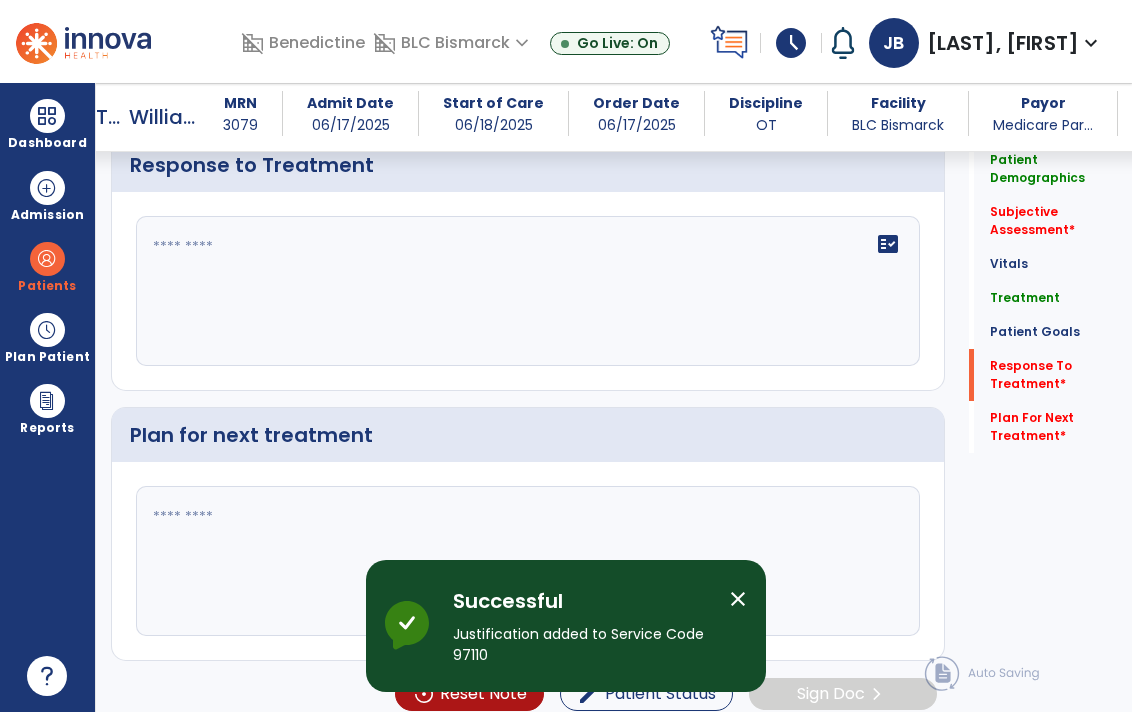 scroll, scrollTop: 2823, scrollLeft: 0, axis: vertical 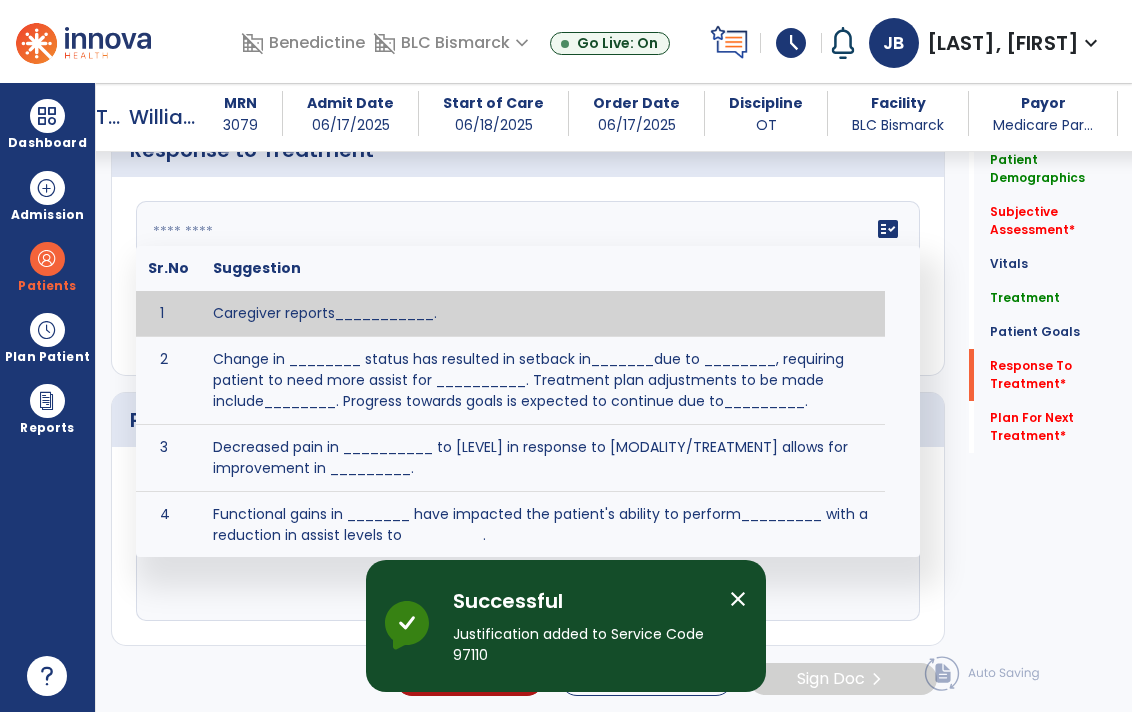 click on "fact_check  Sr.No Suggestion 1 Caregiver reports___________. 2 Change in ________ status has resulted in setback in_______due to ________, requiring patient to need more assist for __________.   Treatment plan adjustments to be made include________.  Progress towards goals is expected to continue due to_________. 3 Decreased pain in __________ to [LEVEL] in response to [MODALITY/TREATMENT] allows for improvement in _________. 4 Functional gains in _______ have impacted the patient's ability to perform_________ with a reduction in assist levels to_________. 5 Functional progress this week has been significant due to__________. 6 Gains in ________ have improved the patient's ability to perform ______with decreased levels of assist to___________. 7 Improvement in ________allows patient to tolerate higher levels of challenges in_________. 8 Pain in [AREA] has decreased to [LEVEL] in response to [TREATMENT/MODALITY], allowing fore ease in completing__________. 9 10 11 12 13 14 15 16 17 18 19 20 21" 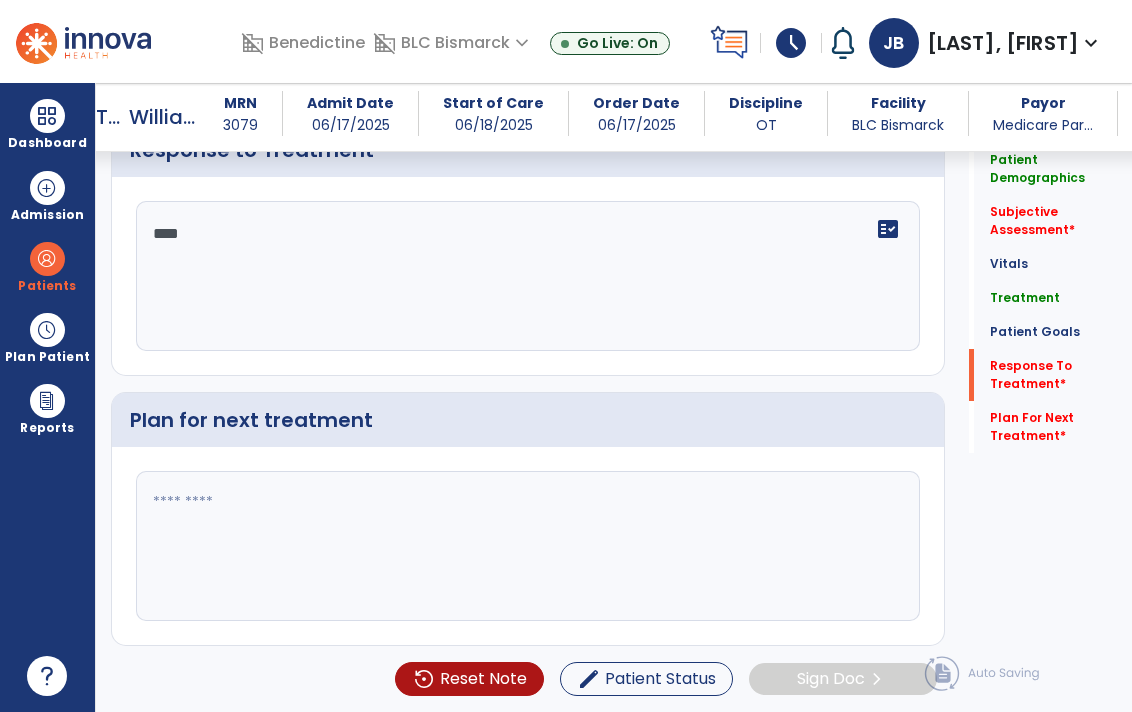 type on "****" 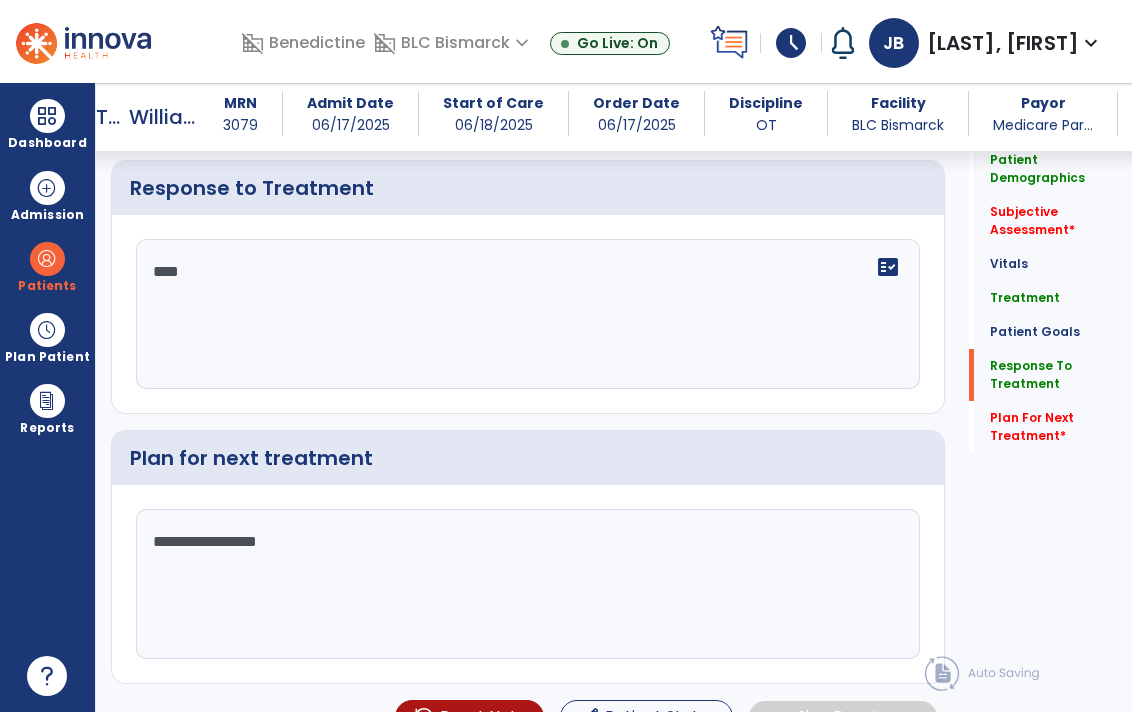 scroll, scrollTop: 2823, scrollLeft: 0, axis: vertical 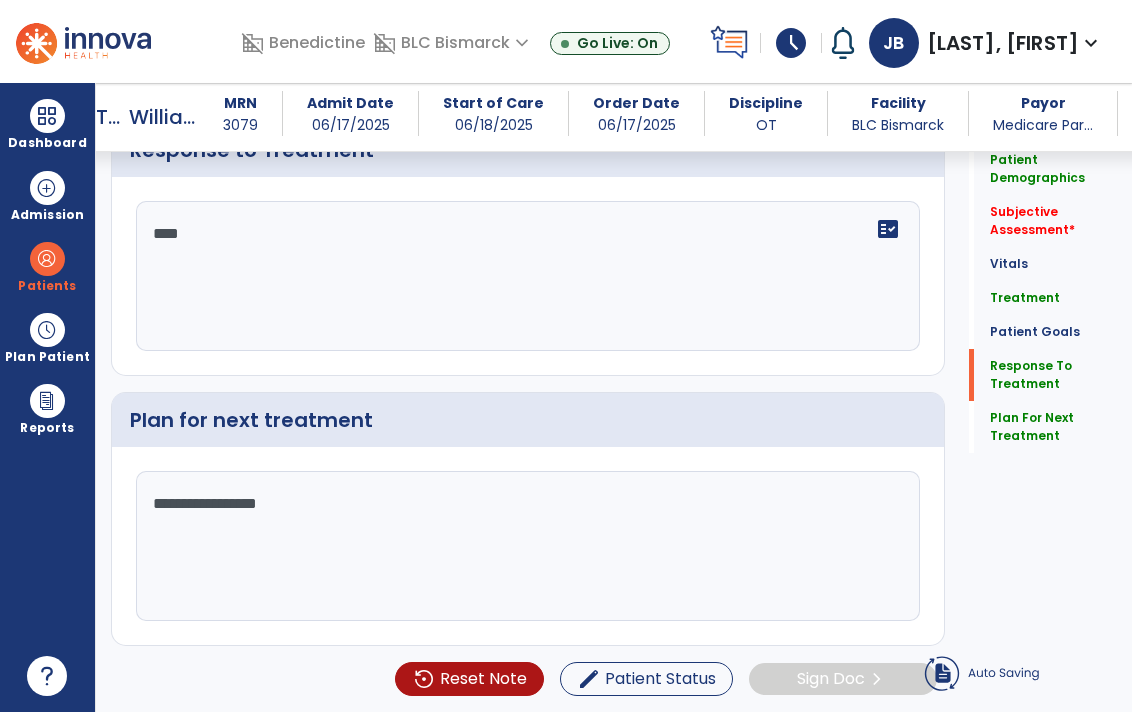 type on "**********" 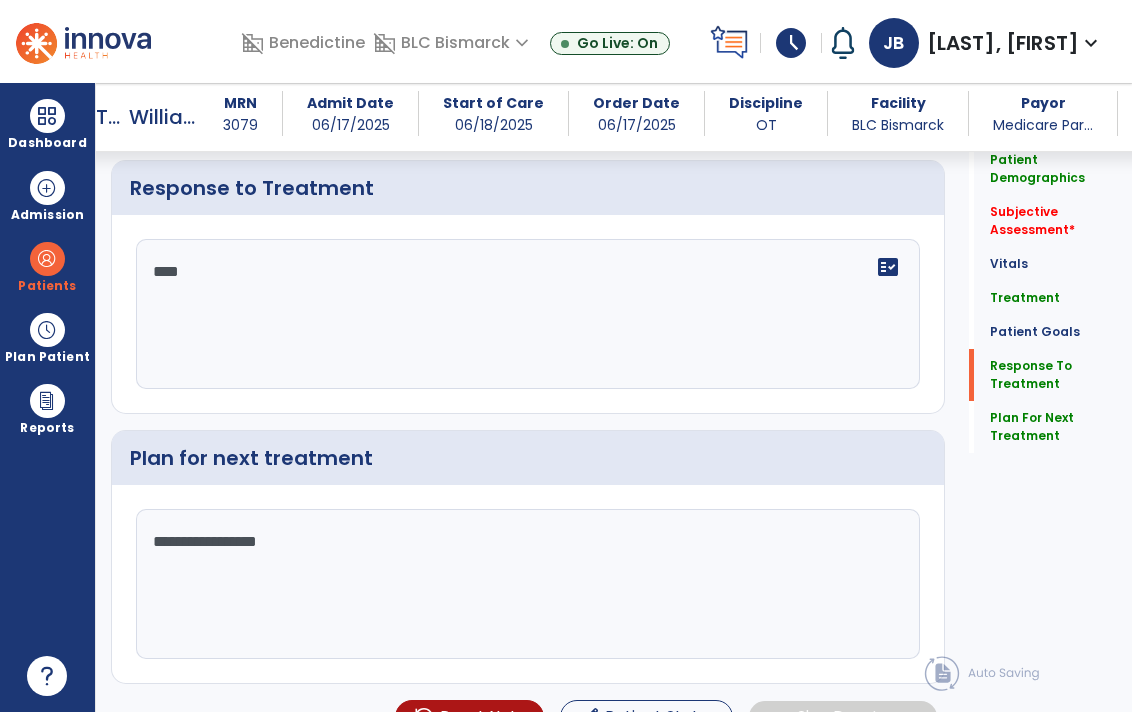 scroll, scrollTop: 2823, scrollLeft: 0, axis: vertical 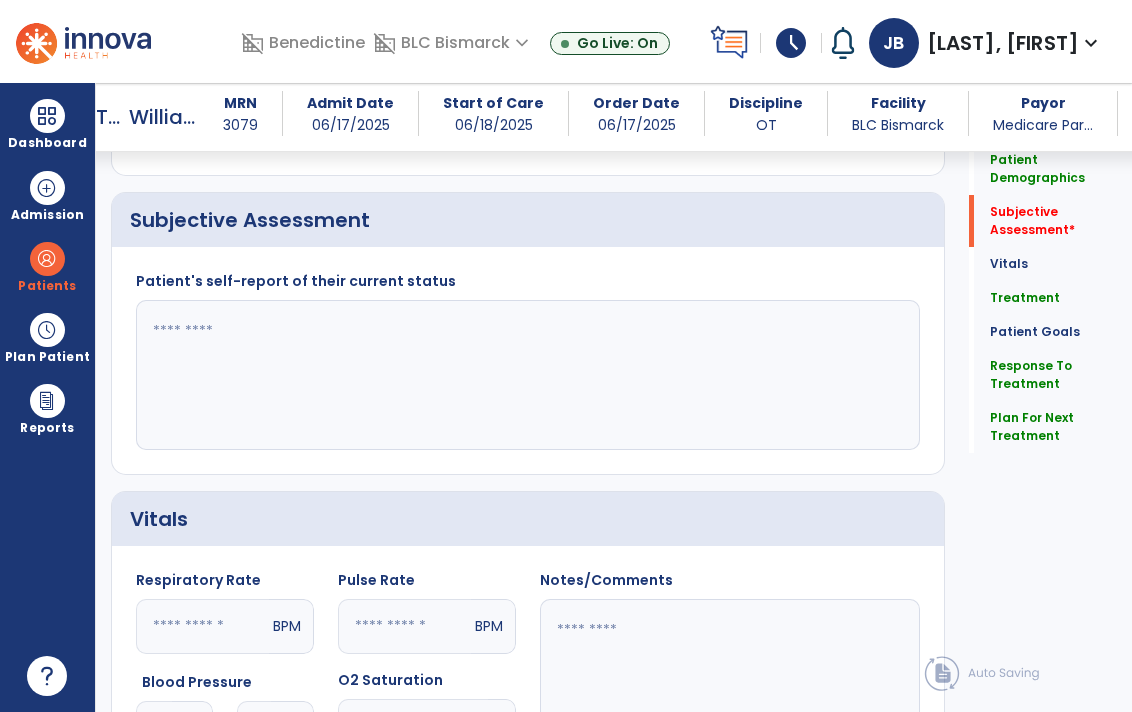 click 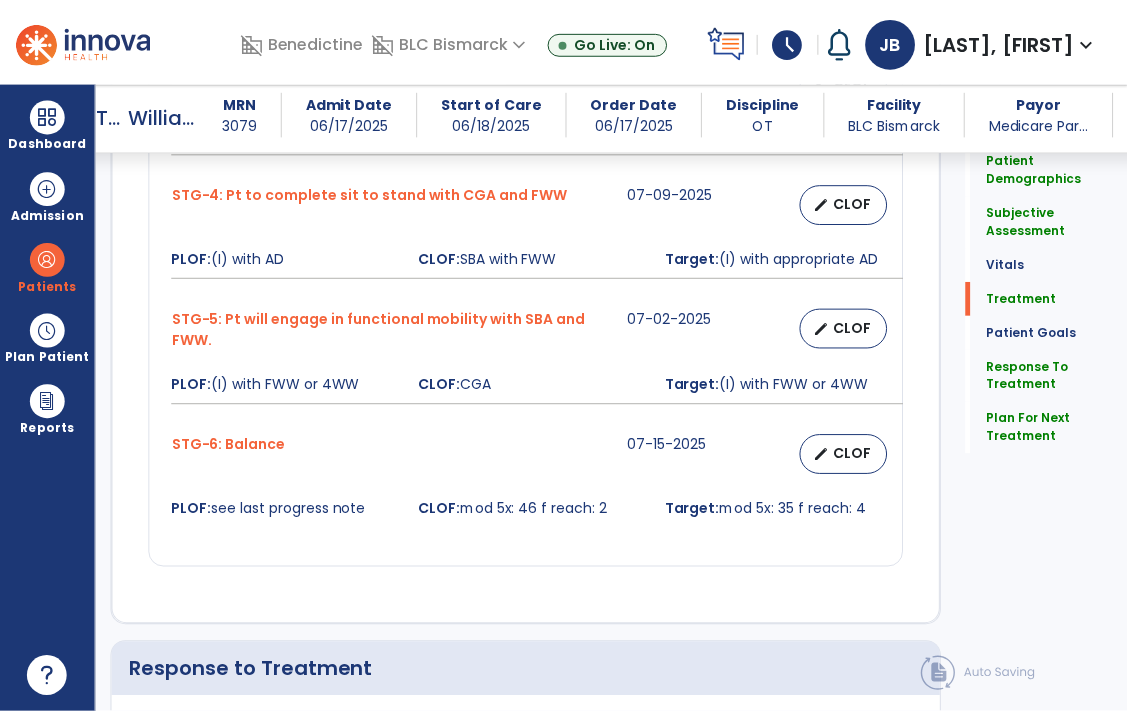 scroll, scrollTop: 2823, scrollLeft: 0, axis: vertical 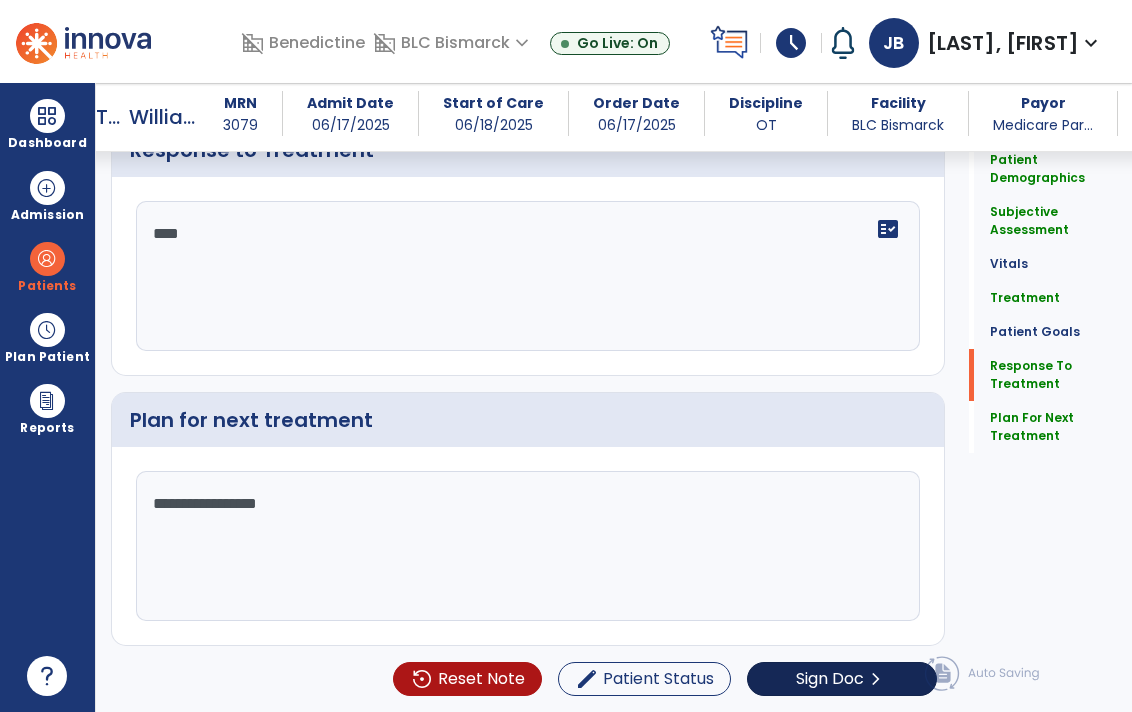 type on "**********" 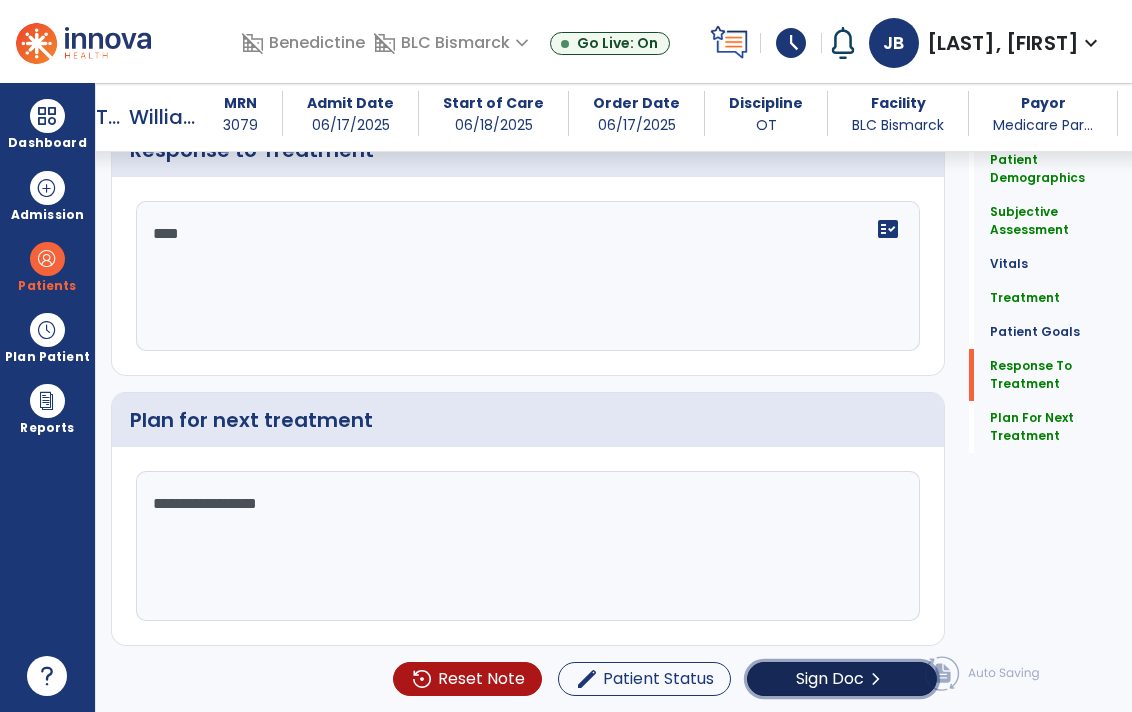 click on "Sign Doc" 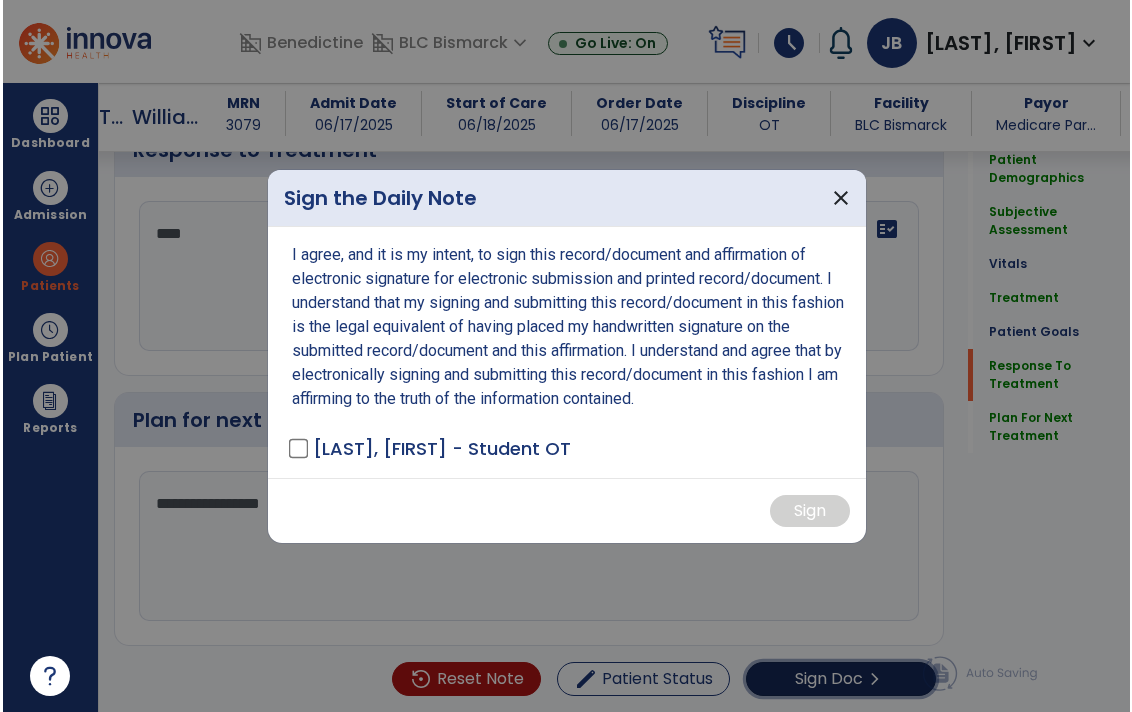 scroll, scrollTop: 2823, scrollLeft: 0, axis: vertical 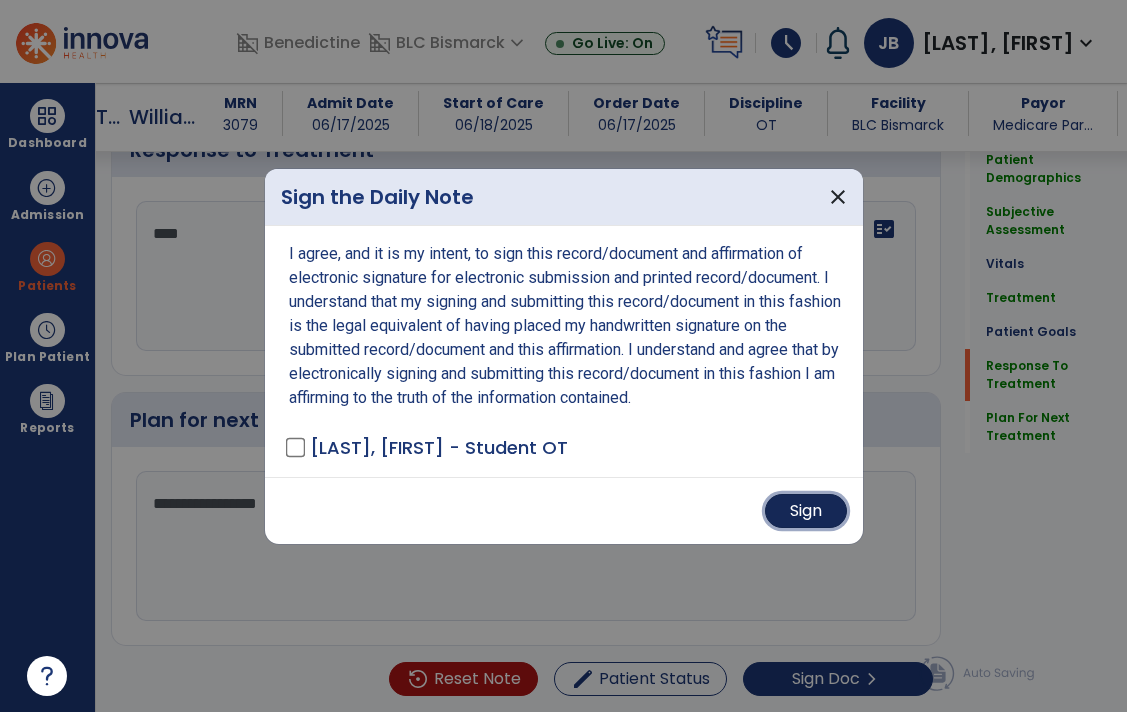 click on "Sign" at bounding box center [806, 511] 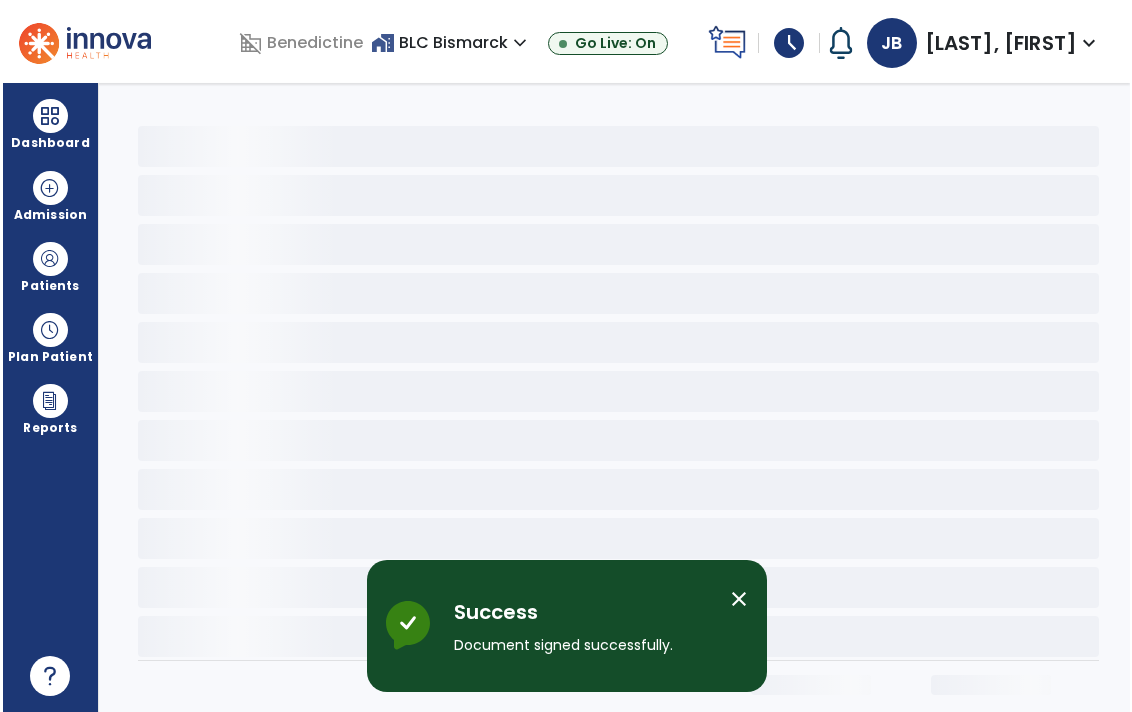 scroll, scrollTop: 0, scrollLeft: 0, axis: both 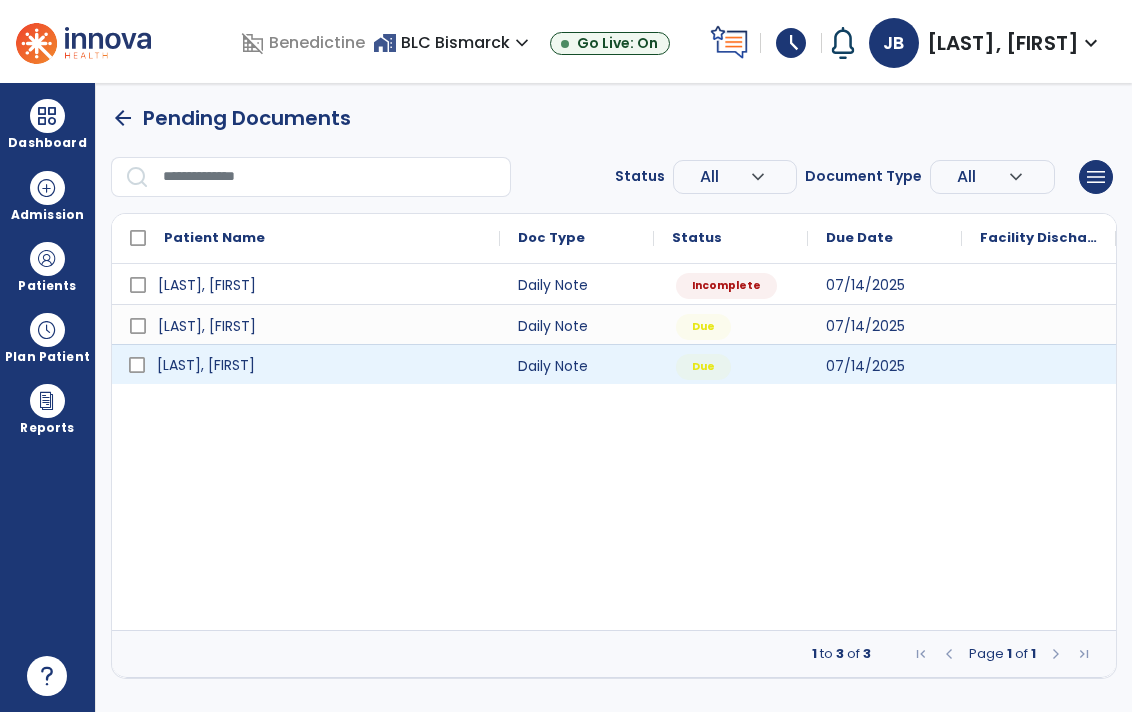 click on "[LAST], [FIRST]" at bounding box center (320, 365) 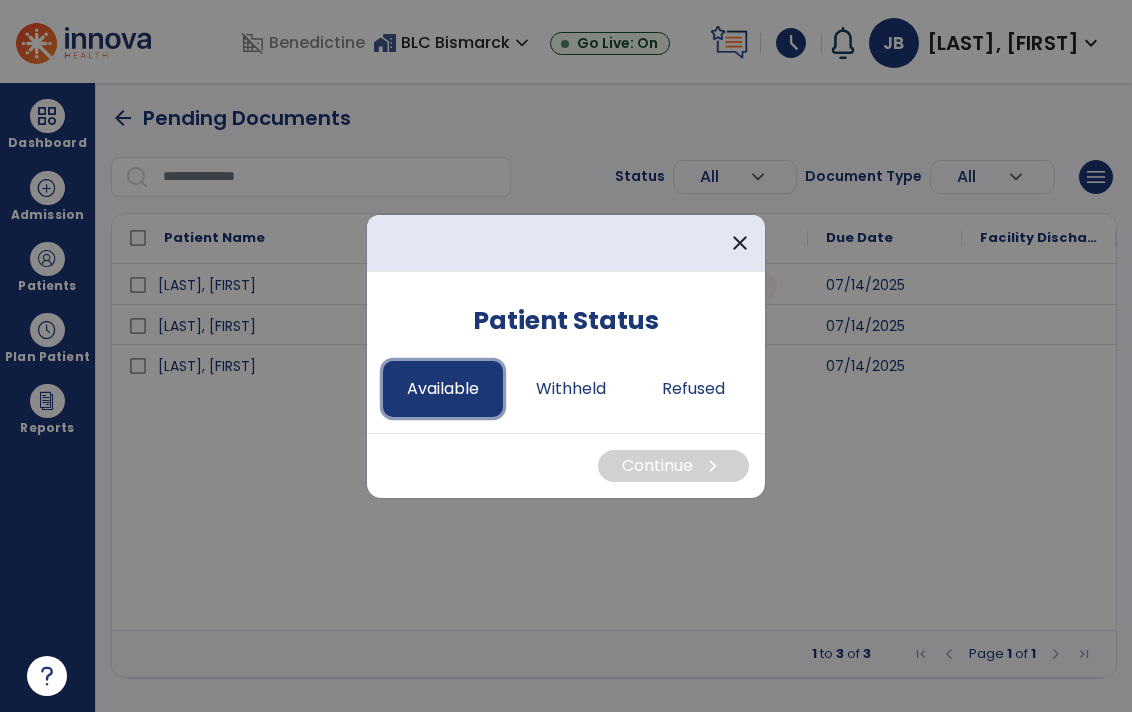 click on "Available" at bounding box center (443, 389) 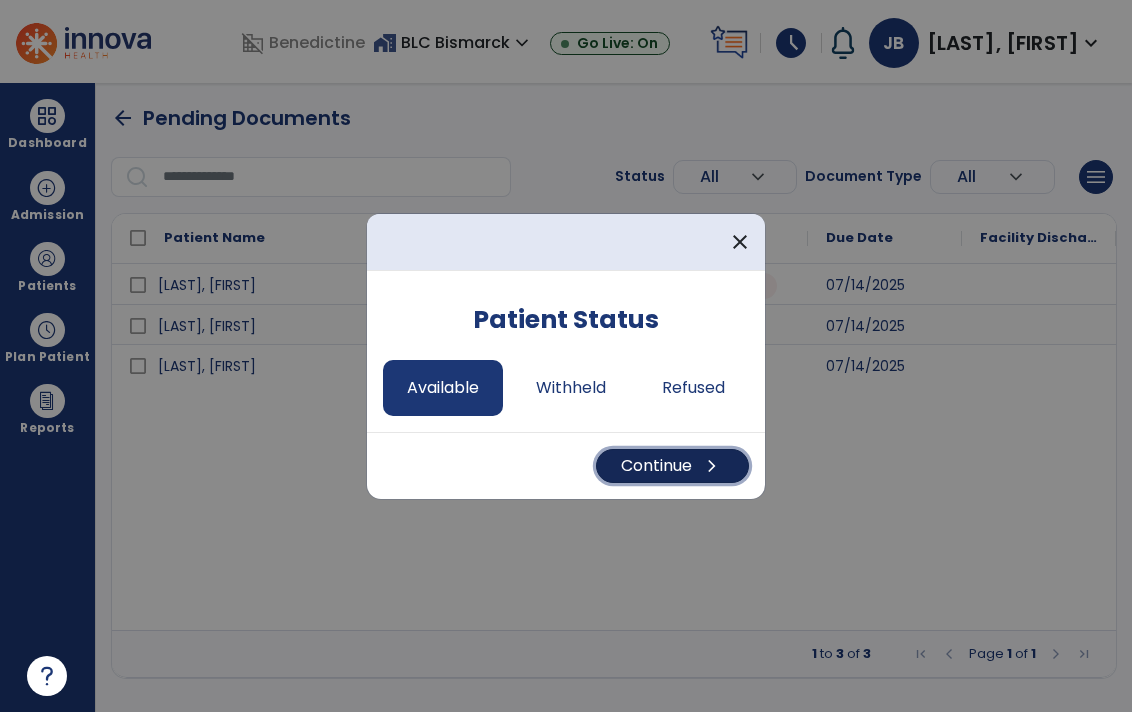 click on "Continue   chevron_right" at bounding box center [672, 466] 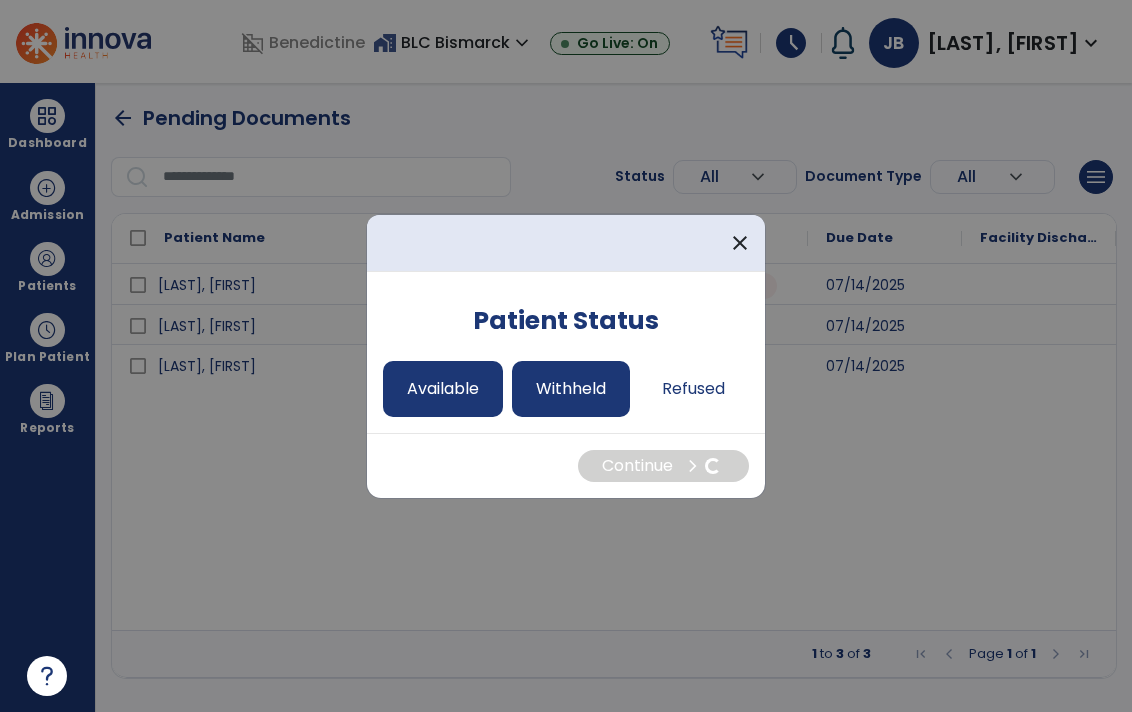select on "*" 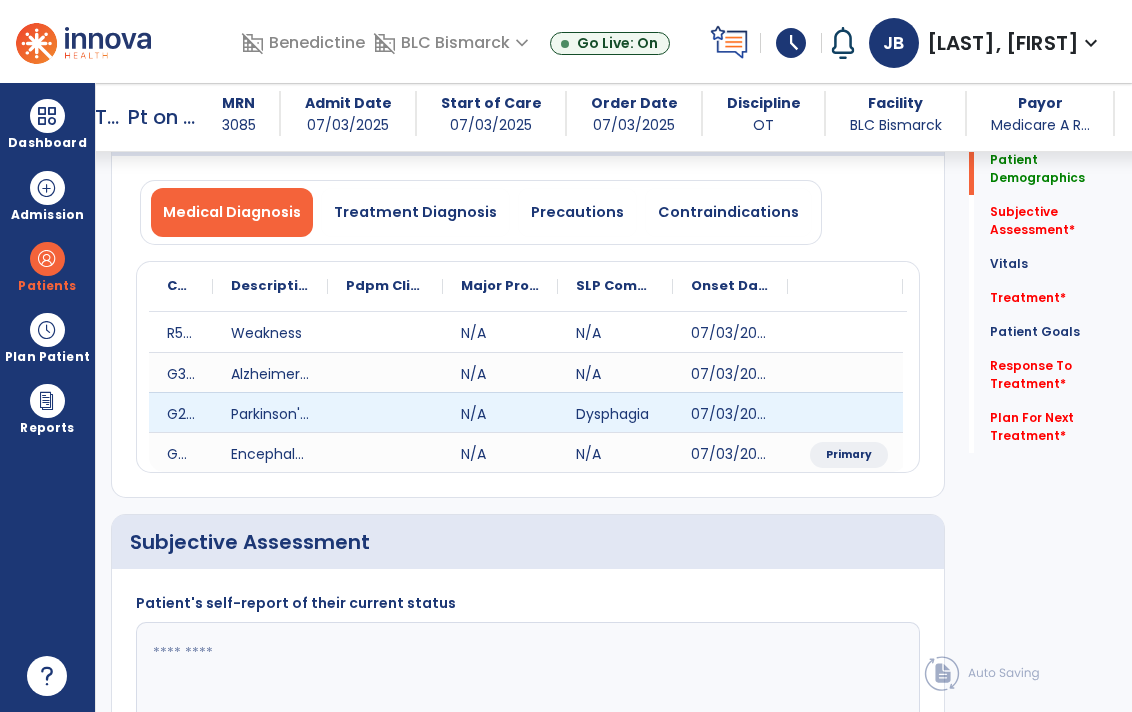 scroll, scrollTop: 307, scrollLeft: 0, axis: vertical 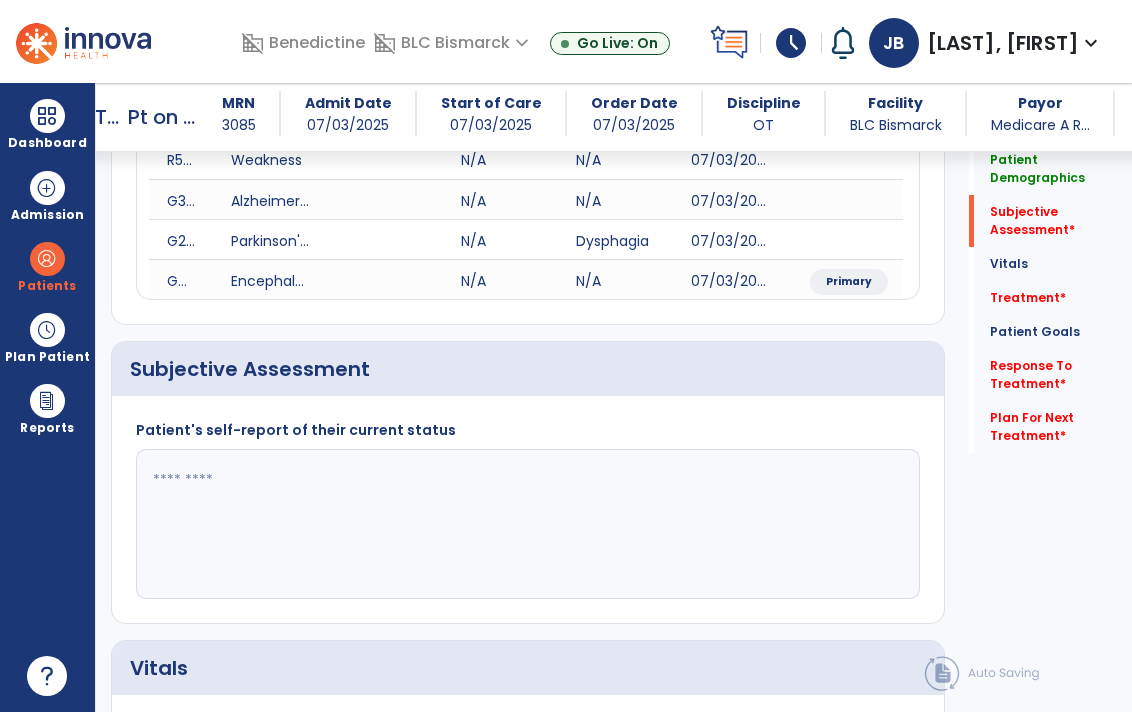 click 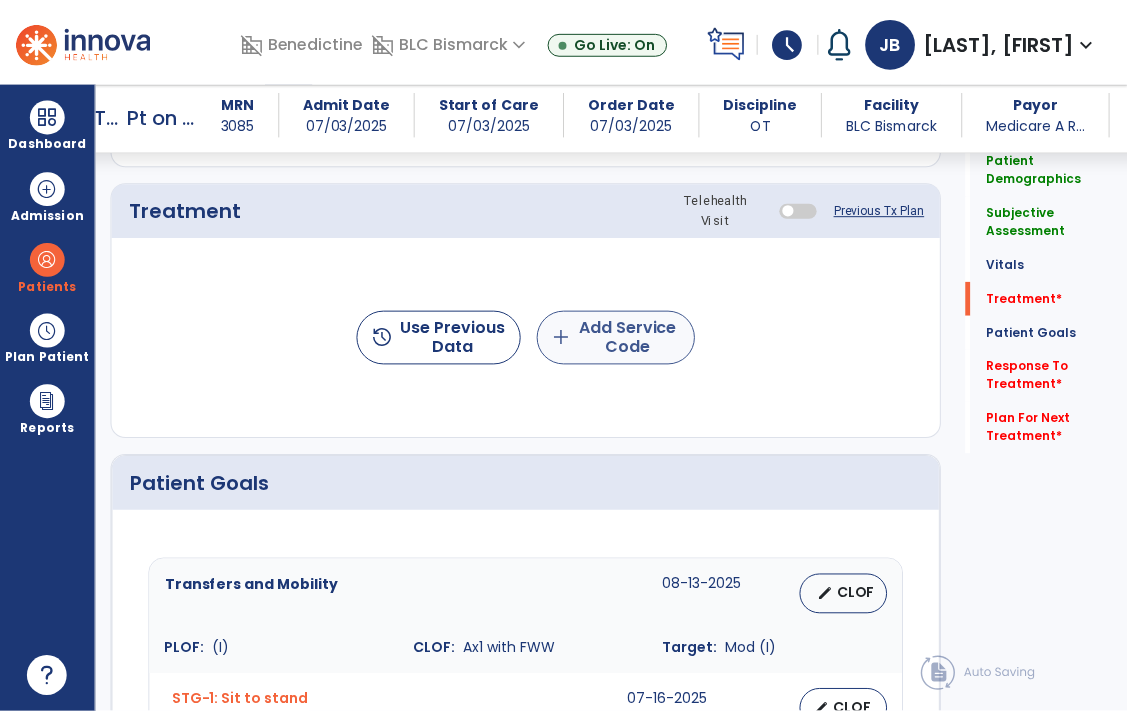 scroll, scrollTop: 1202, scrollLeft: 0, axis: vertical 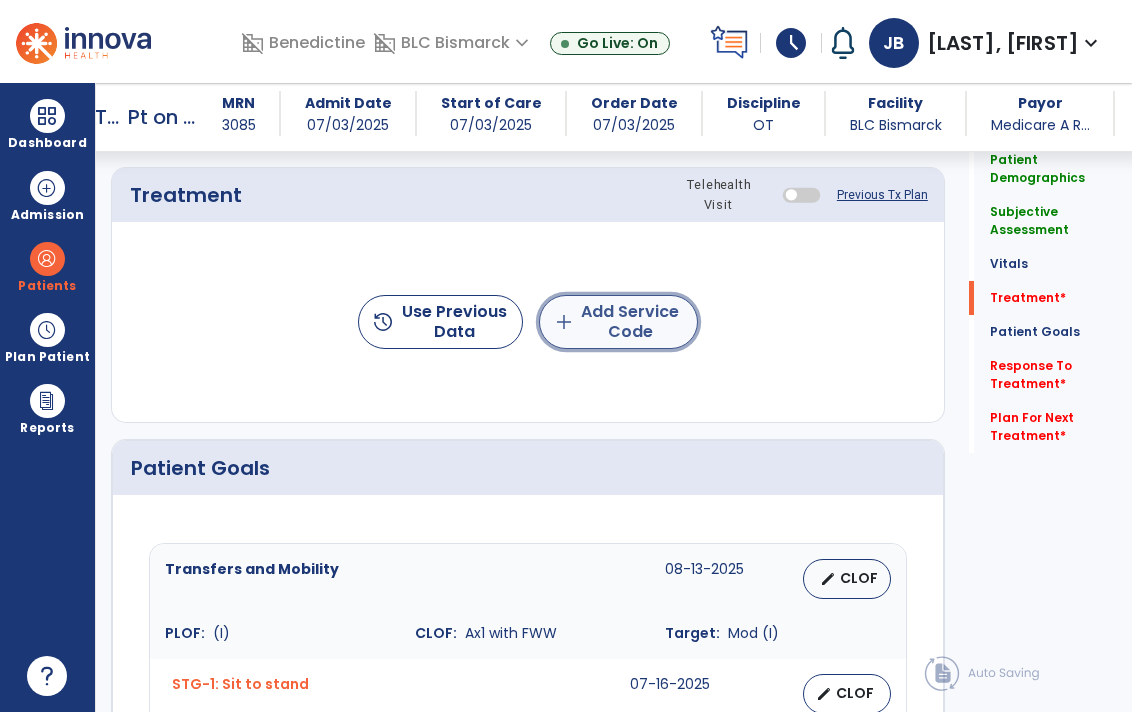 click on "add" 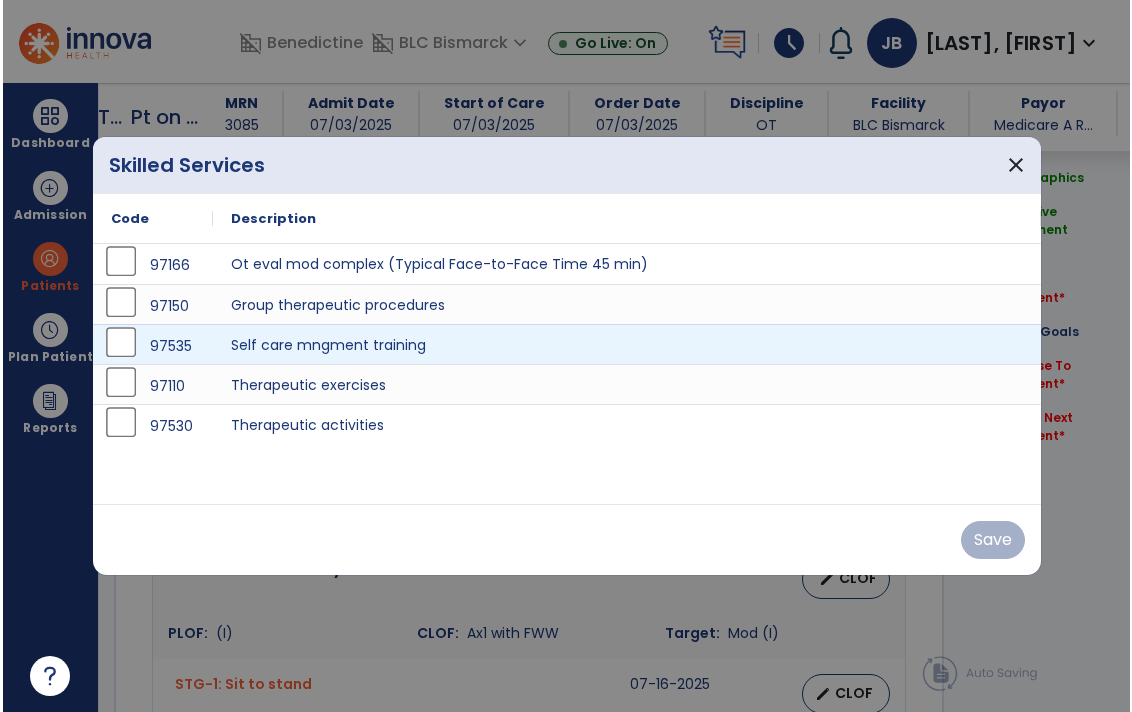 scroll, scrollTop: 1202, scrollLeft: 0, axis: vertical 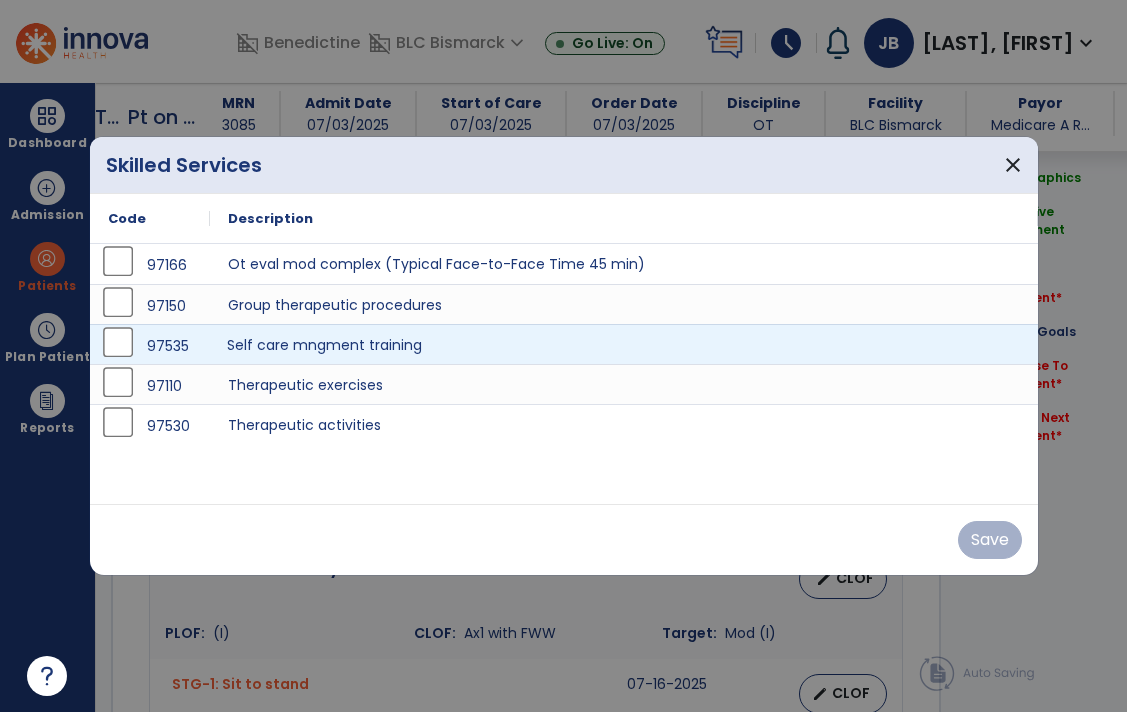click on "Self care mngment training" at bounding box center [624, 344] 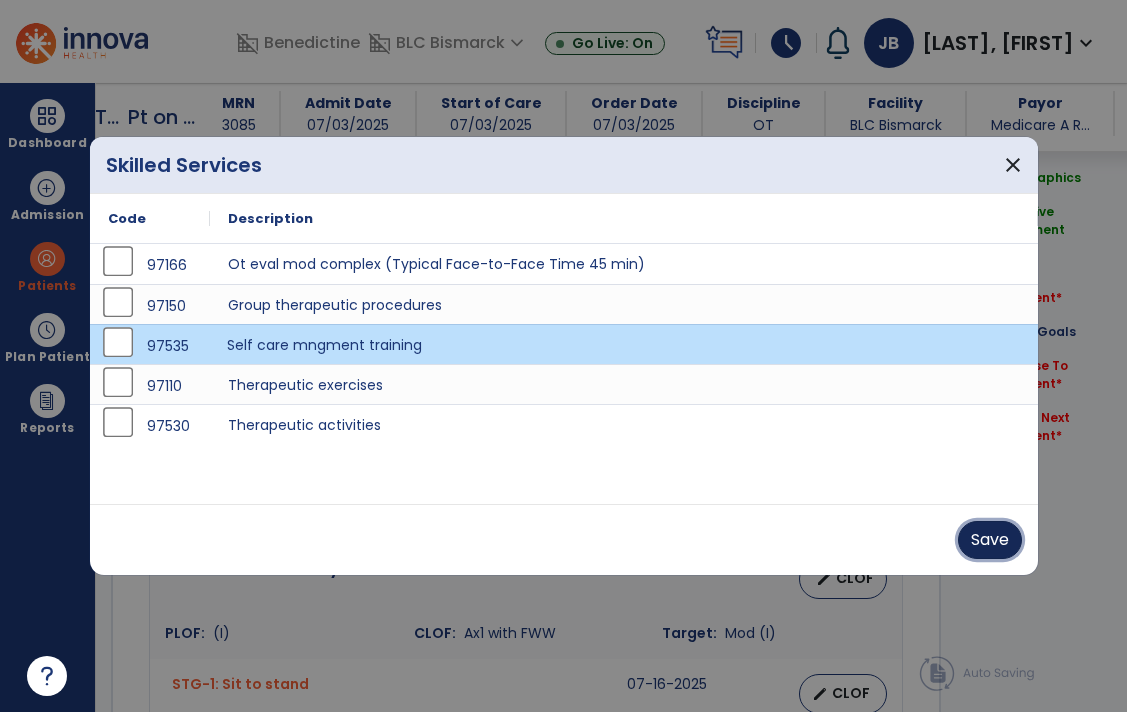 click on "Save" at bounding box center [990, 540] 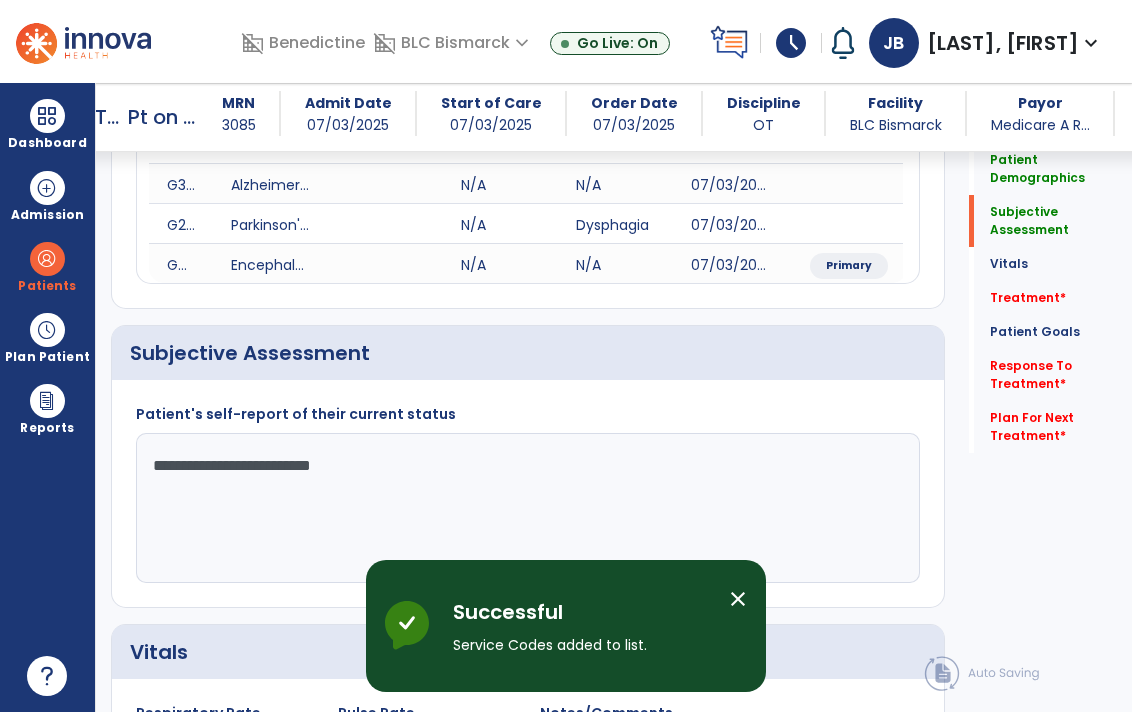 scroll, scrollTop: 315, scrollLeft: 0, axis: vertical 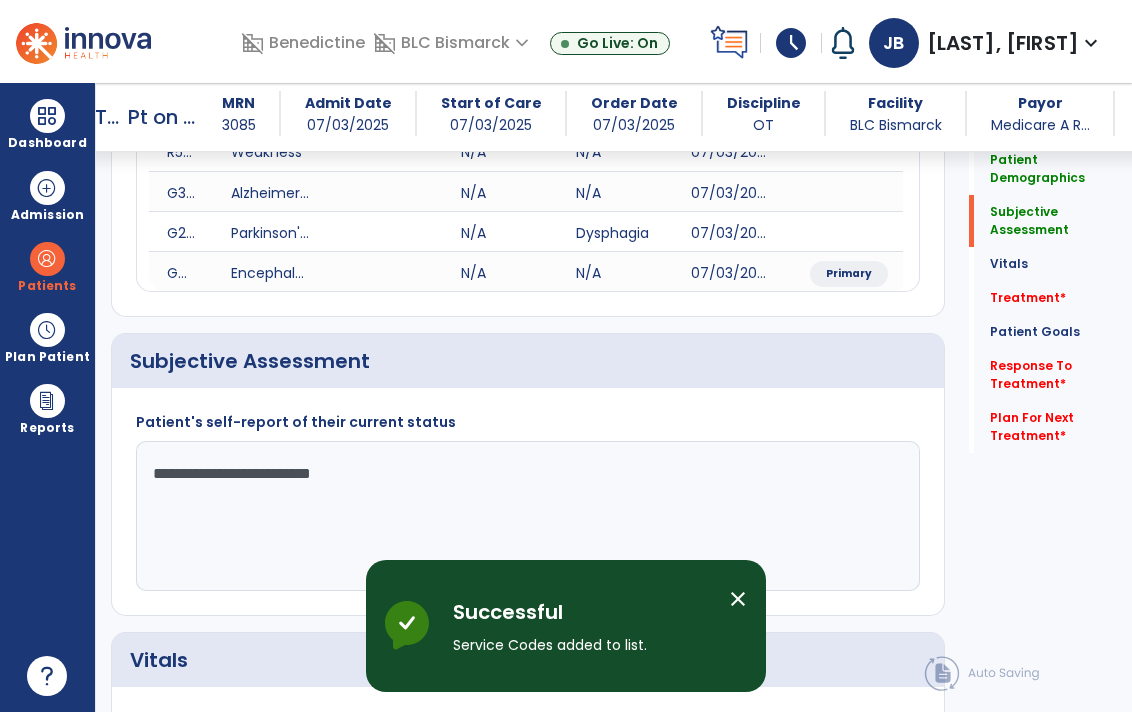 click on "**********" 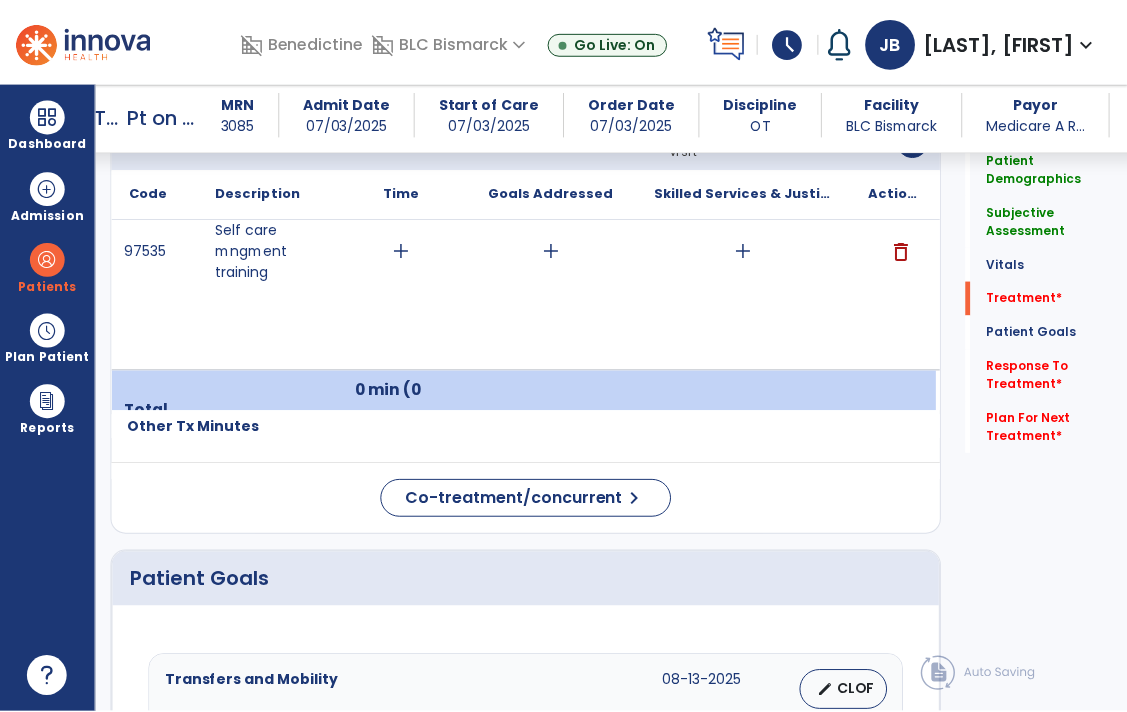scroll, scrollTop: 1231, scrollLeft: 0, axis: vertical 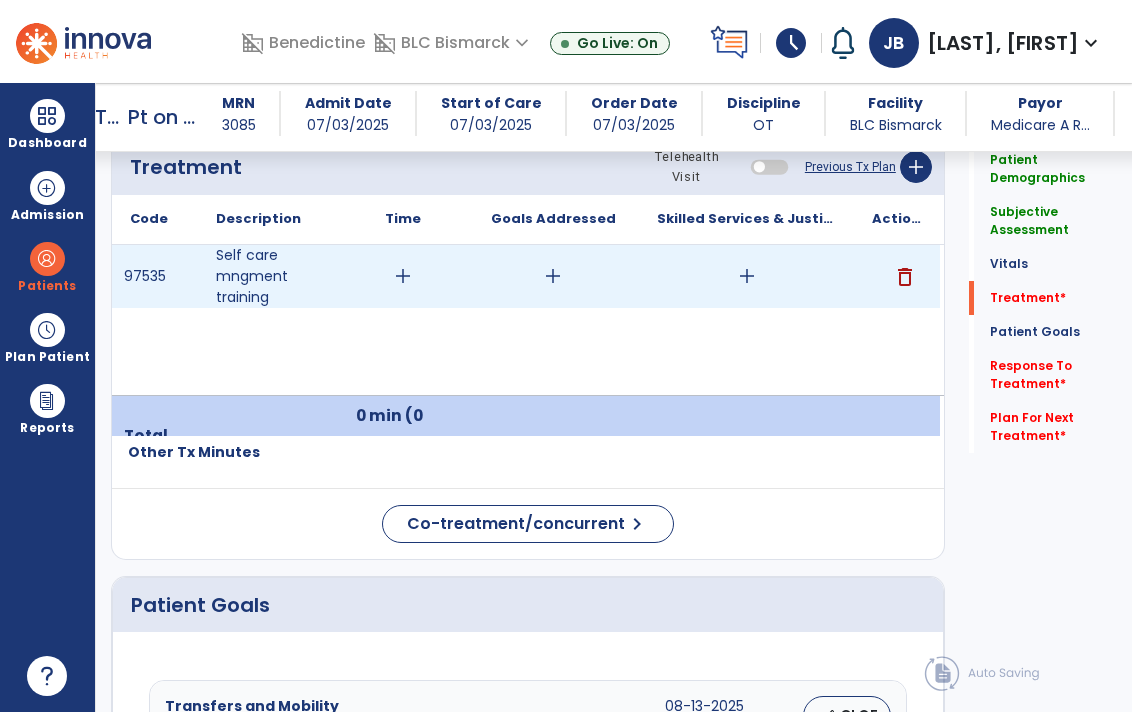 type on "**********" 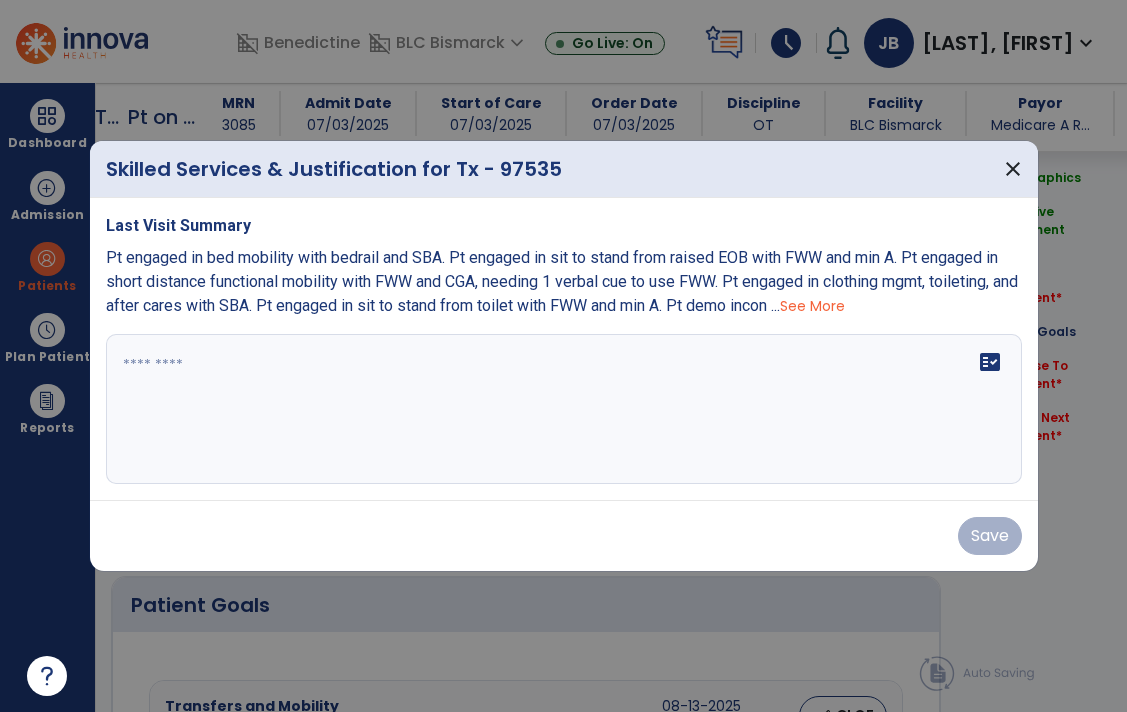 scroll, scrollTop: 1231, scrollLeft: 0, axis: vertical 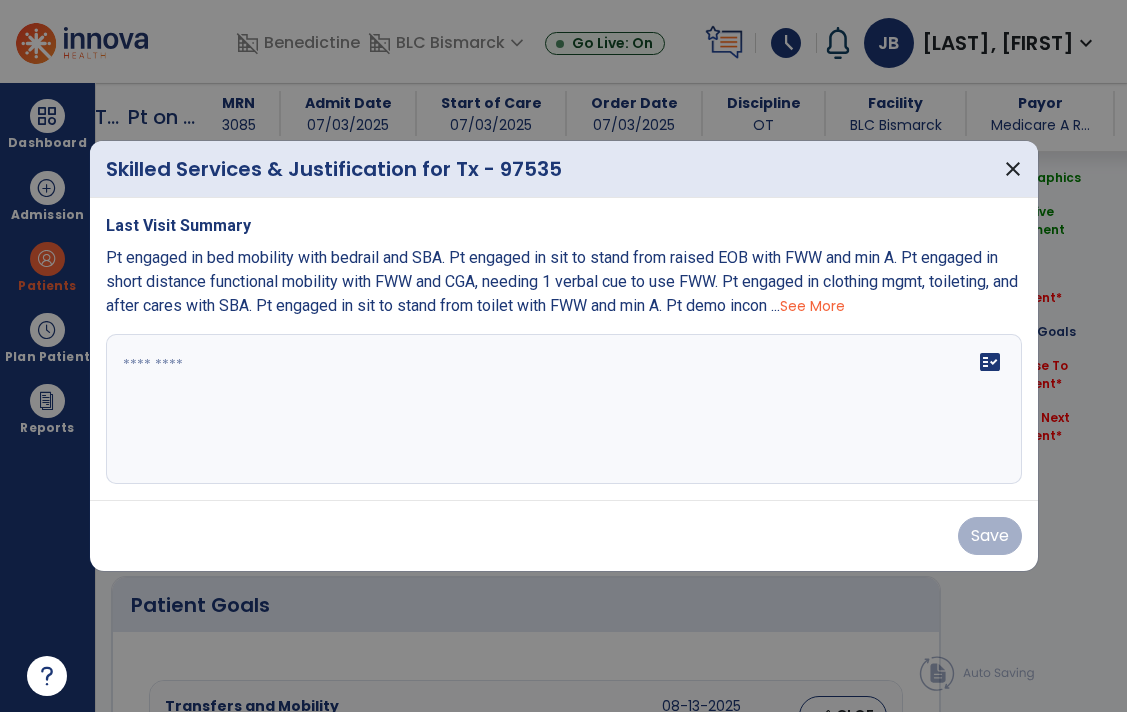 click on "fact_check" at bounding box center [564, 409] 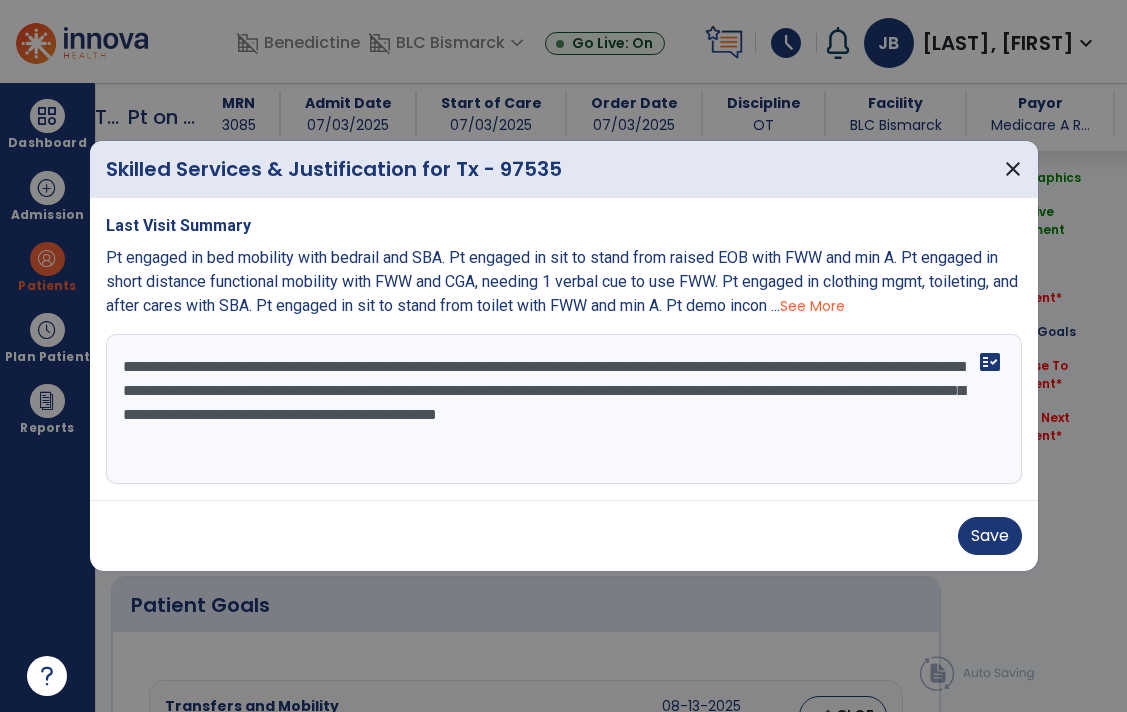 click on "**********" at bounding box center (564, 409) 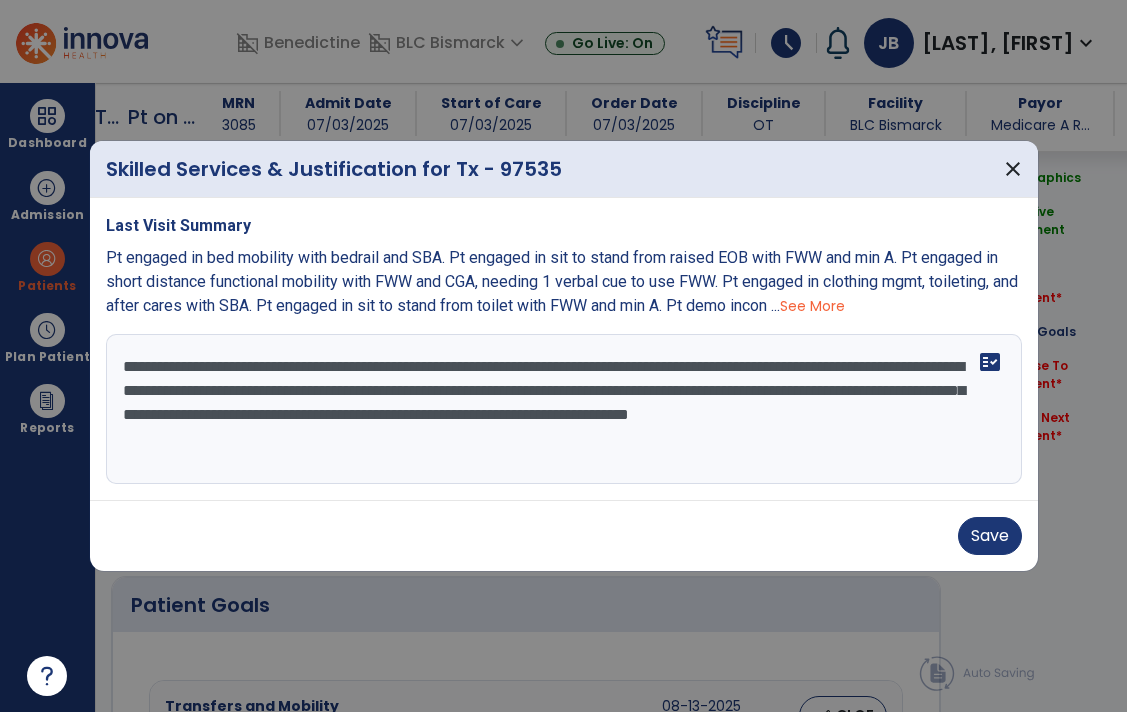 click on "**********" at bounding box center [564, 409] 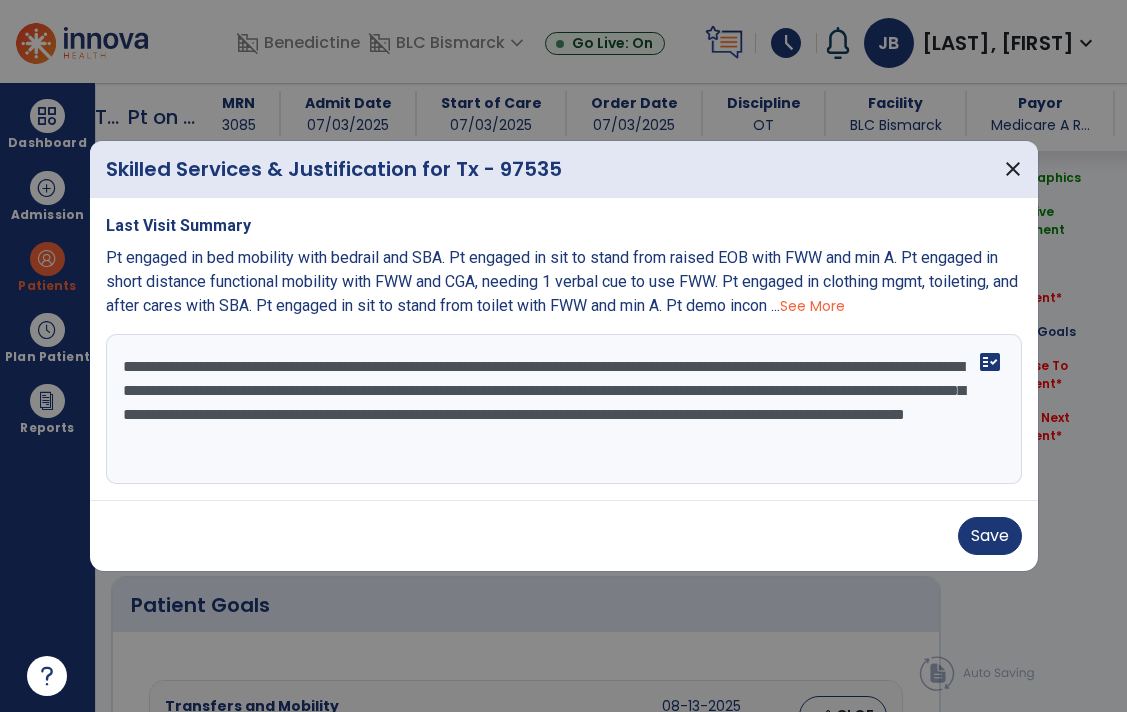 click on "**********" at bounding box center [564, 409] 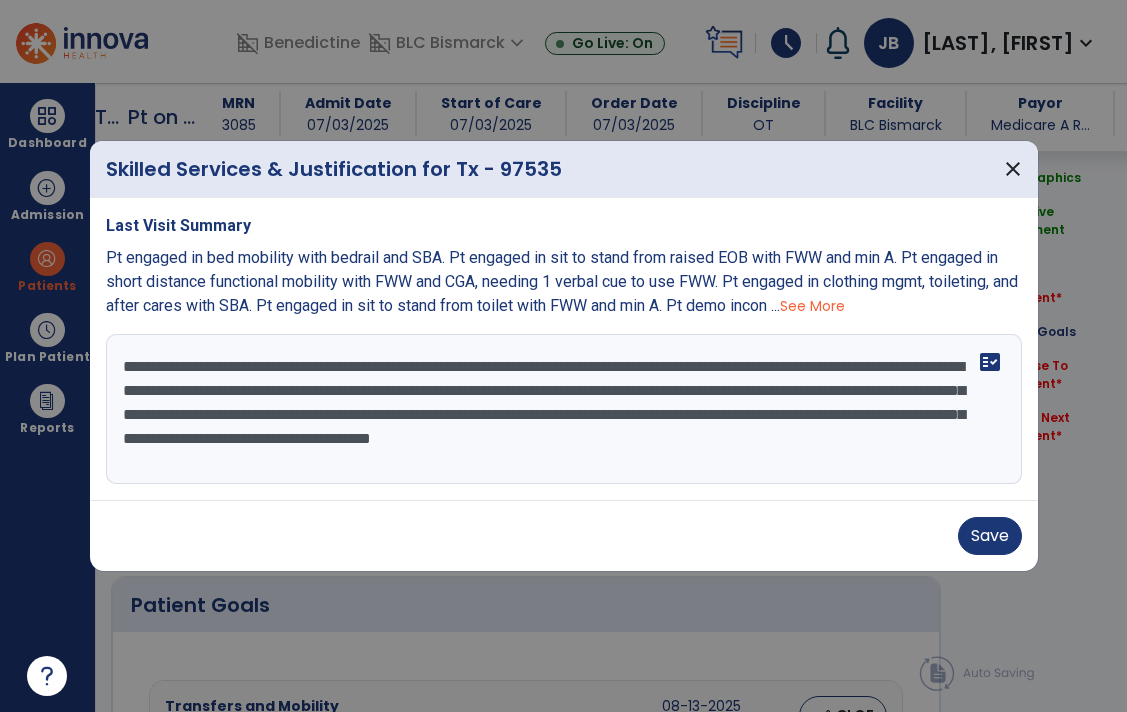 type on "**********" 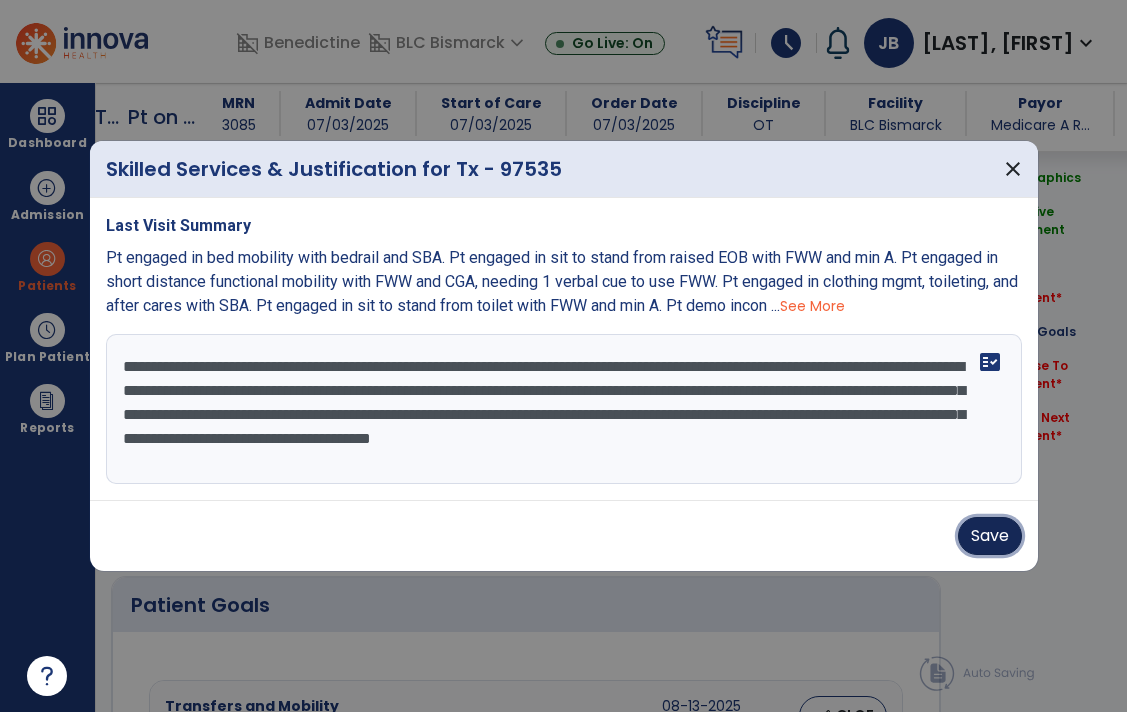 click on "Save" at bounding box center [990, 536] 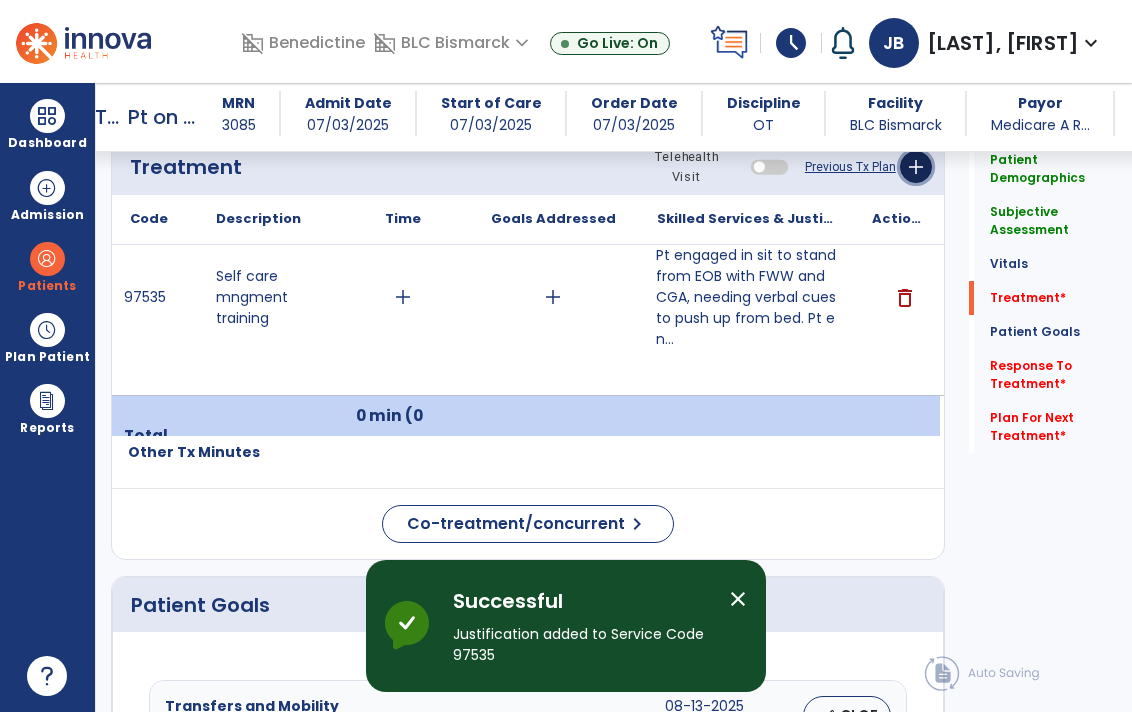 click on "add" 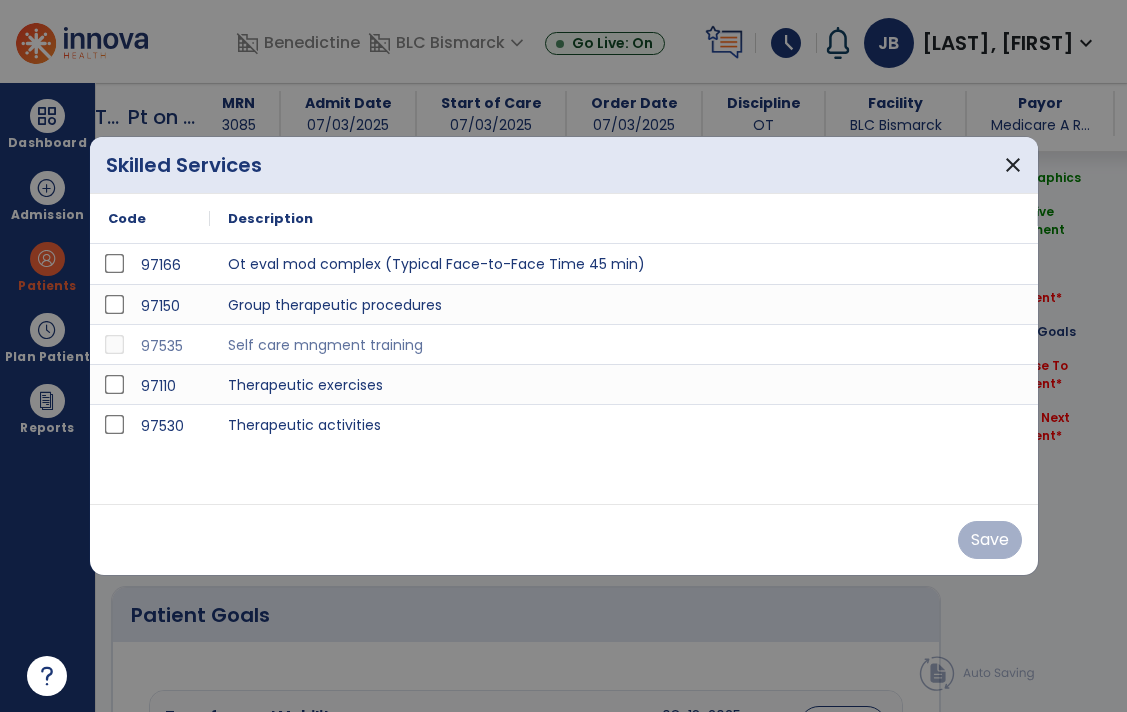 scroll, scrollTop: 1231, scrollLeft: 0, axis: vertical 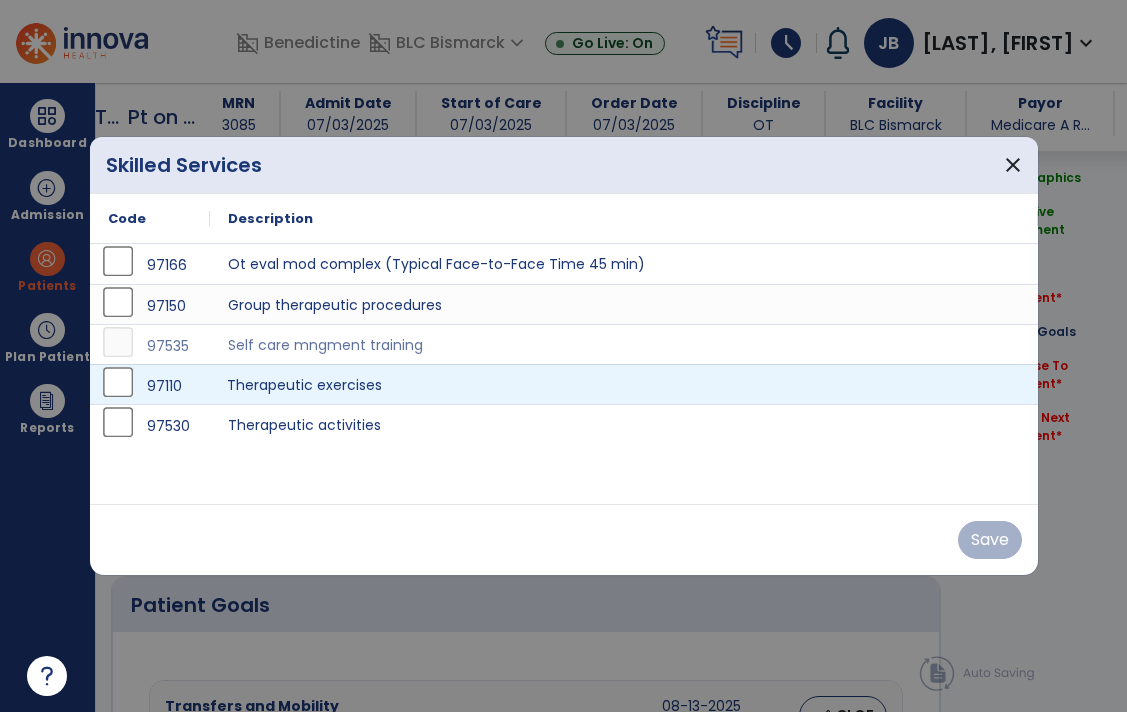click on "Therapeutic exercises" at bounding box center (624, 384) 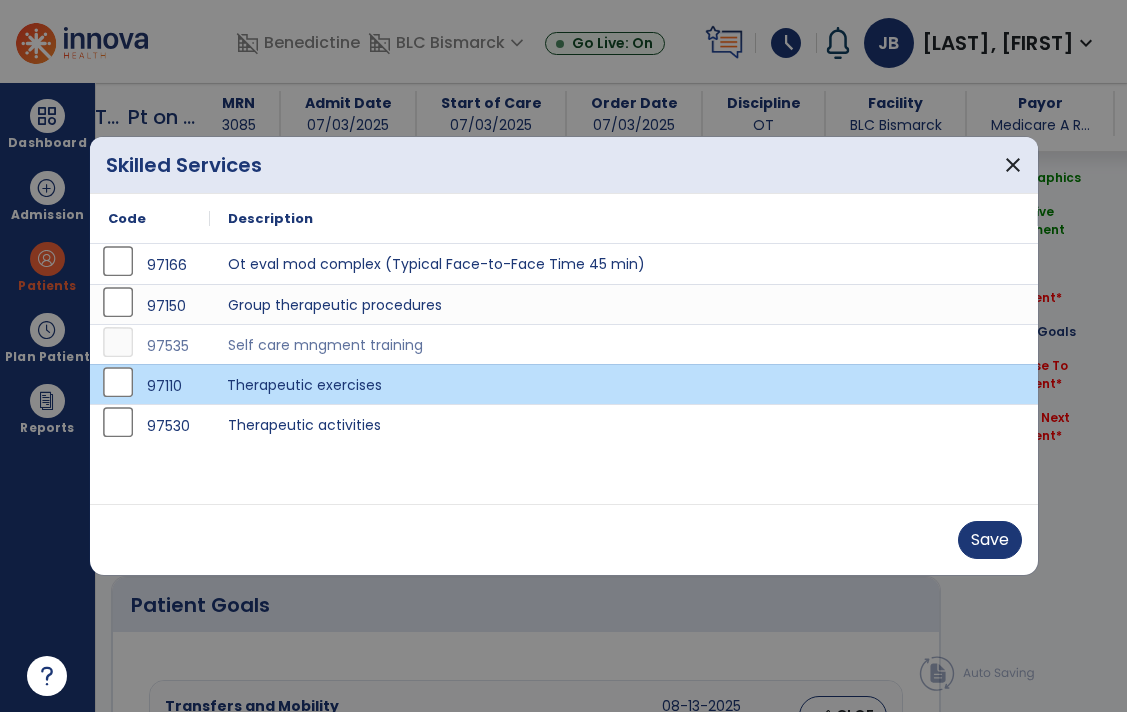click on "Therapeutic exercises" at bounding box center [624, 384] 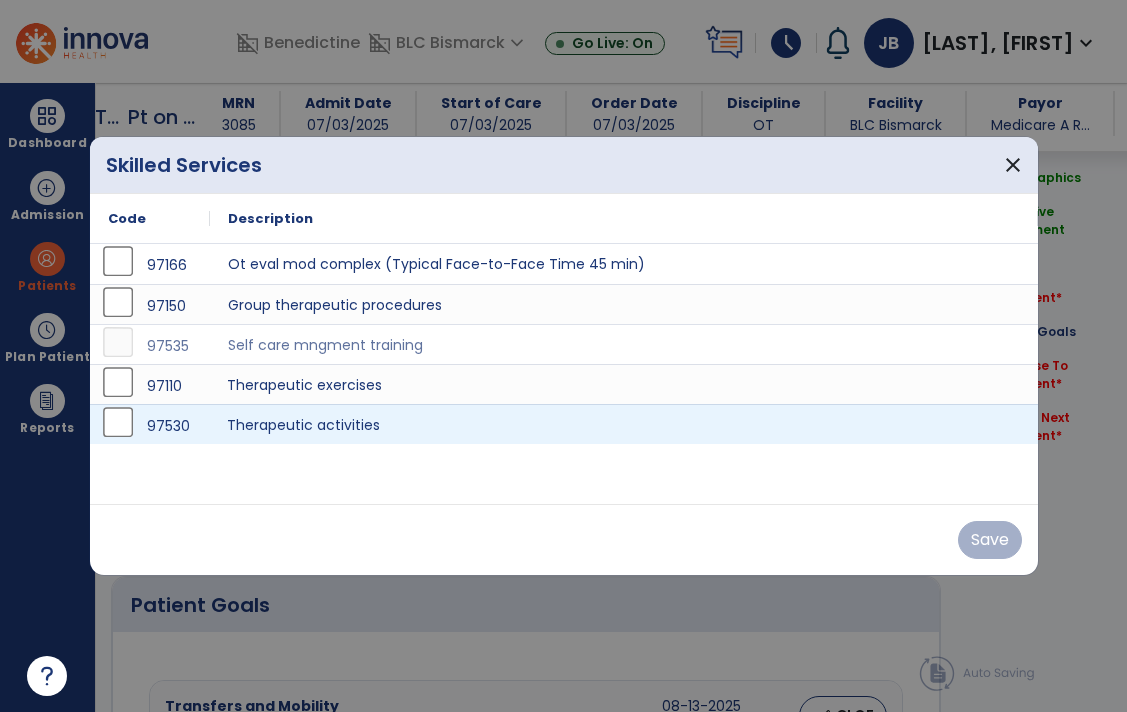 click on "Therapeutic activities" at bounding box center [624, 424] 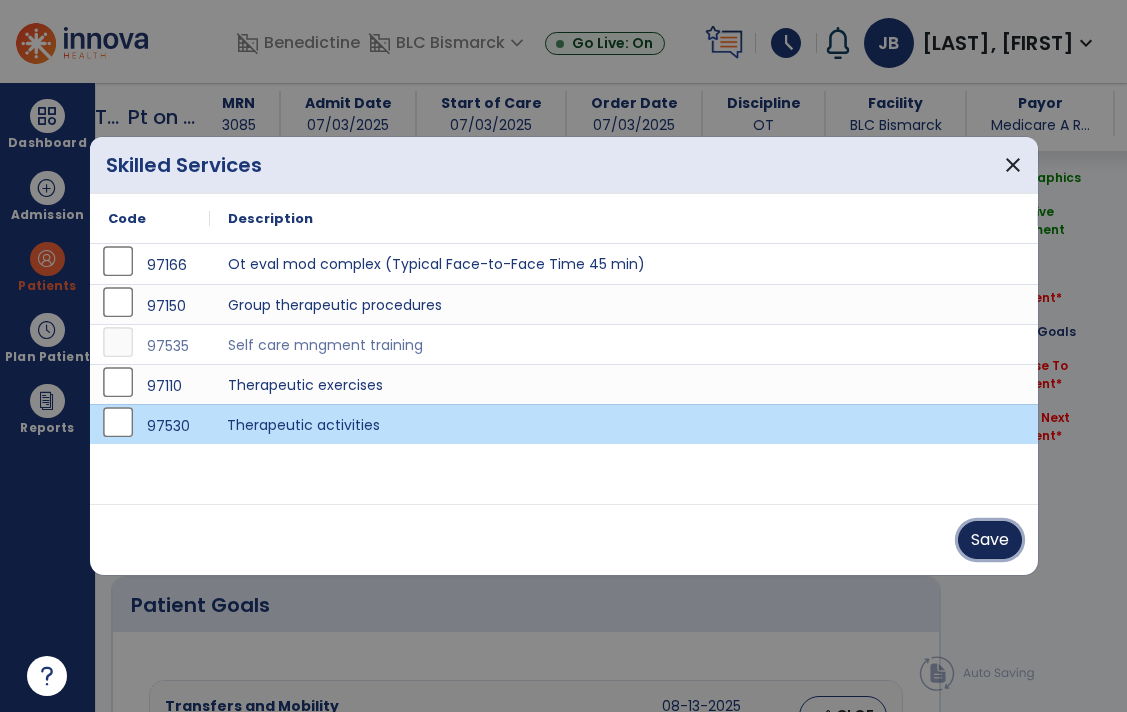 click on "Save" at bounding box center (990, 540) 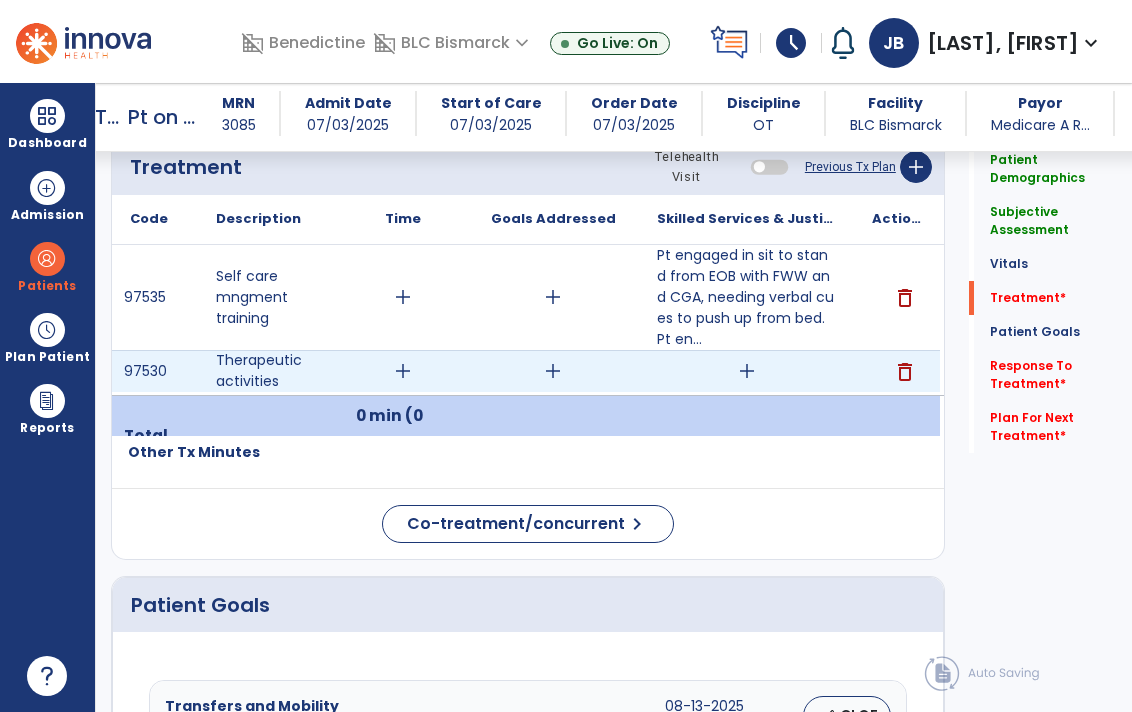click on "add" at bounding box center (747, 371) 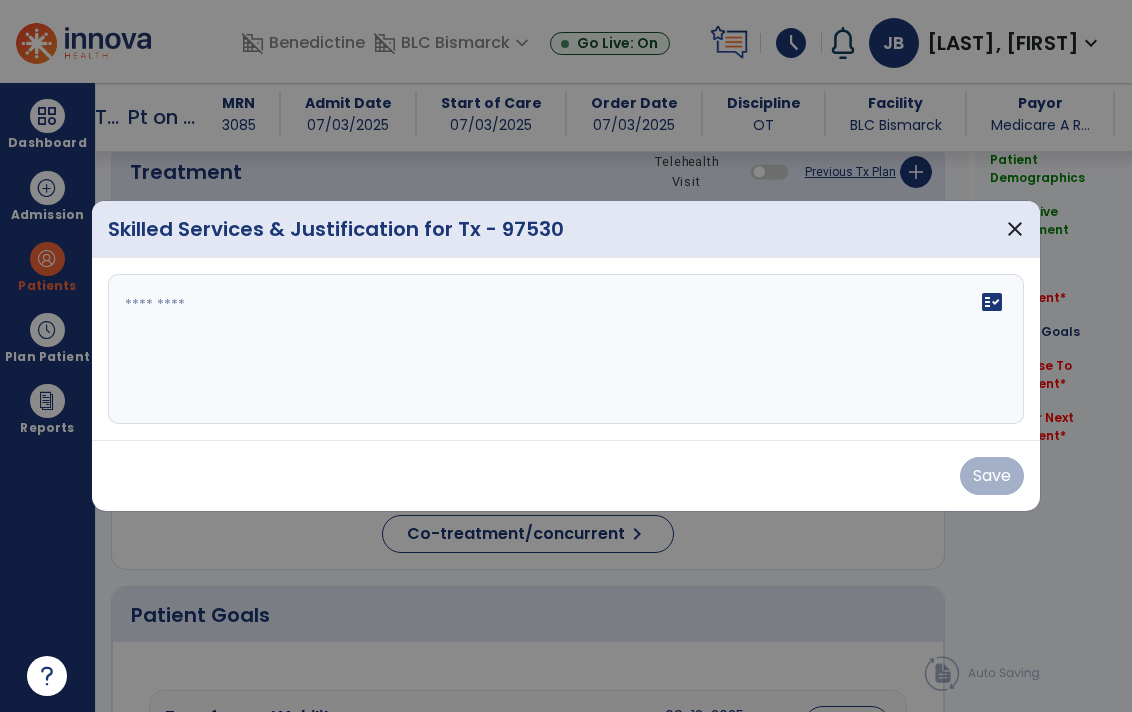 scroll, scrollTop: 1231, scrollLeft: 0, axis: vertical 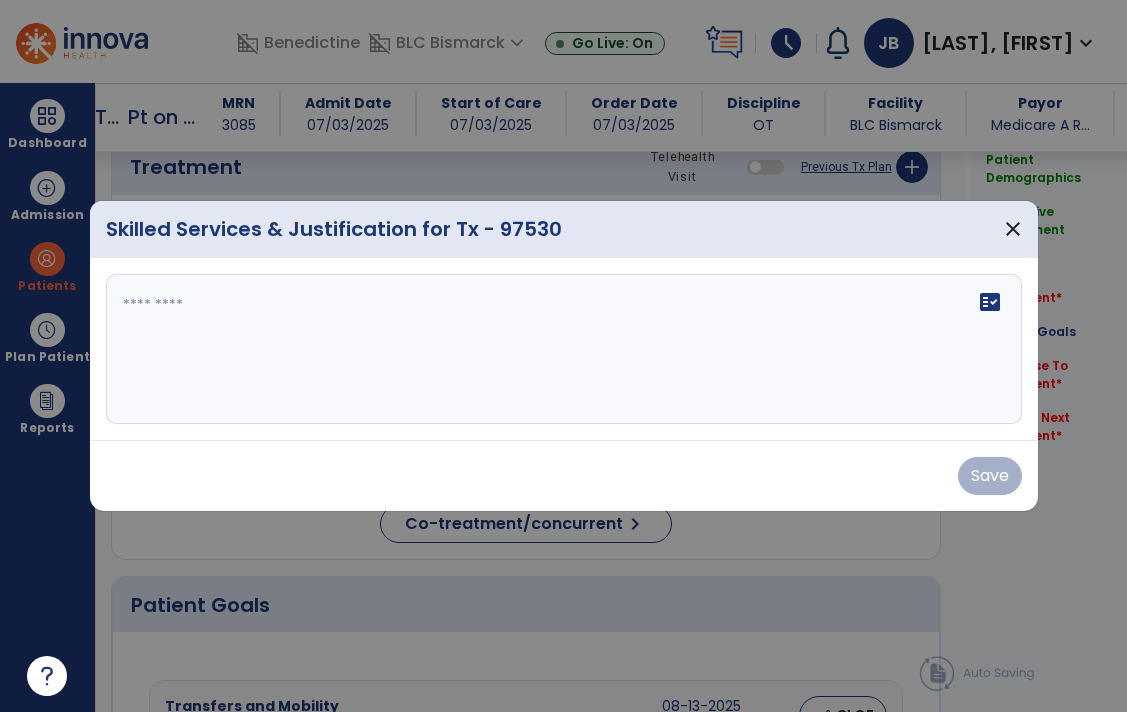 click on "fact_check" at bounding box center [564, 349] 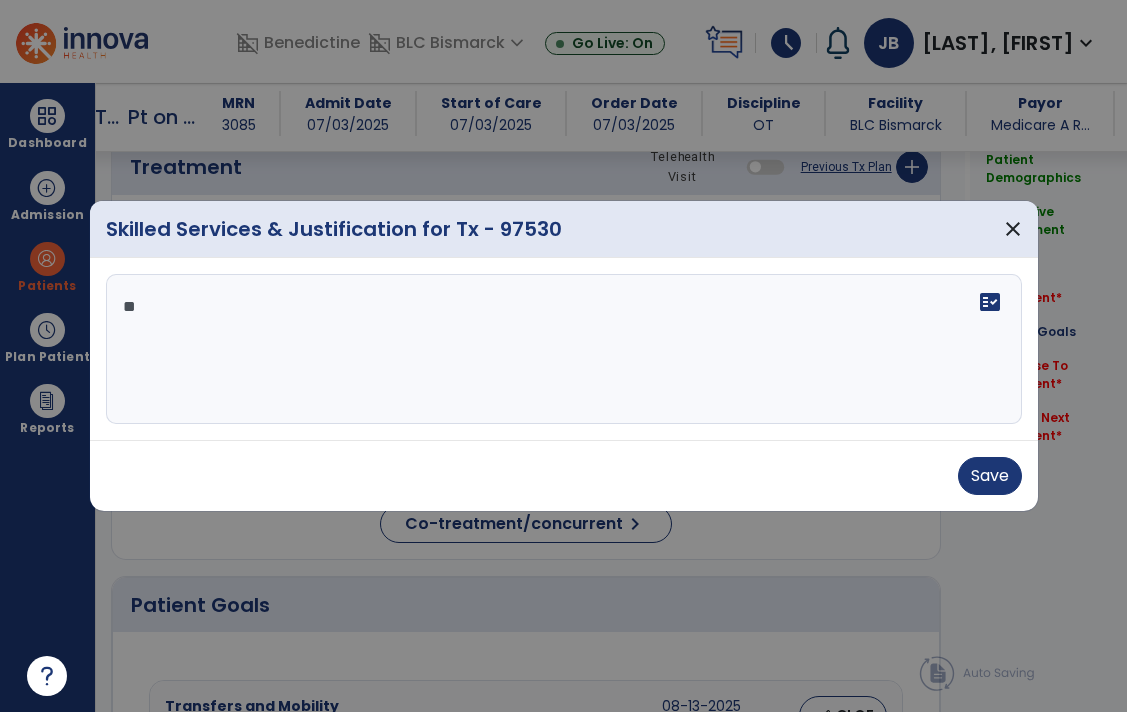 type on "*" 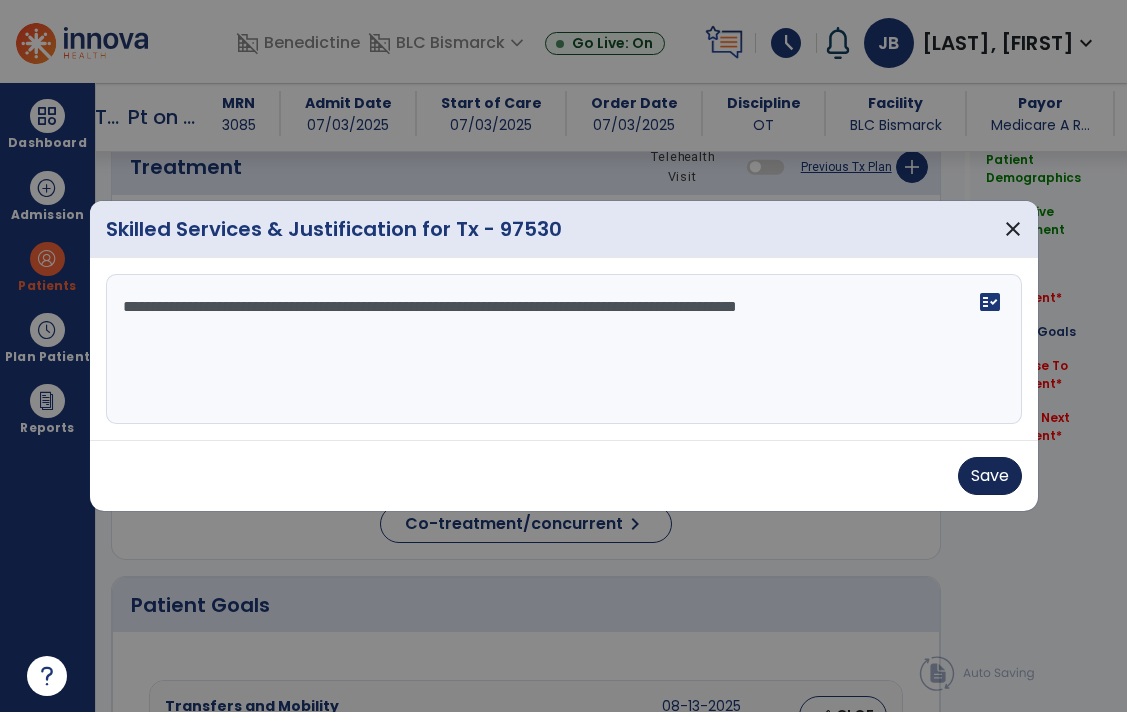 type on "**********" 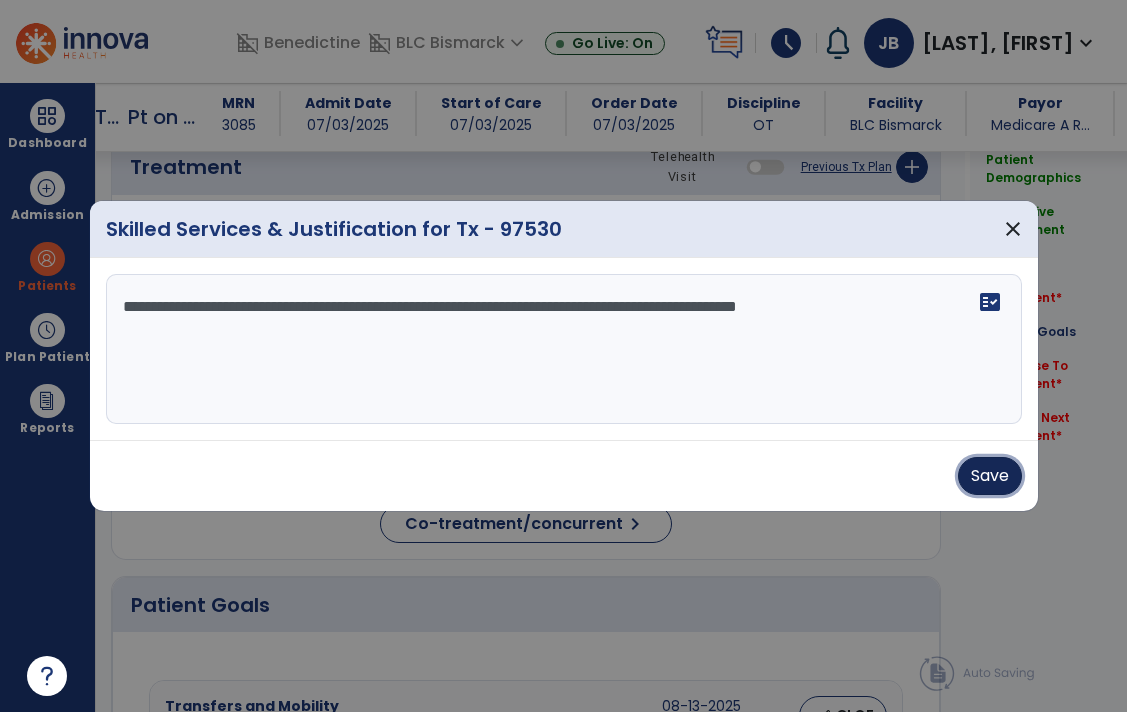click on "Save" at bounding box center [990, 476] 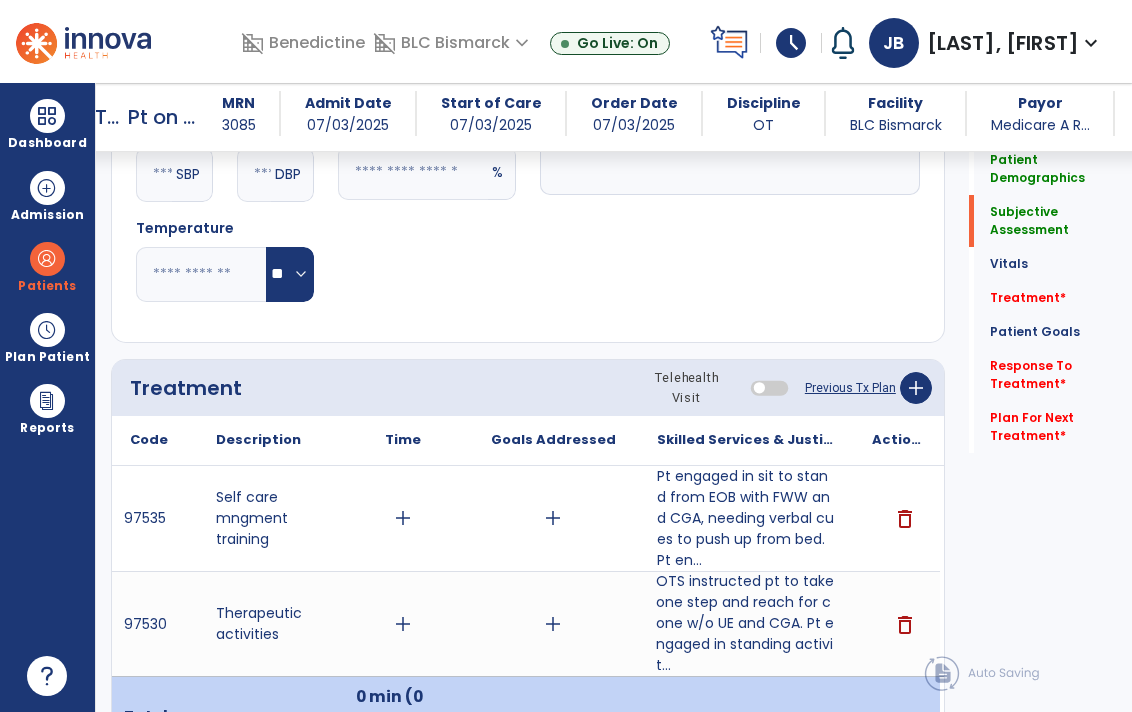 scroll, scrollTop: 0, scrollLeft: 0, axis: both 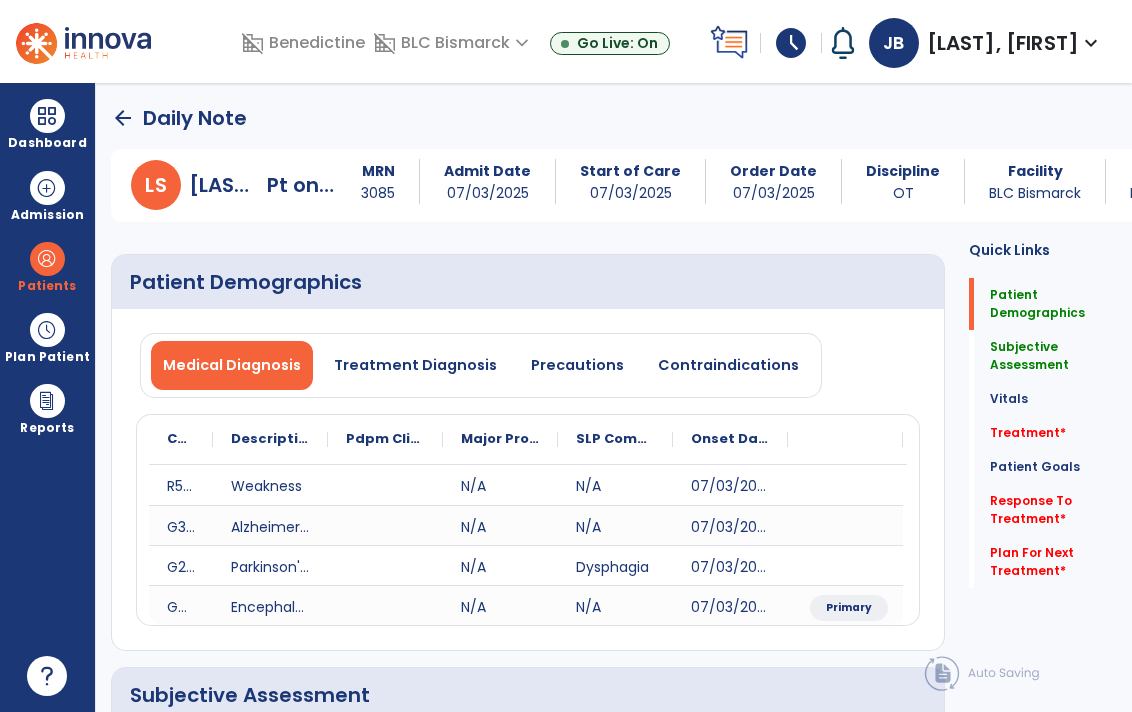 click on "arrow_back" 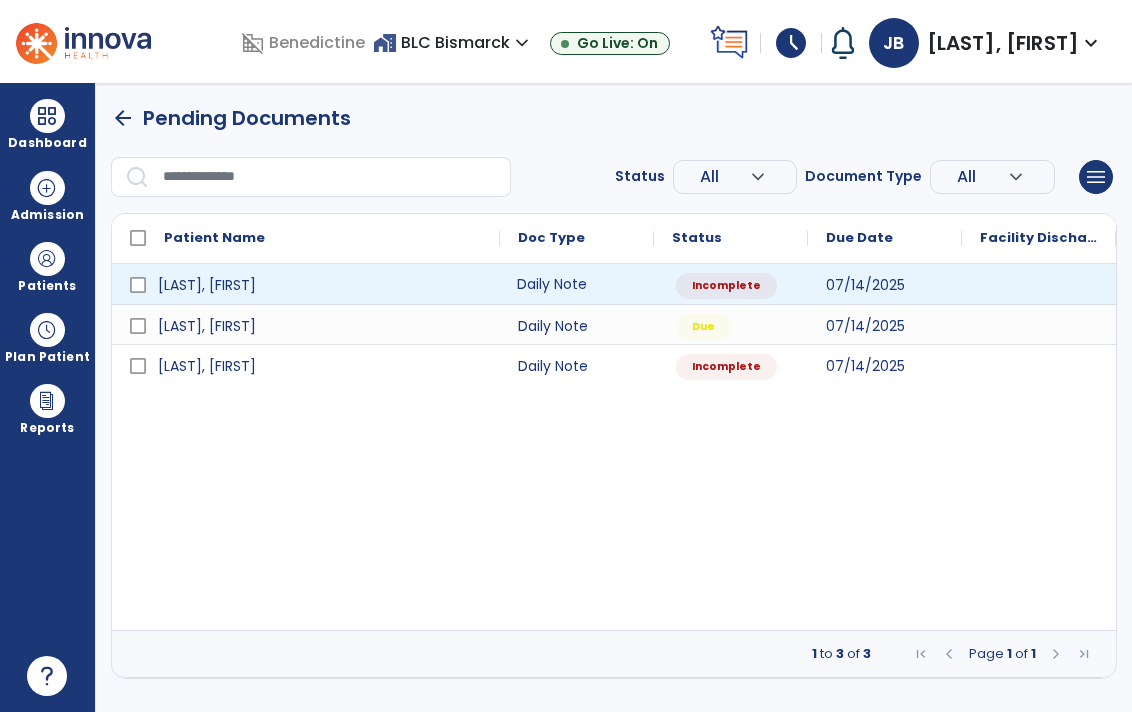 click on "Daily Note" at bounding box center [577, 284] 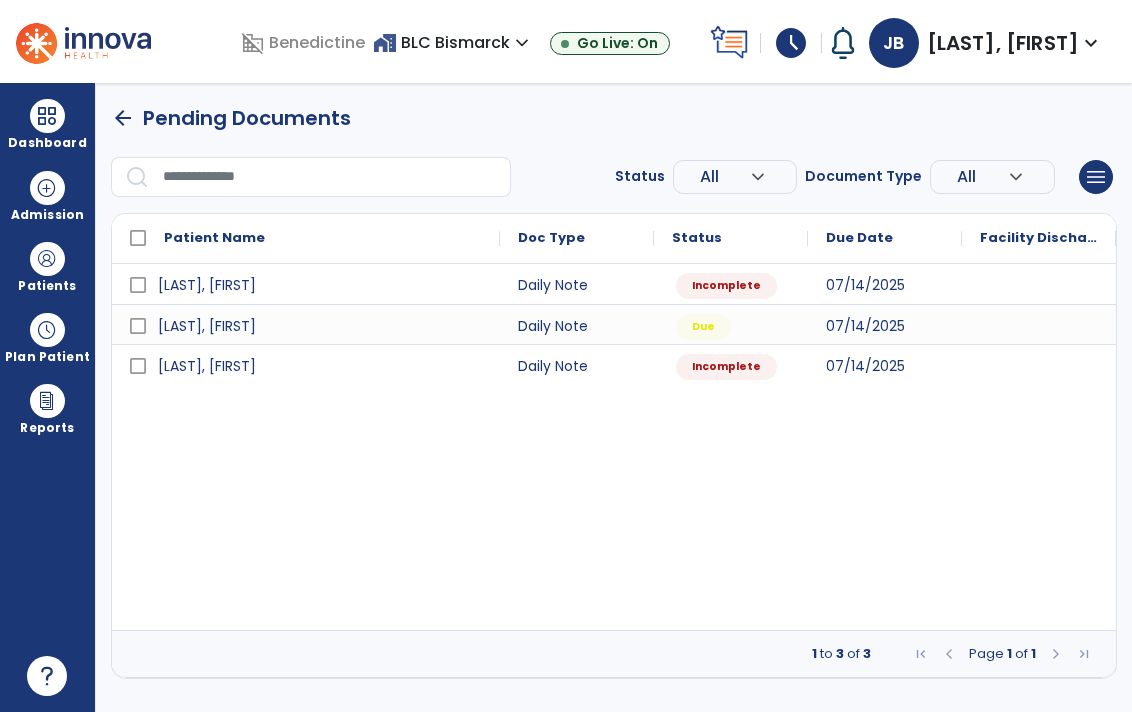 select on "*" 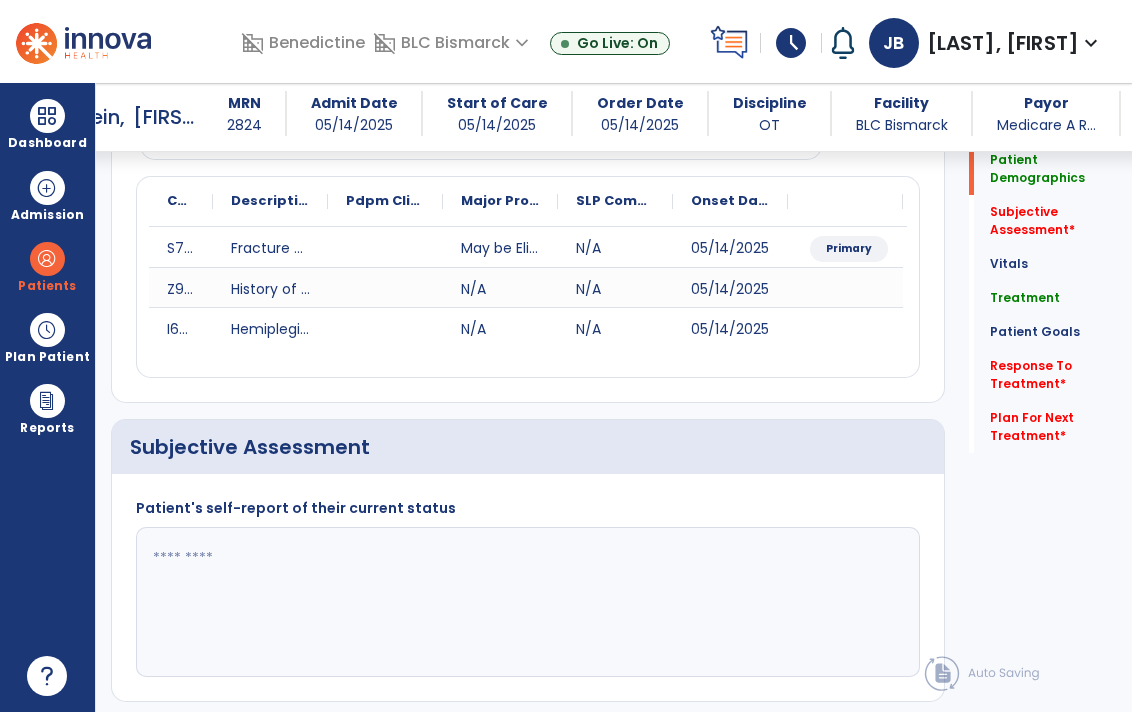 scroll, scrollTop: 251, scrollLeft: 0, axis: vertical 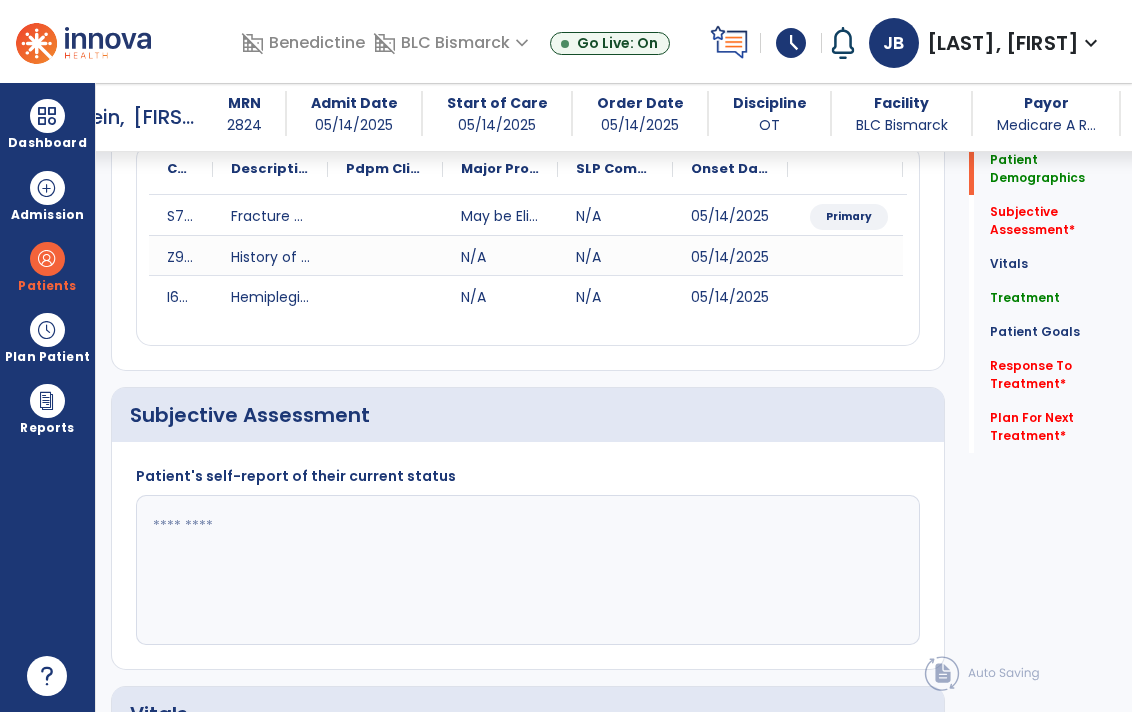 click 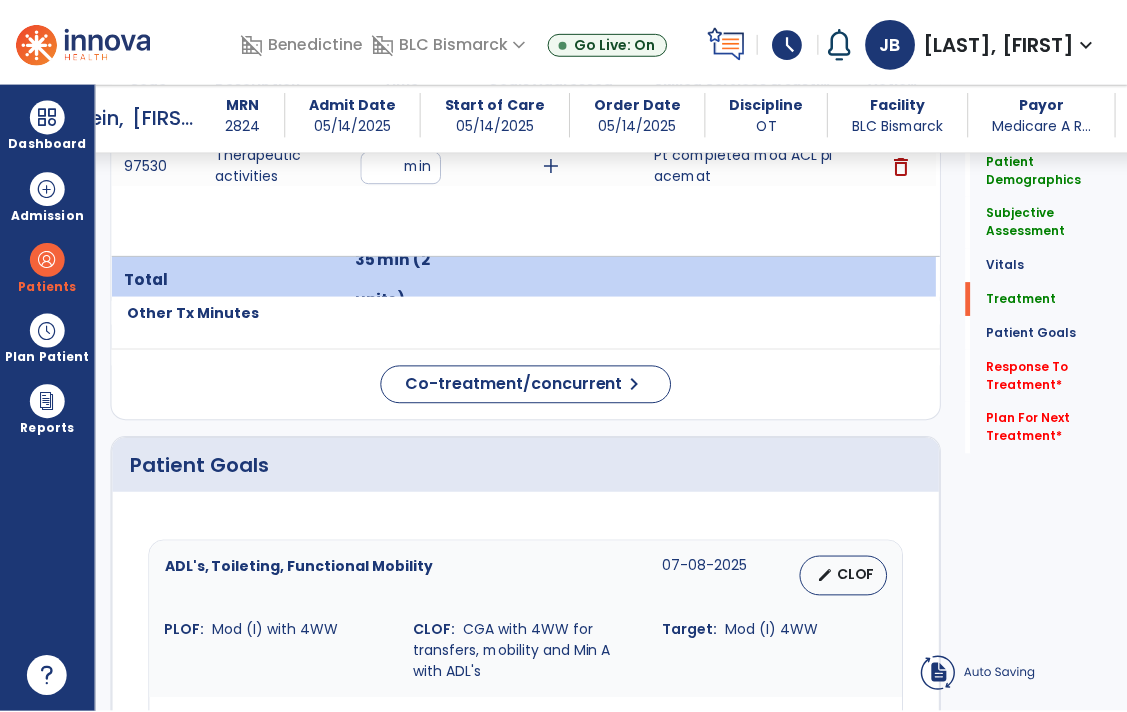 scroll, scrollTop: 1203, scrollLeft: 0, axis: vertical 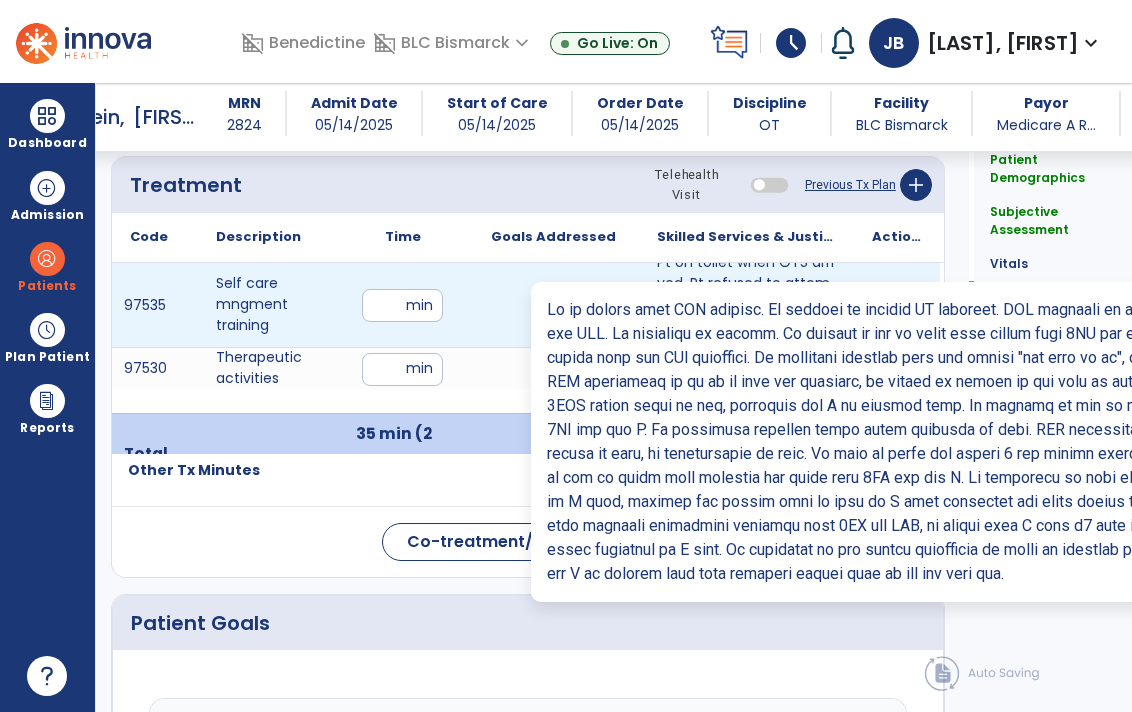 type on "**********" 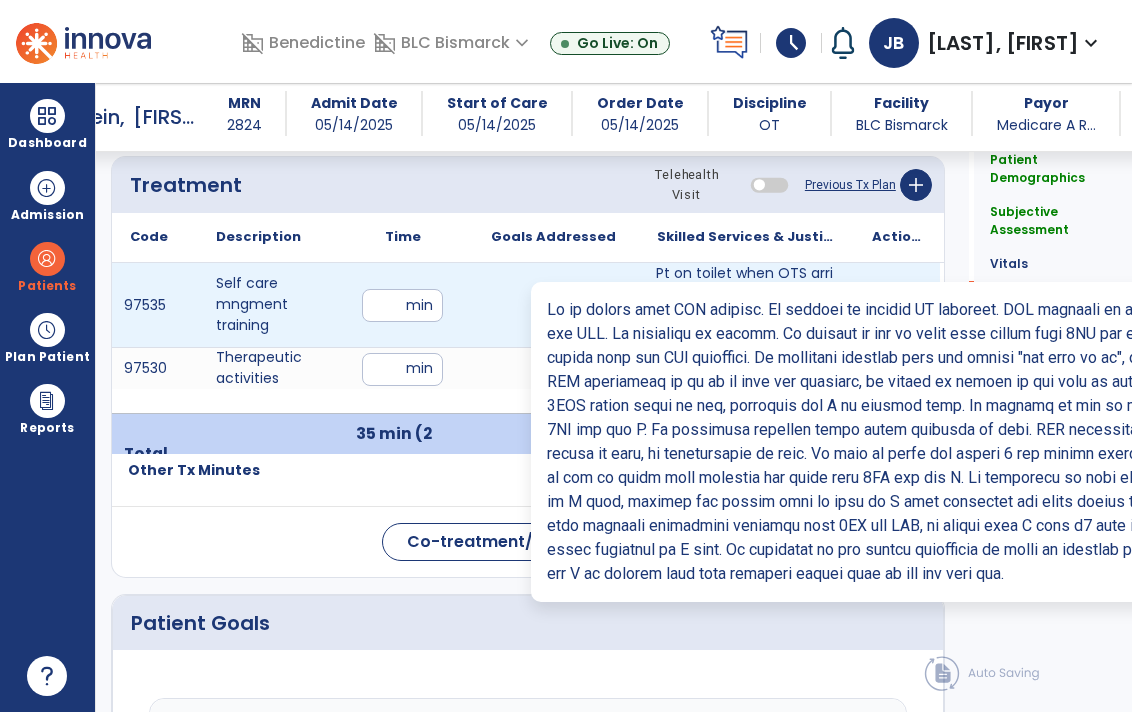 click on "Pt on toilet when OTS arrived. Pt refused to attempt LB dressing. OTS educated pt on skills needed f..." at bounding box center (746, 305) 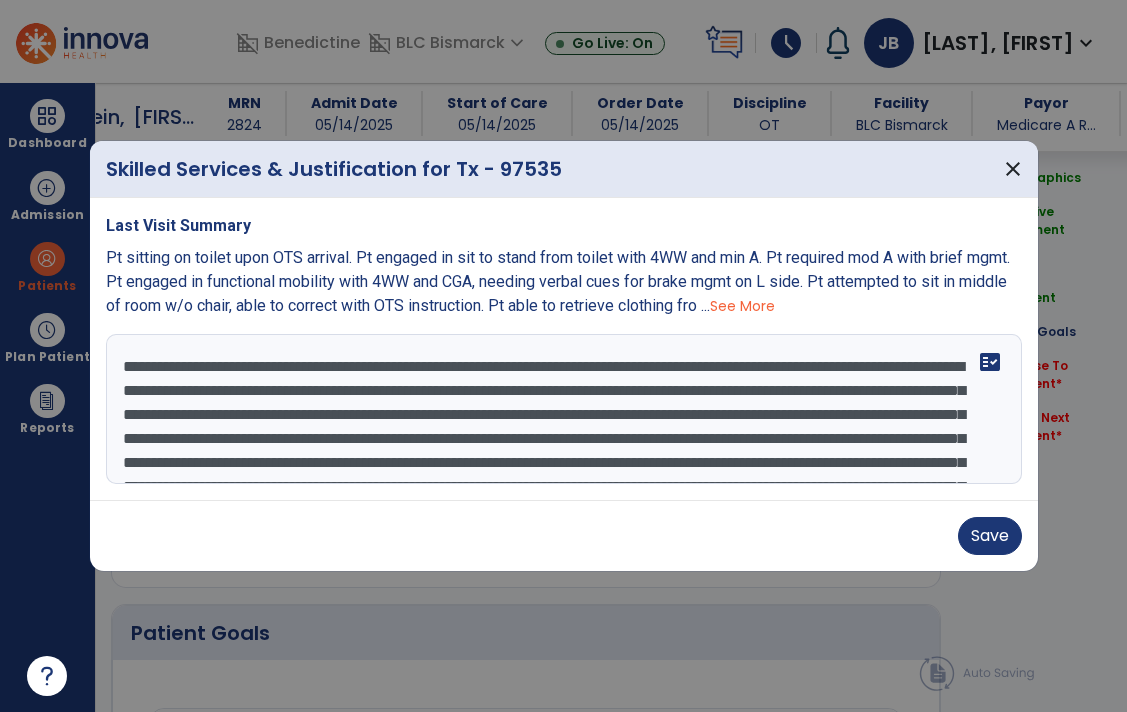 scroll, scrollTop: 1203, scrollLeft: 0, axis: vertical 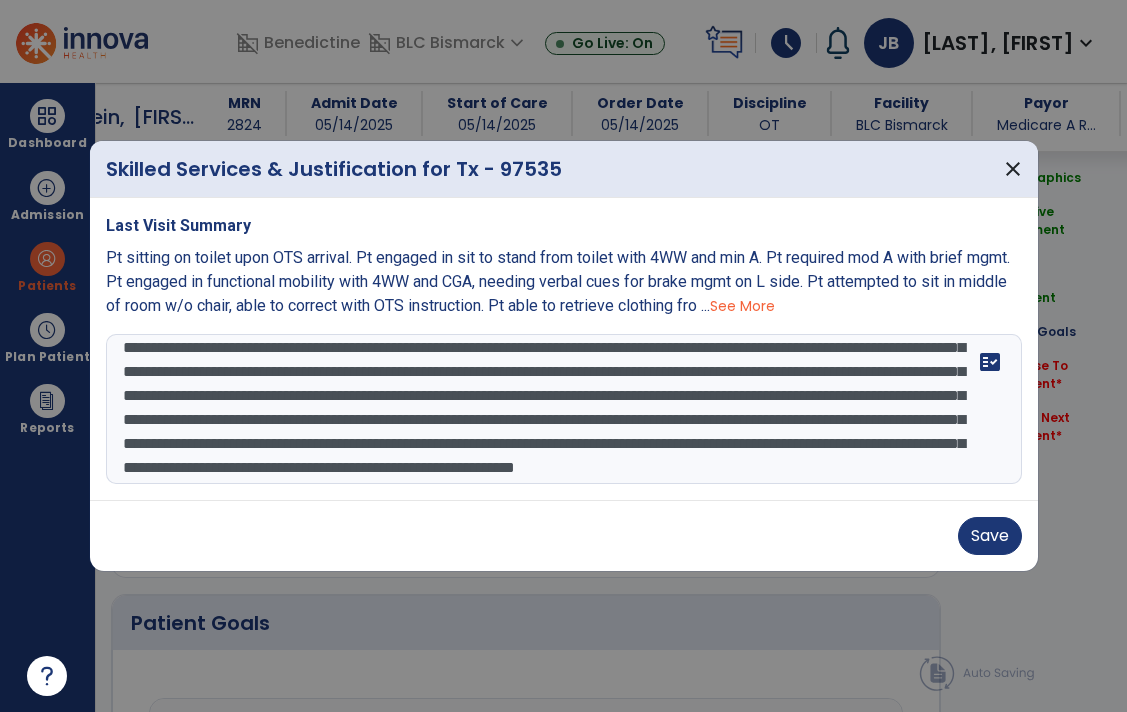 click at bounding box center [564, 409] 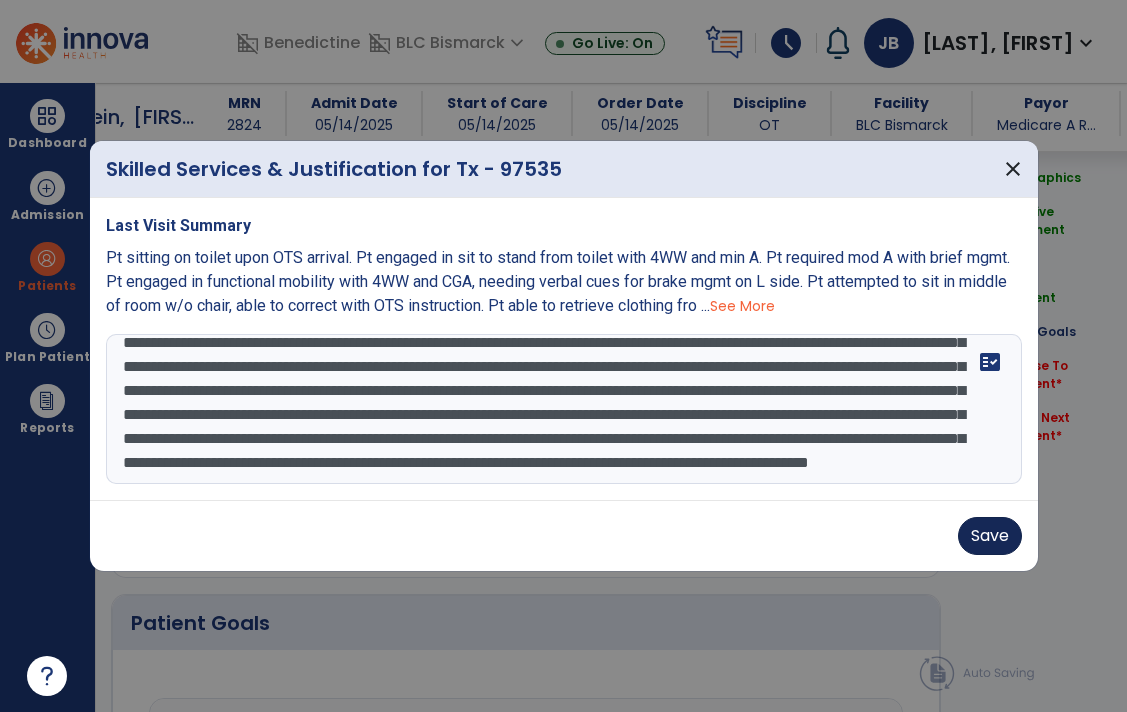 type on "**********" 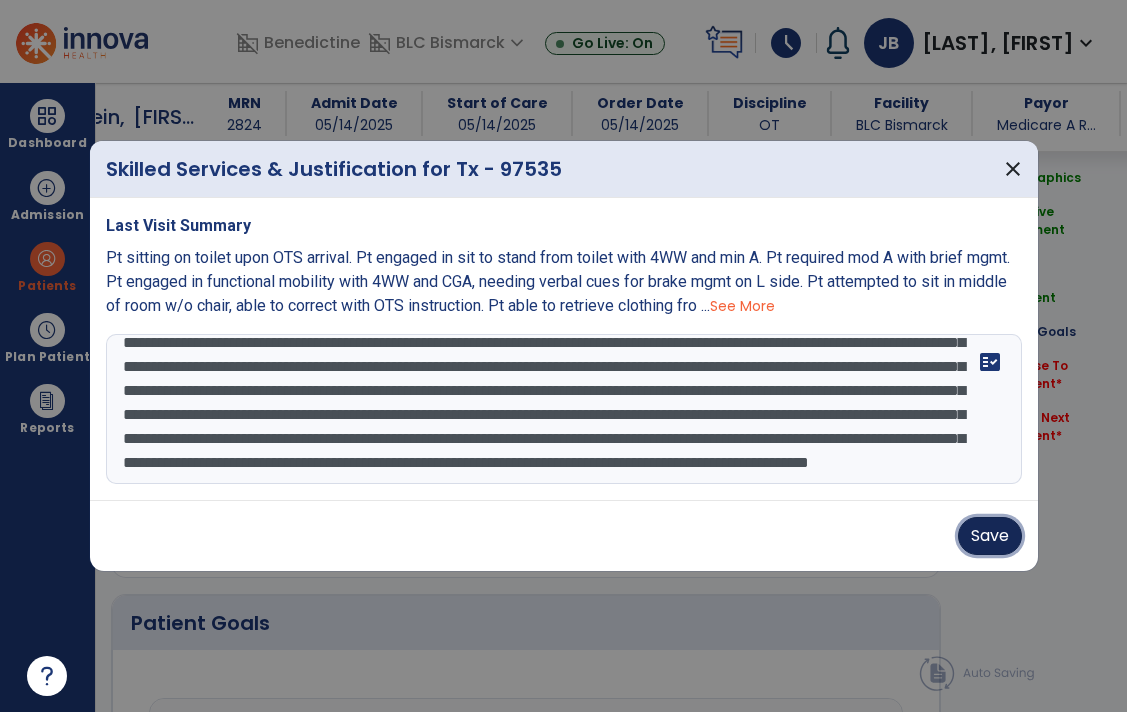 click on "Save" at bounding box center [990, 536] 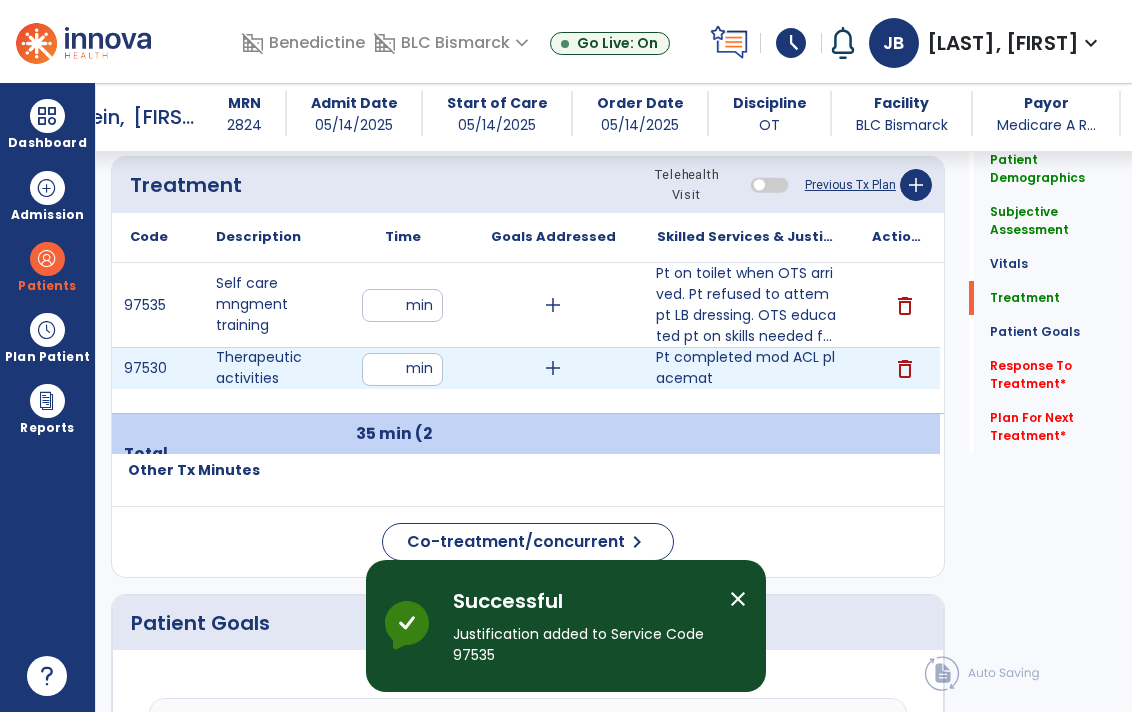 click on "Pt completed mod ACL placemat" at bounding box center [746, 368] 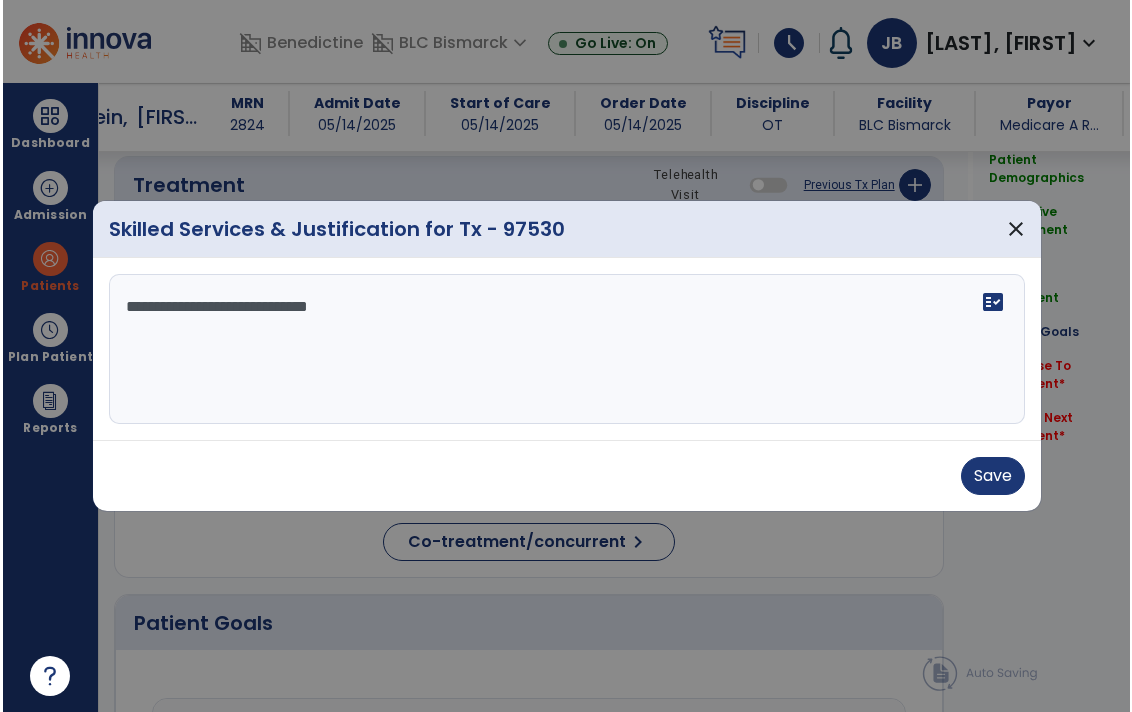 scroll, scrollTop: 1203, scrollLeft: 0, axis: vertical 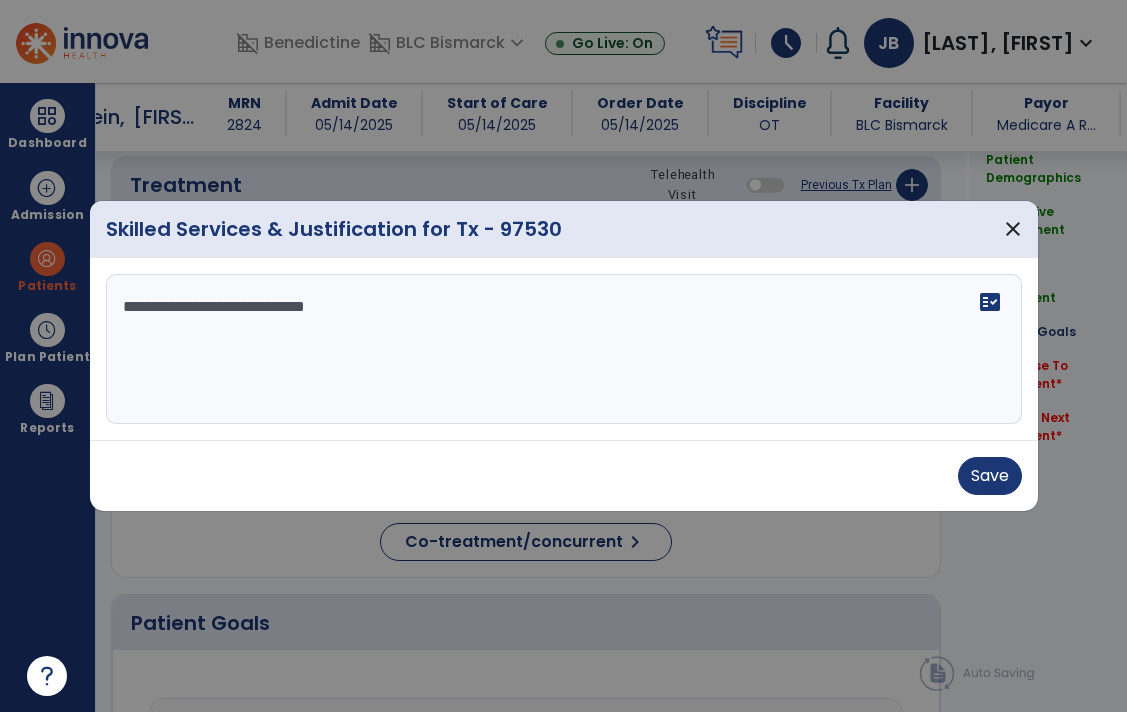 click on "**********" at bounding box center (564, 349) 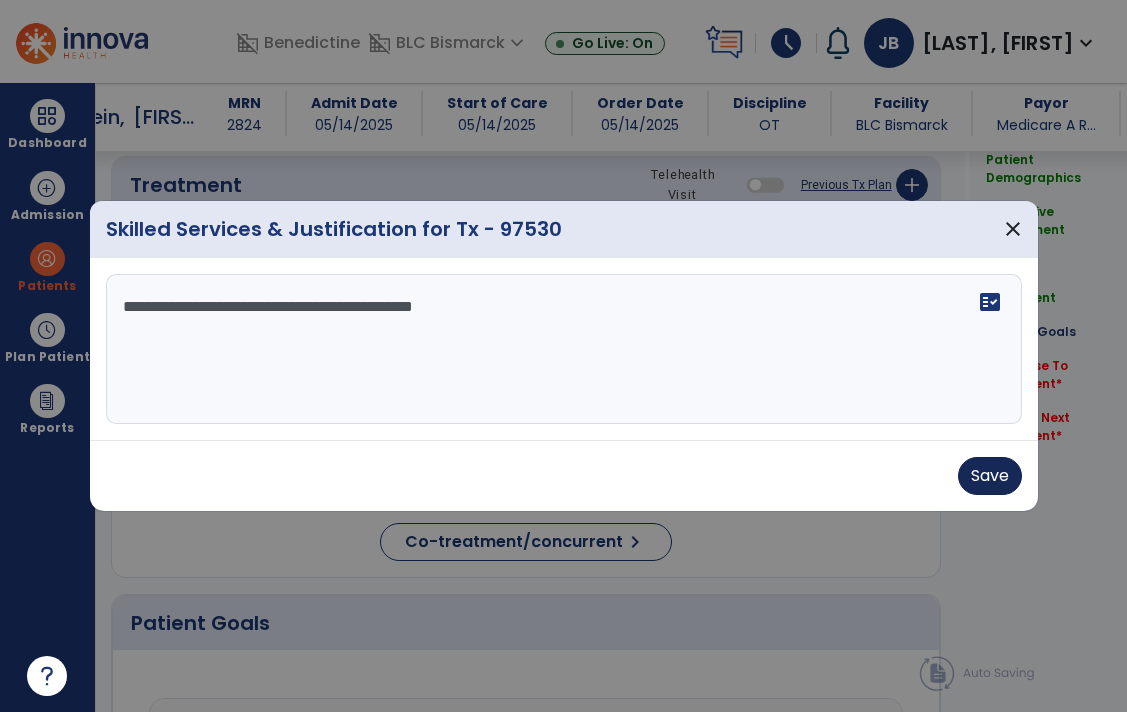 type on "**********" 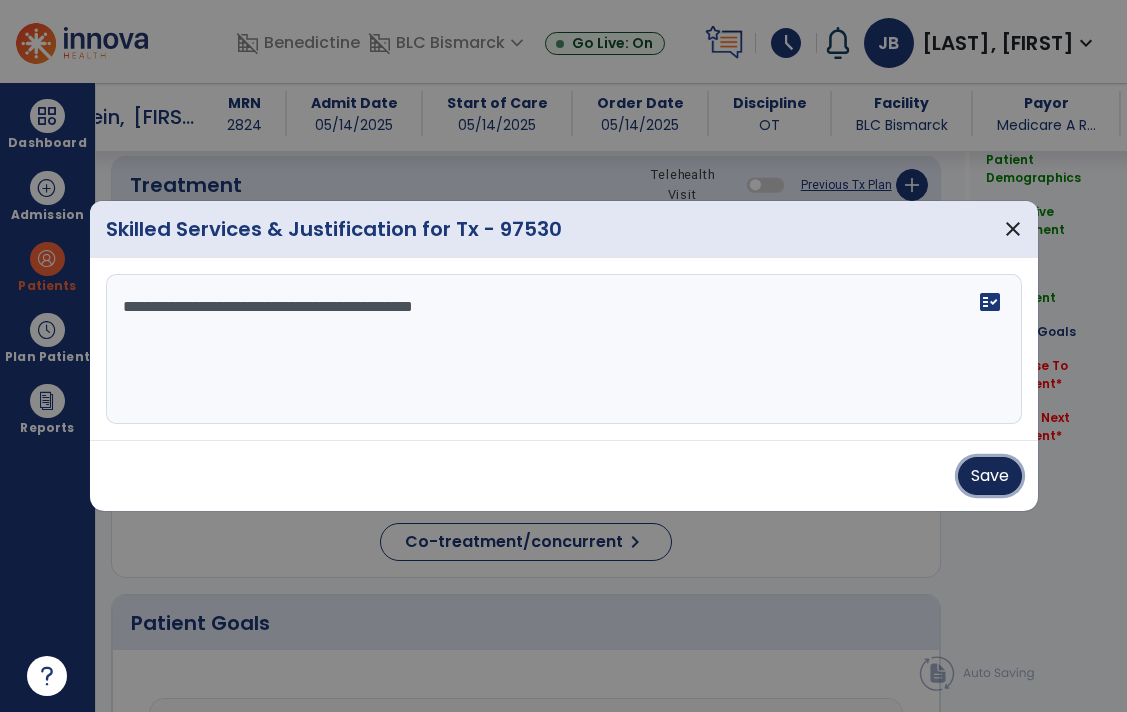 click on "Save" at bounding box center (990, 476) 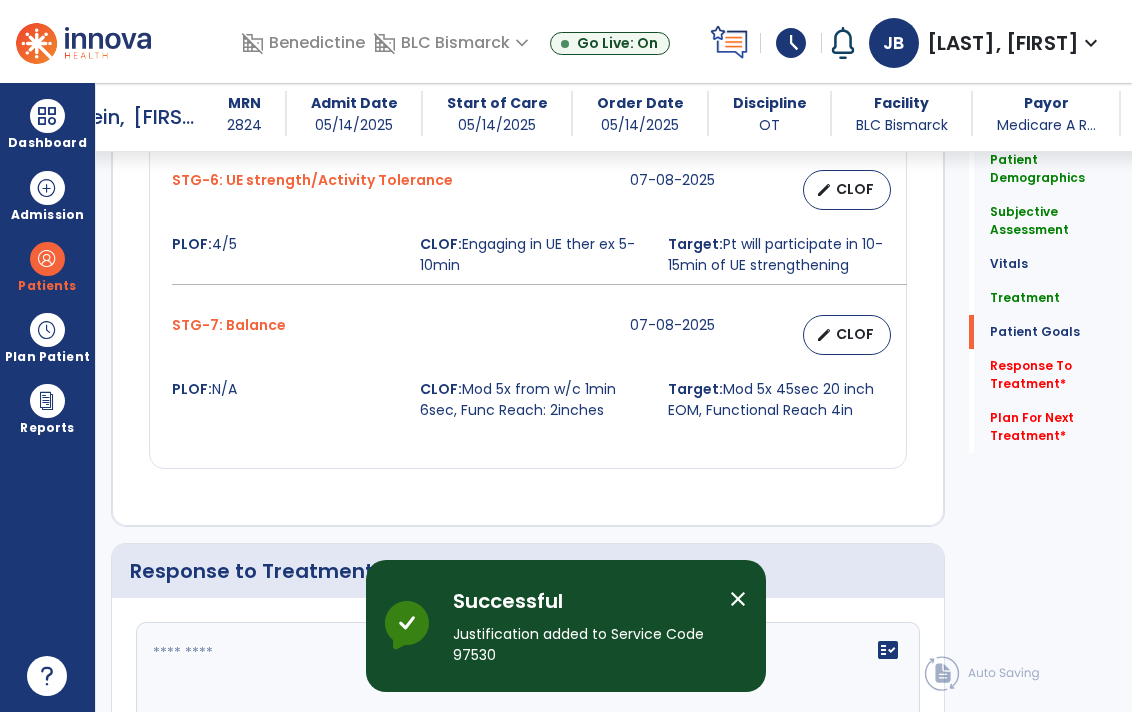 scroll, scrollTop: 3009, scrollLeft: 0, axis: vertical 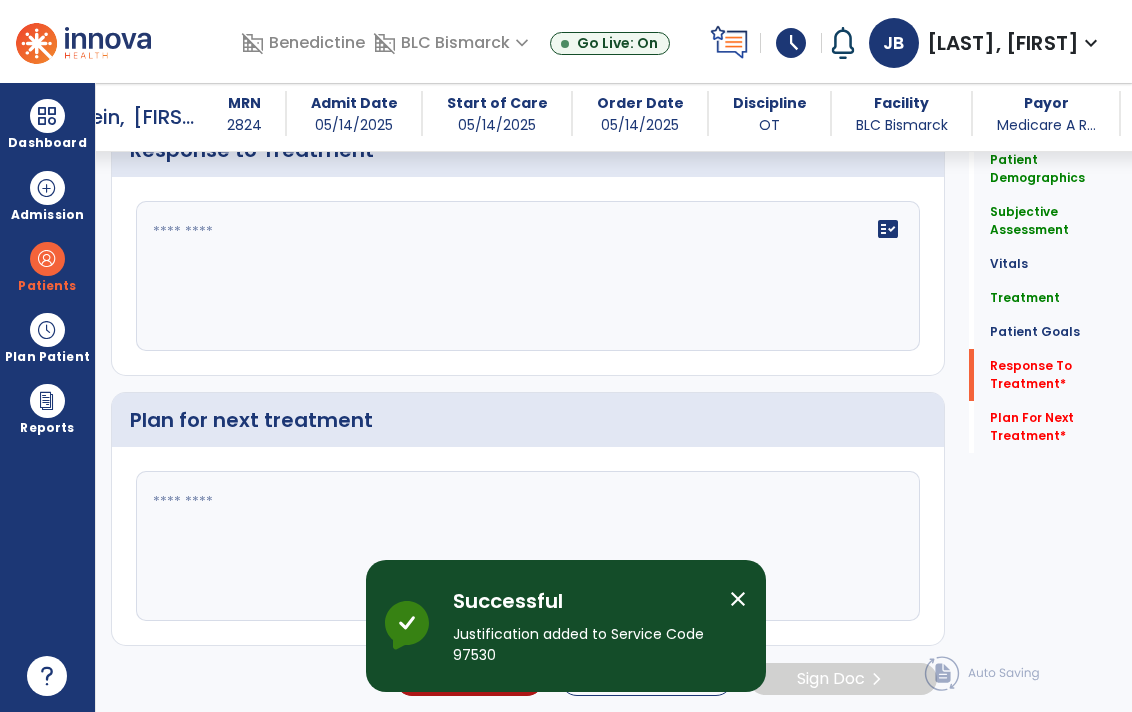 click 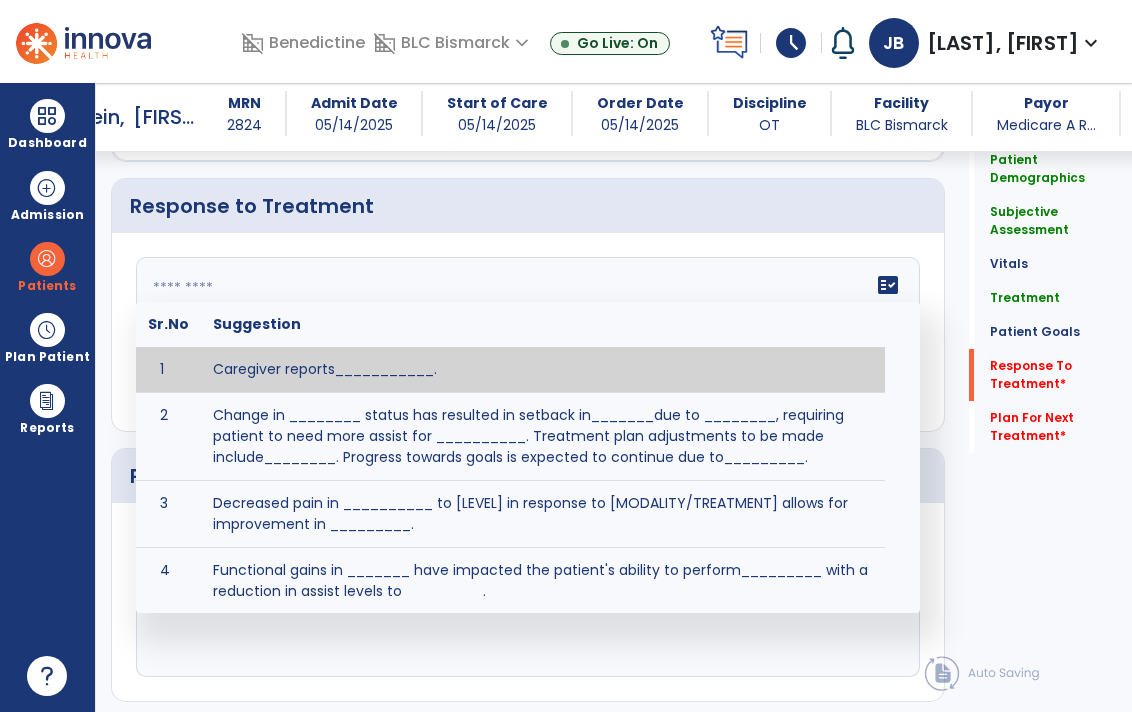 scroll, scrollTop: 2931, scrollLeft: 0, axis: vertical 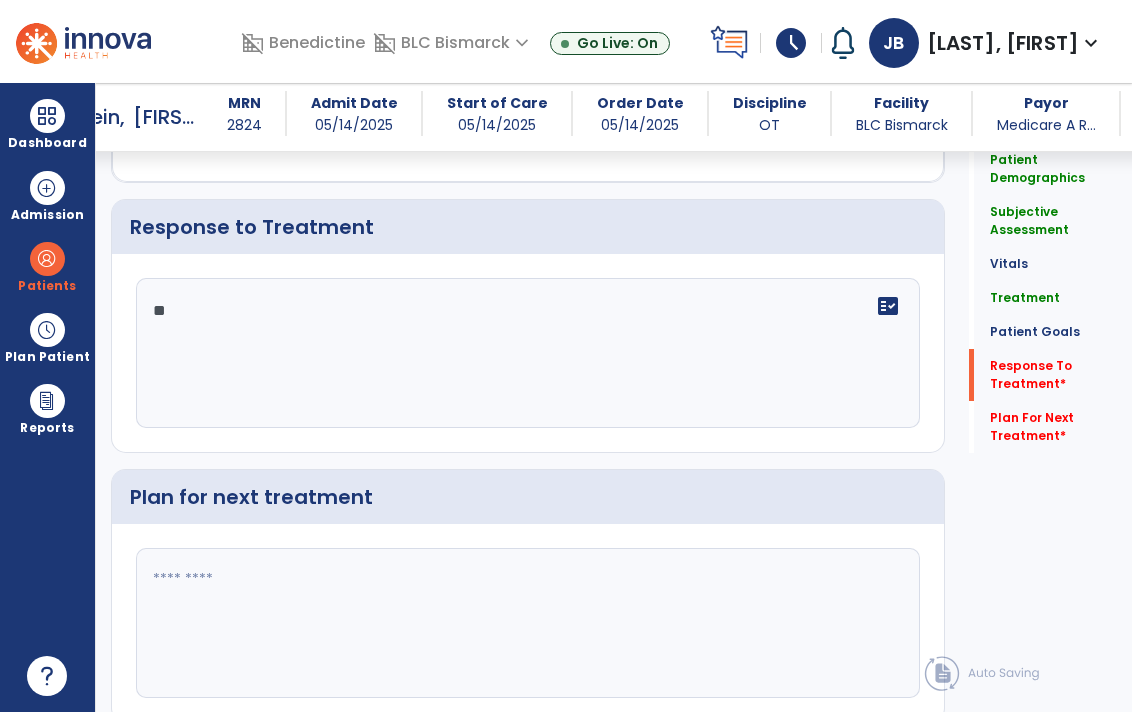 type on "*" 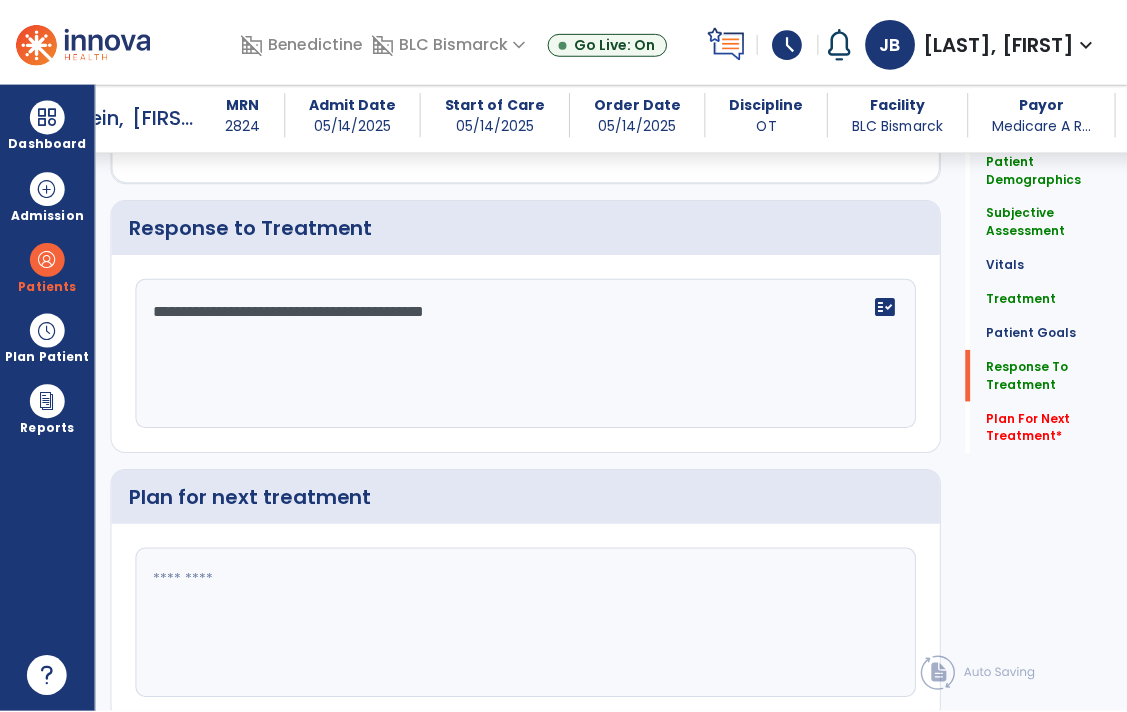 scroll, scrollTop: 3009, scrollLeft: 0, axis: vertical 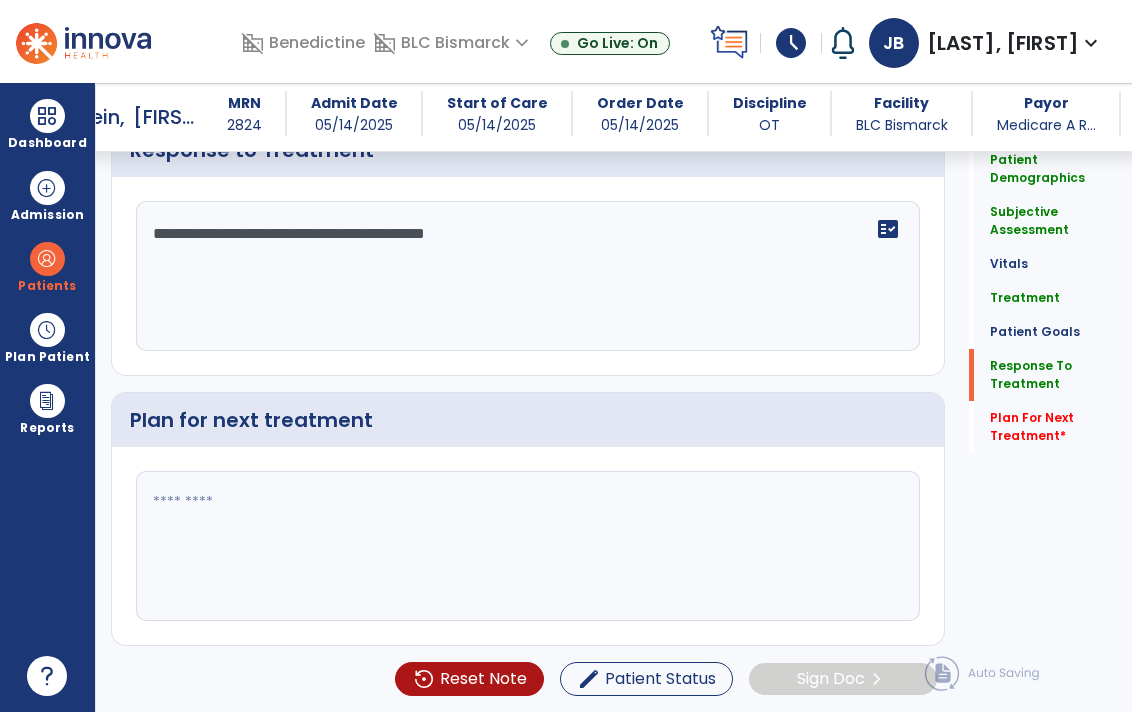 type on "**********" 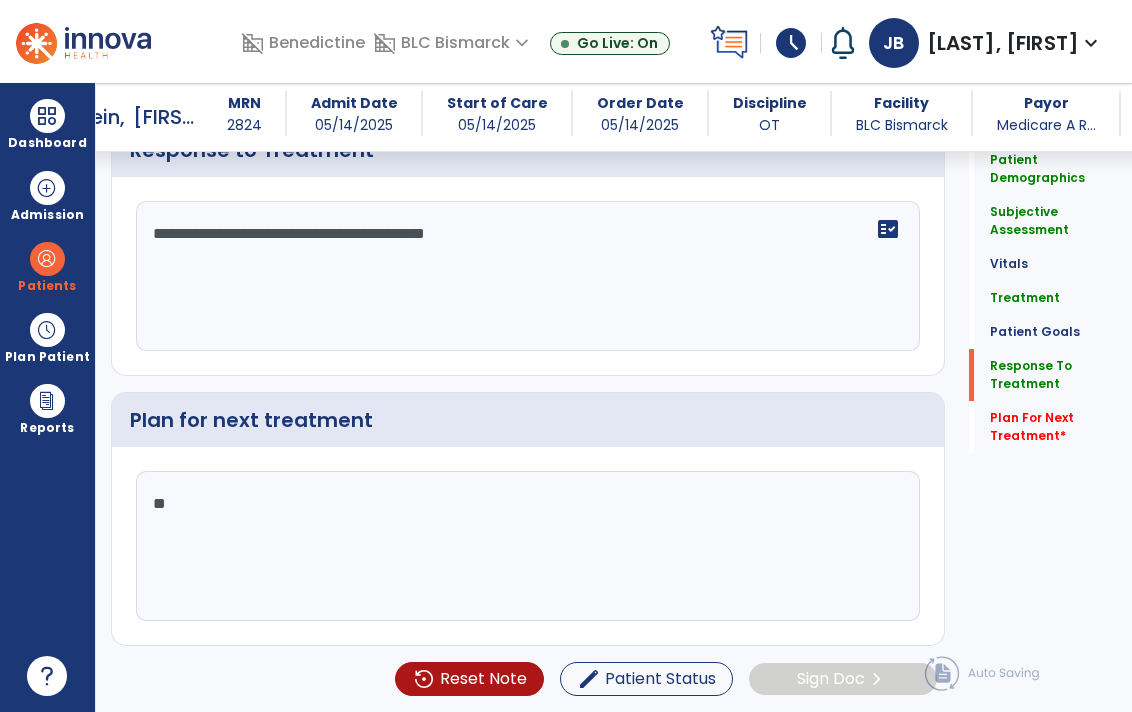 type on "*" 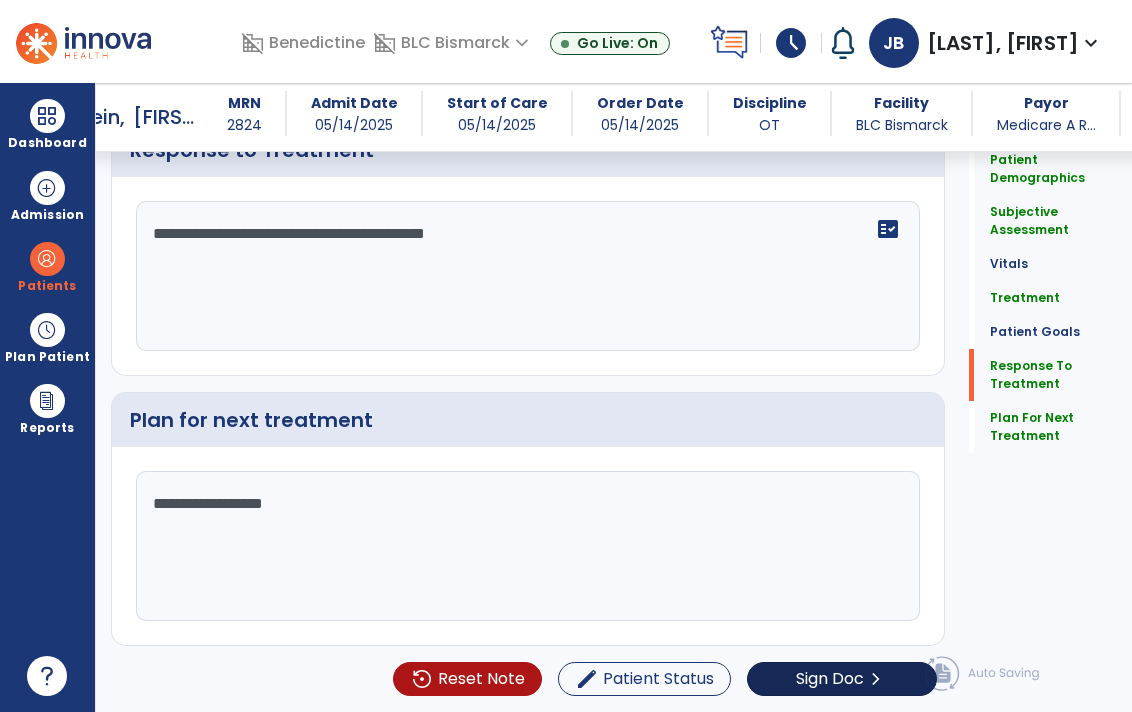 type on "**********" 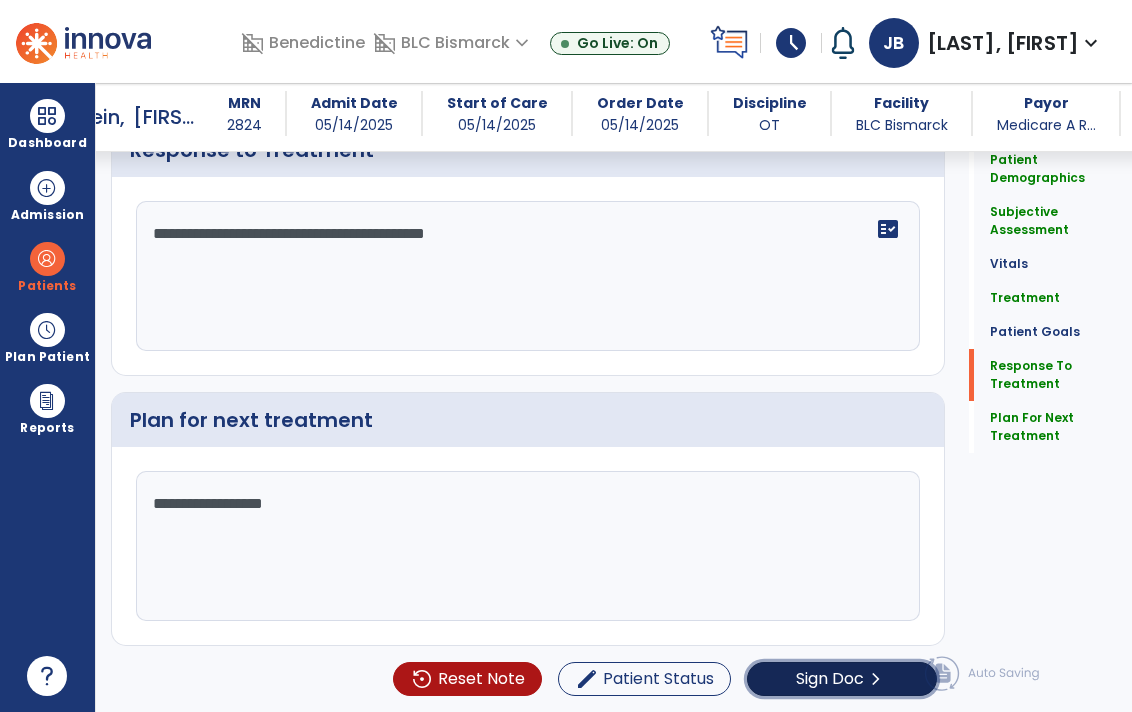 click on "Sign Doc  chevron_right" 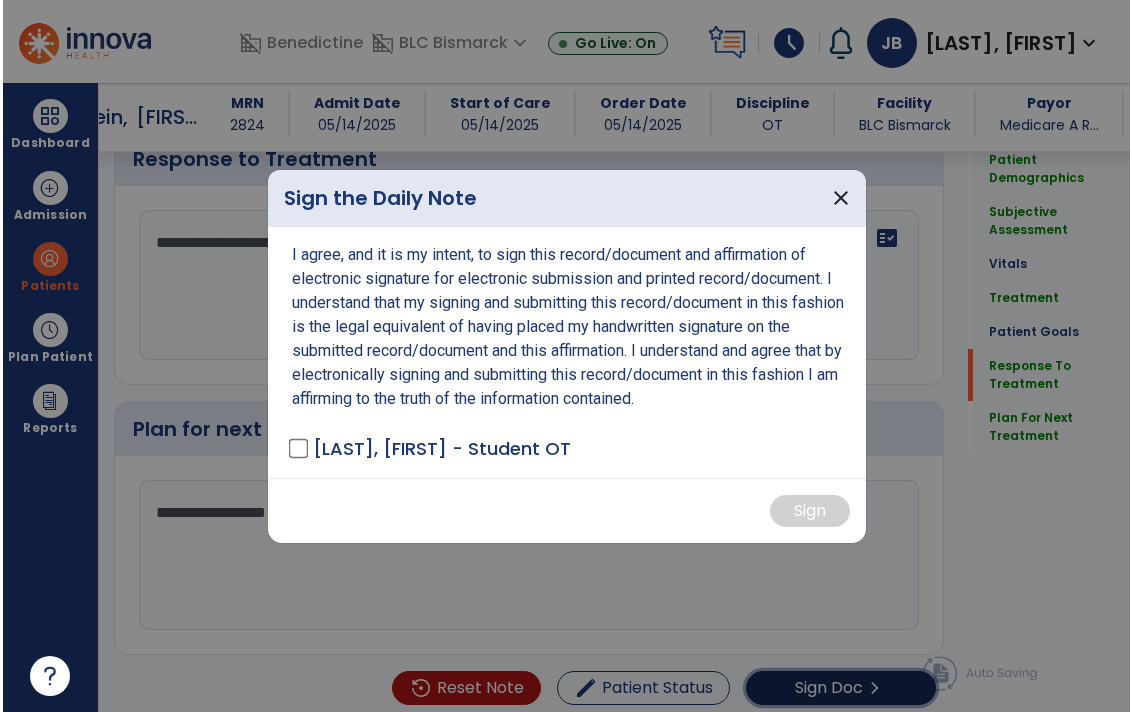 scroll, scrollTop: 3009, scrollLeft: 0, axis: vertical 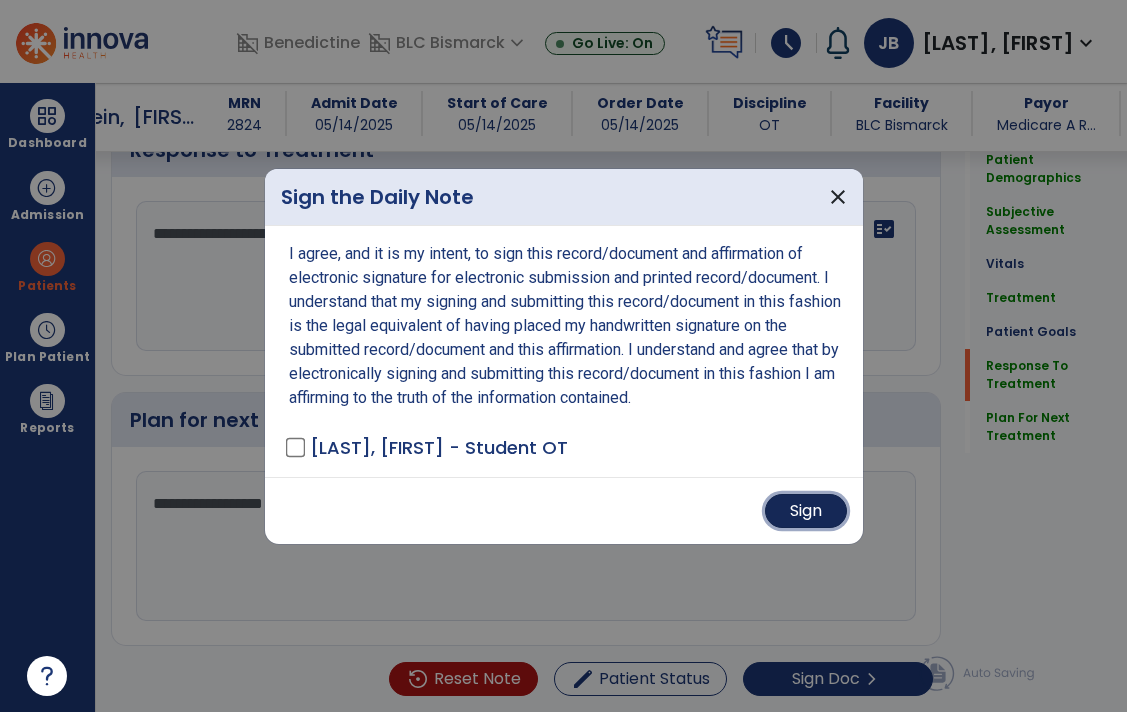 click on "Sign" at bounding box center (806, 511) 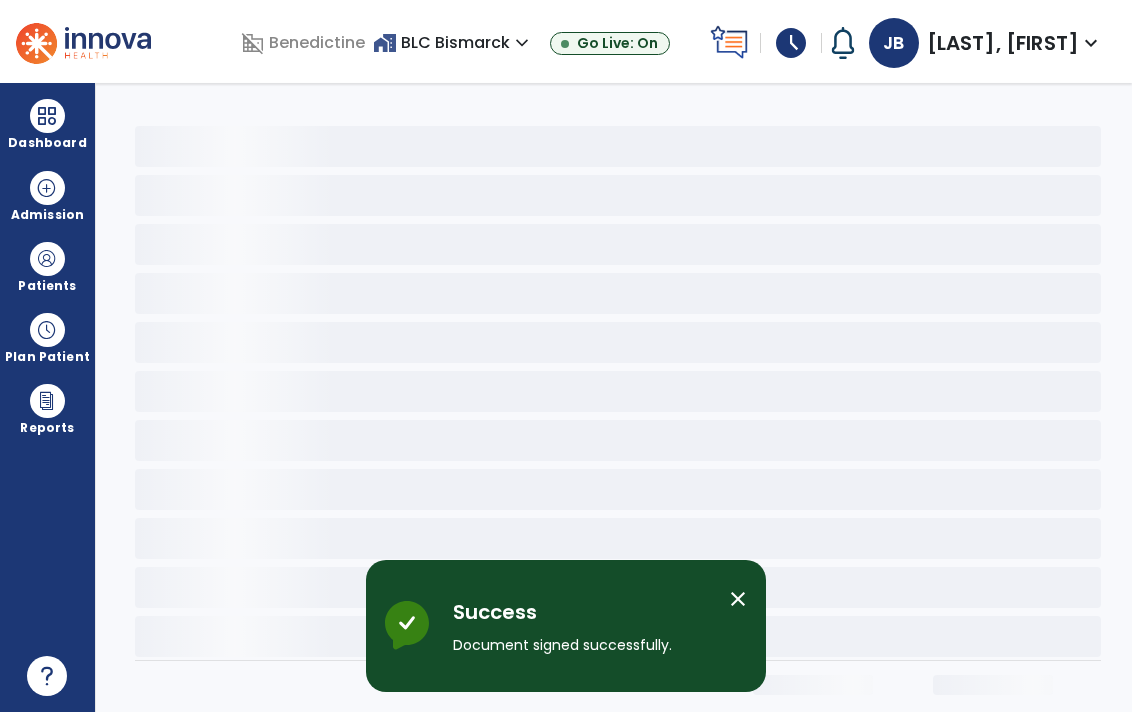 scroll, scrollTop: 0, scrollLeft: 0, axis: both 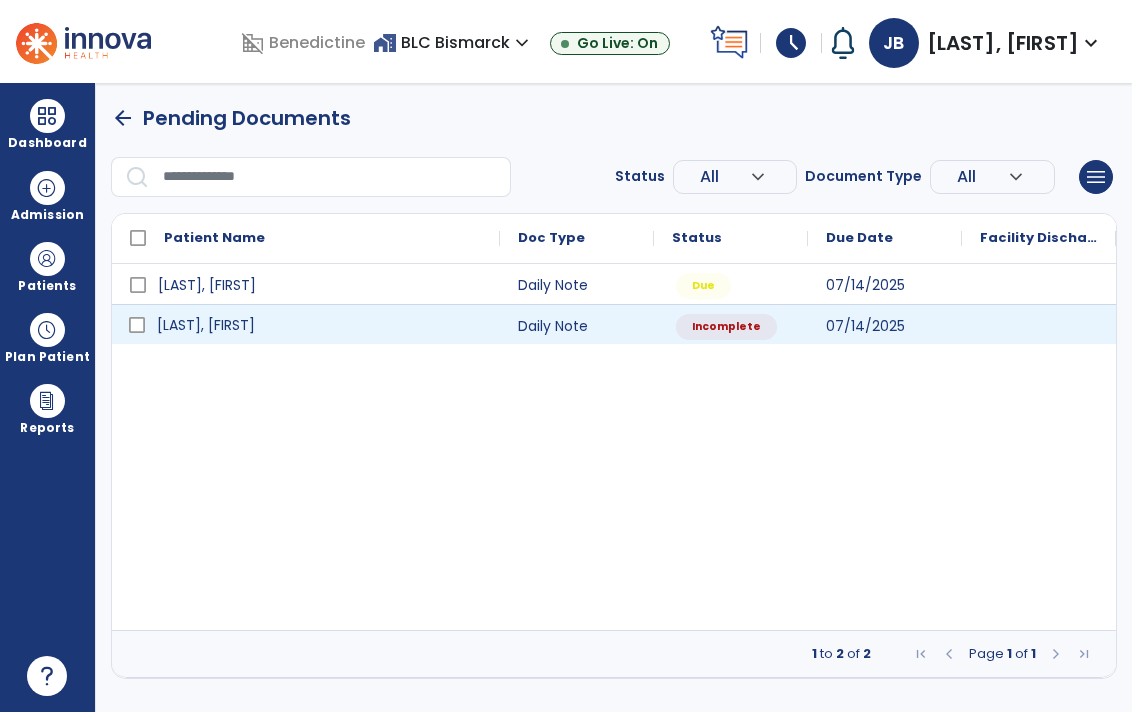 click on "[LAST], [FIRST]" at bounding box center (320, 325) 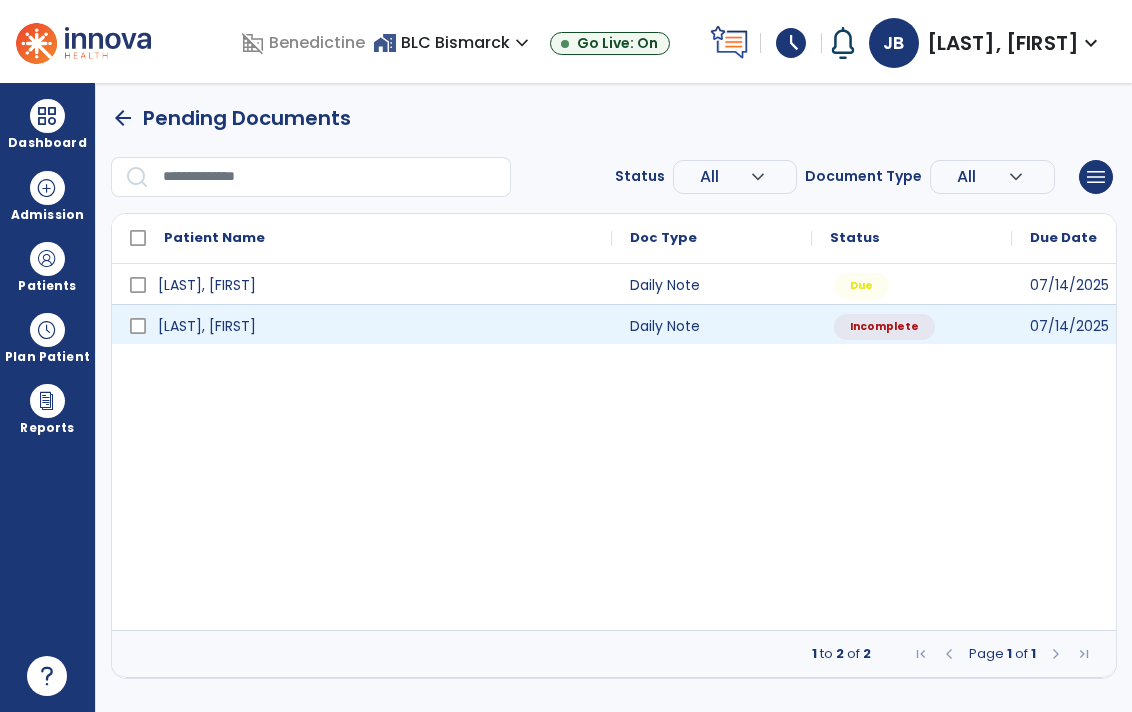 select on "*" 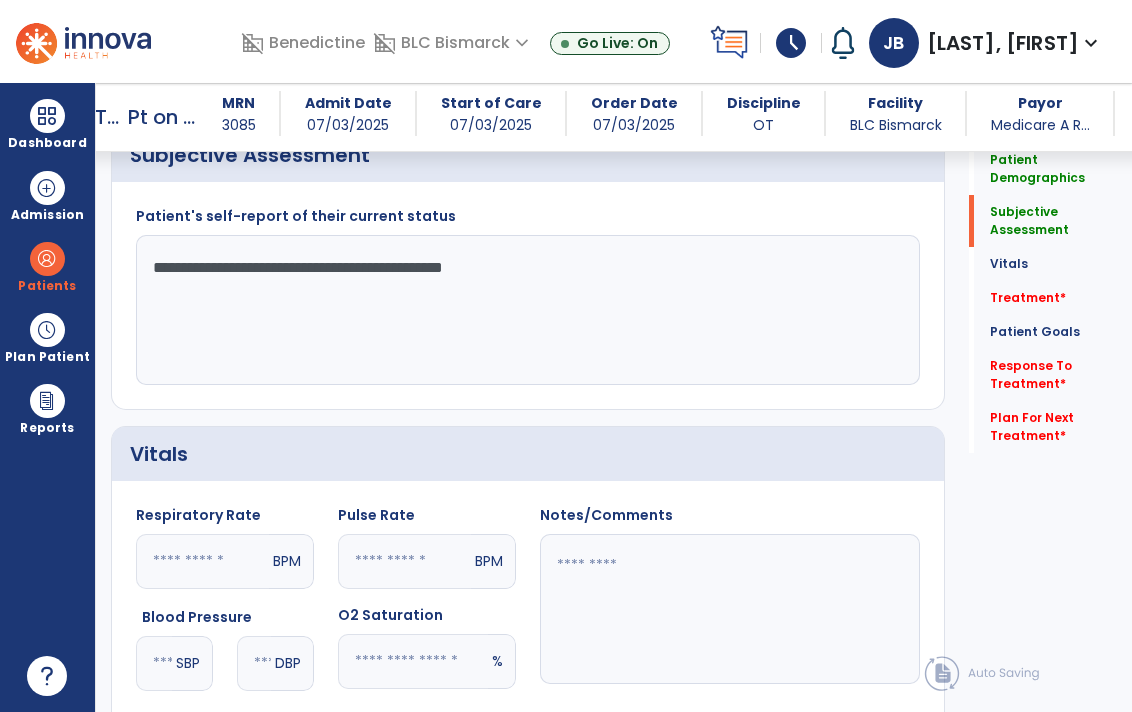 scroll, scrollTop: 542, scrollLeft: 0, axis: vertical 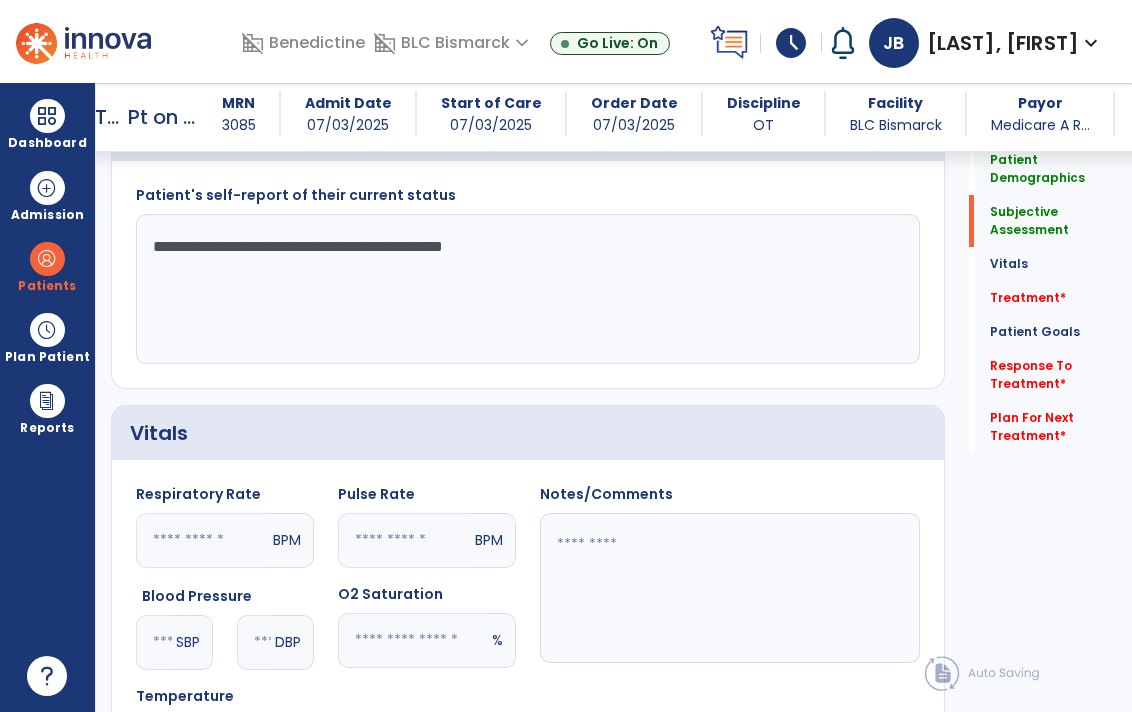 drag, startPoint x: 501, startPoint y: 243, endPoint x: 362, endPoint y: 242, distance: 139.0036 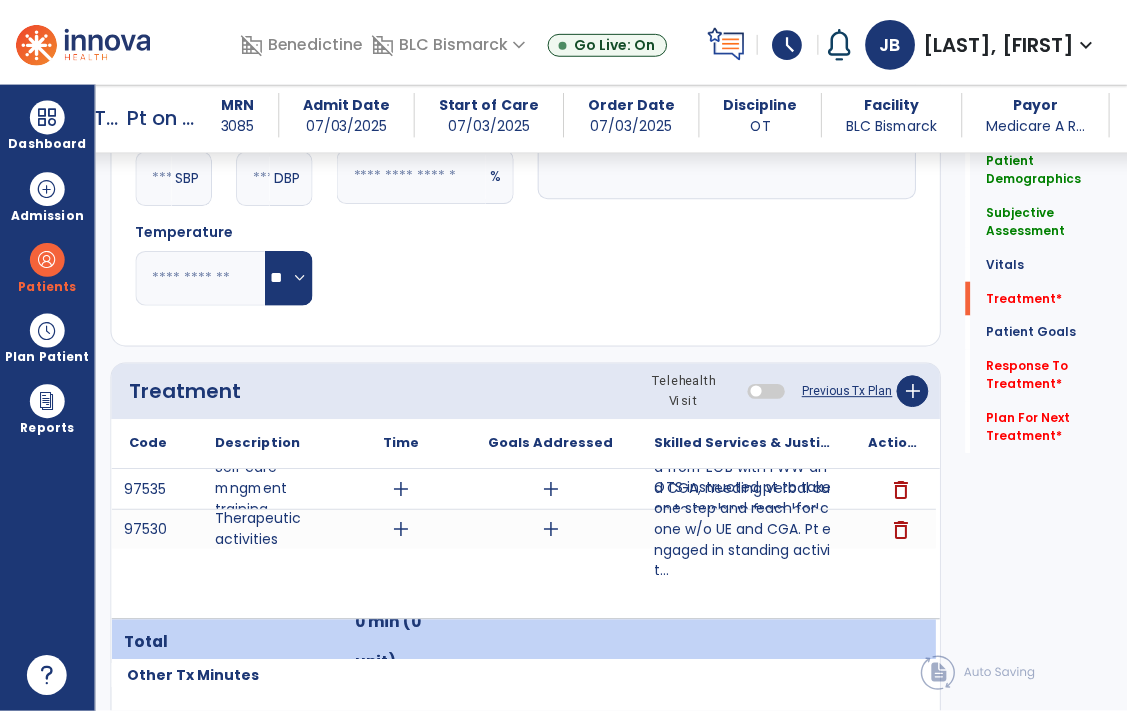 scroll, scrollTop: 1237, scrollLeft: 0, axis: vertical 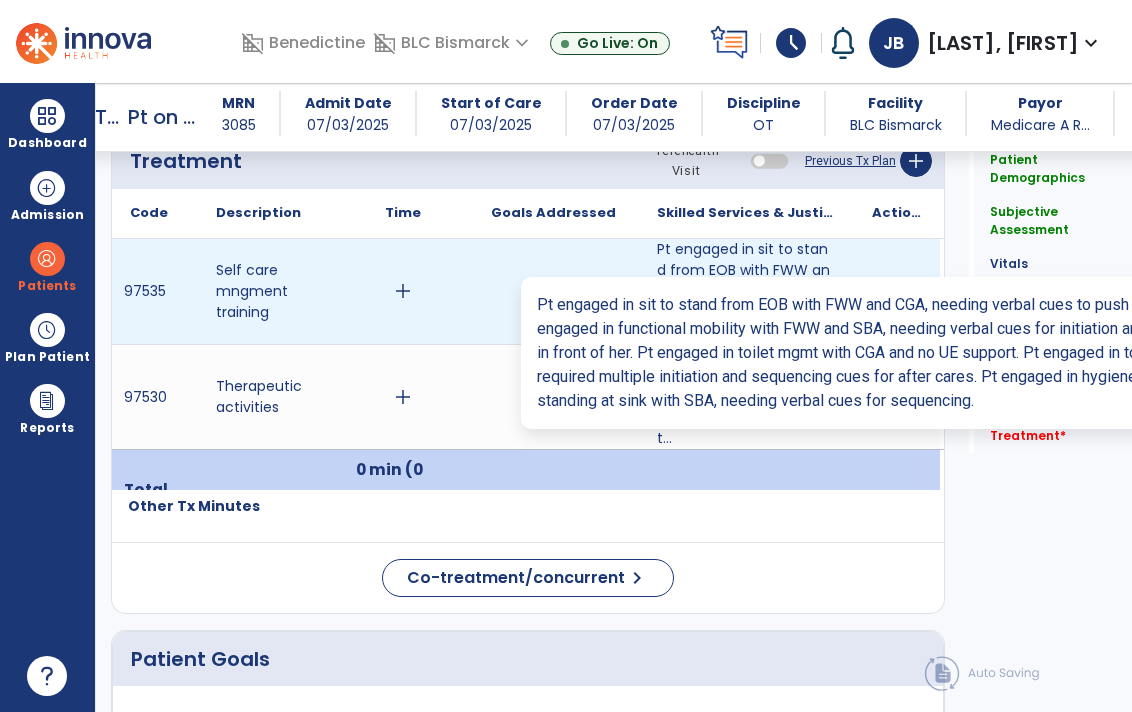 type on "**********" 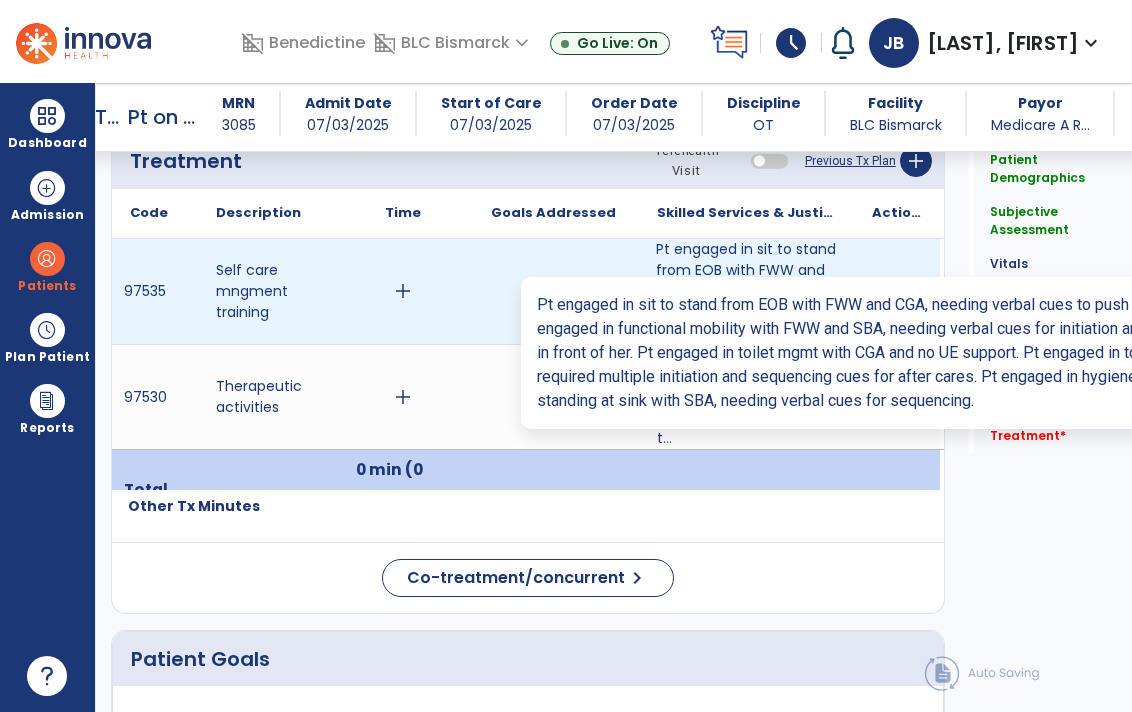 click on "Pt engaged in sit to stand from EOB with FWW and CGA, needing verbal cues to push up from bed. Pt en..." at bounding box center (746, 291) 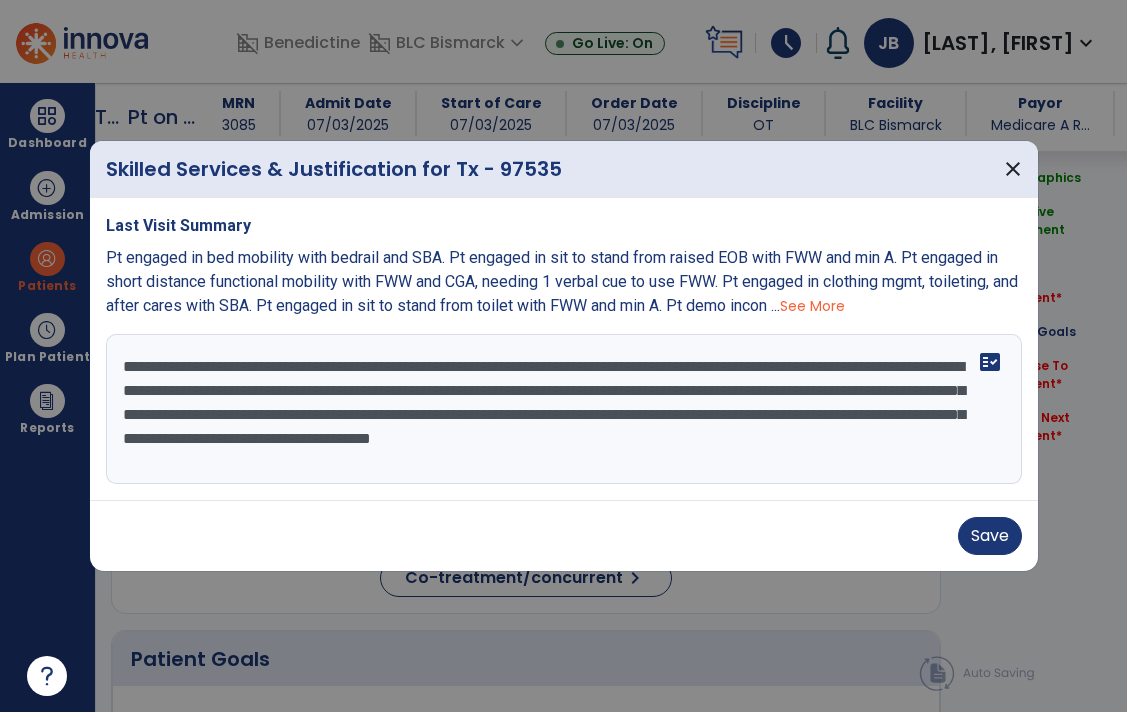 scroll, scrollTop: 1237, scrollLeft: 0, axis: vertical 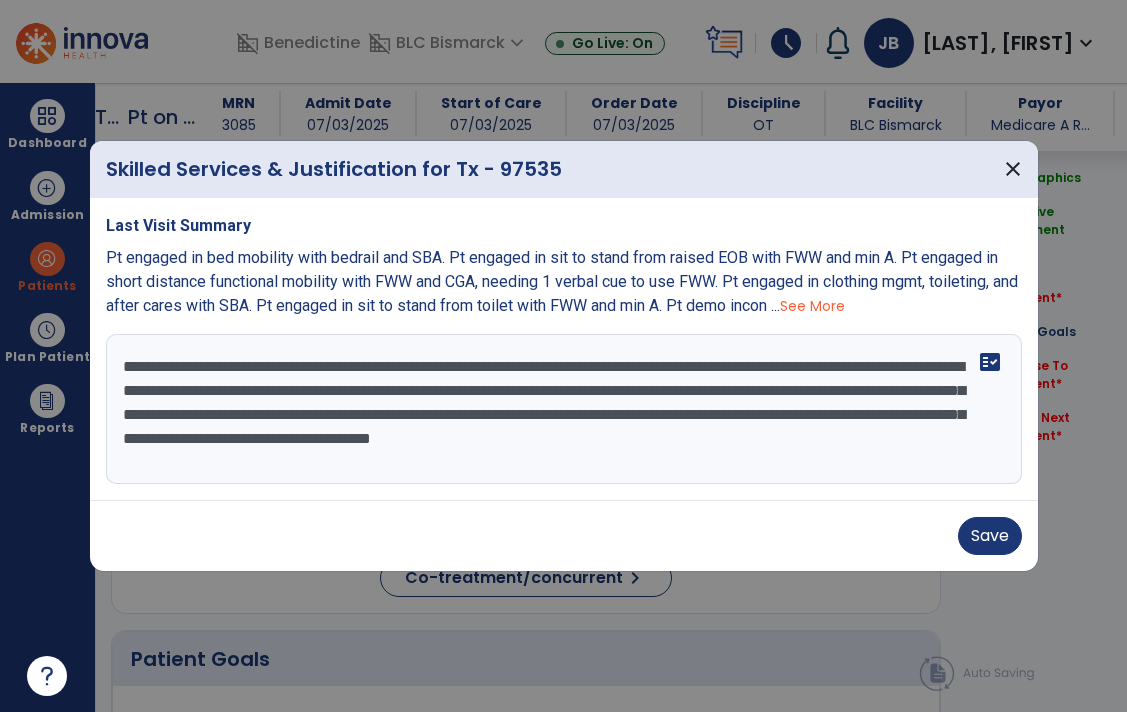 click on "**********" at bounding box center (564, 409) 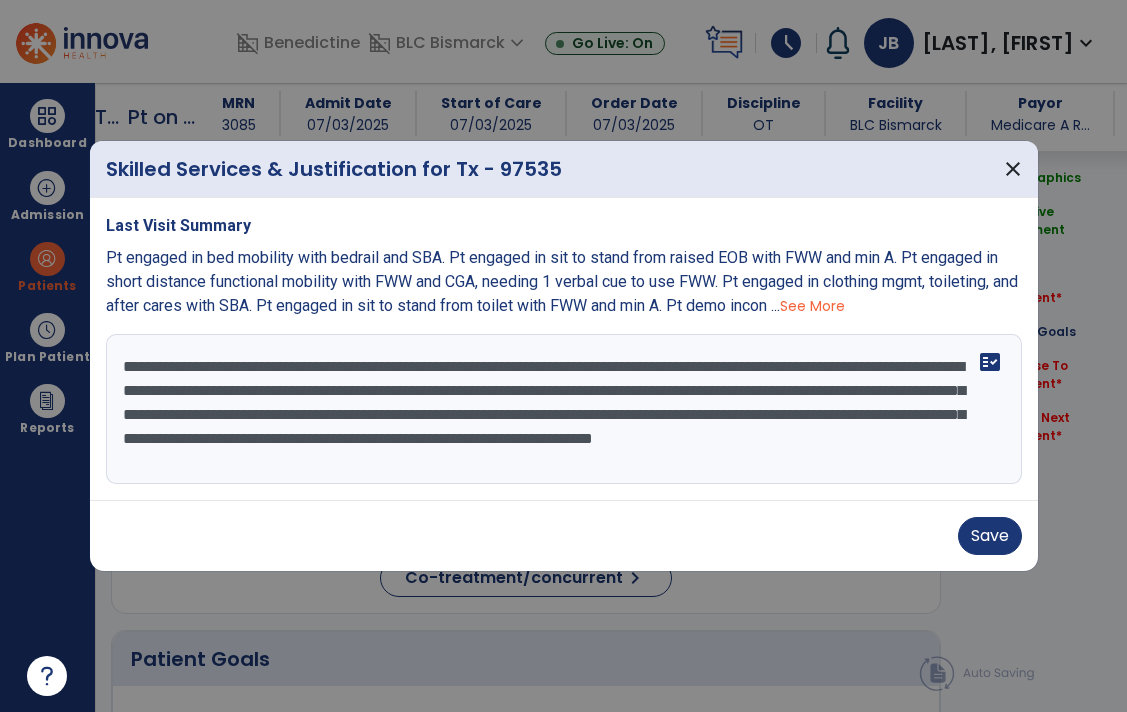 drag, startPoint x: 801, startPoint y: 464, endPoint x: 490, endPoint y: 464, distance: 311 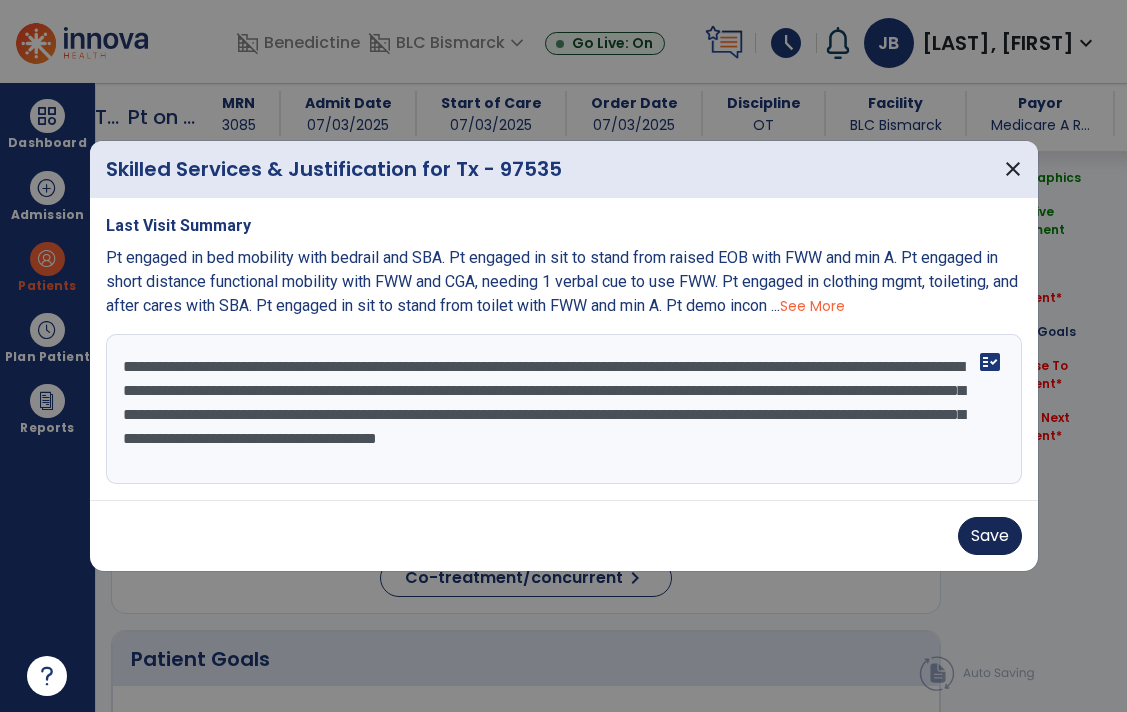 type on "**********" 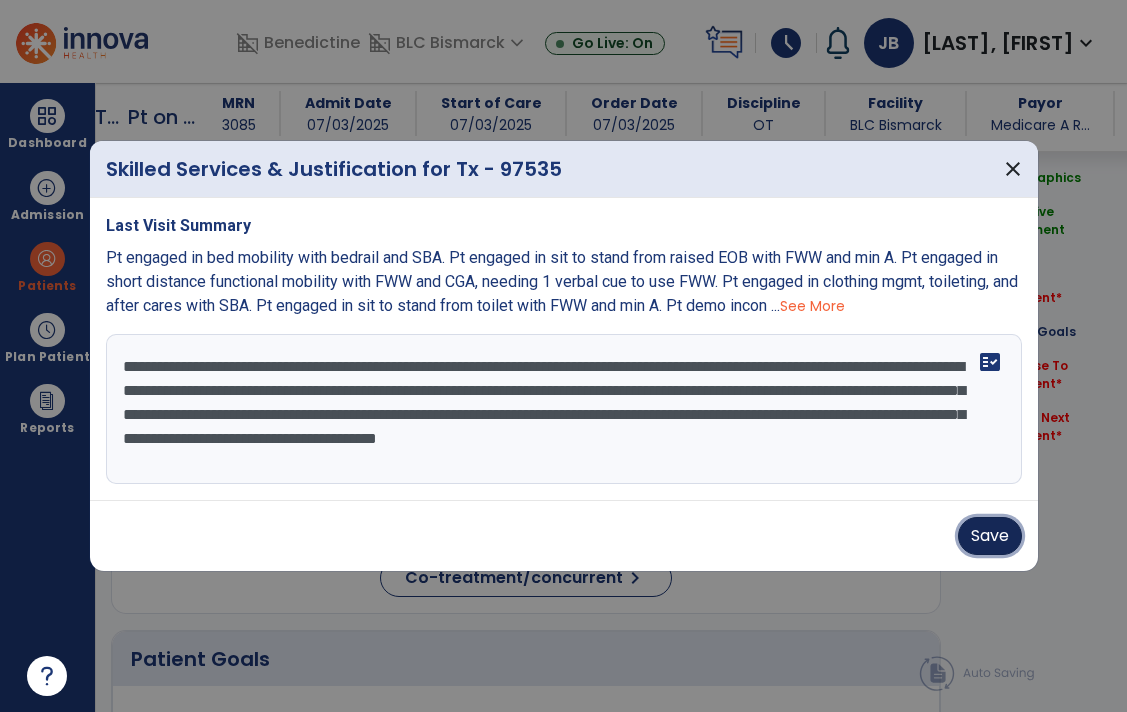 click on "Save" at bounding box center (990, 536) 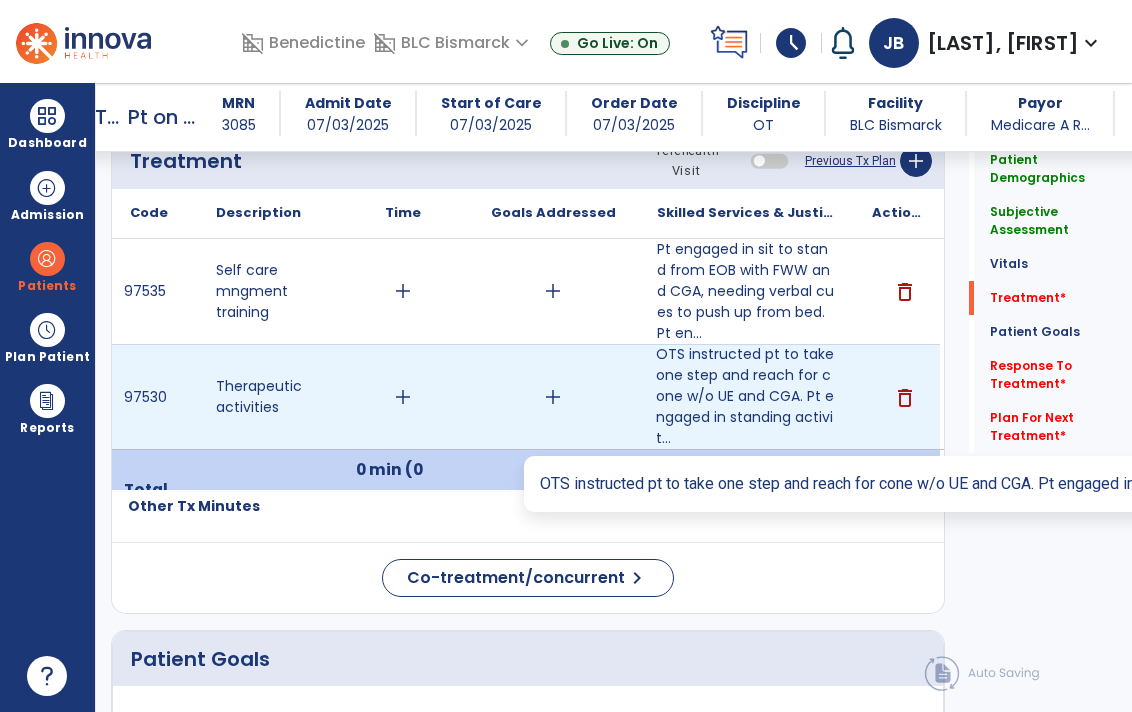 click on "OTS instructed pt to take one step and reach for cone w/o UE and CGA. Pt engaged in standing activit..." at bounding box center (746, 396) 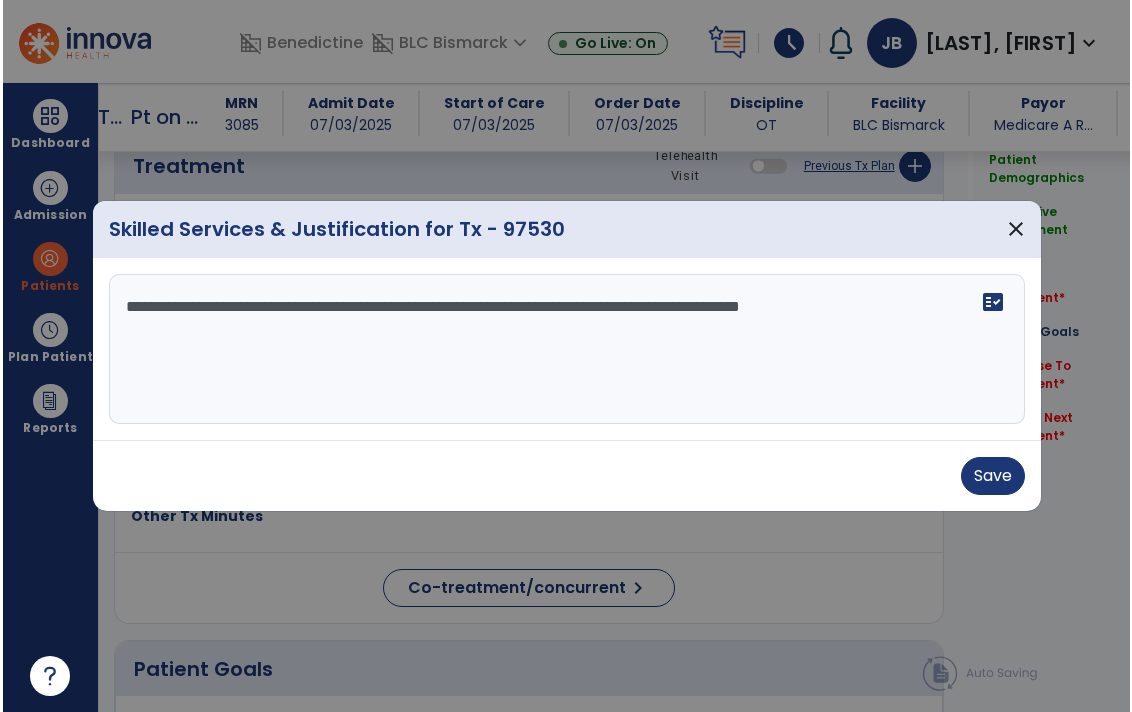 scroll, scrollTop: 1237, scrollLeft: 0, axis: vertical 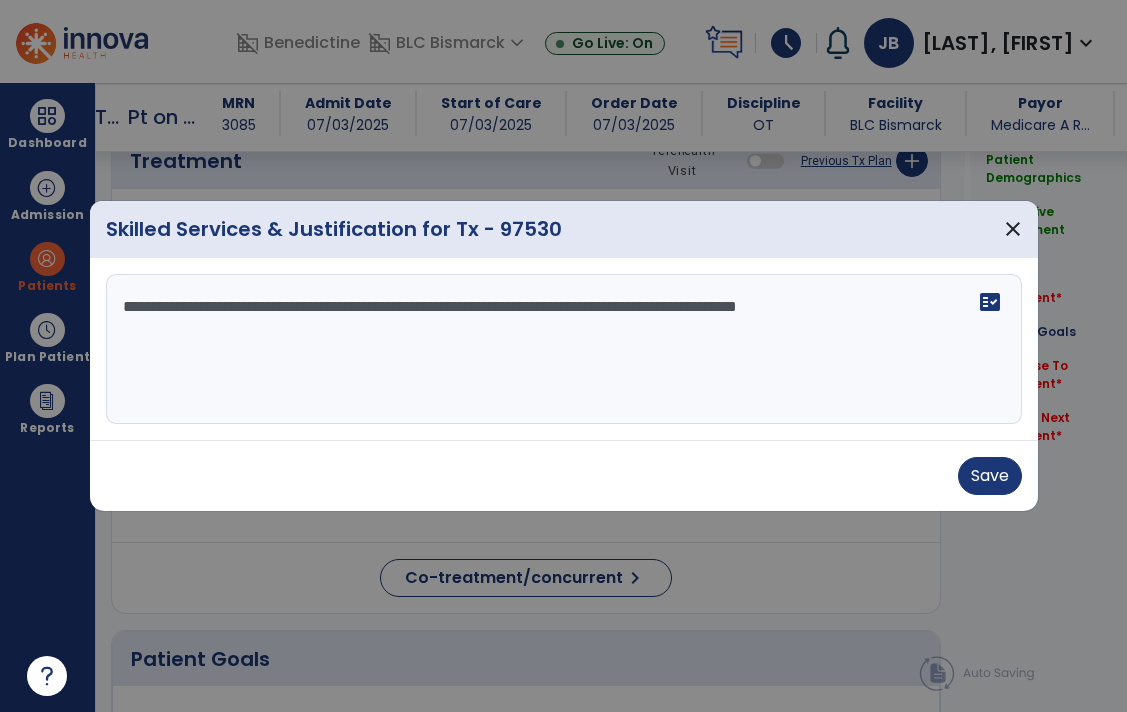 click on "**********" at bounding box center [564, 349] 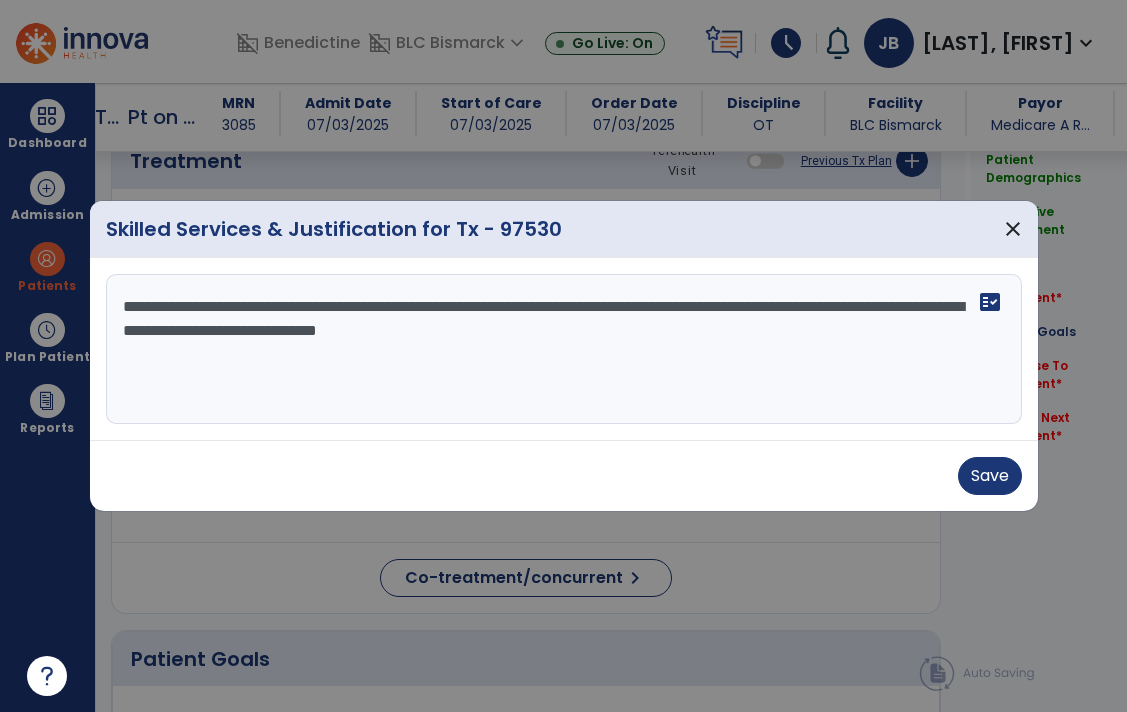 click on "**********" at bounding box center [564, 349] 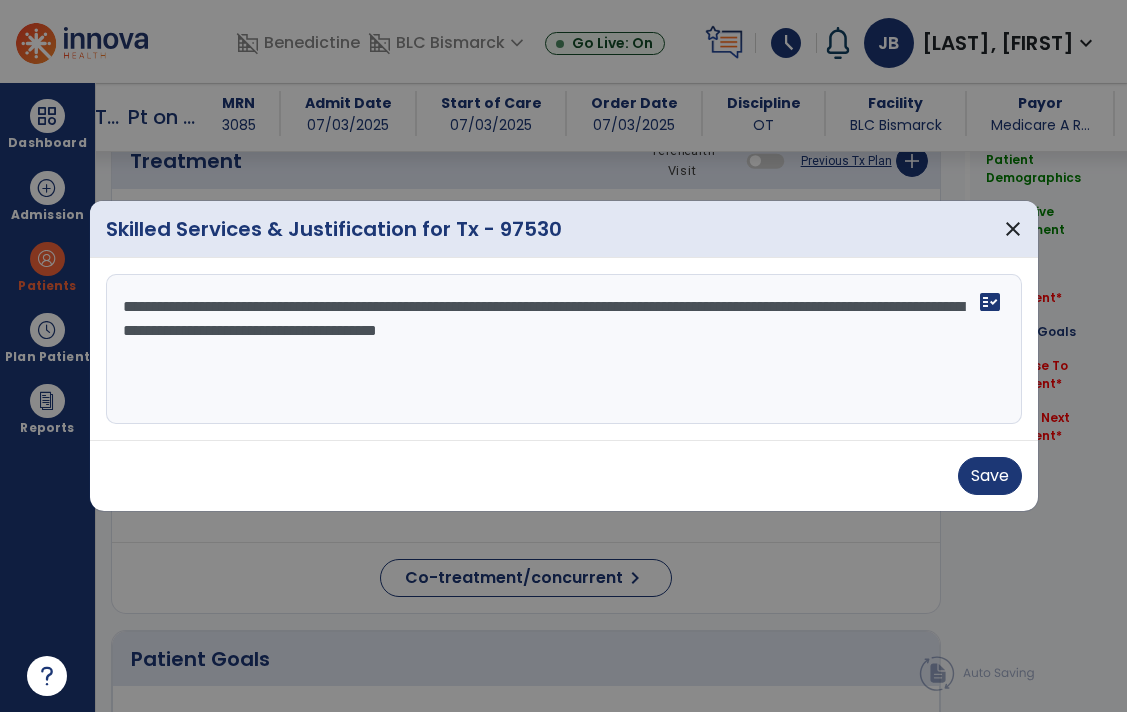 click on "**********" at bounding box center [564, 349] 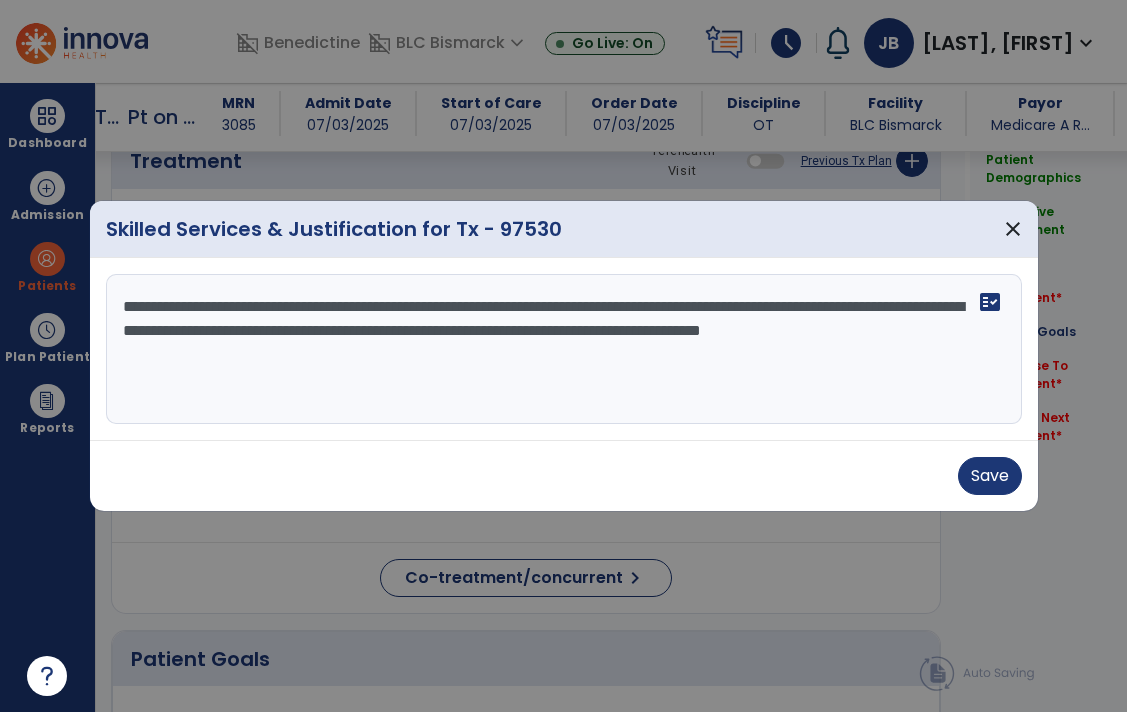 click on "**********" at bounding box center (564, 349) 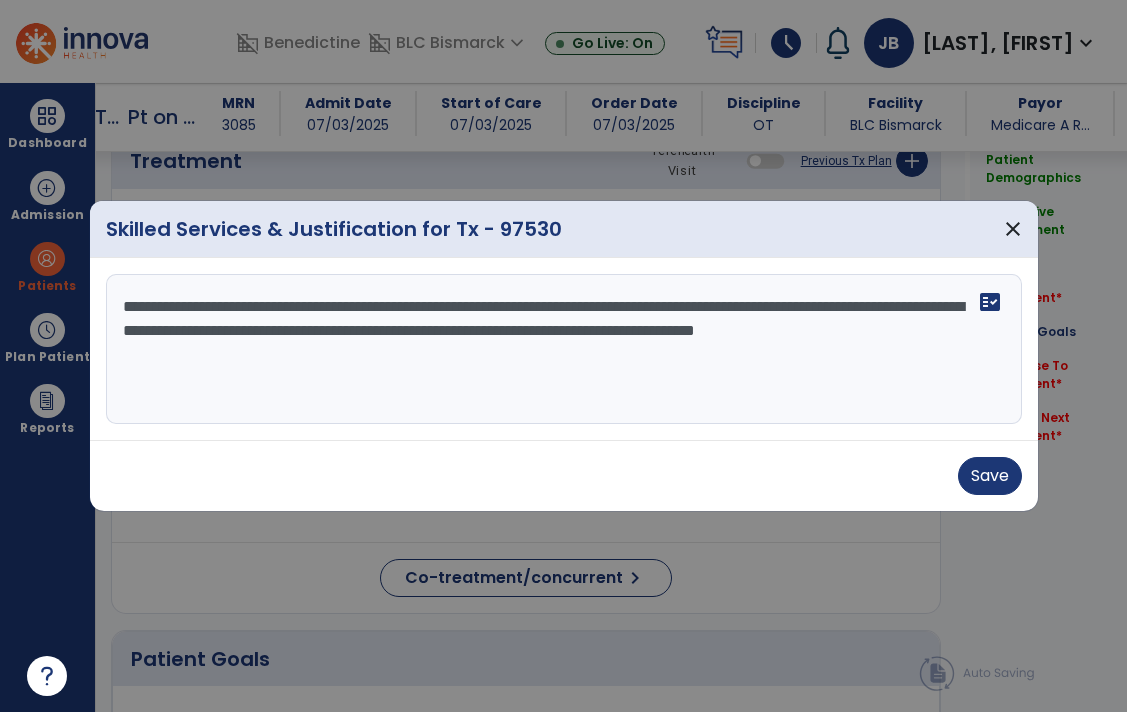 click on "**********" at bounding box center [564, 349] 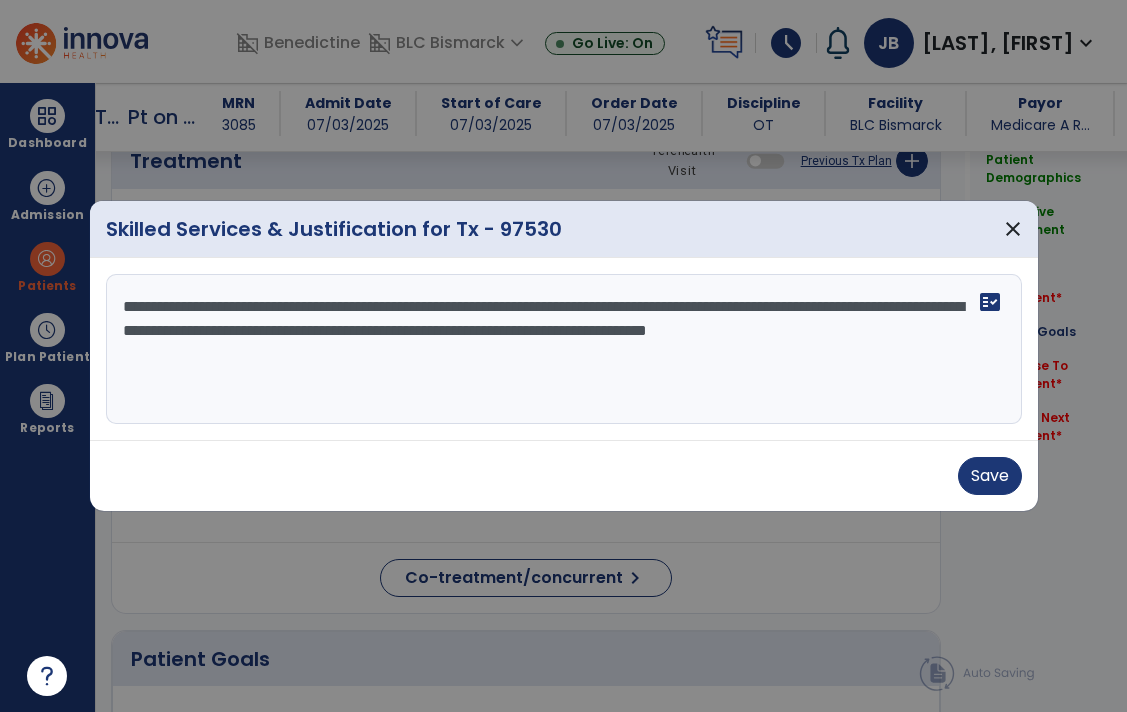 click on "**********" at bounding box center [564, 349] 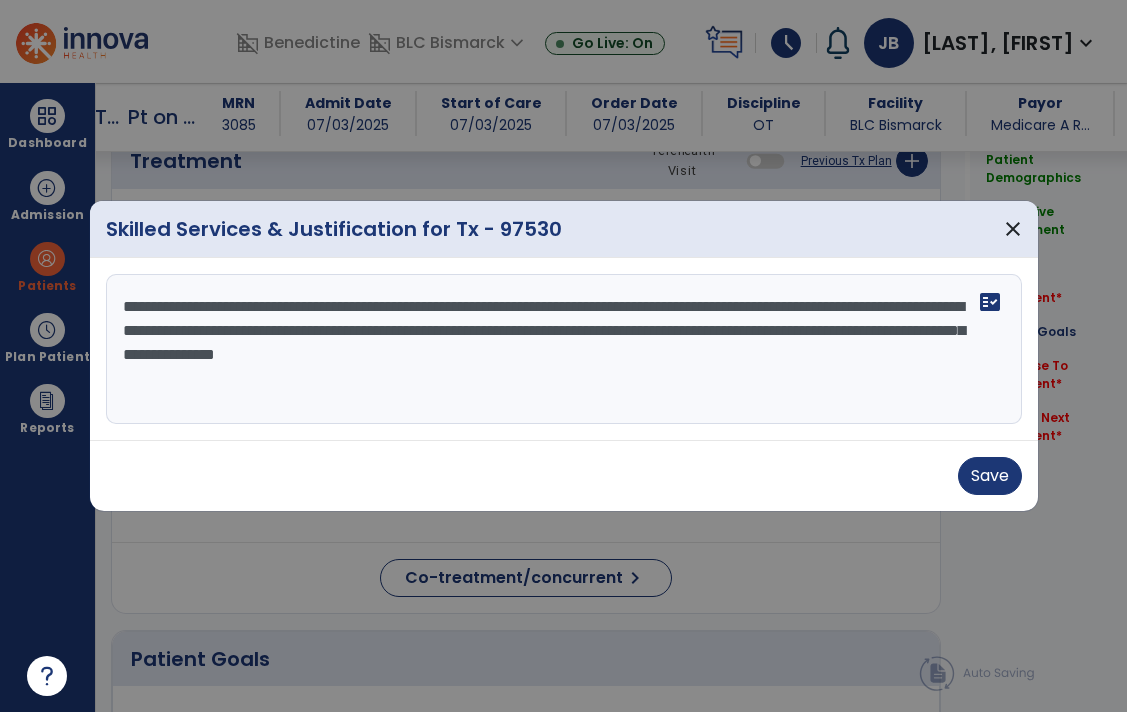 click on "**********" at bounding box center (564, 349) 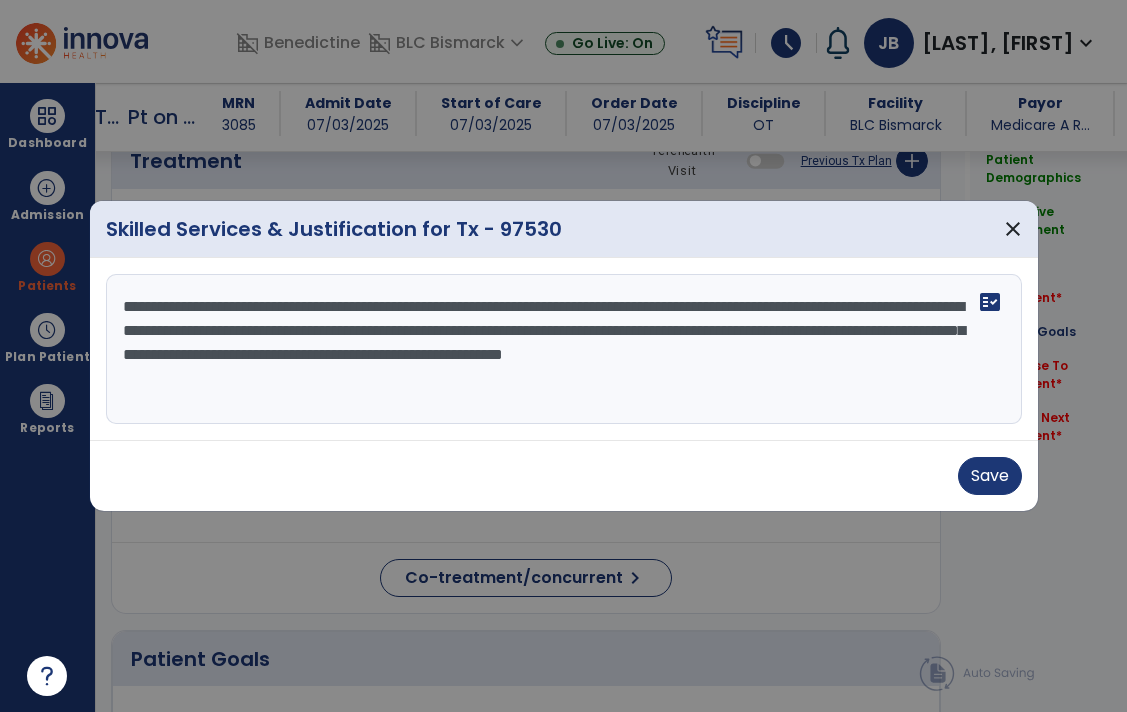 click on "**********" at bounding box center (564, 349) 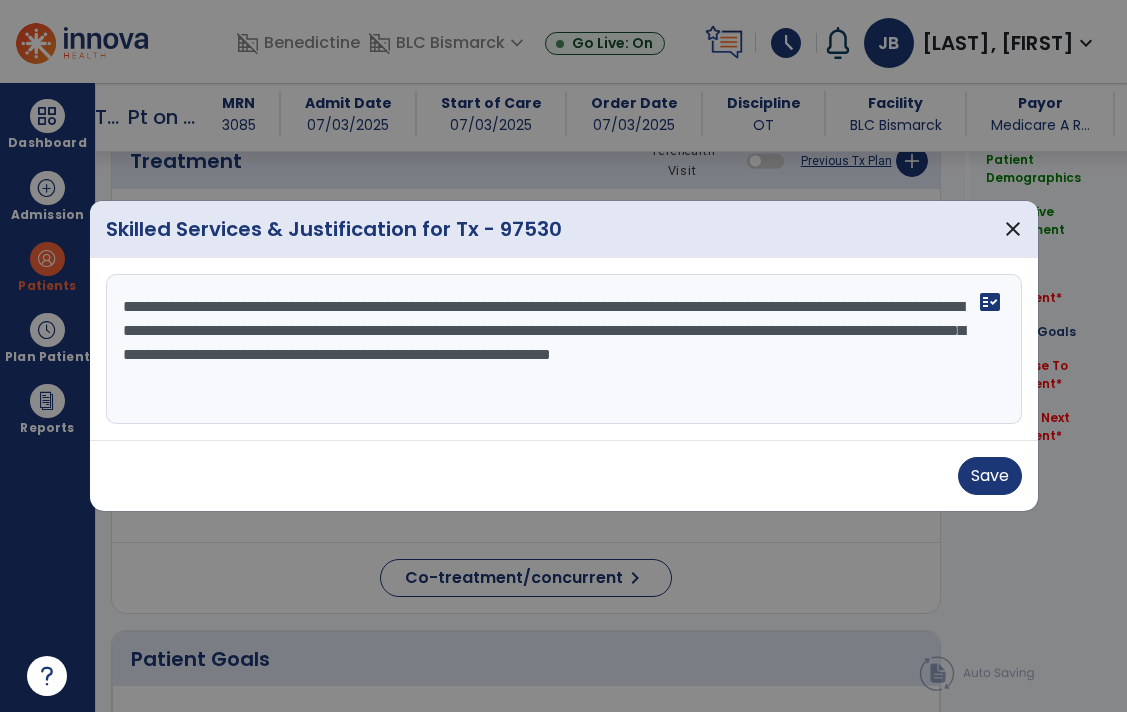 click on "**********" at bounding box center [564, 349] 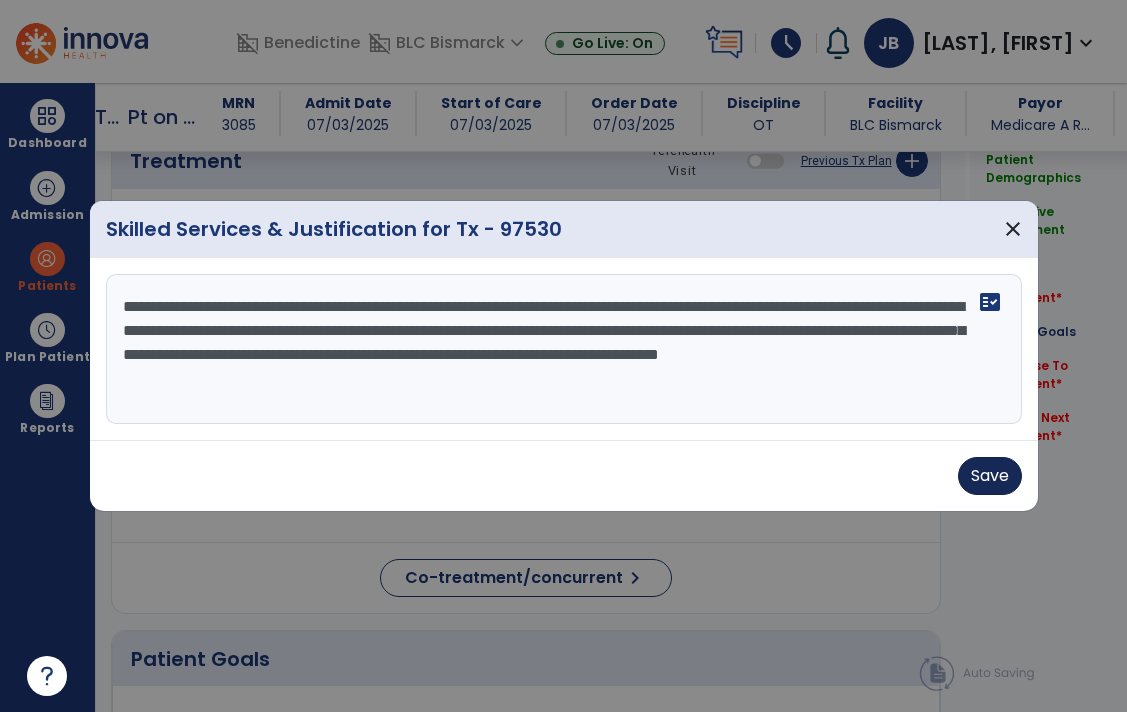 type on "**********" 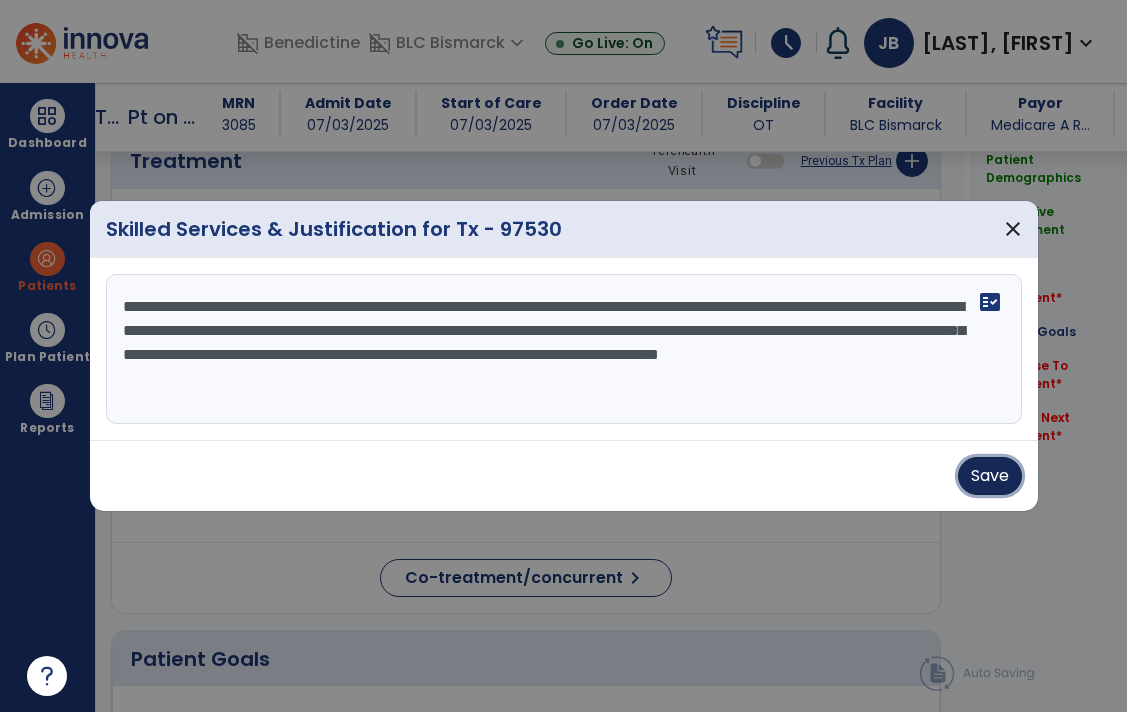 click on "Save" at bounding box center (990, 476) 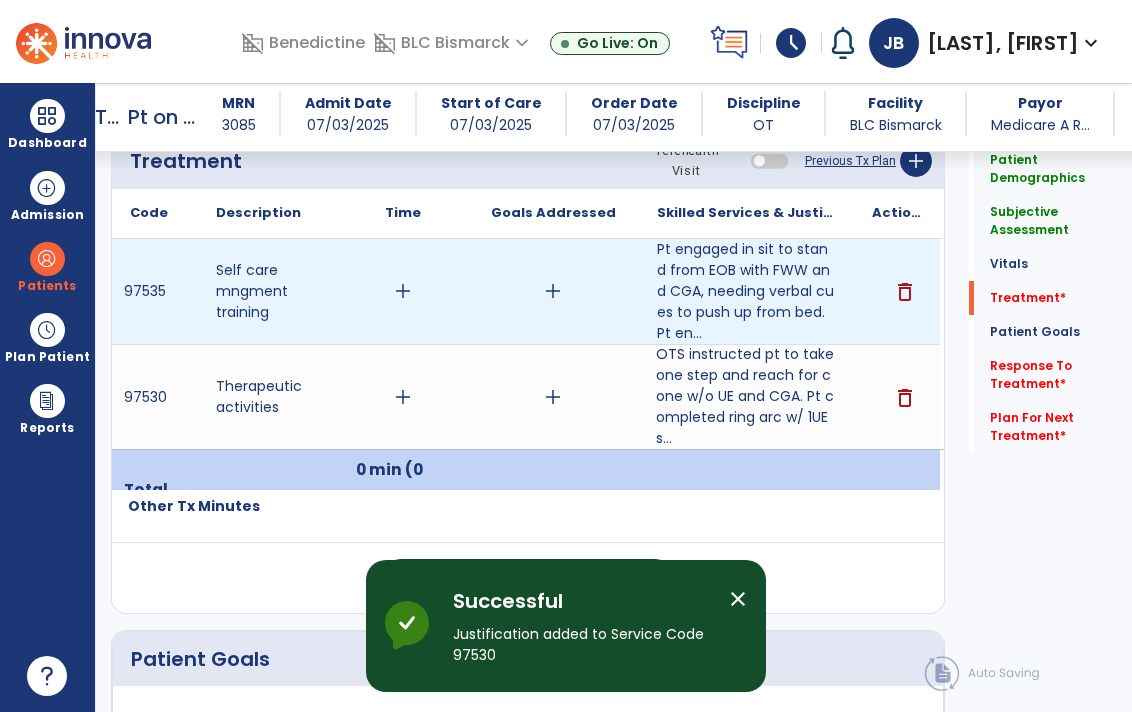 click on "add" at bounding box center [403, 291] 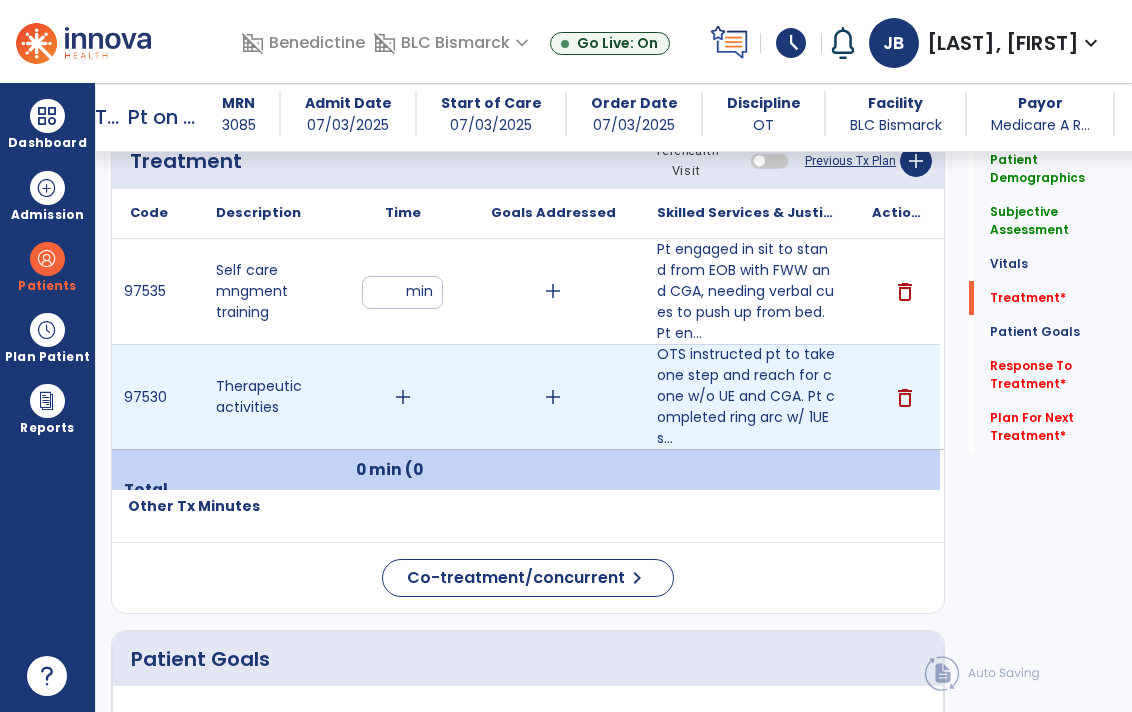 type on "**" 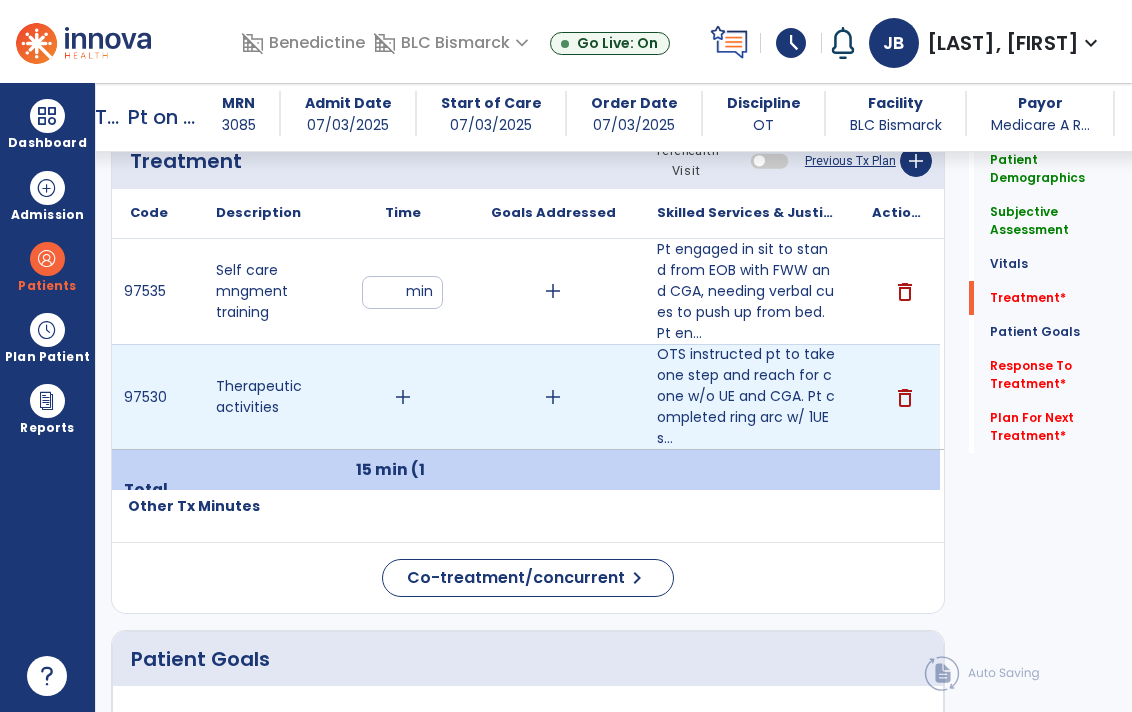 click on "add" at bounding box center (403, 397) 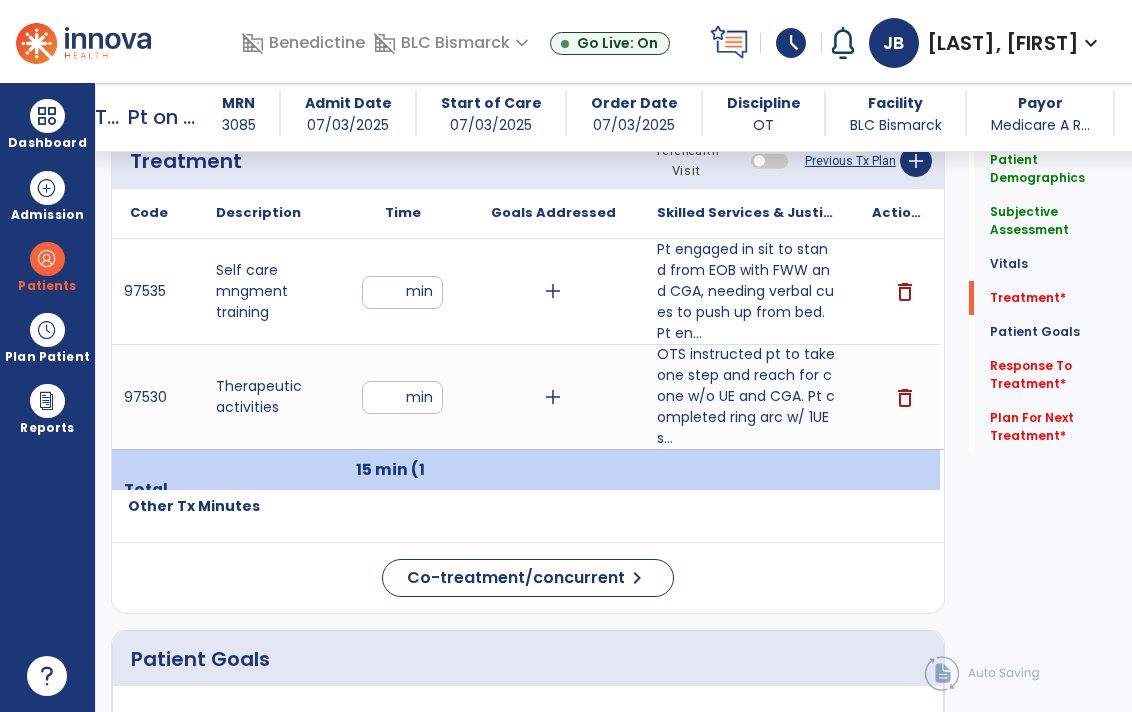 type on "**" 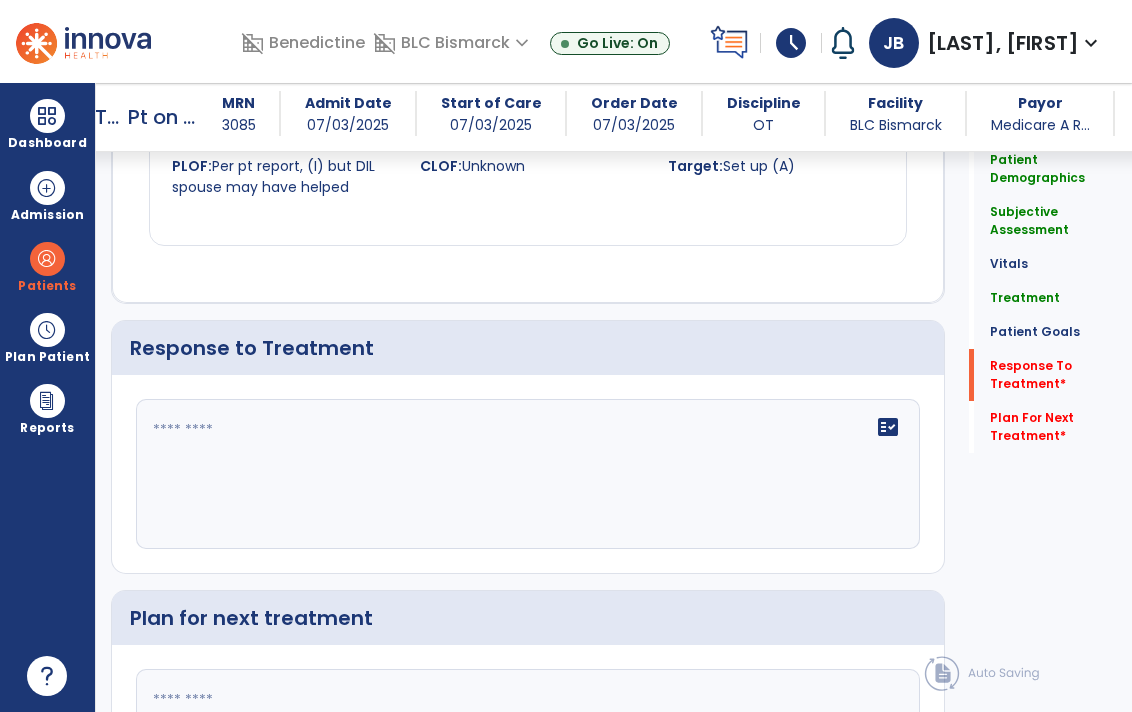 scroll, scrollTop: 2853, scrollLeft: 0, axis: vertical 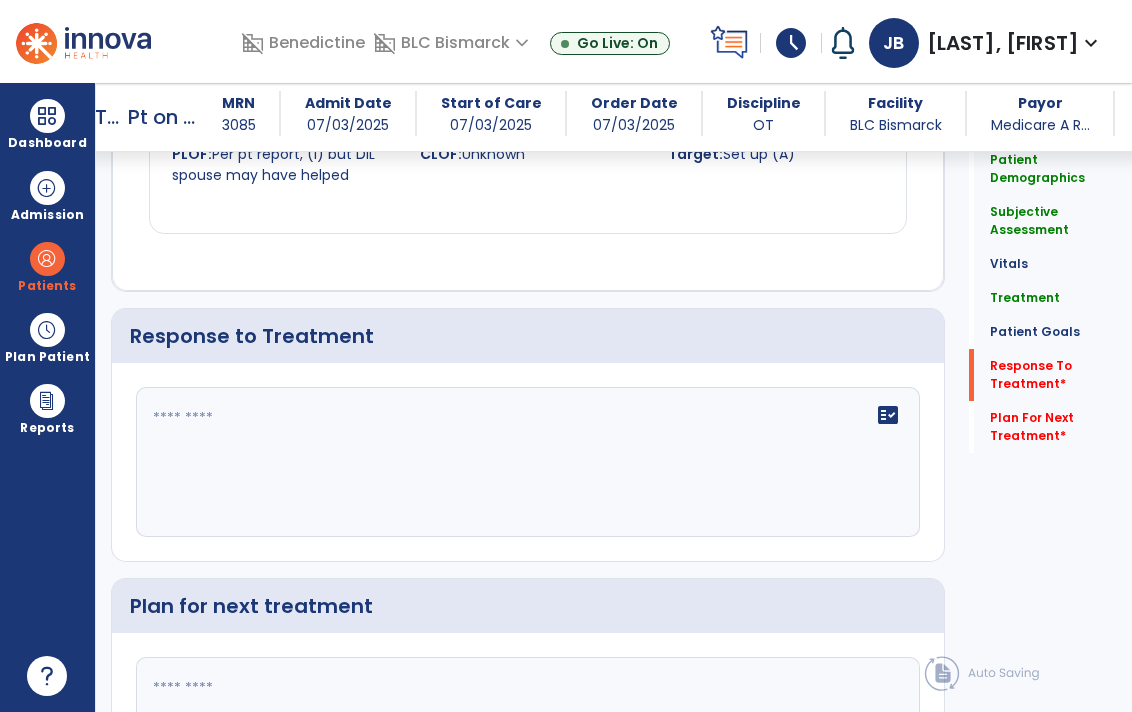 click on "fact_check" 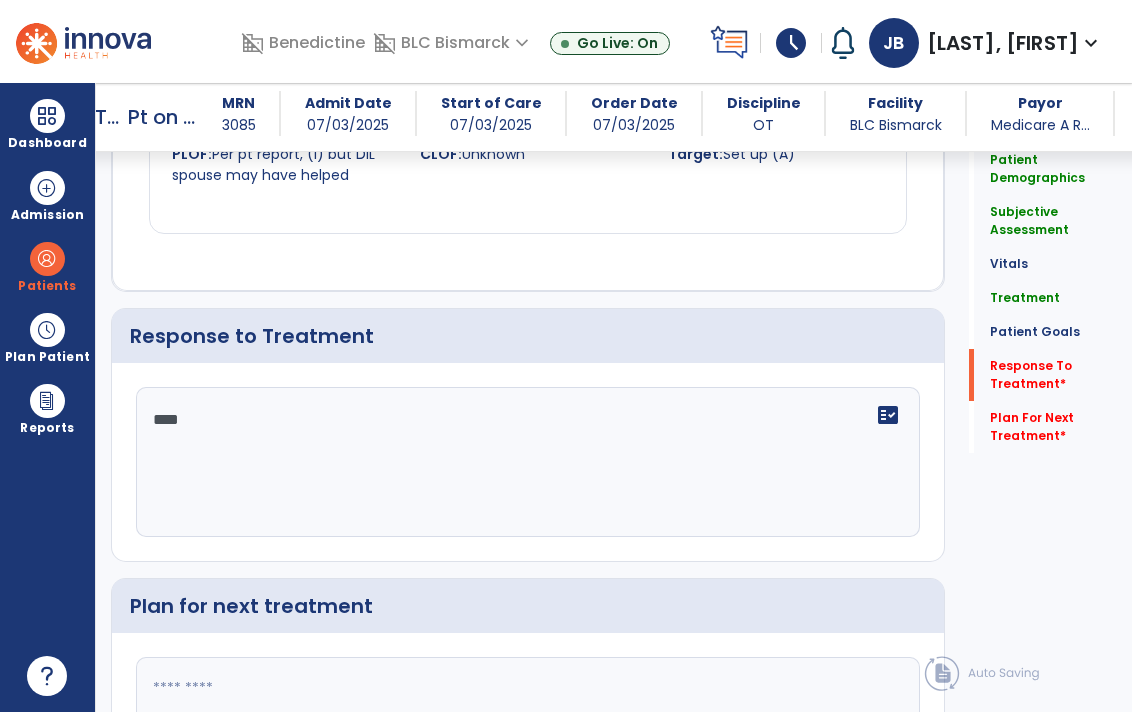 type on "****" 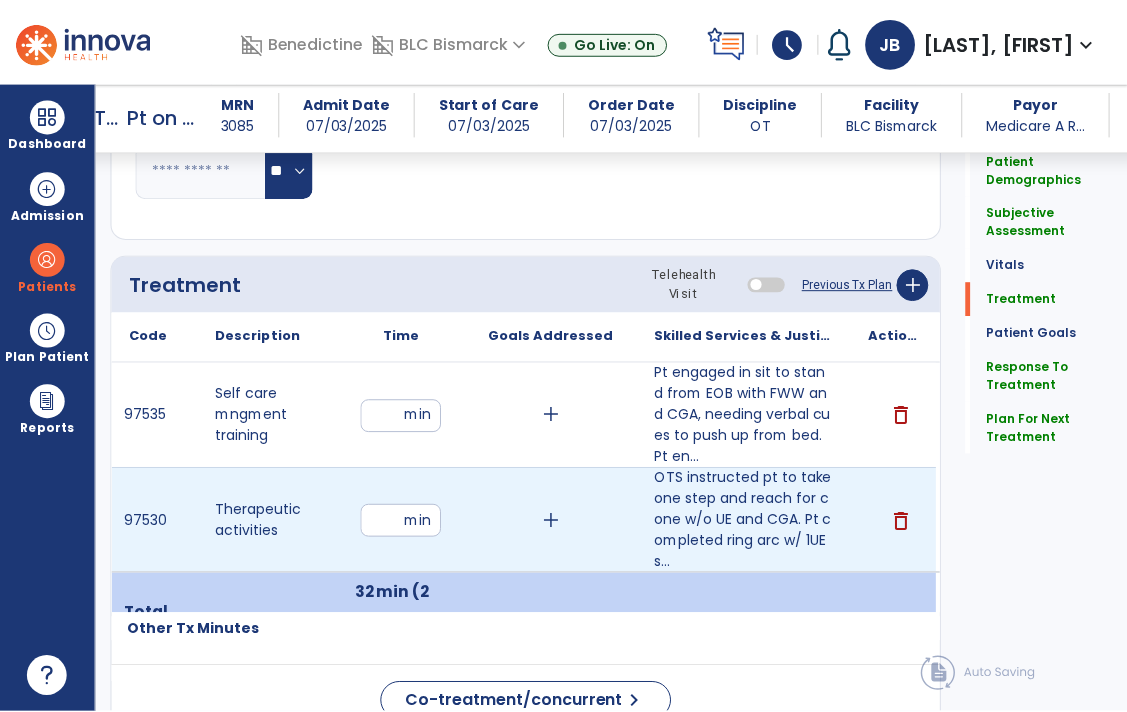 scroll, scrollTop: 1108, scrollLeft: 0, axis: vertical 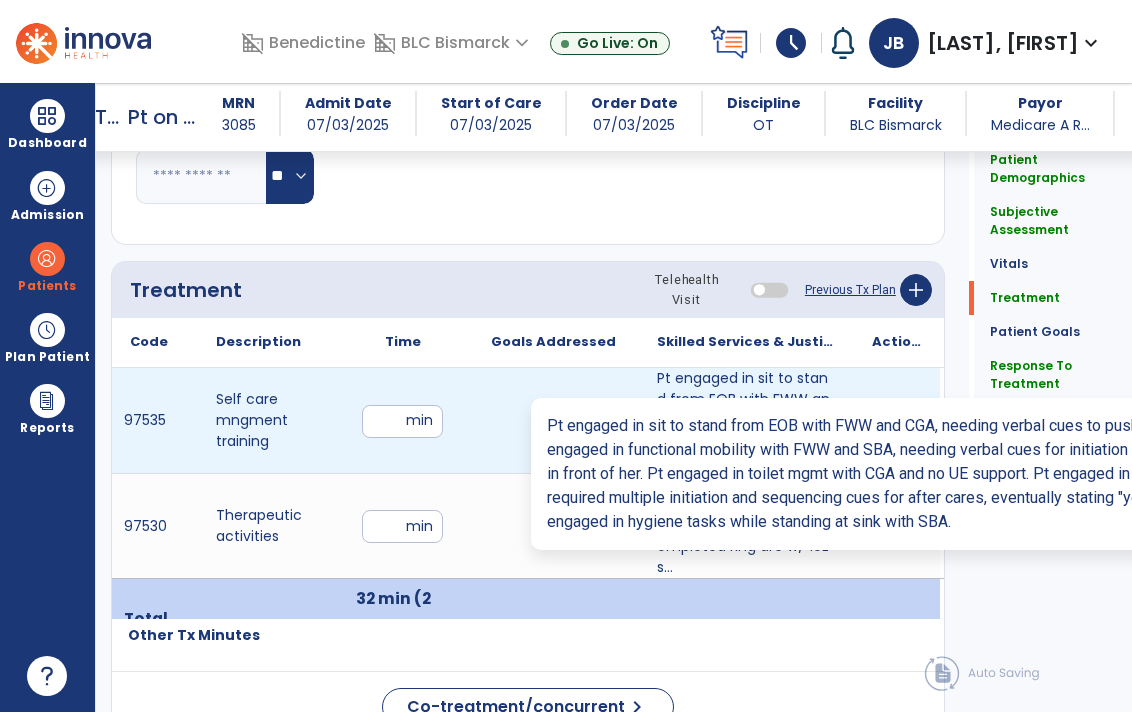 type on "**********" 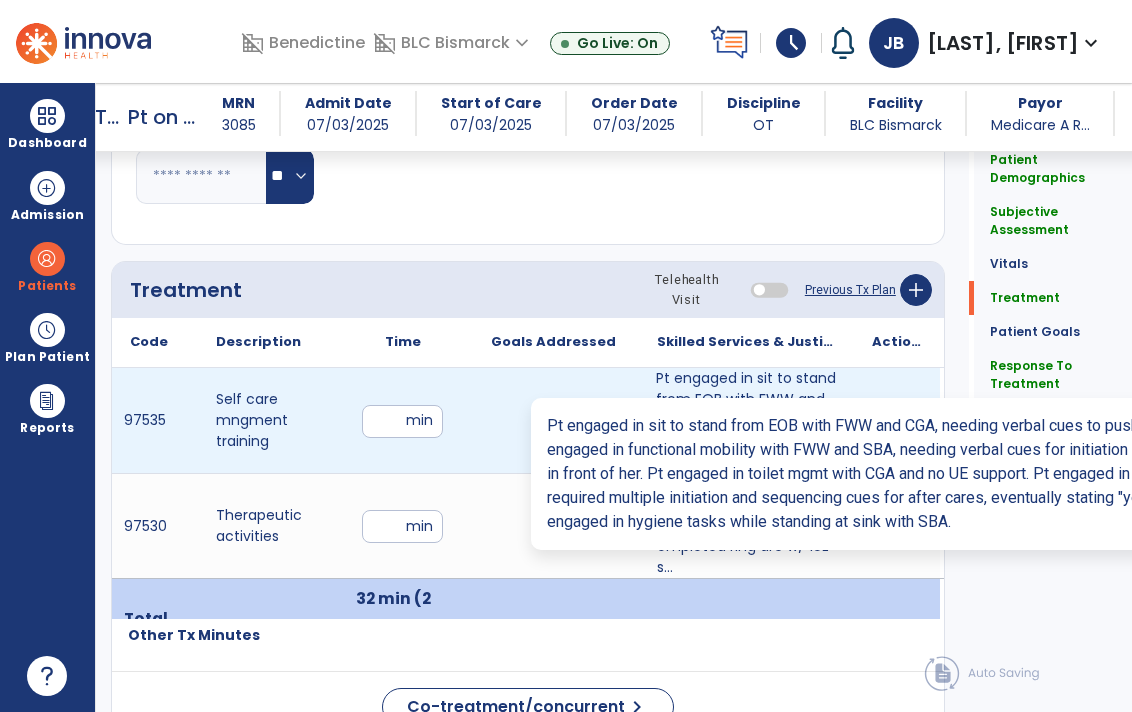 click on "Pt engaged in sit to stand from EOB with FWW and CGA, needing verbal cues to push up from bed. Pt en..." at bounding box center [746, 420] 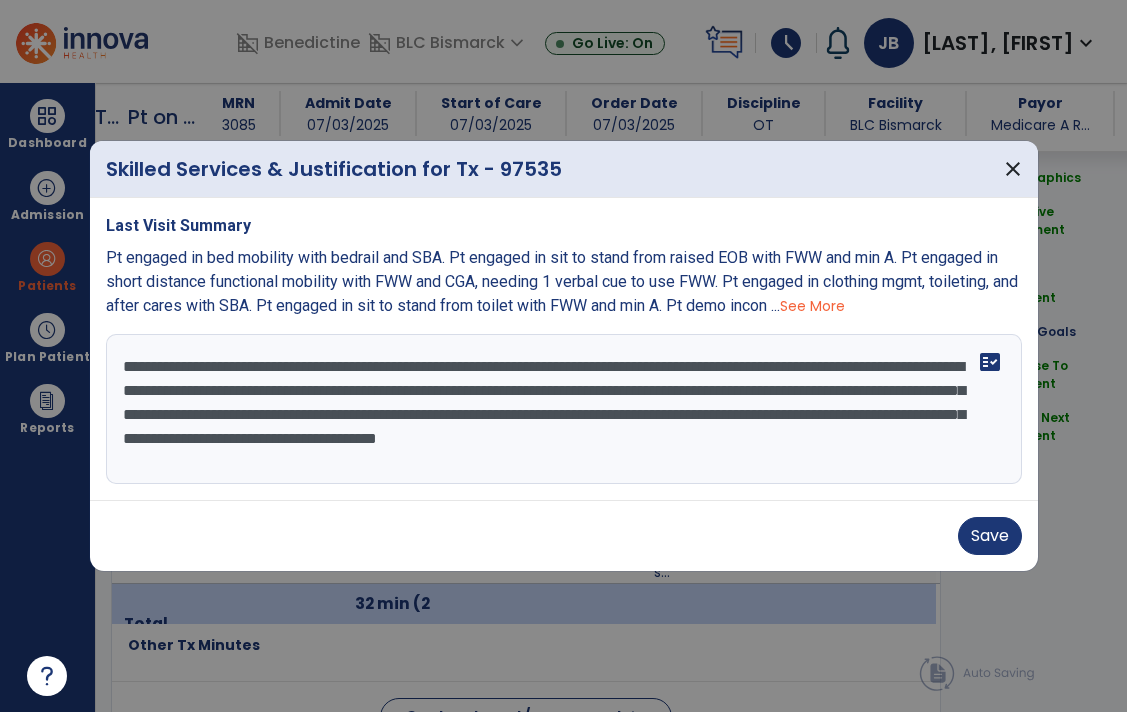 scroll, scrollTop: 1108, scrollLeft: 0, axis: vertical 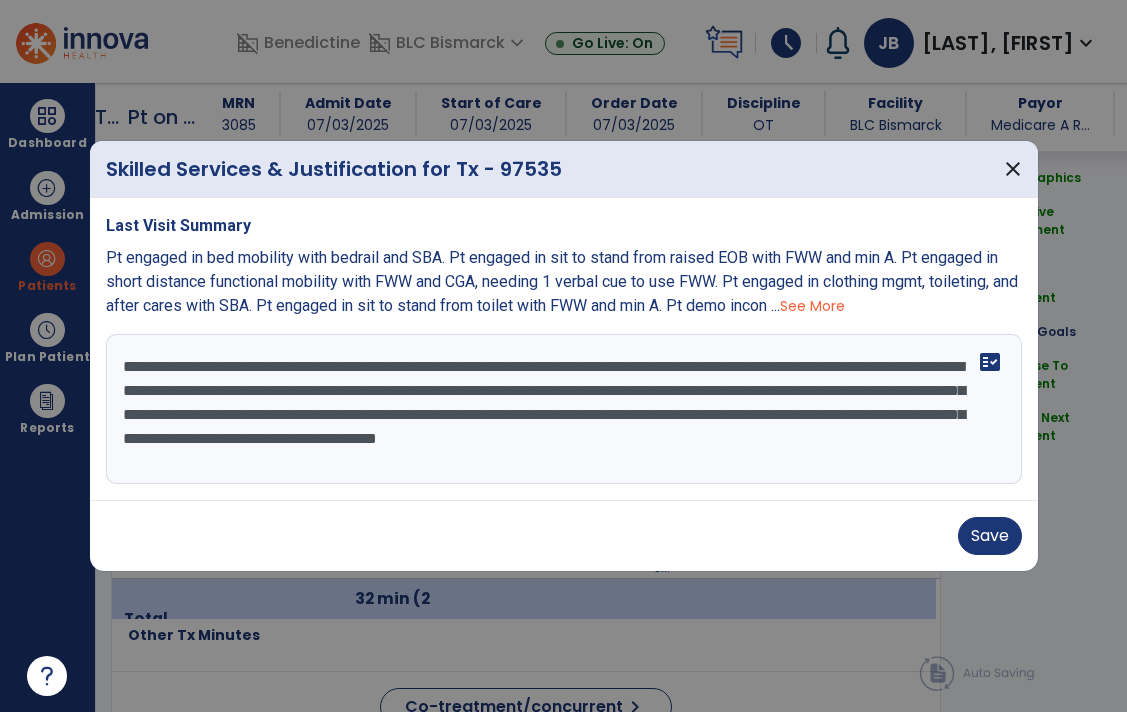 click on "**********" at bounding box center (564, 409) 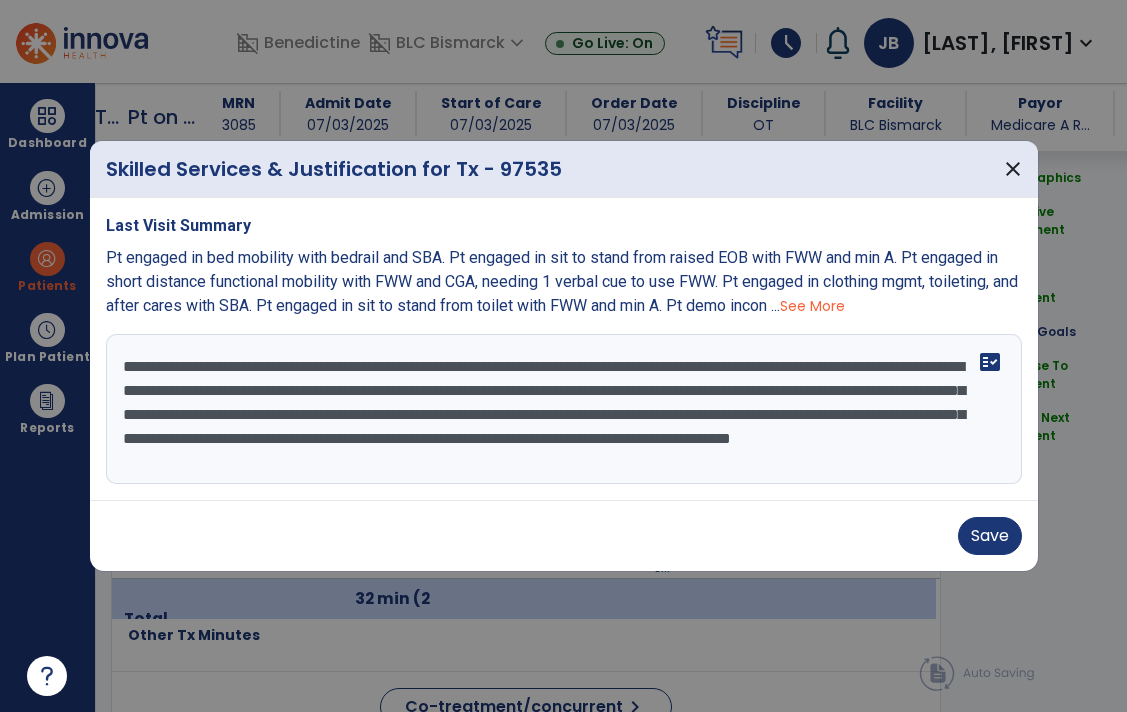 scroll, scrollTop: 15, scrollLeft: 0, axis: vertical 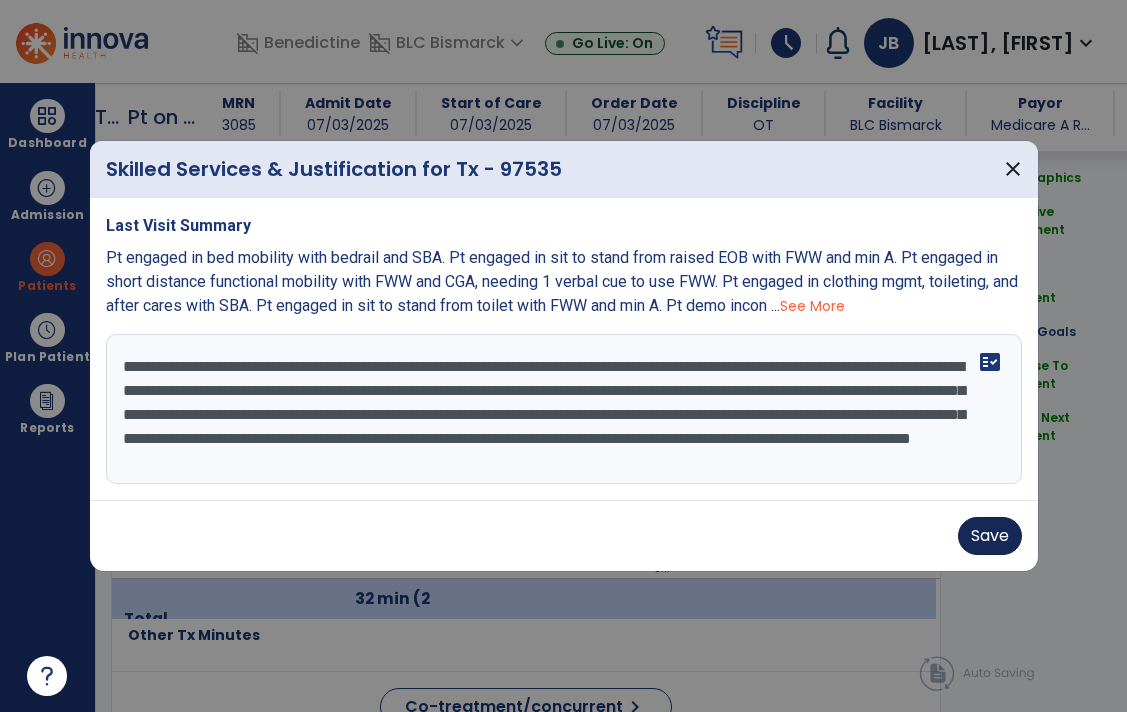 type on "**********" 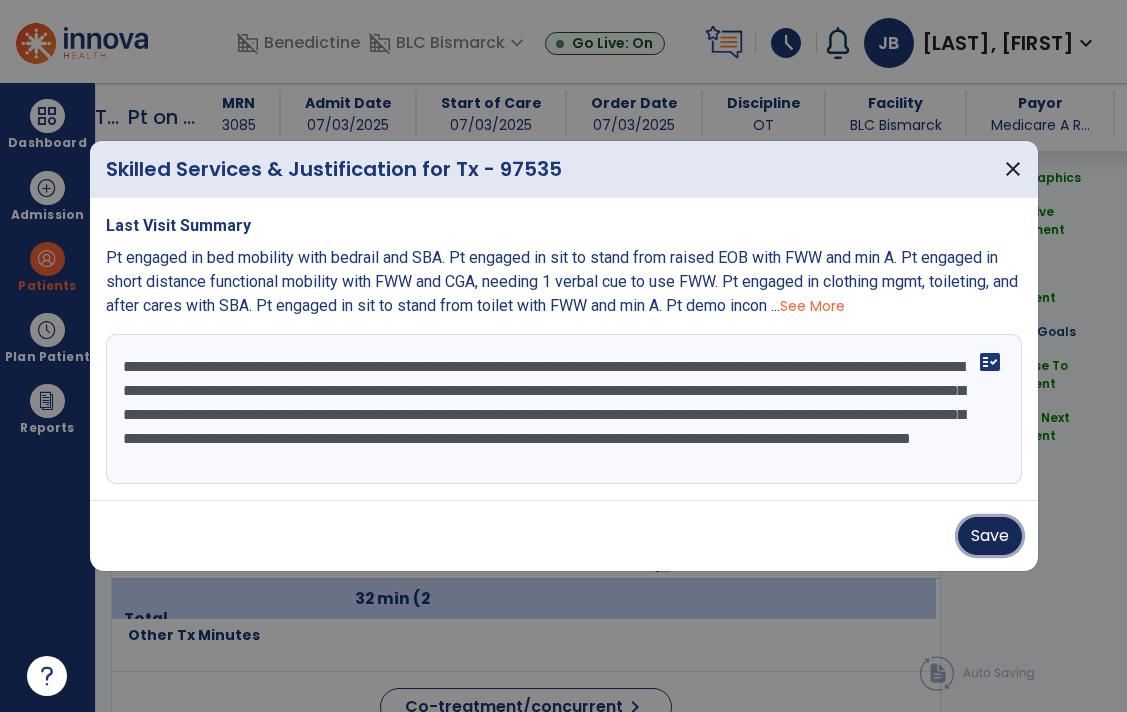 click on "Save" at bounding box center (990, 536) 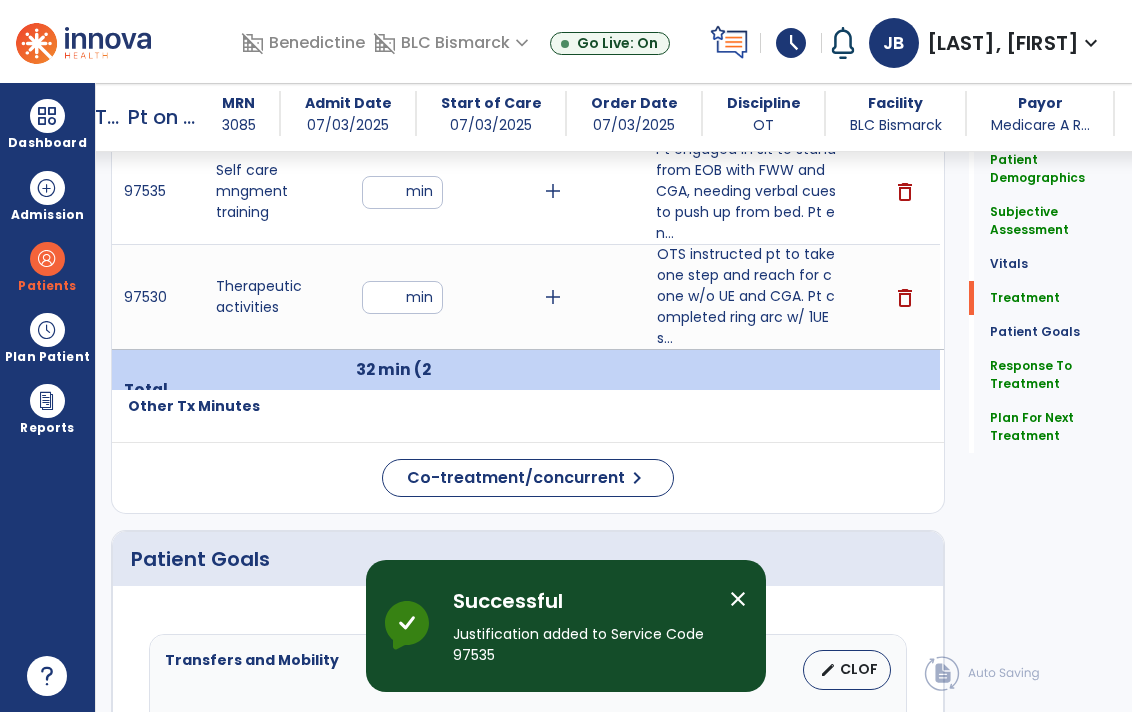 scroll, scrollTop: 1329, scrollLeft: 0, axis: vertical 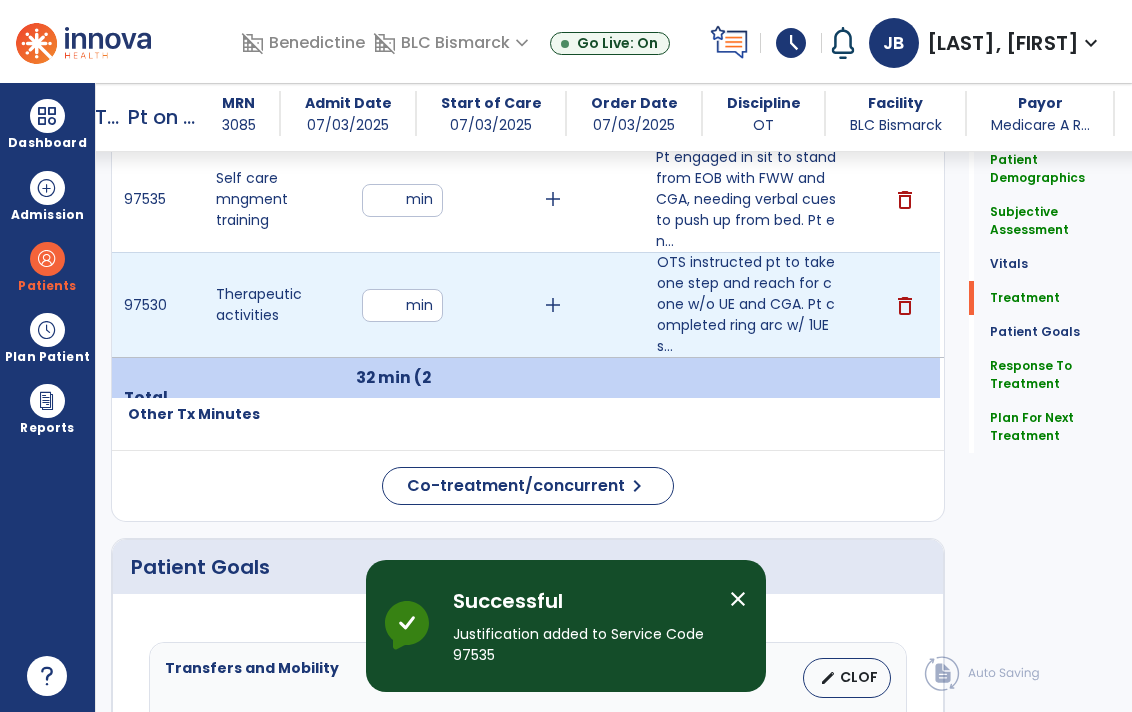 click on "**" at bounding box center [402, 305] 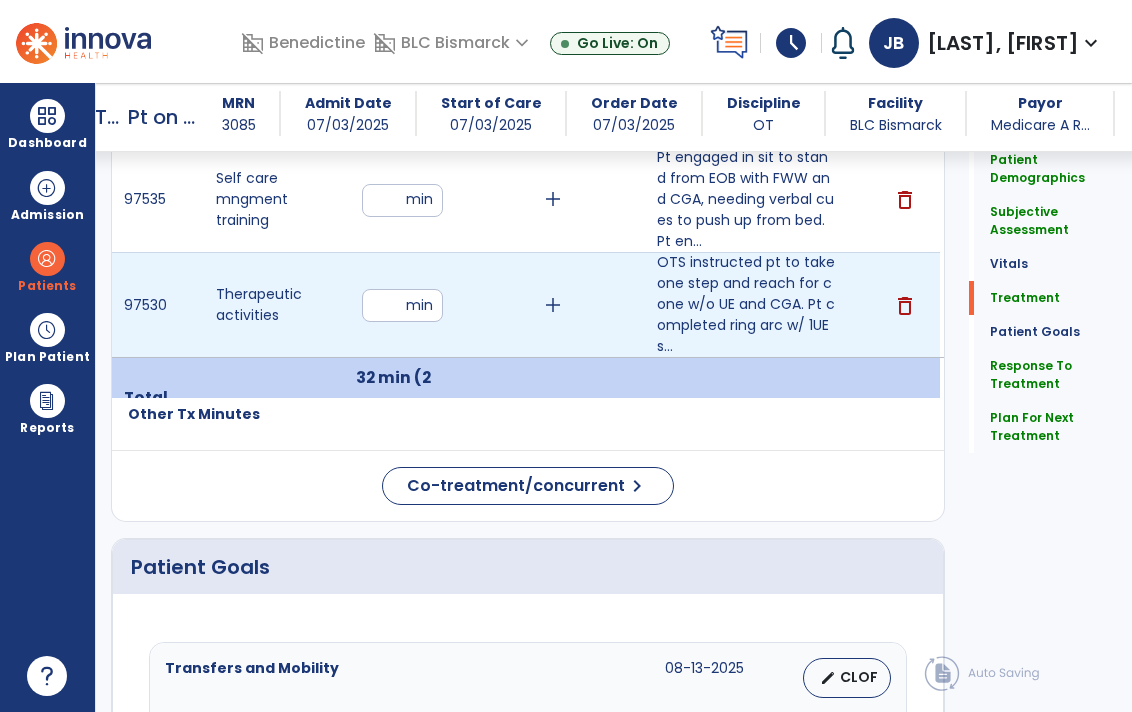 type on "**" 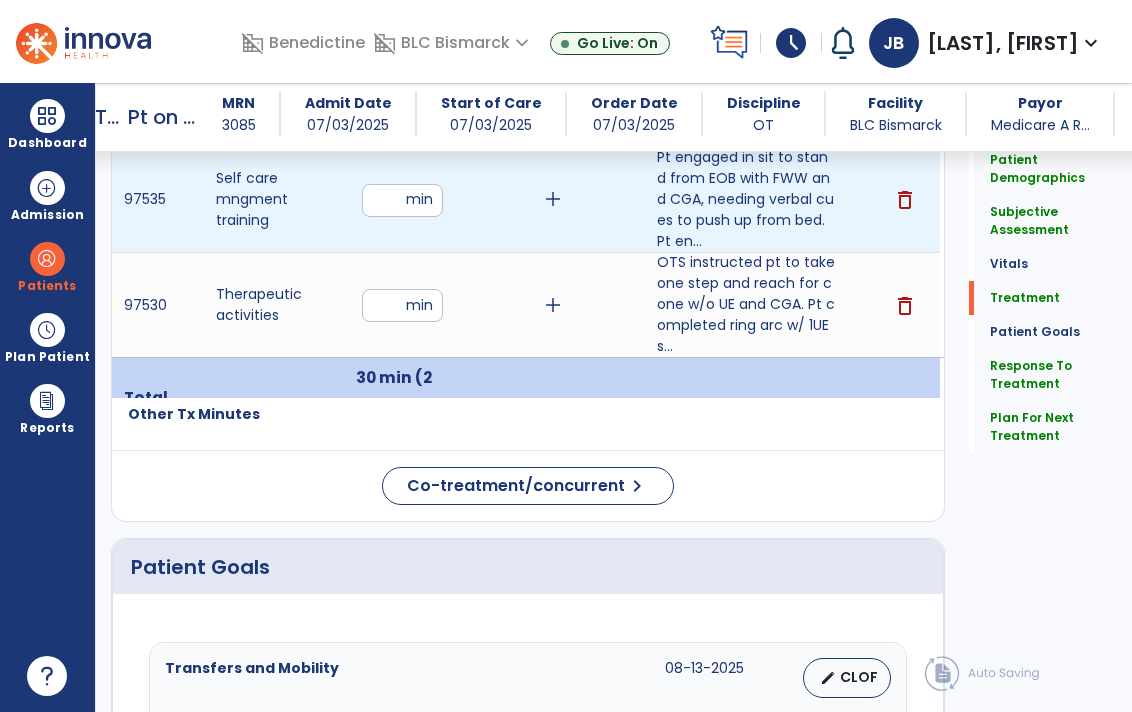 click on "**" at bounding box center [402, 200] 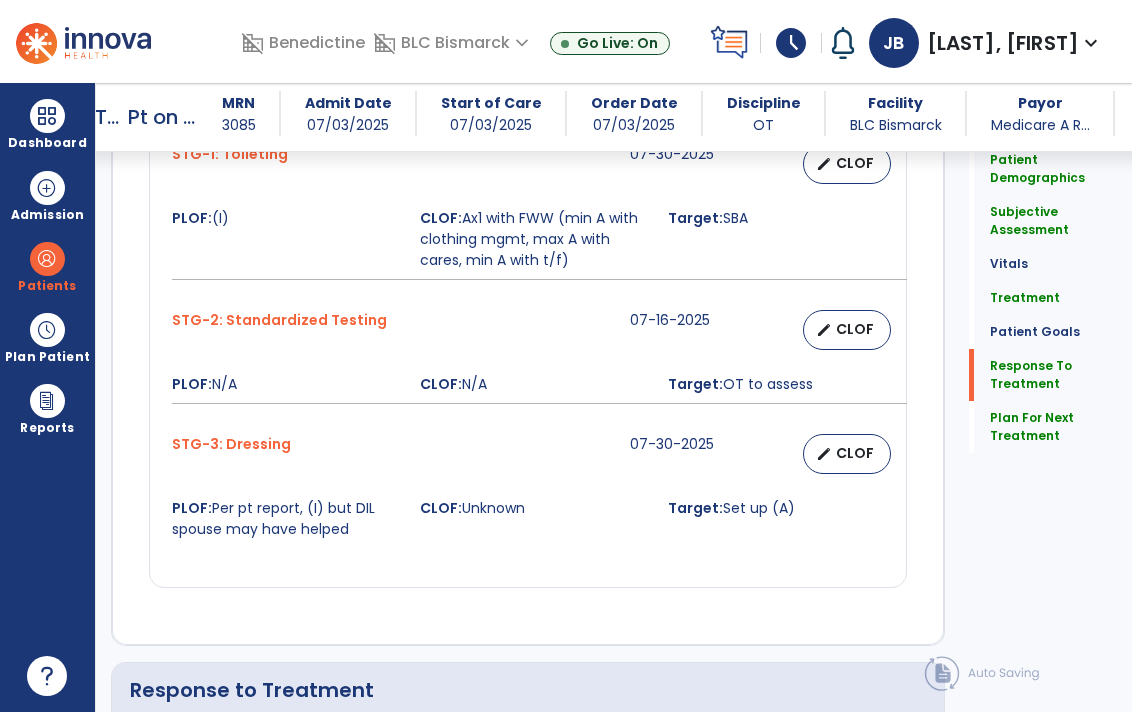 scroll, scrollTop: 3040, scrollLeft: 0, axis: vertical 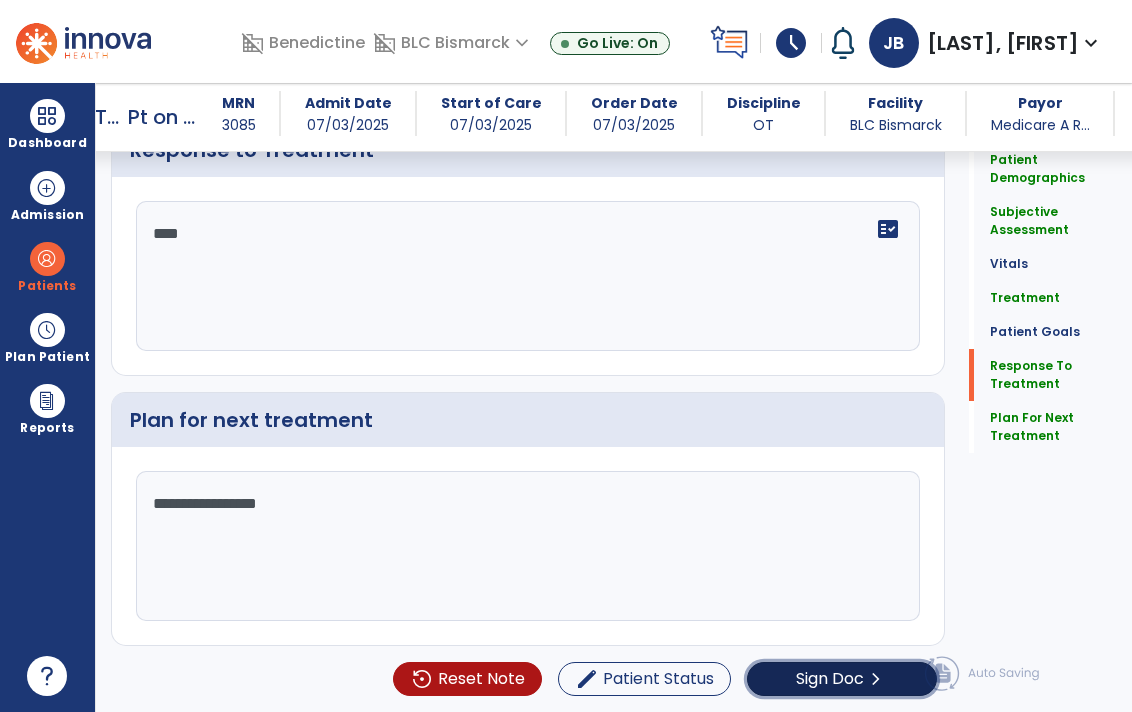 click on "Sign Doc" 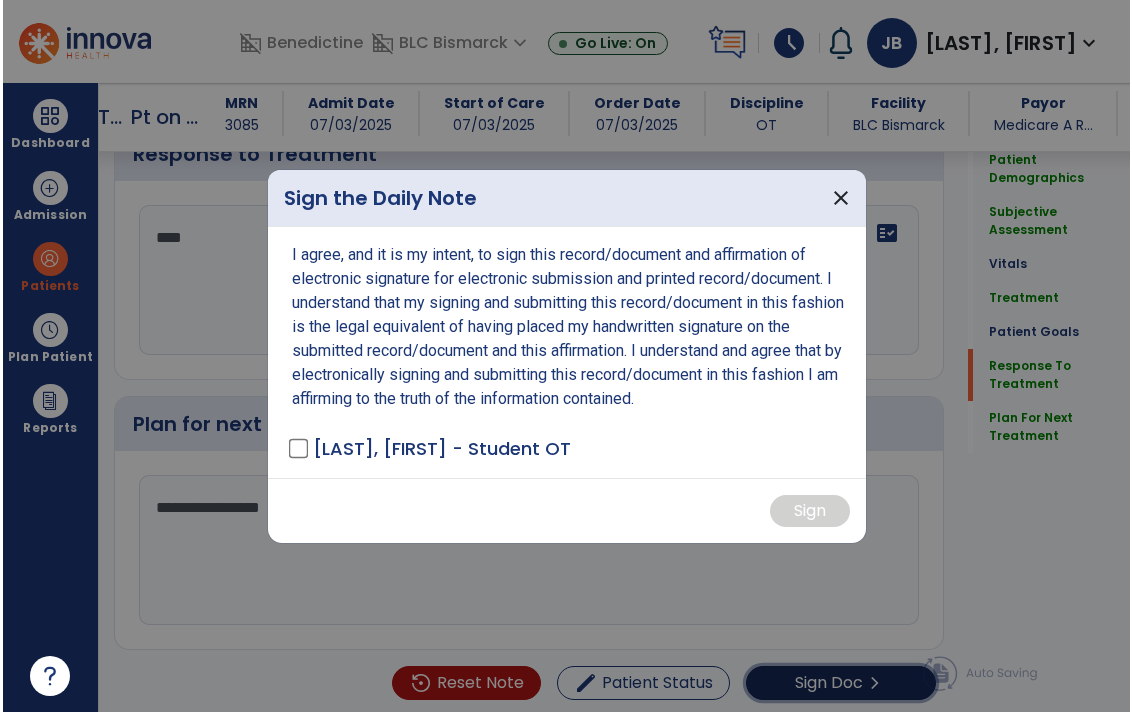 scroll, scrollTop: 3040, scrollLeft: 0, axis: vertical 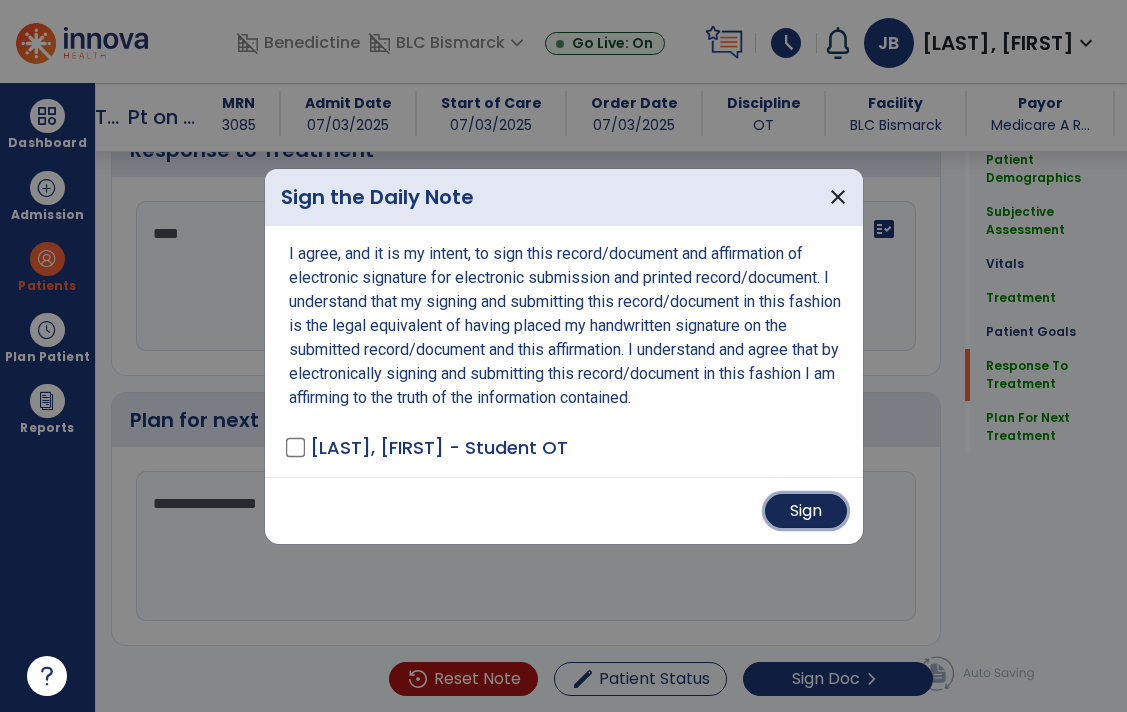 click on "Sign" at bounding box center [806, 511] 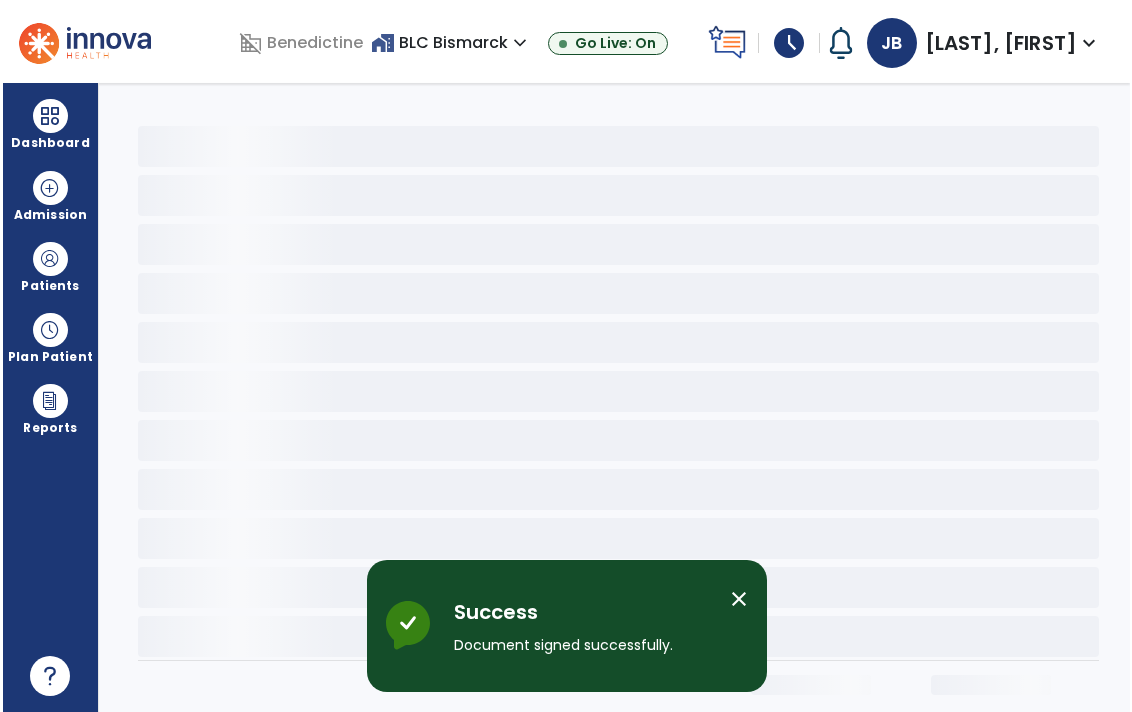 scroll, scrollTop: 0, scrollLeft: 0, axis: both 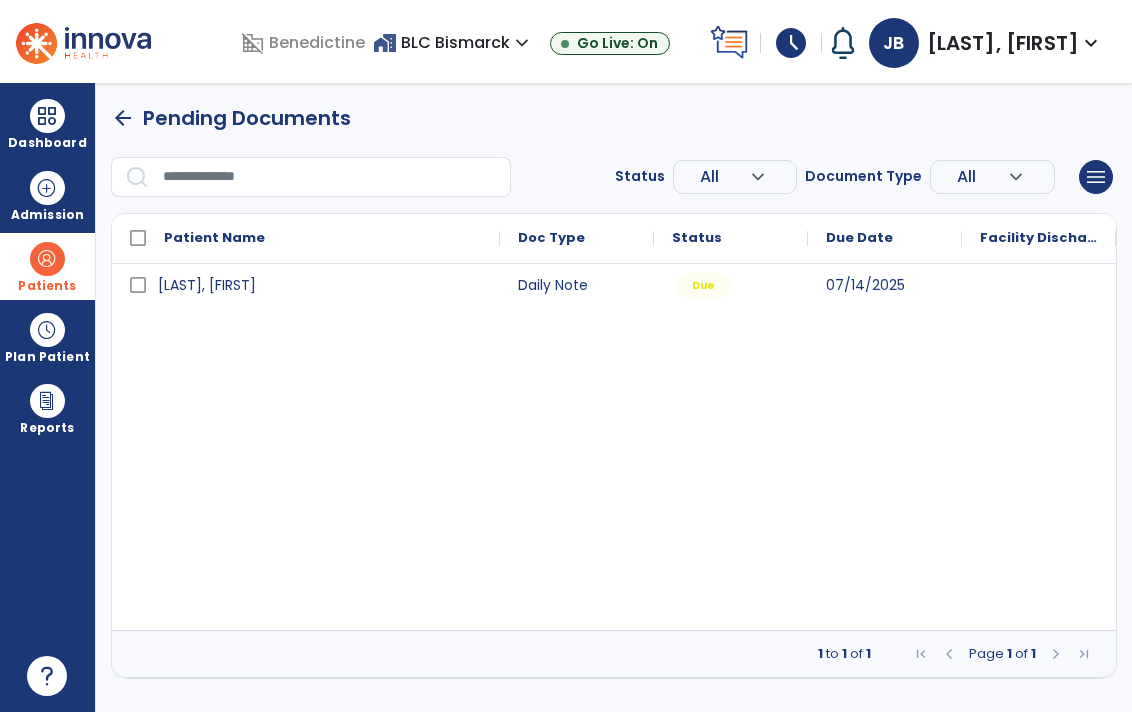 click at bounding box center (47, 259) 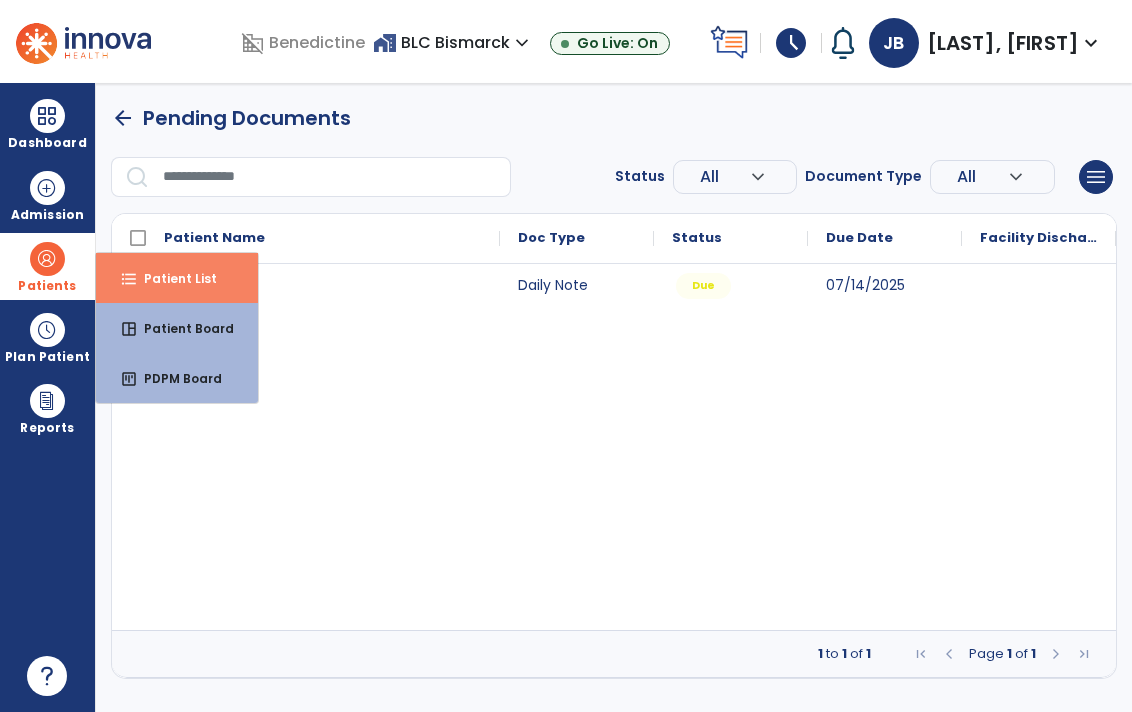 click on "Patient List" at bounding box center (172, 278) 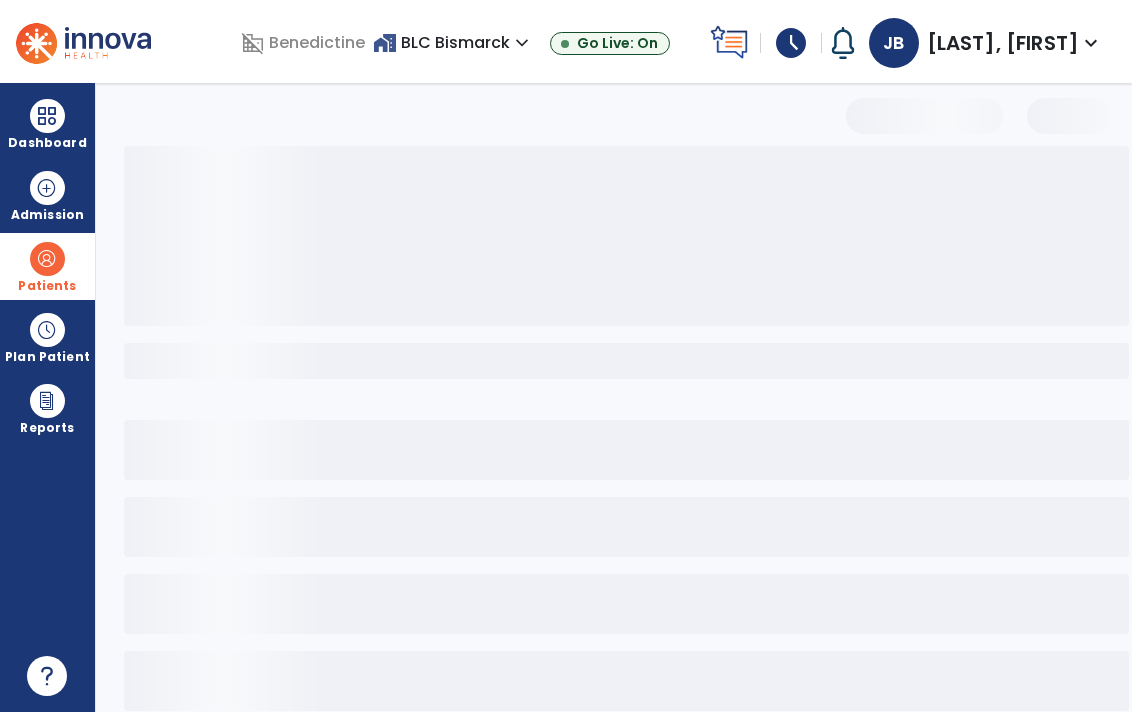 select on "***" 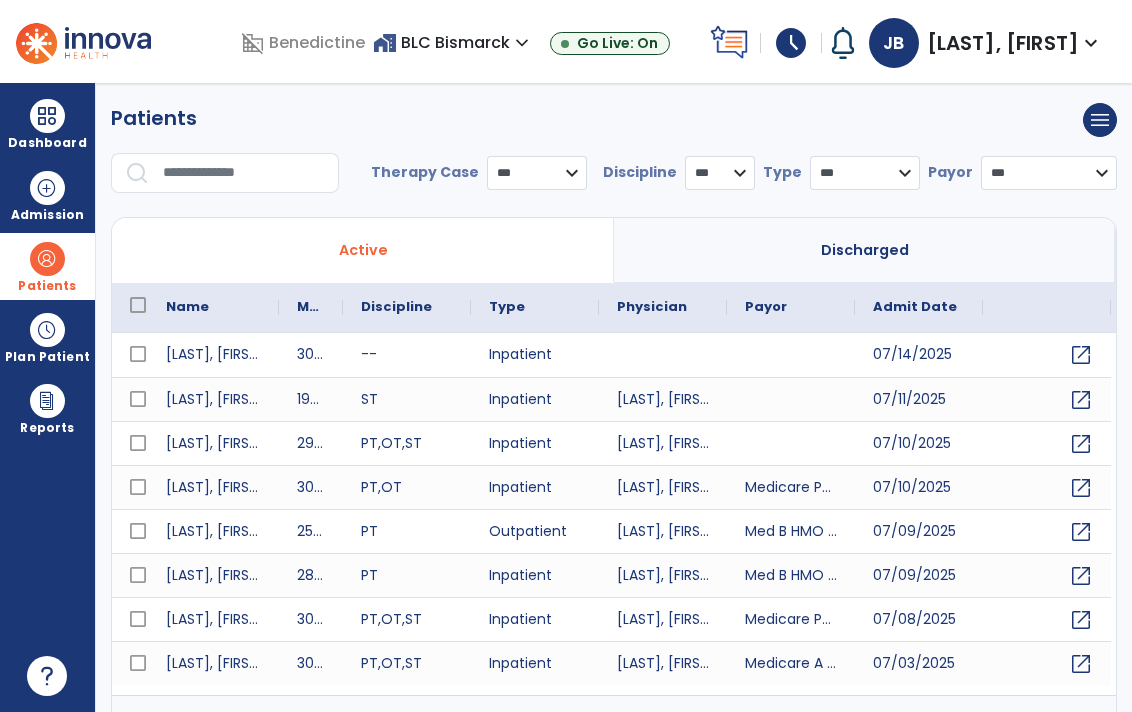 click at bounding box center (244, 173) 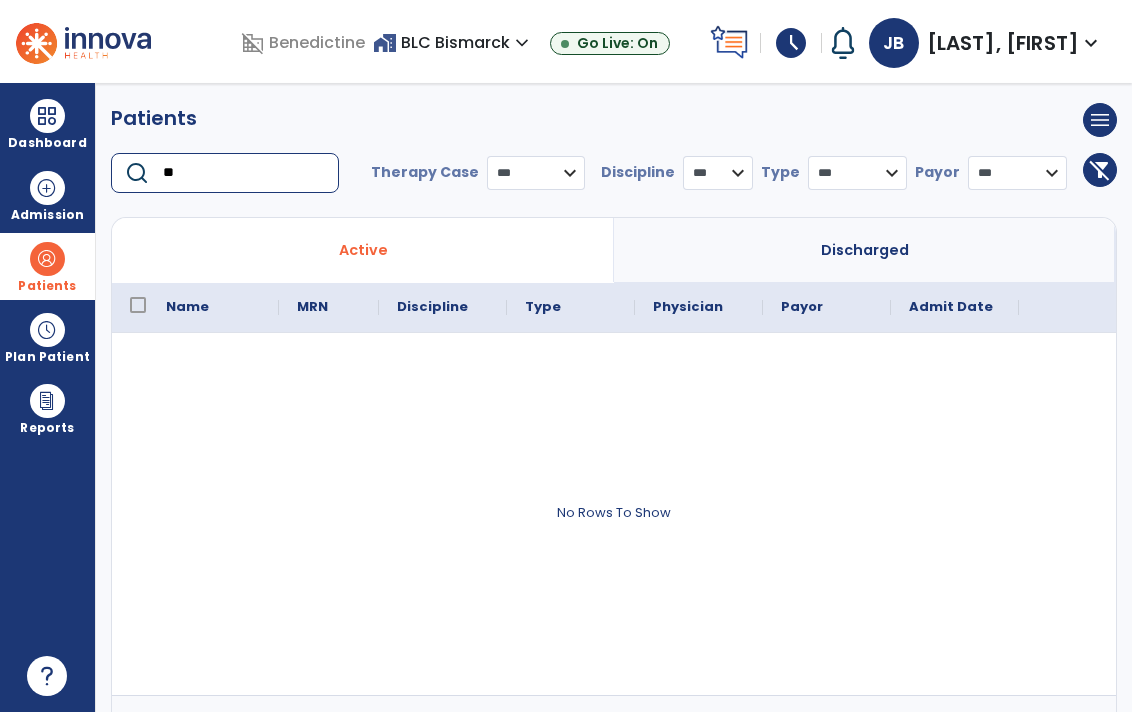 type on "*" 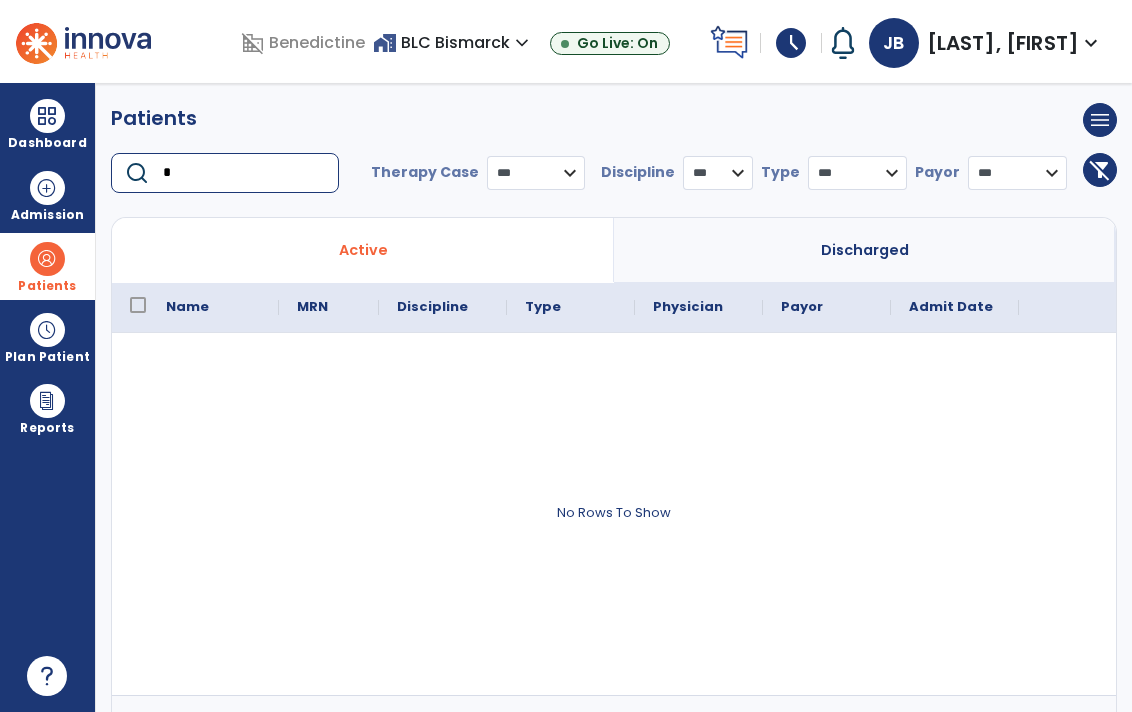 type 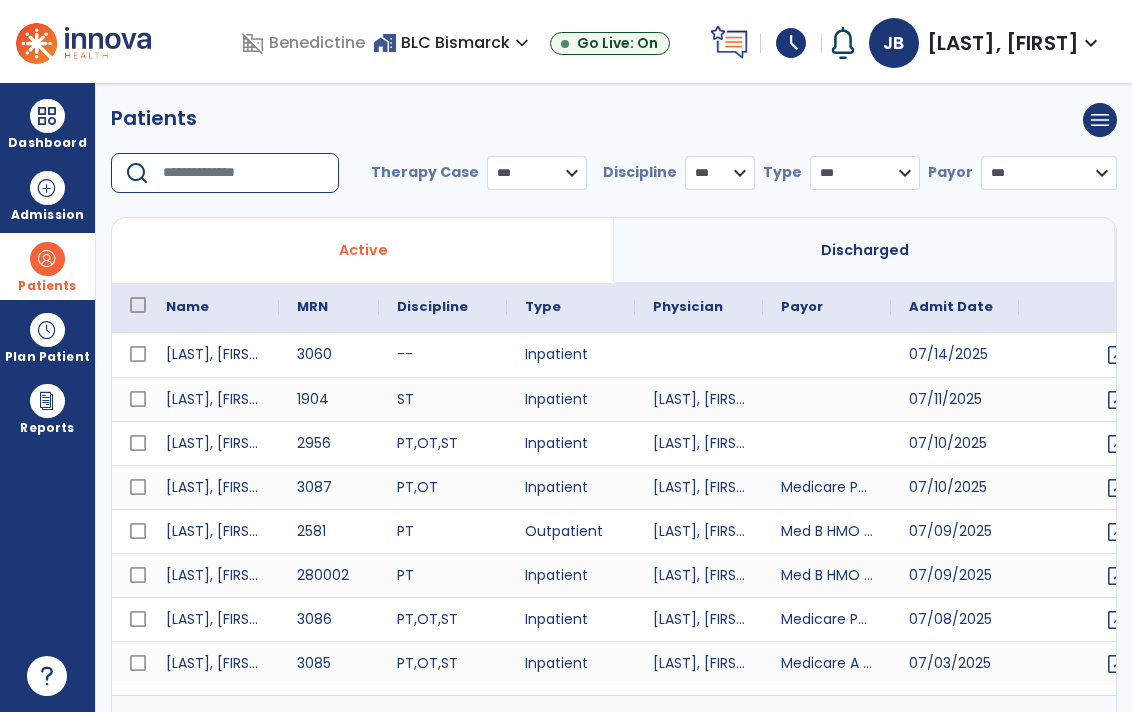 click at bounding box center [47, 259] 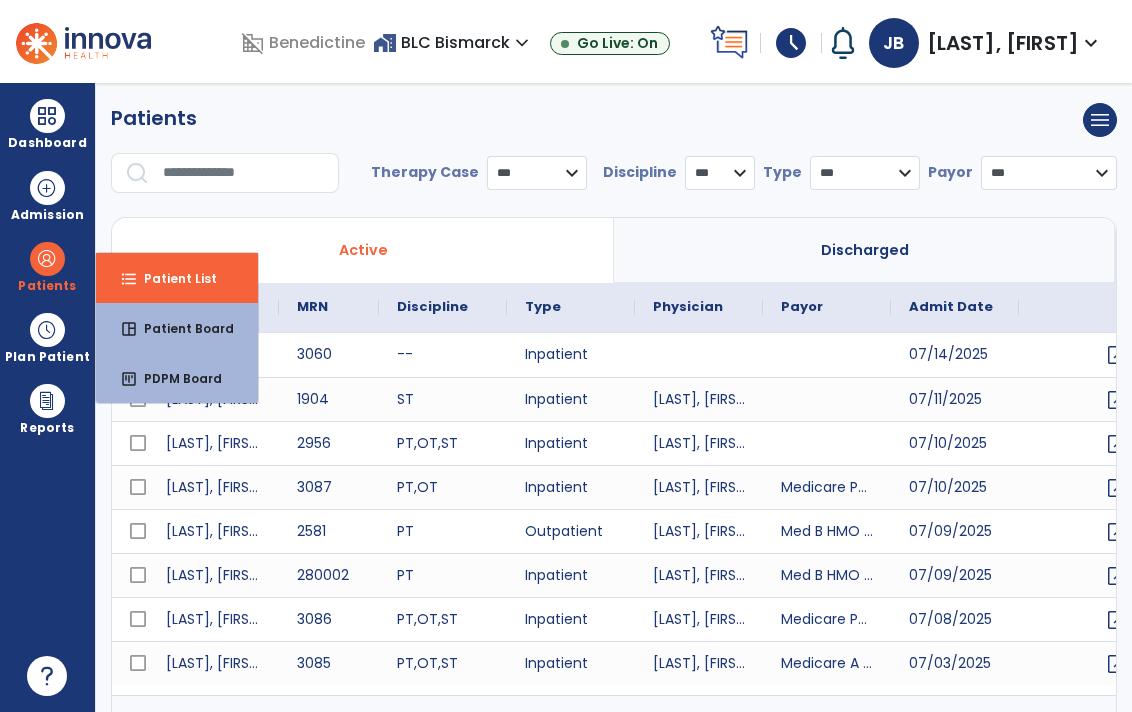 click on "Active" at bounding box center (363, 250) 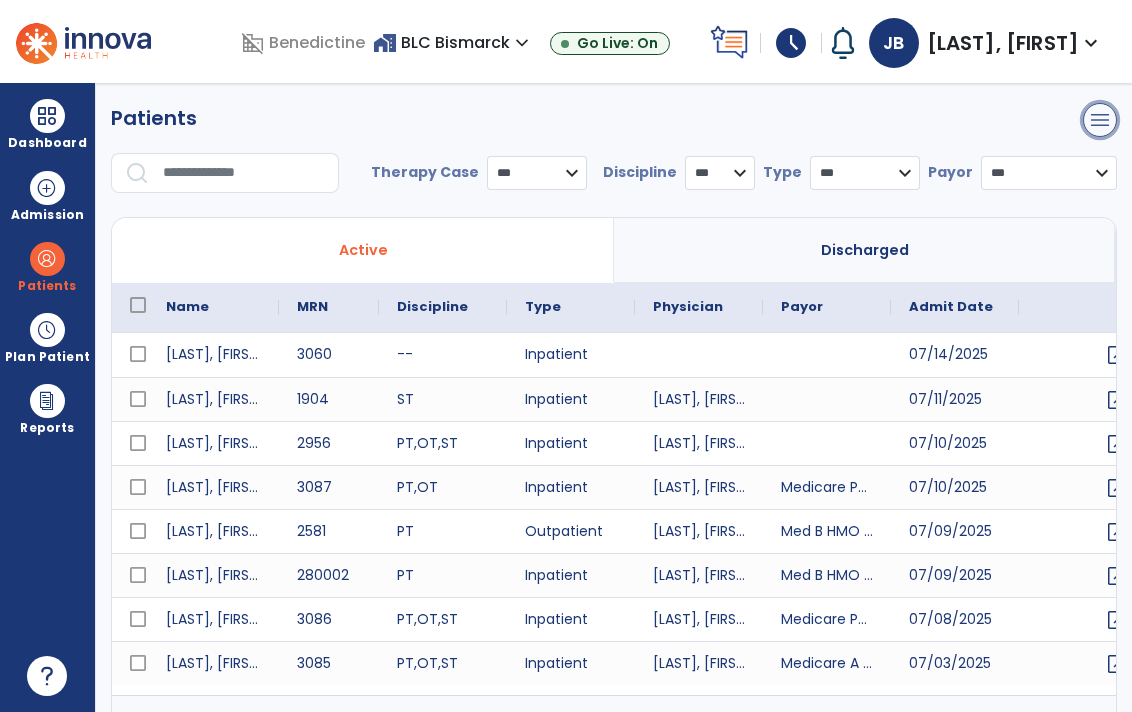 click on "menu" at bounding box center [1100, 120] 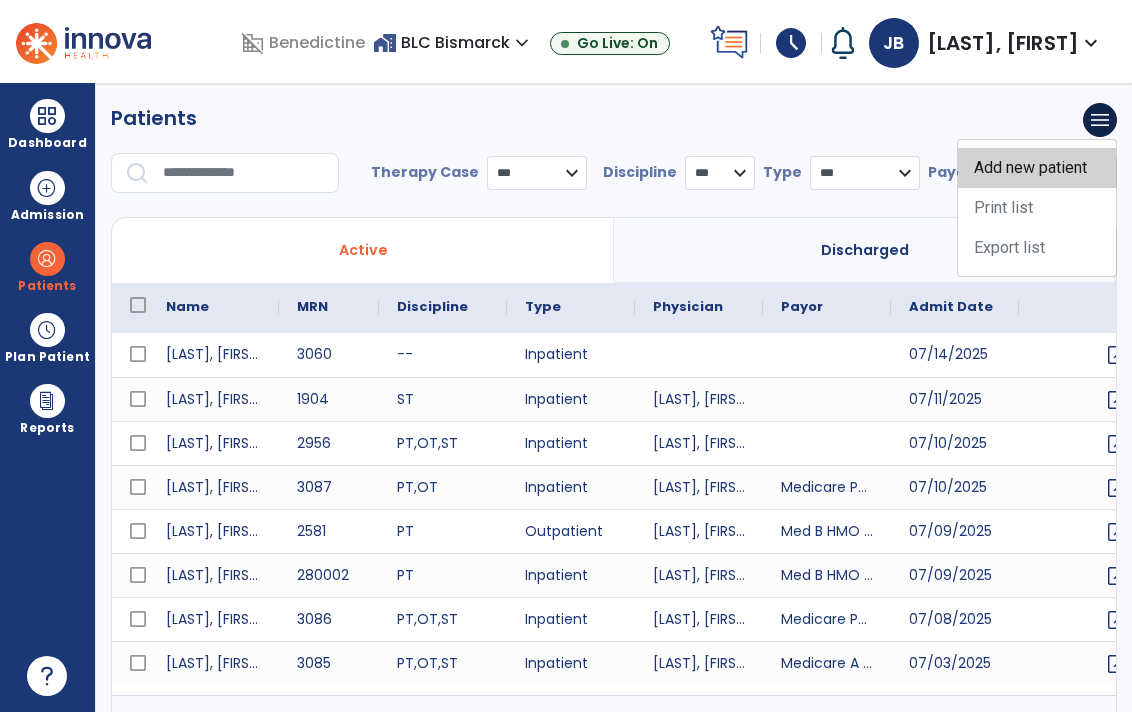 click on "Add new patient" at bounding box center (1037, 168) 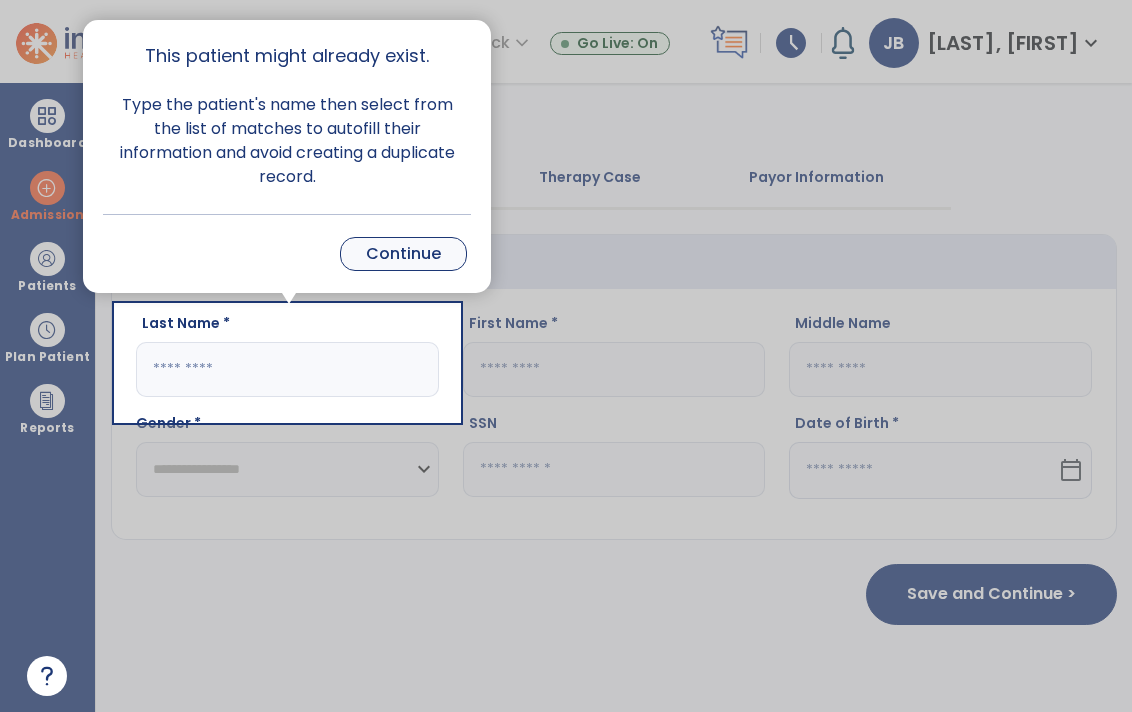 click on "Continue" at bounding box center (403, 254) 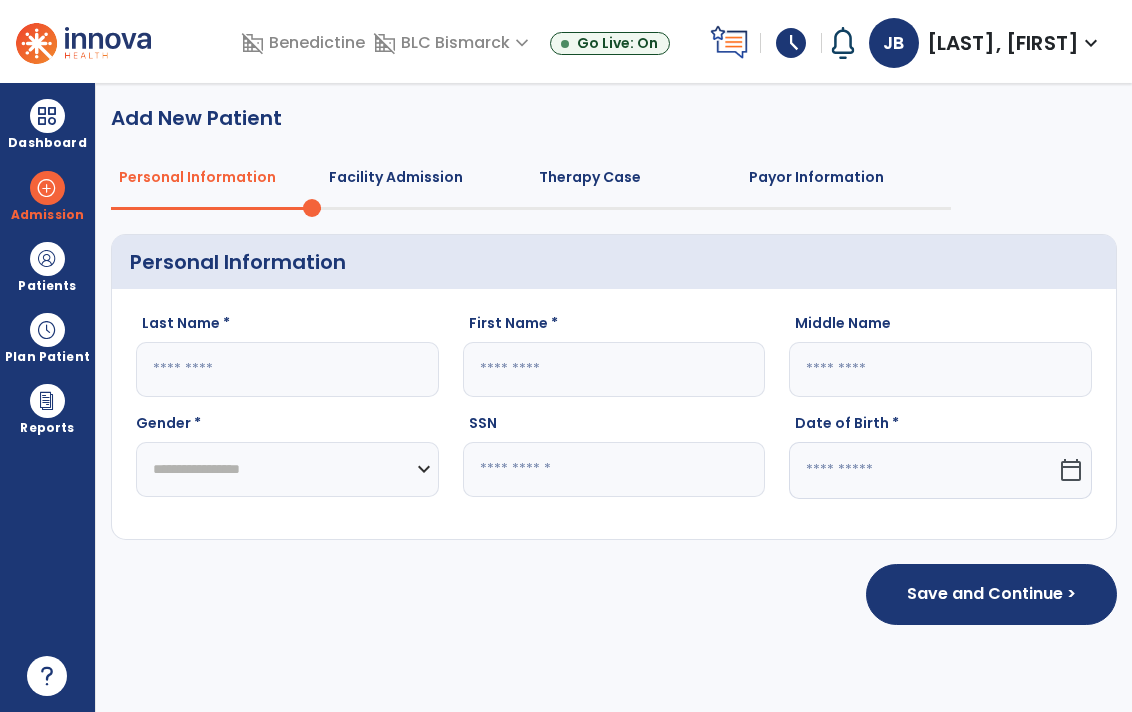 click 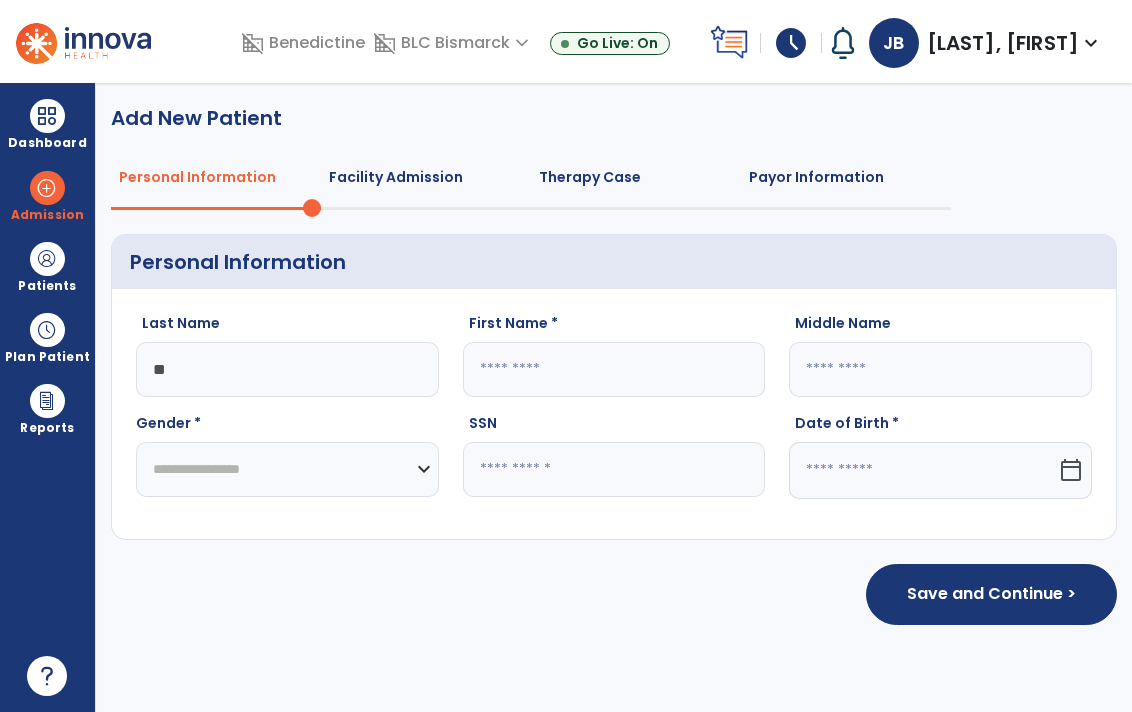 type on "*" 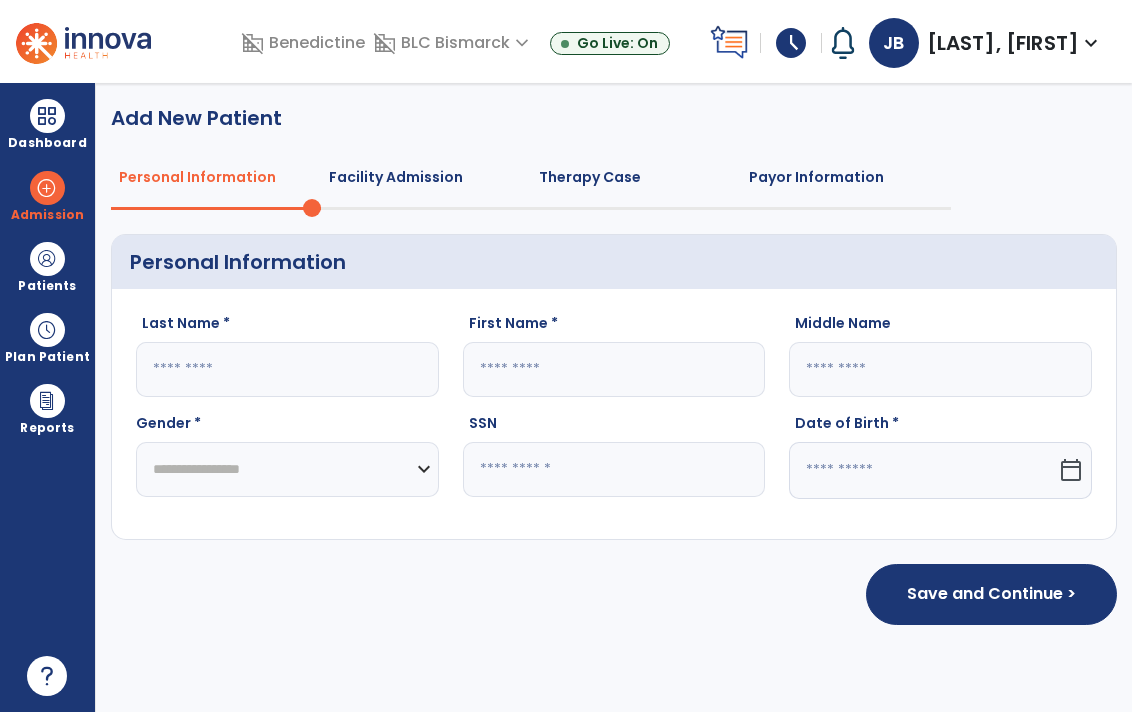 type on "*" 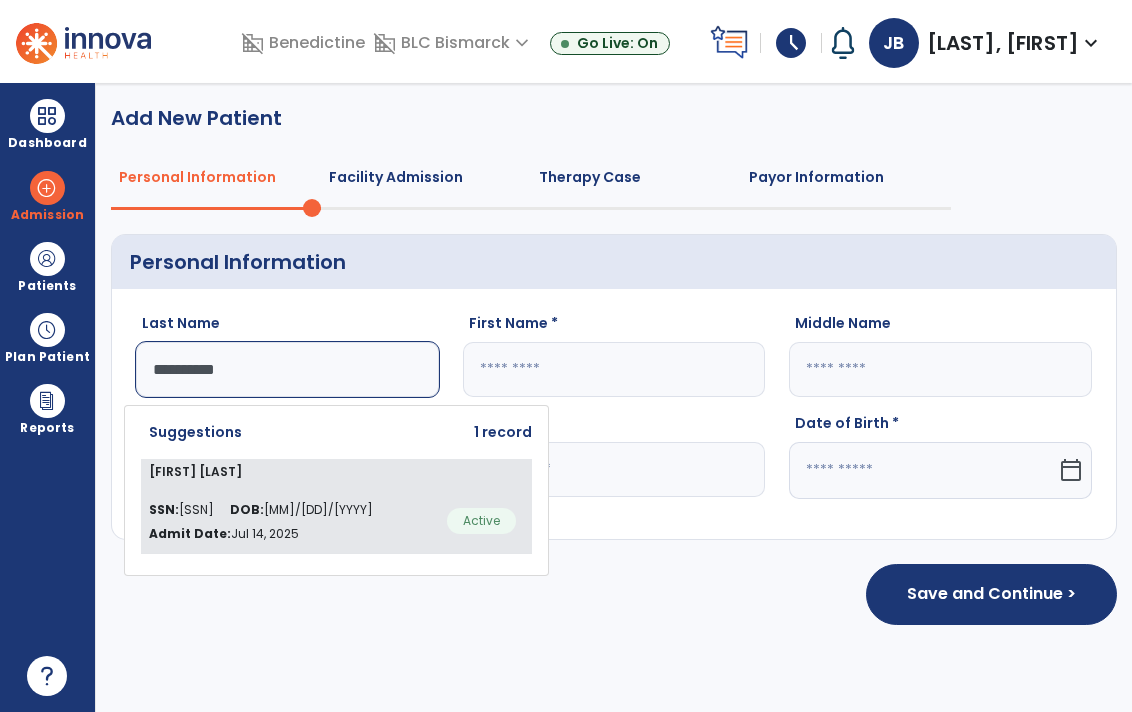 click on "SSN: [SSN] DOB: [DATE] Admit Date: [DATE]" 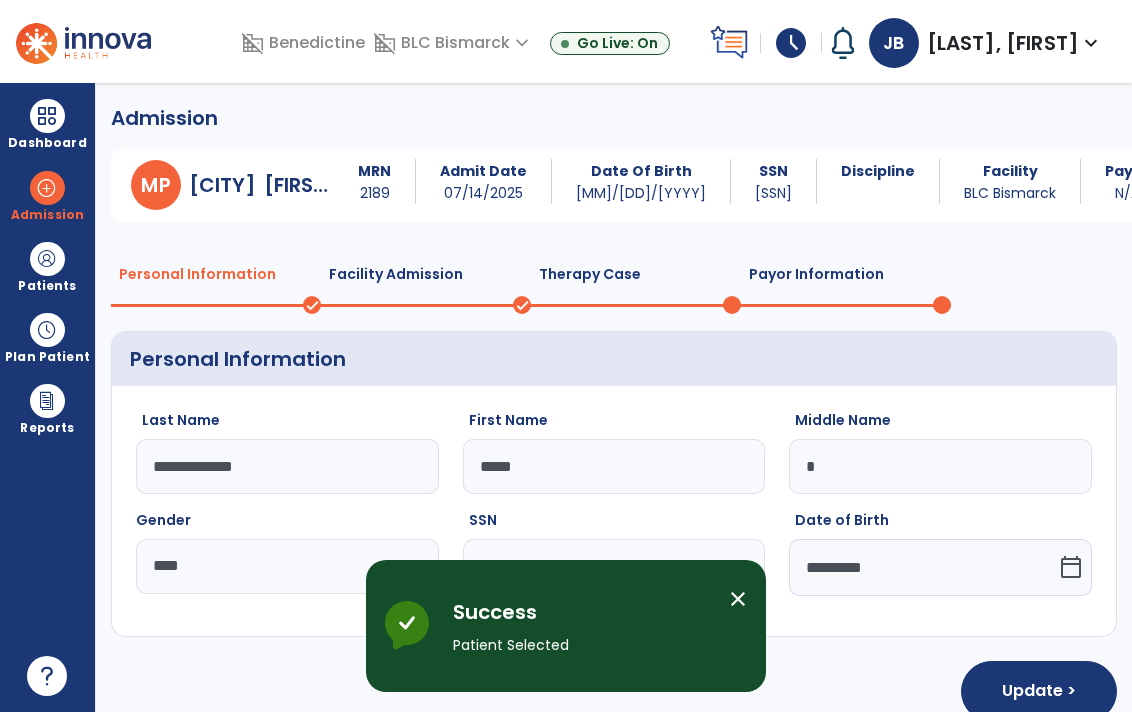 scroll, scrollTop: 34, scrollLeft: 0, axis: vertical 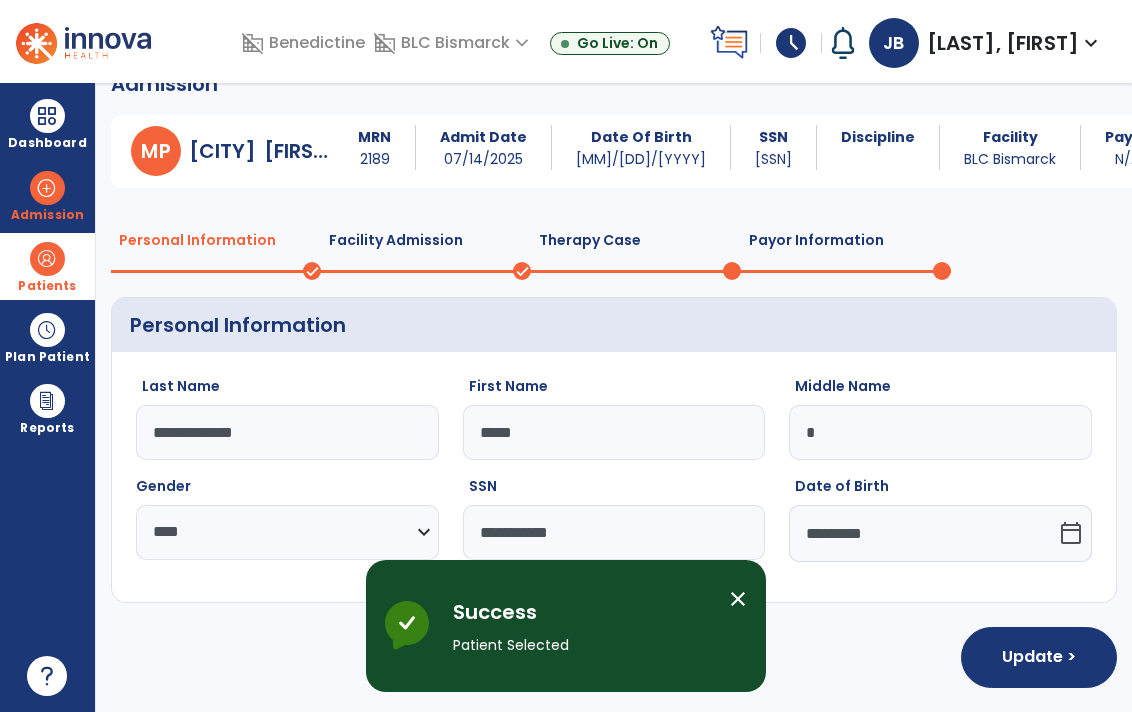 click at bounding box center [47, 259] 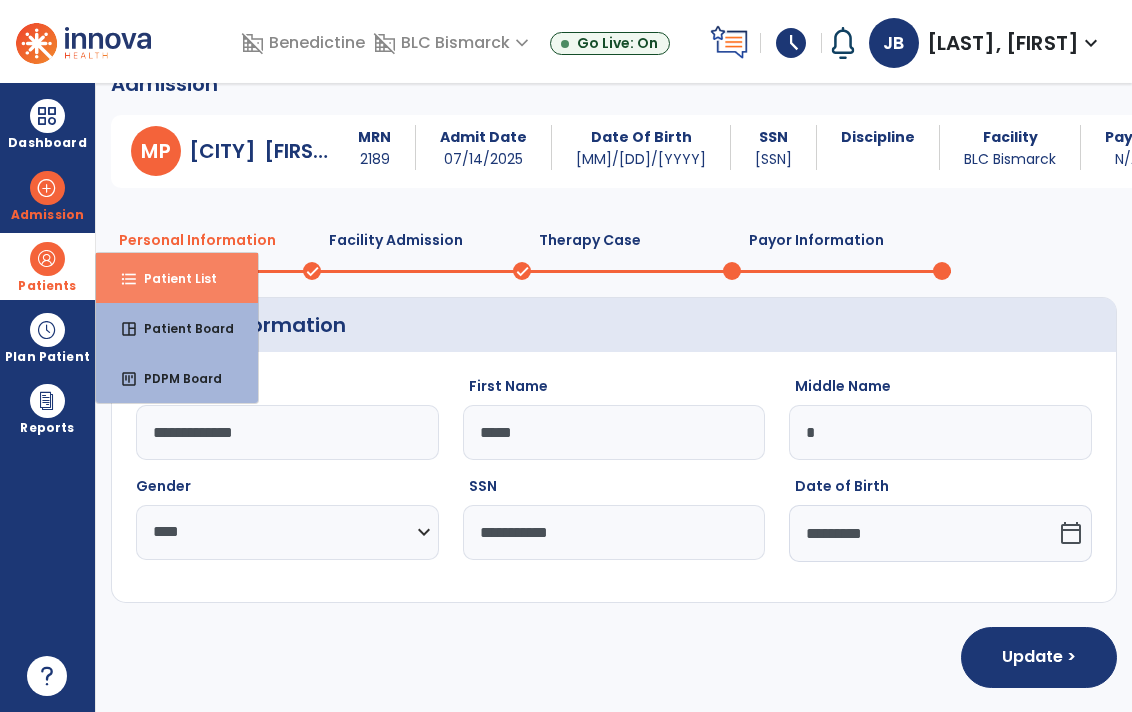 click on "Patient List" at bounding box center (172, 278) 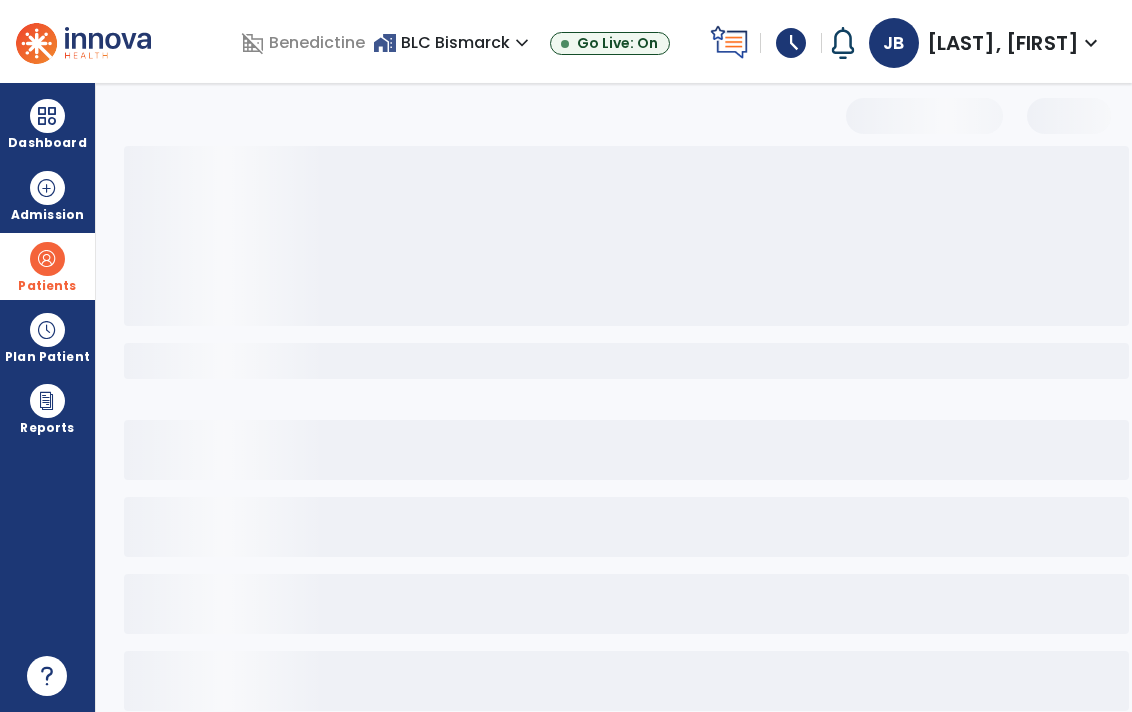 scroll, scrollTop: 0, scrollLeft: 0, axis: both 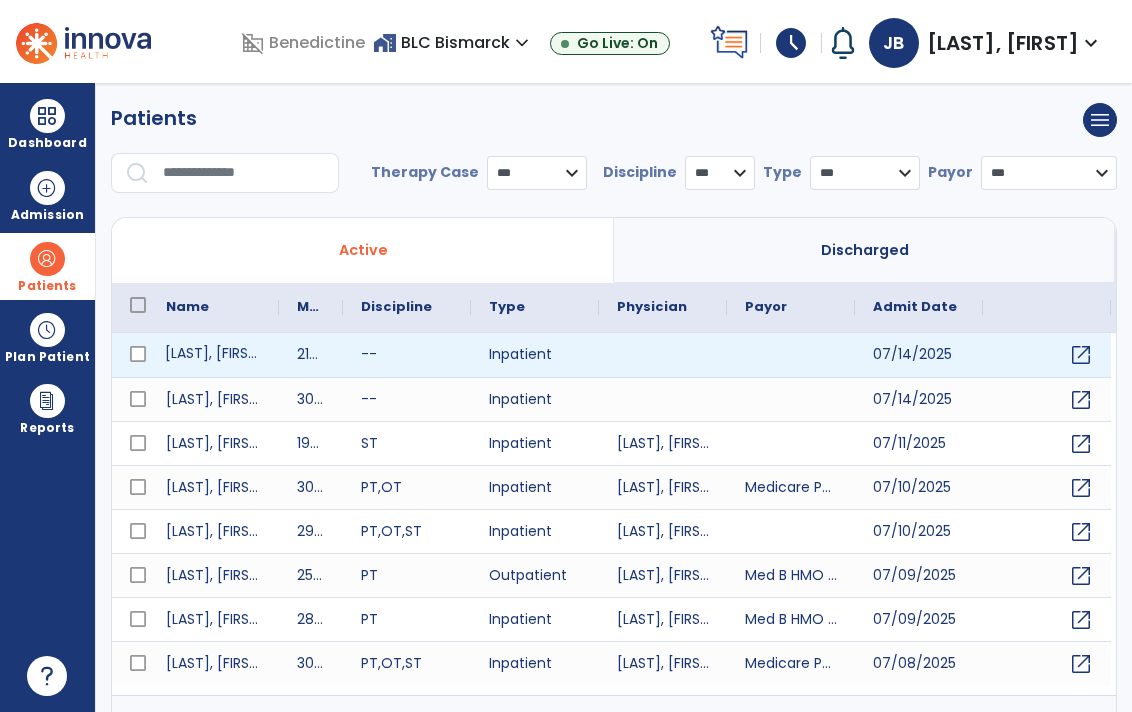 click on "[LAST], [FIRST]" at bounding box center [213, 355] 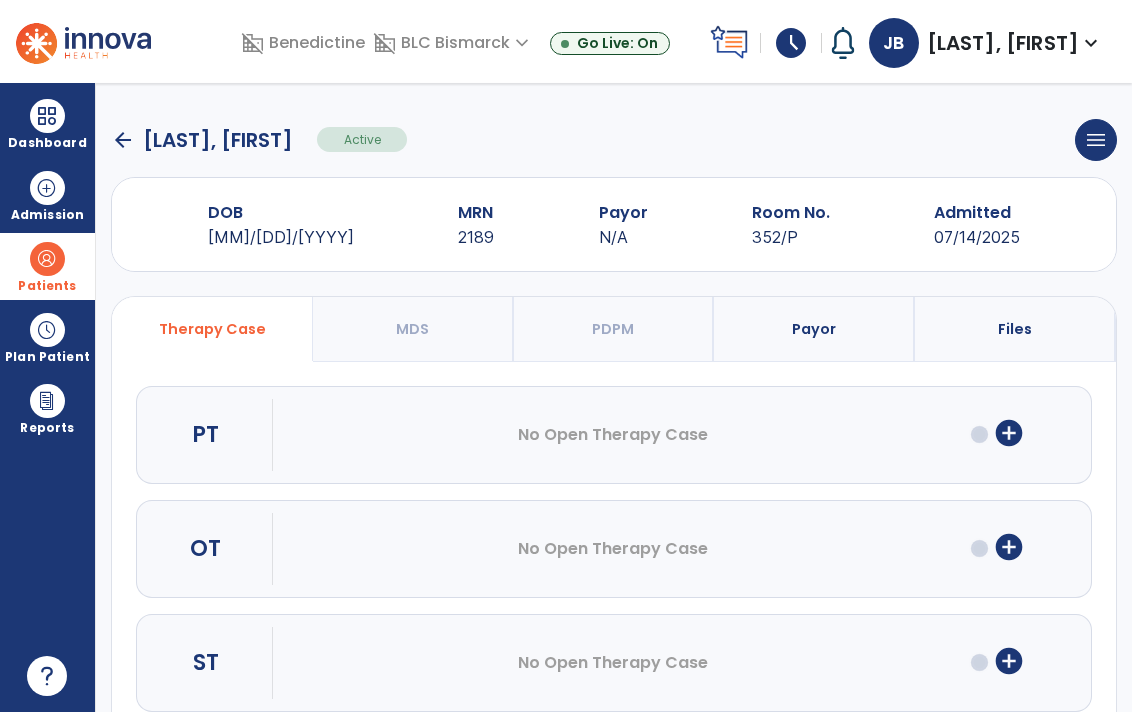 click on "add_circle" at bounding box center (1009, 547) 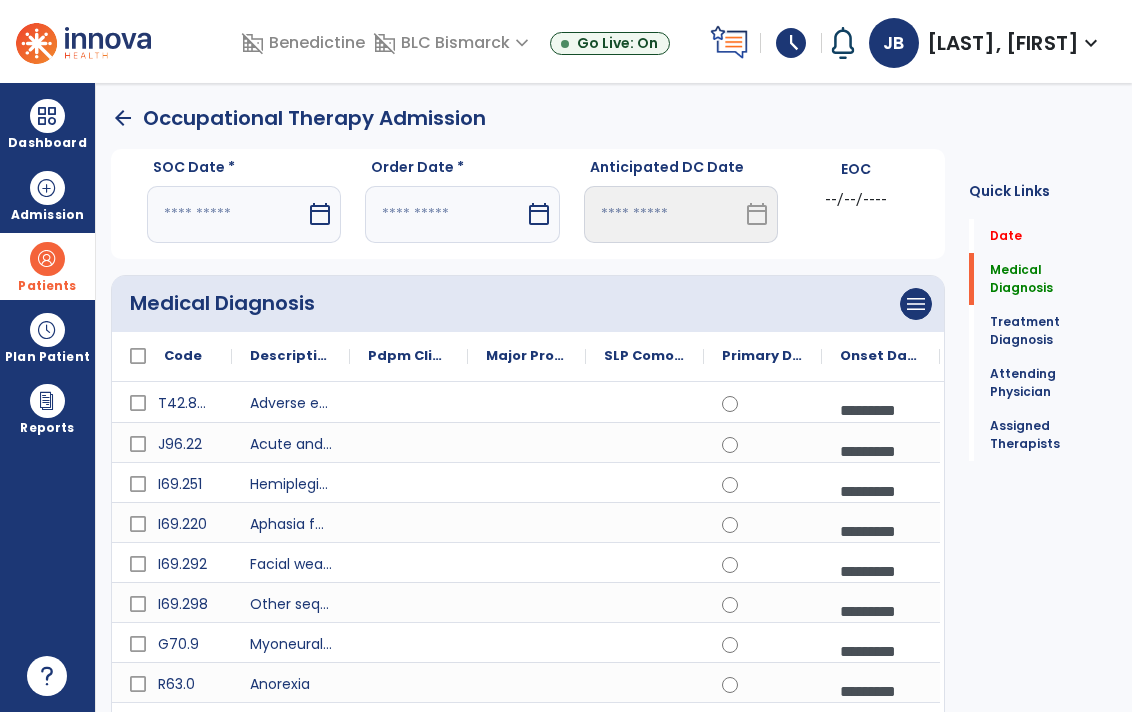 click on "calendar_today" at bounding box center [320, 214] 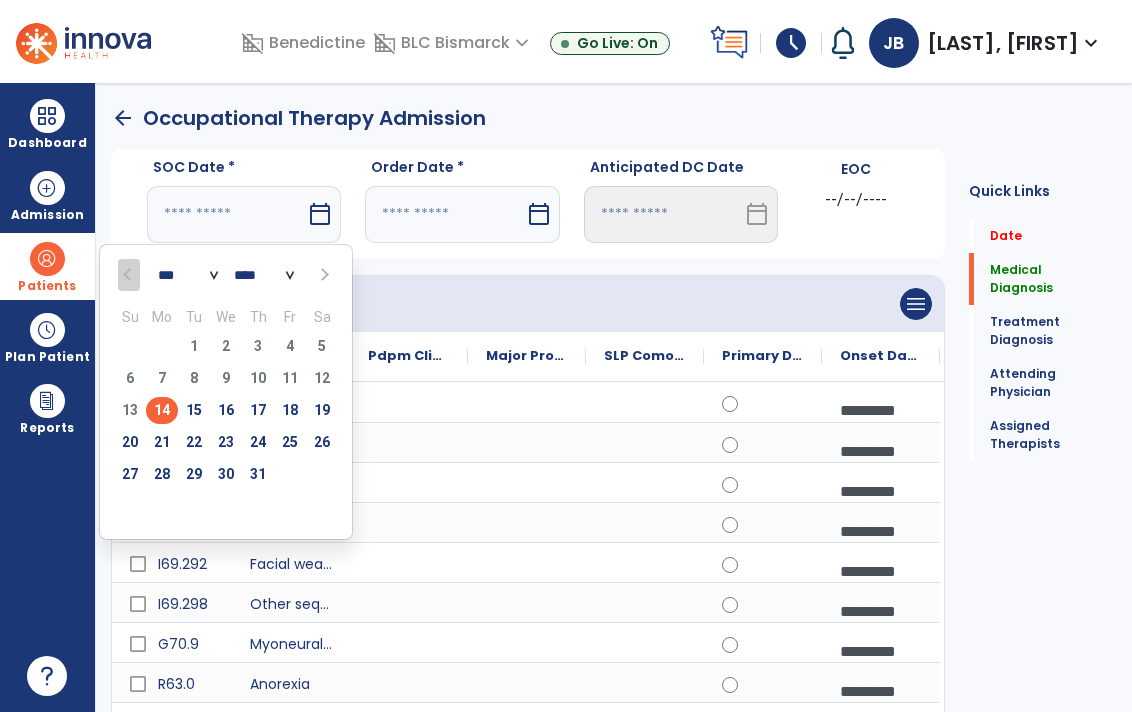 click on "14" at bounding box center (162, 410) 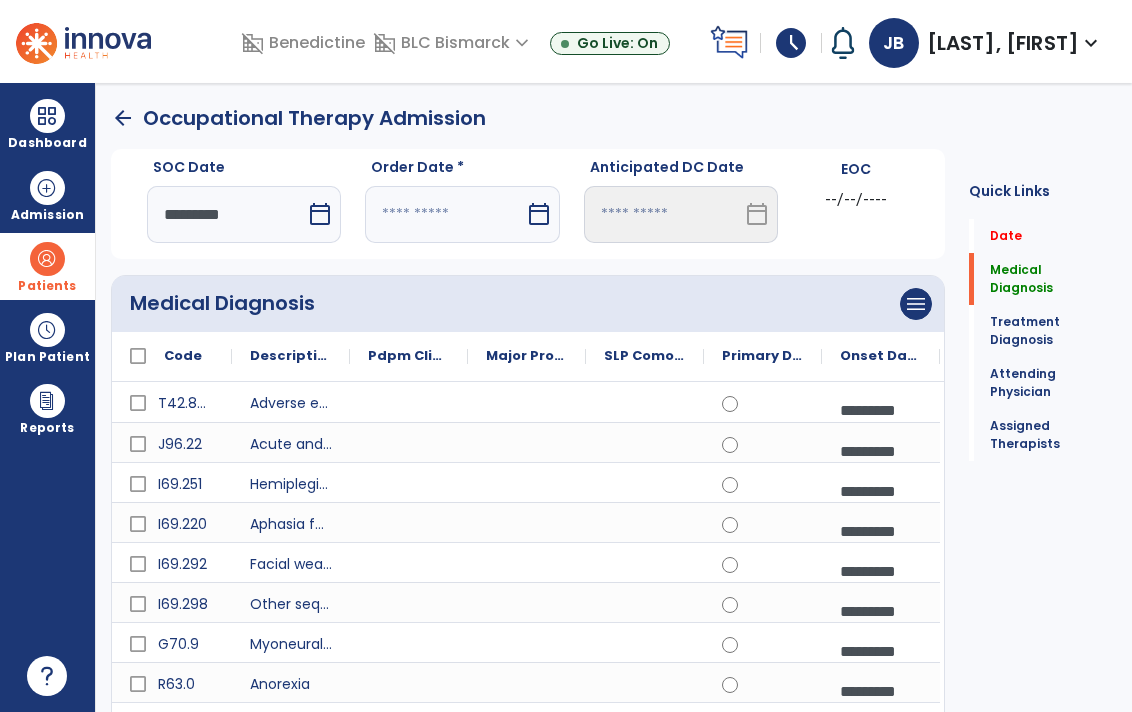 click on "calendar_today" at bounding box center [539, 214] 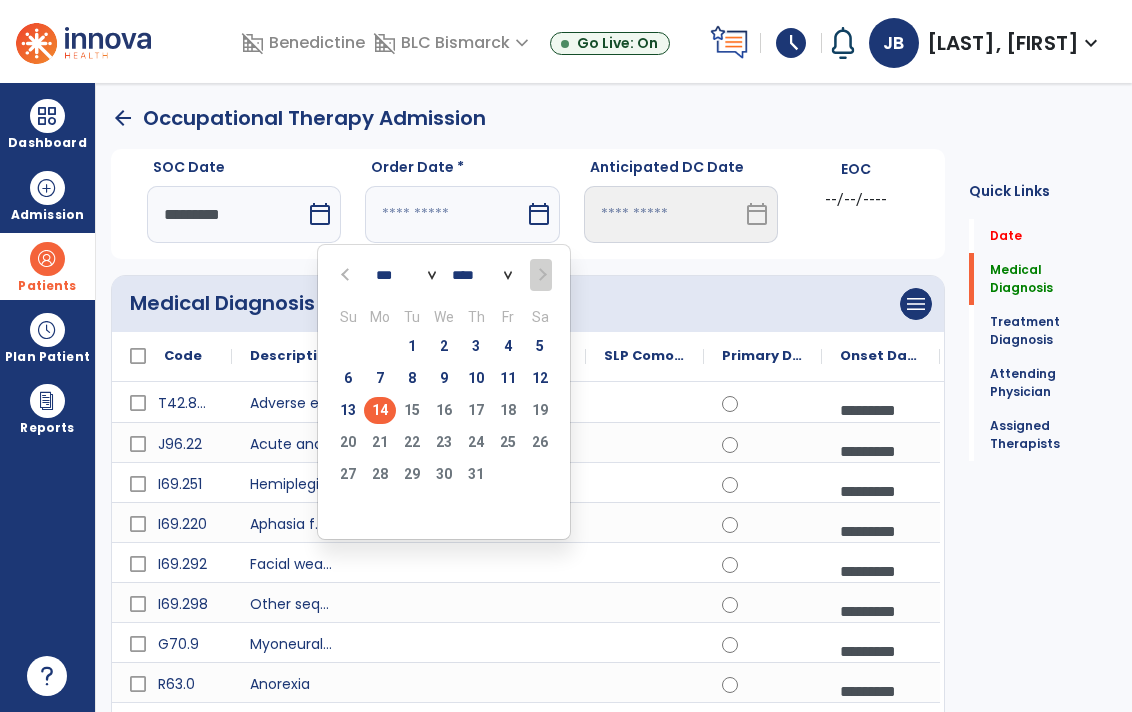 click on "14" at bounding box center (380, 410) 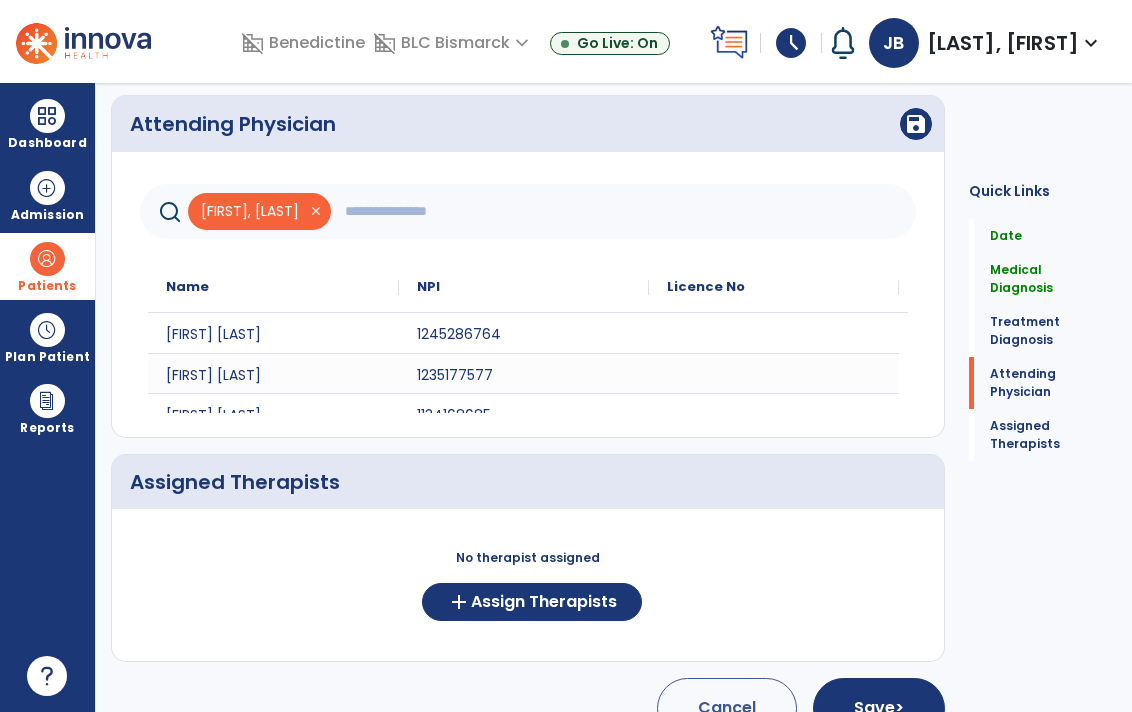 scroll, scrollTop: 1819, scrollLeft: 0, axis: vertical 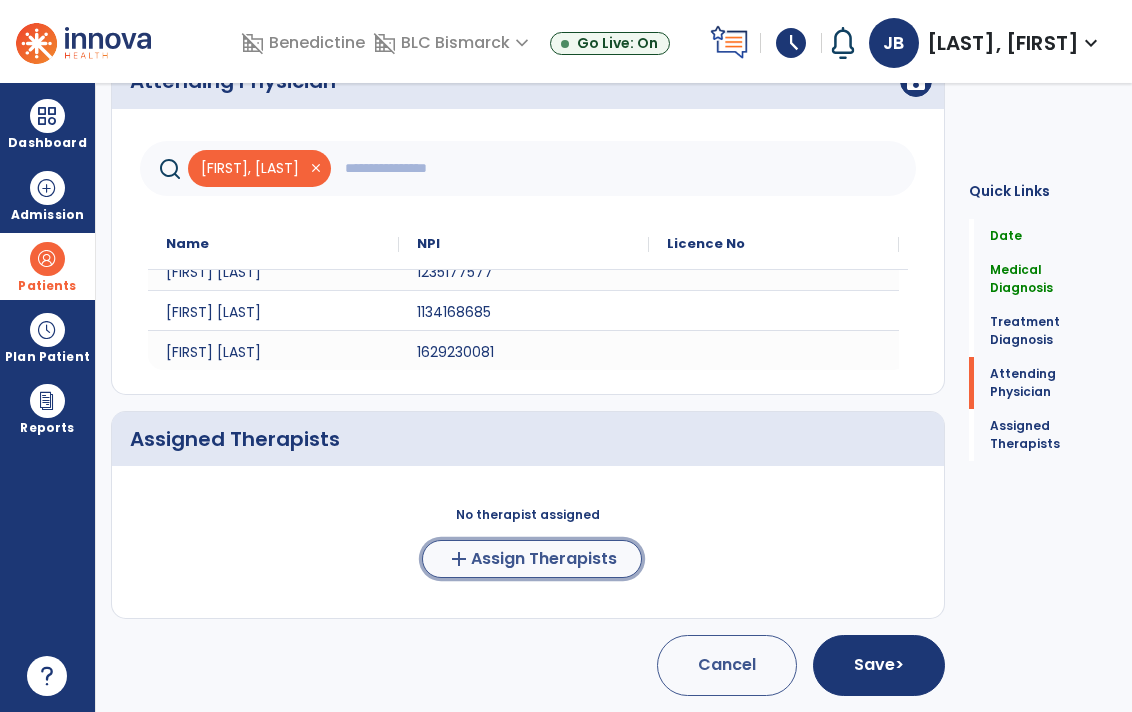 click on "Assign Therapists" 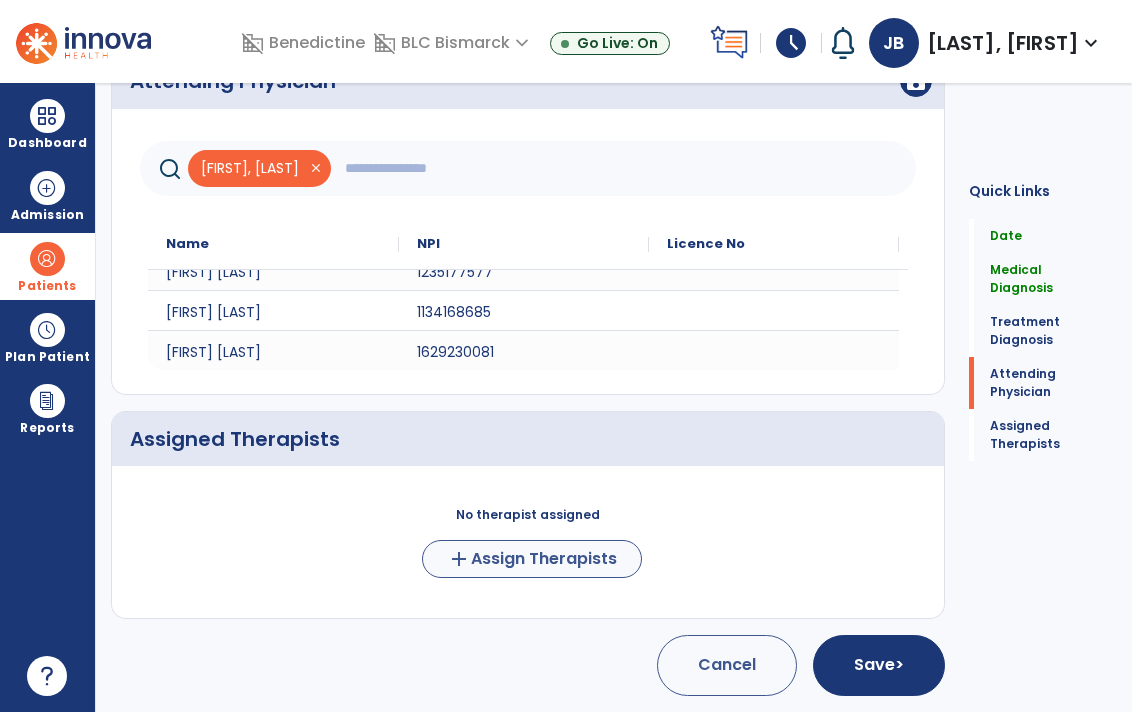 scroll, scrollTop: 1839, scrollLeft: 0, axis: vertical 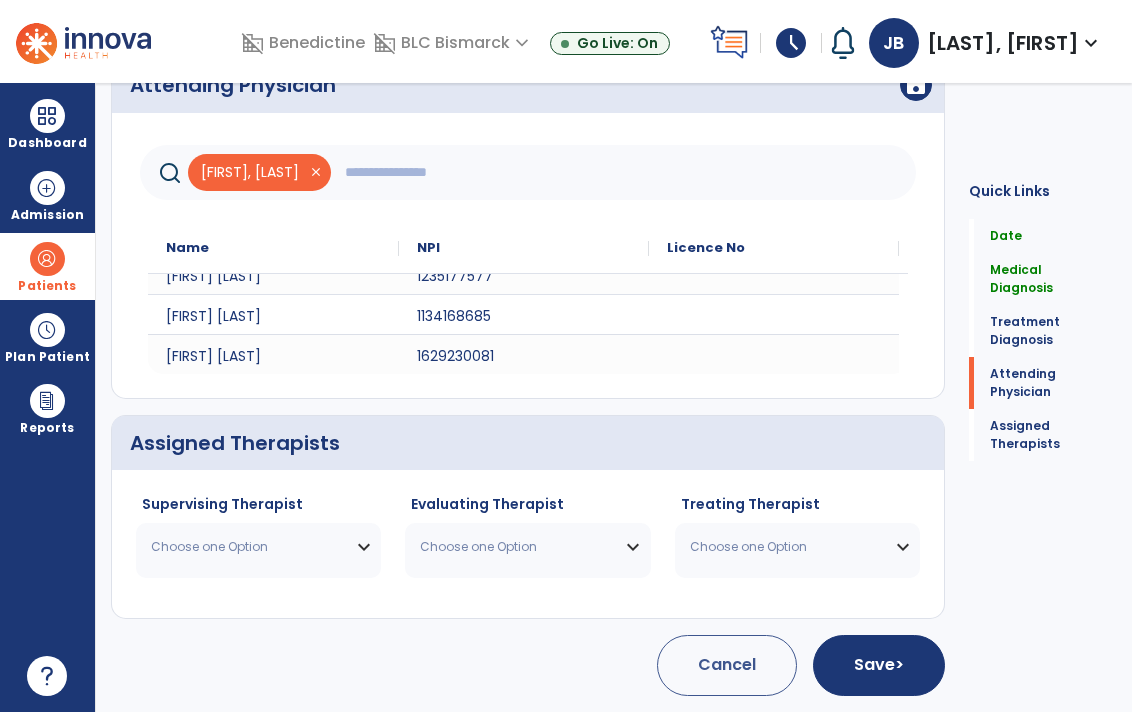 click on "Choose one Option" at bounding box center (246, 547) 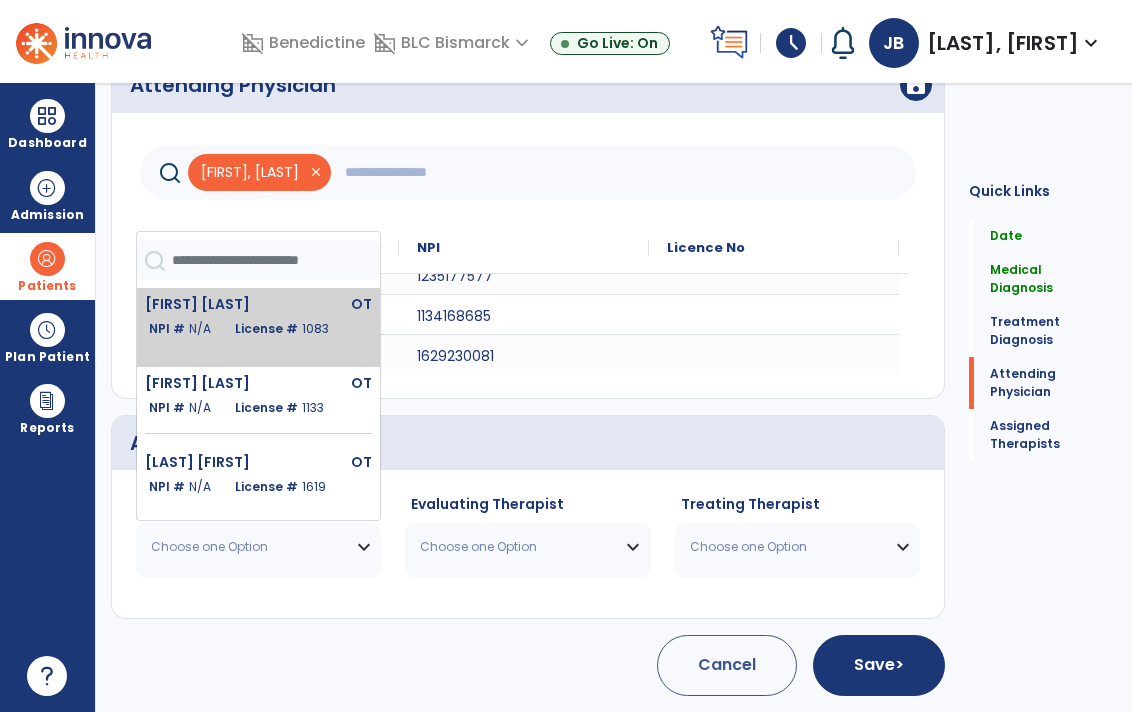 click on "[FIRST] [LAST]  OT   NPI #  N/A   License #  1083" 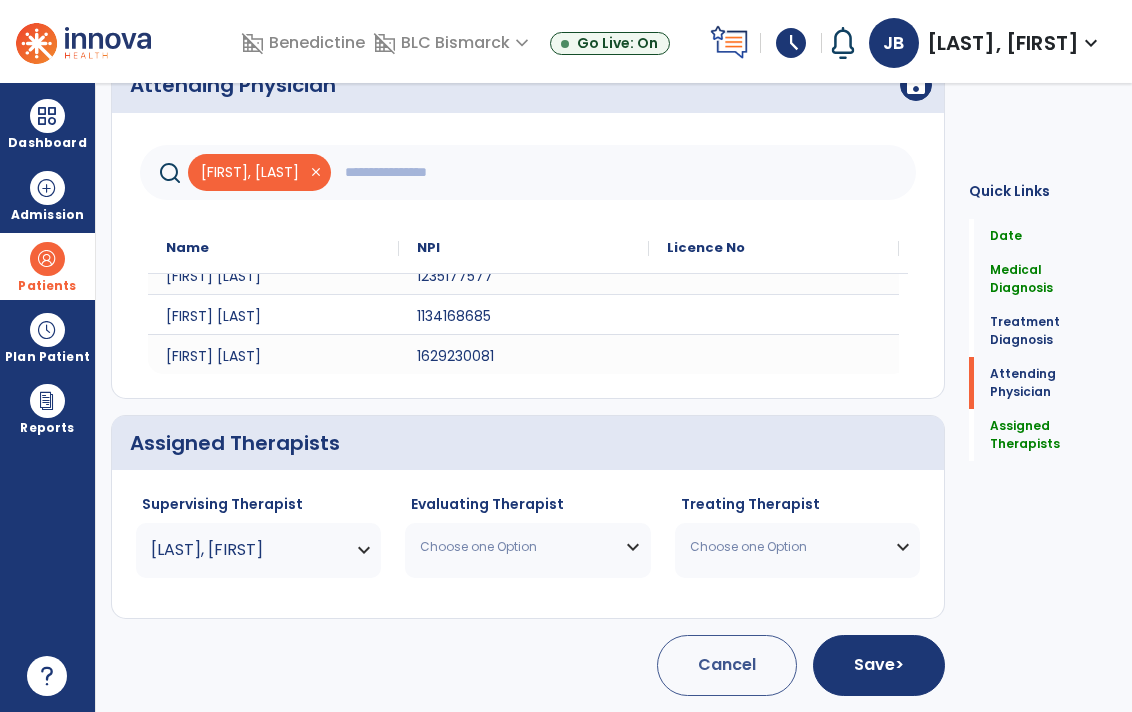 click on "Choose one Option" at bounding box center [527, 547] 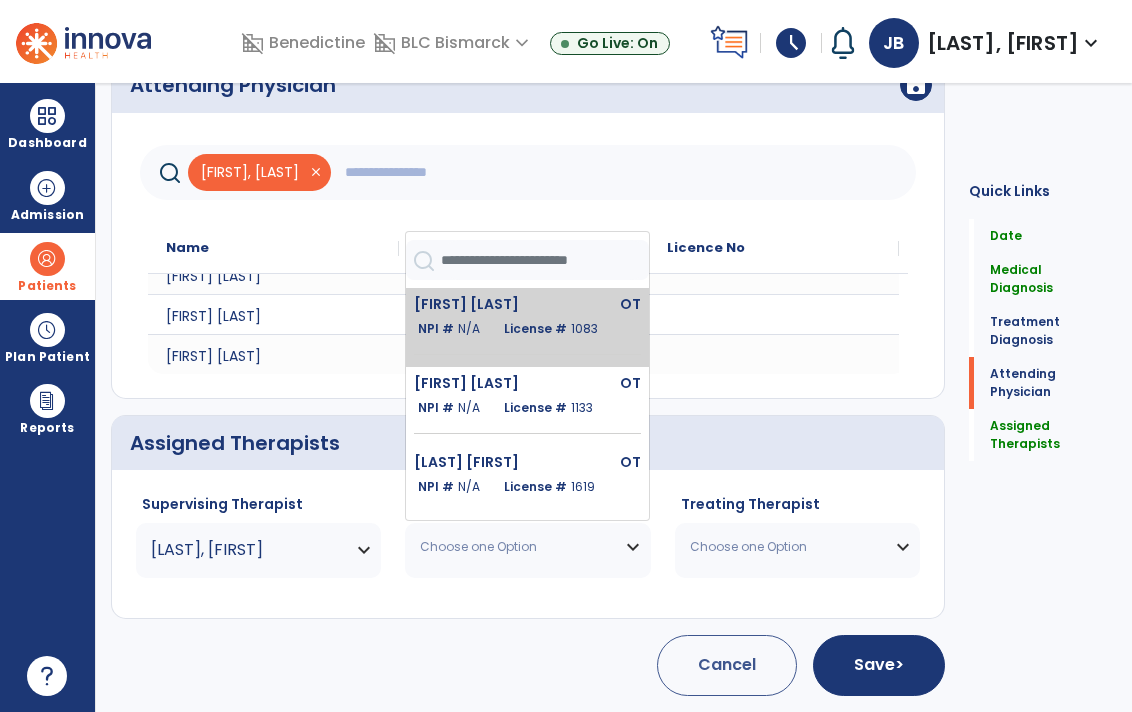 click on "License # [NUMBER]" 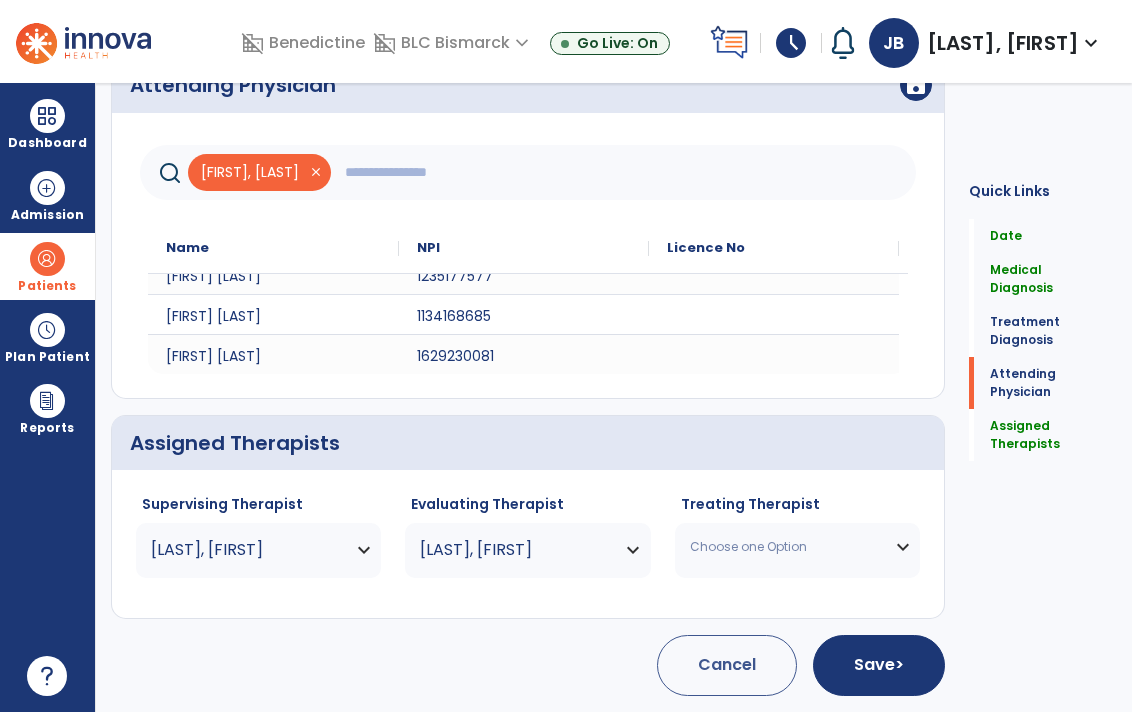 click on "Choose one Option" at bounding box center [785, 547] 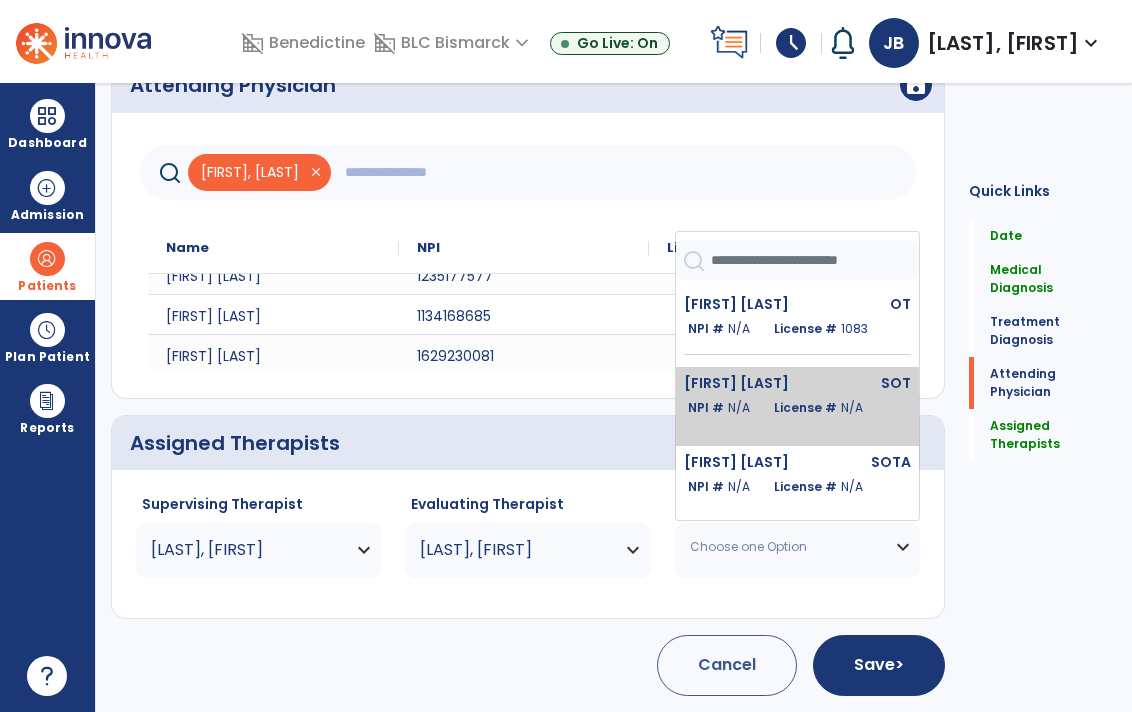 click on "[FIRST] [LAST]" 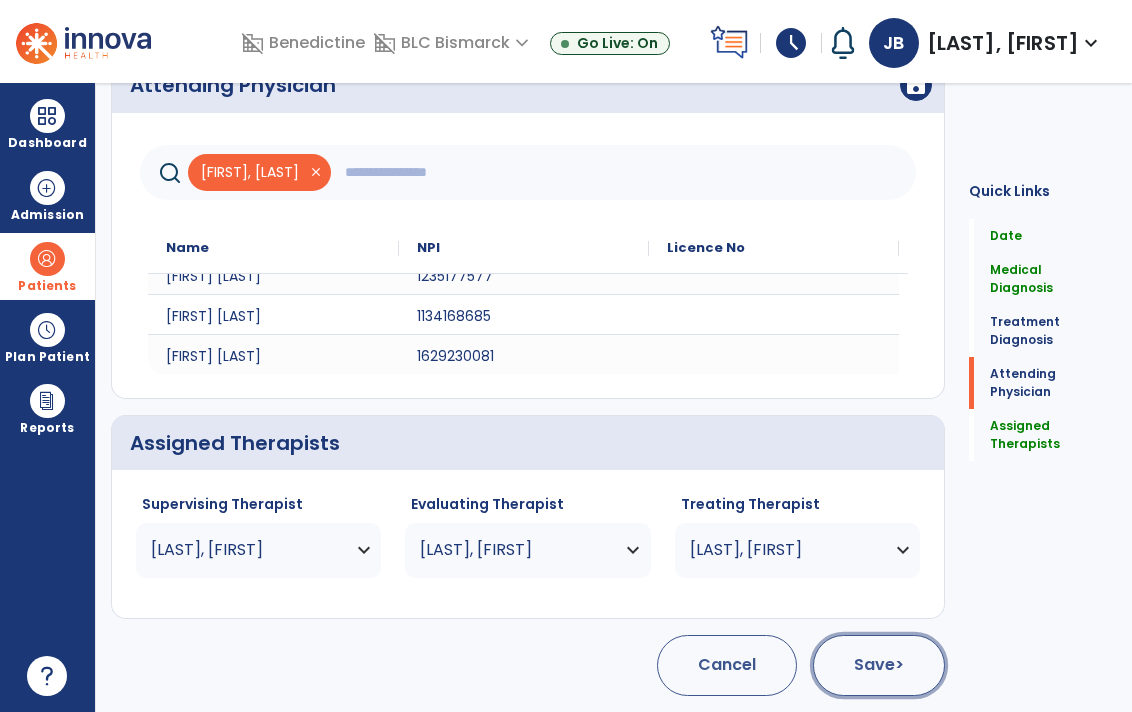 click on "Save  >" 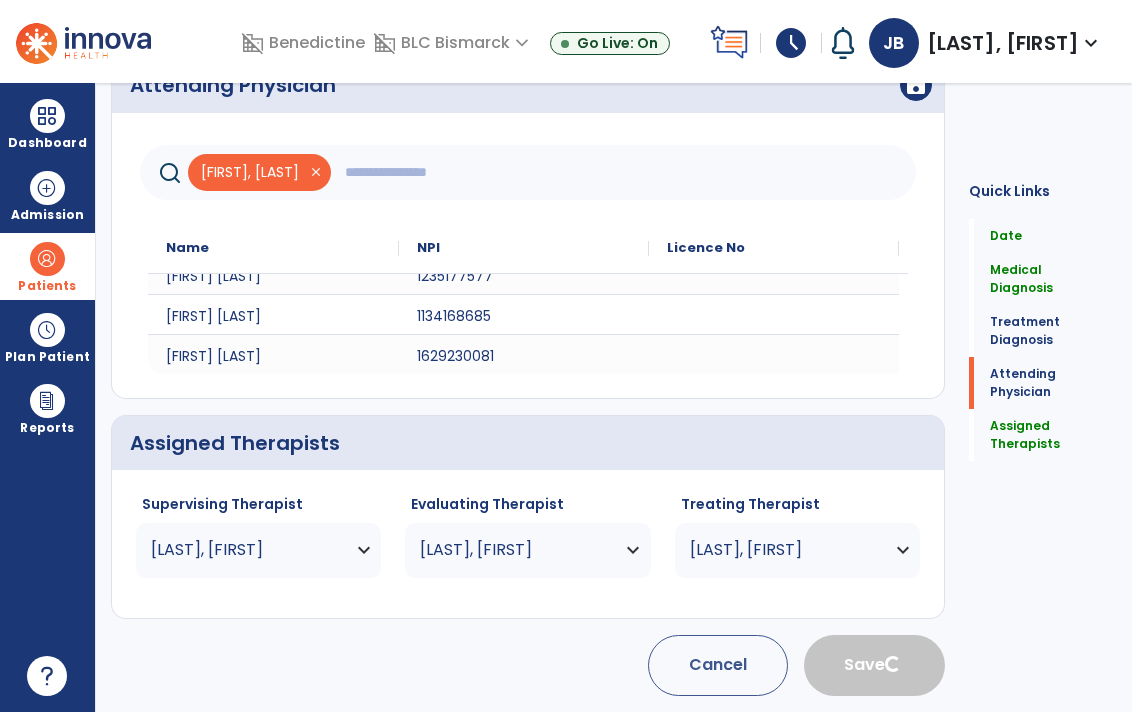 type 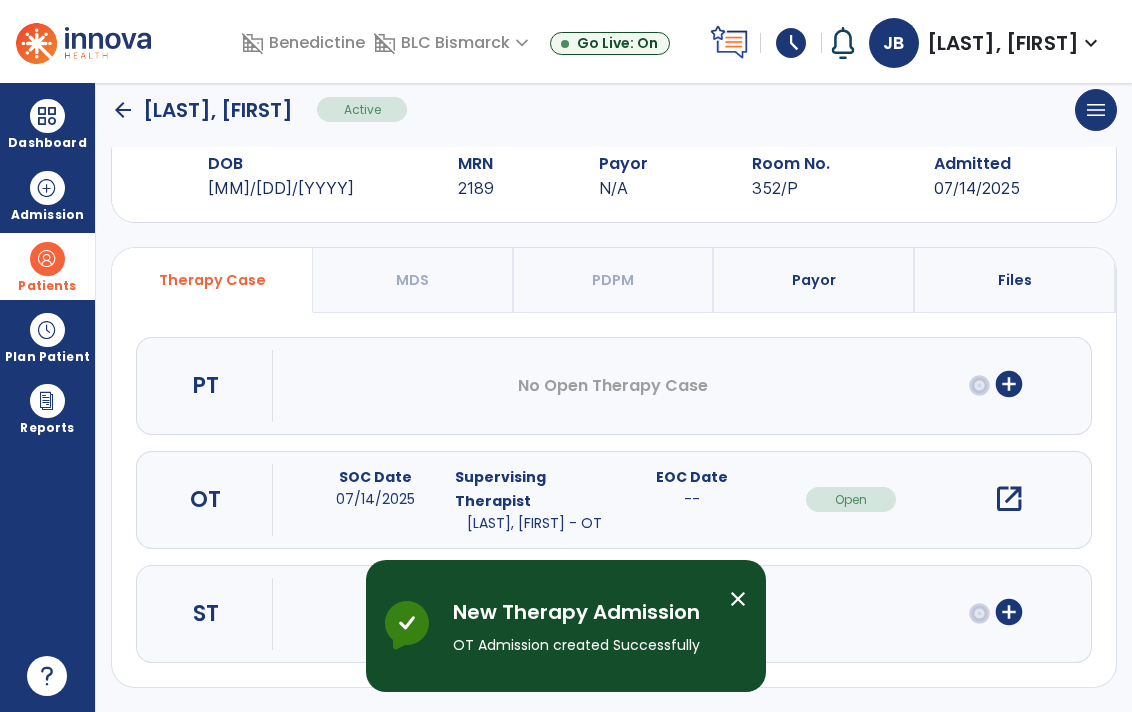 scroll, scrollTop: 49, scrollLeft: 0, axis: vertical 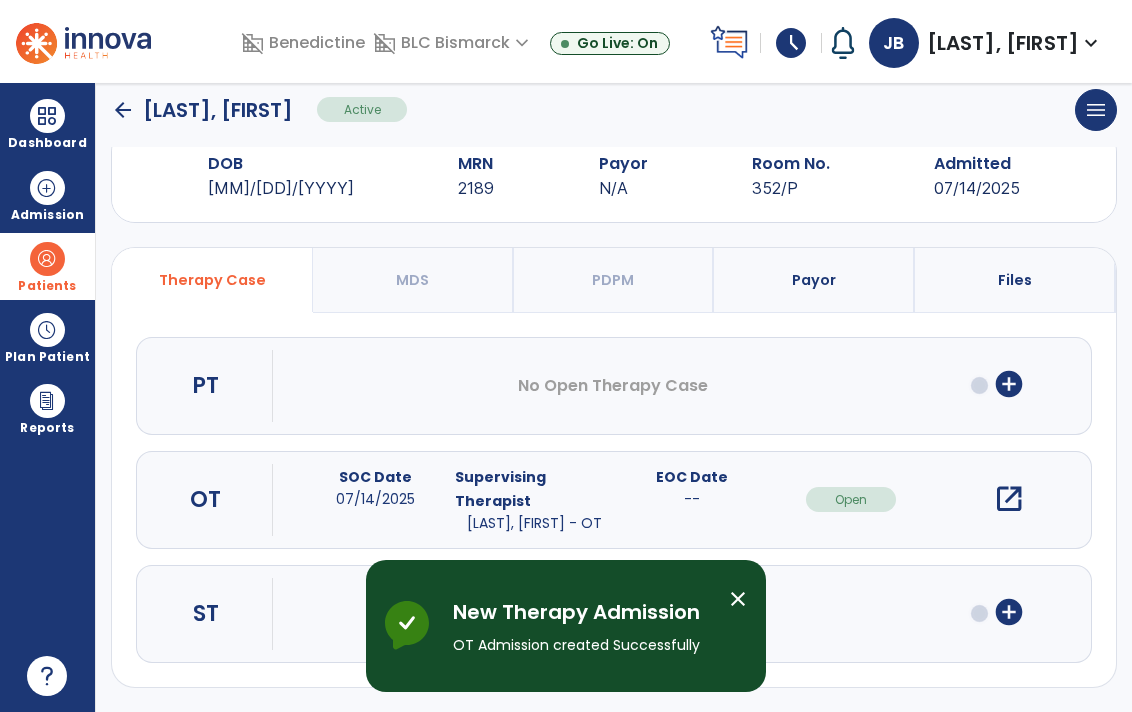 click on "open_in_new" at bounding box center [1009, 499] 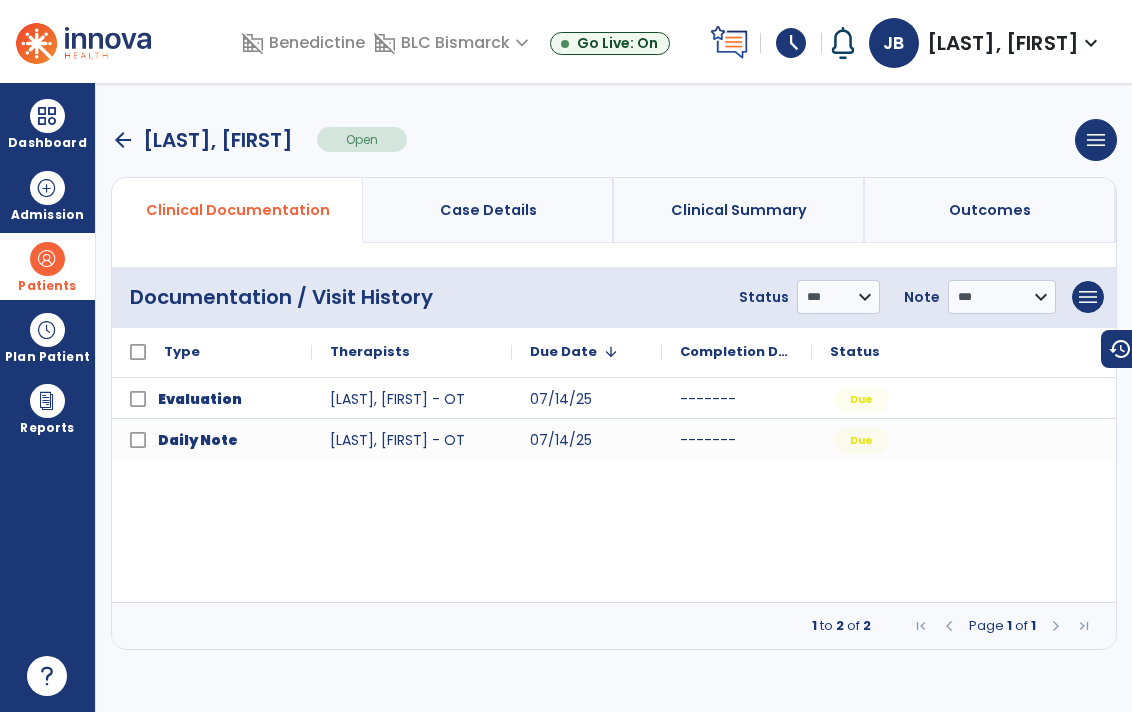 scroll, scrollTop: 0, scrollLeft: 0, axis: both 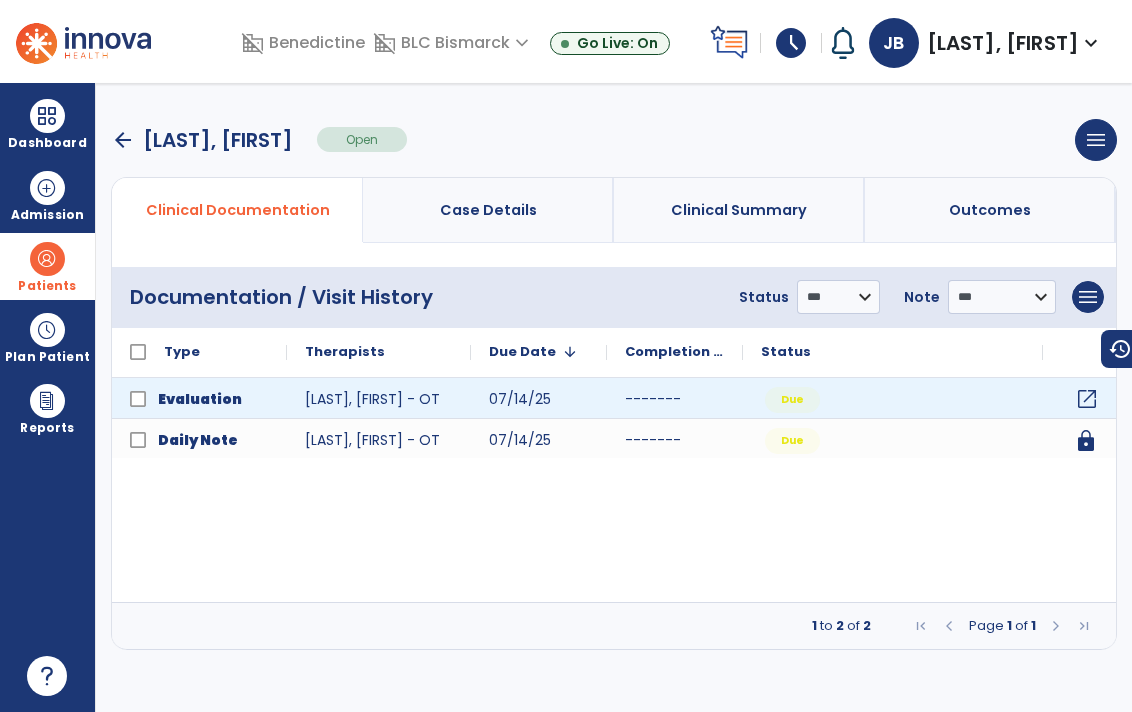 click on "open_in_new" 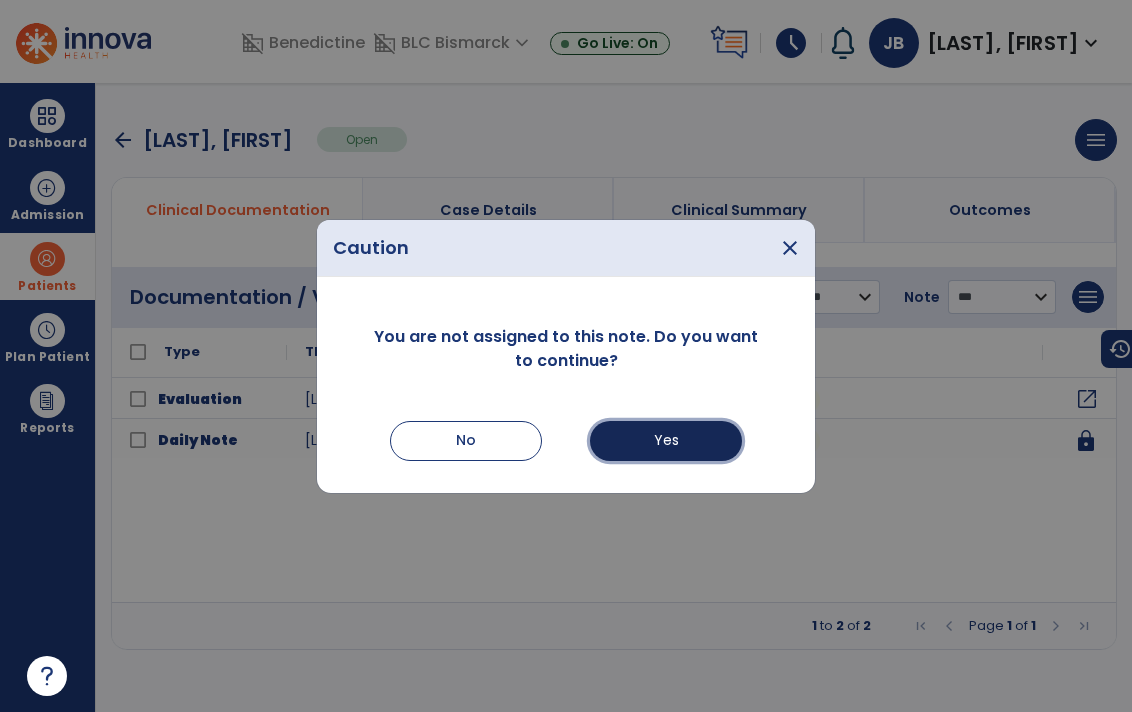 click on "Yes" at bounding box center (666, 441) 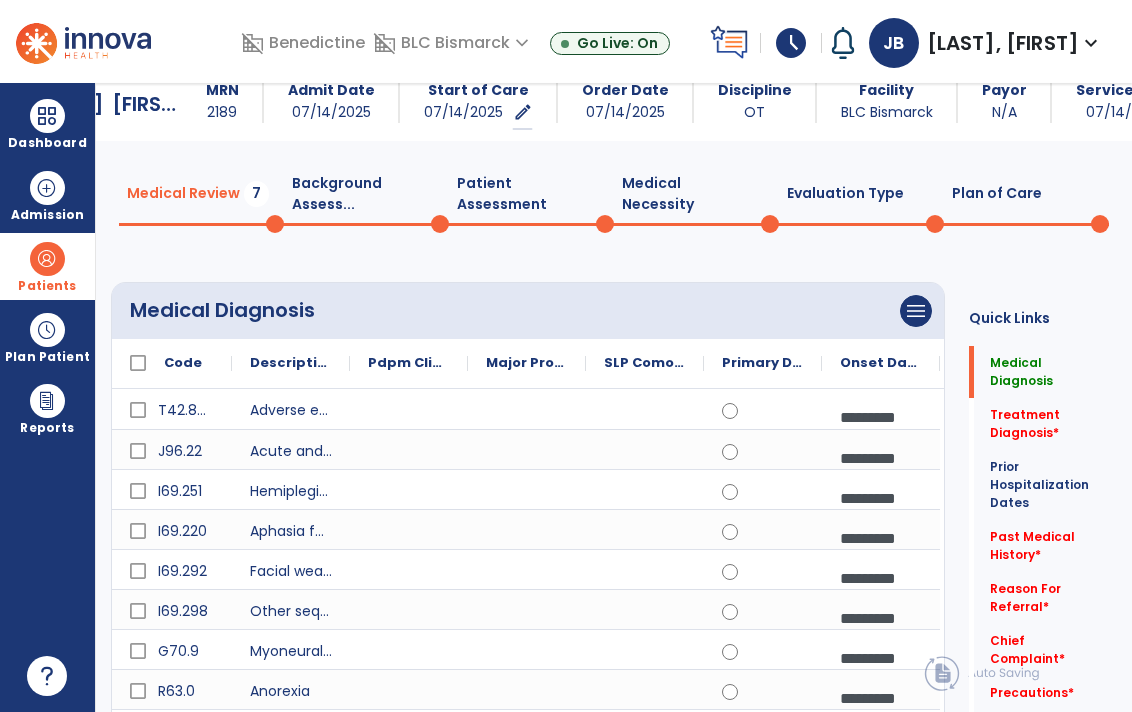 scroll, scrollTop: 0, scrollLeft: 0, axis: both 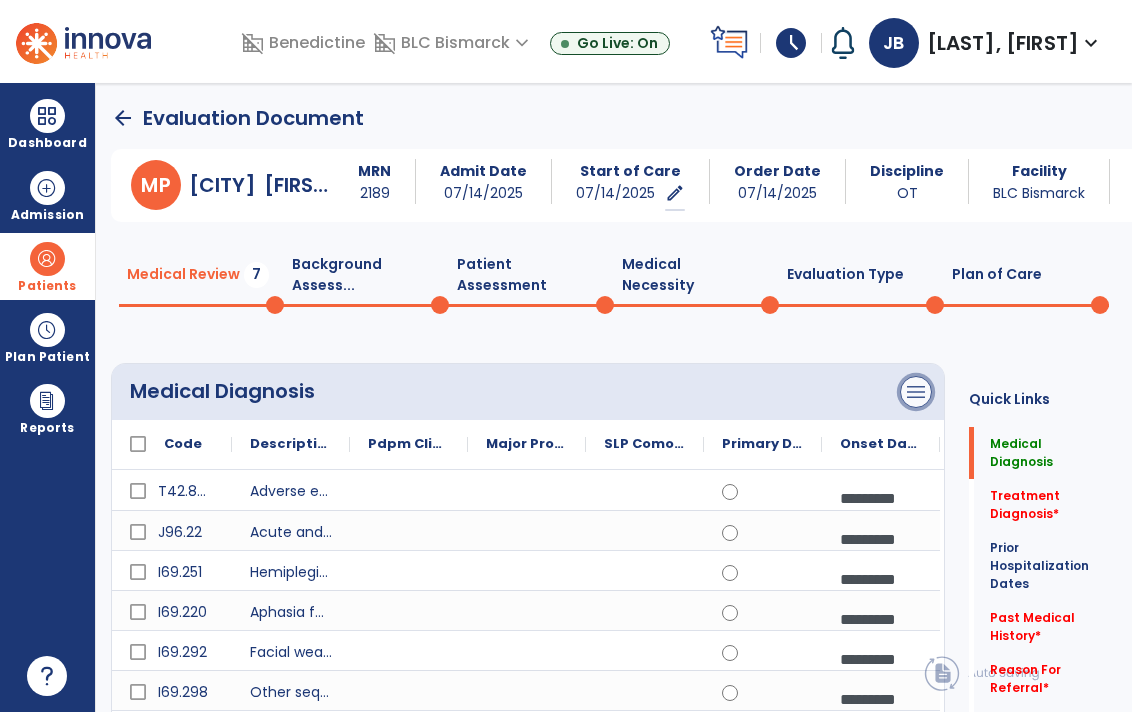 click on "menu" at bounding box center (916, 392) 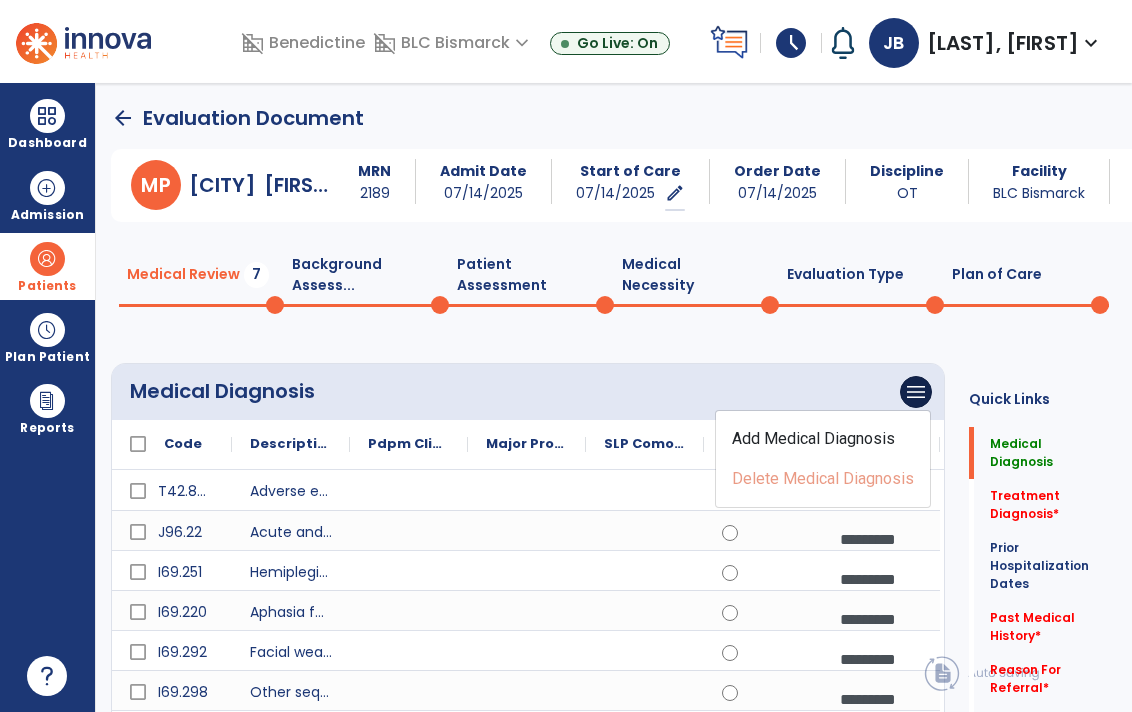 click on "Medical Diagnosis      menu   Add Medical Diagnosis   Delete Medical Diagnosis" 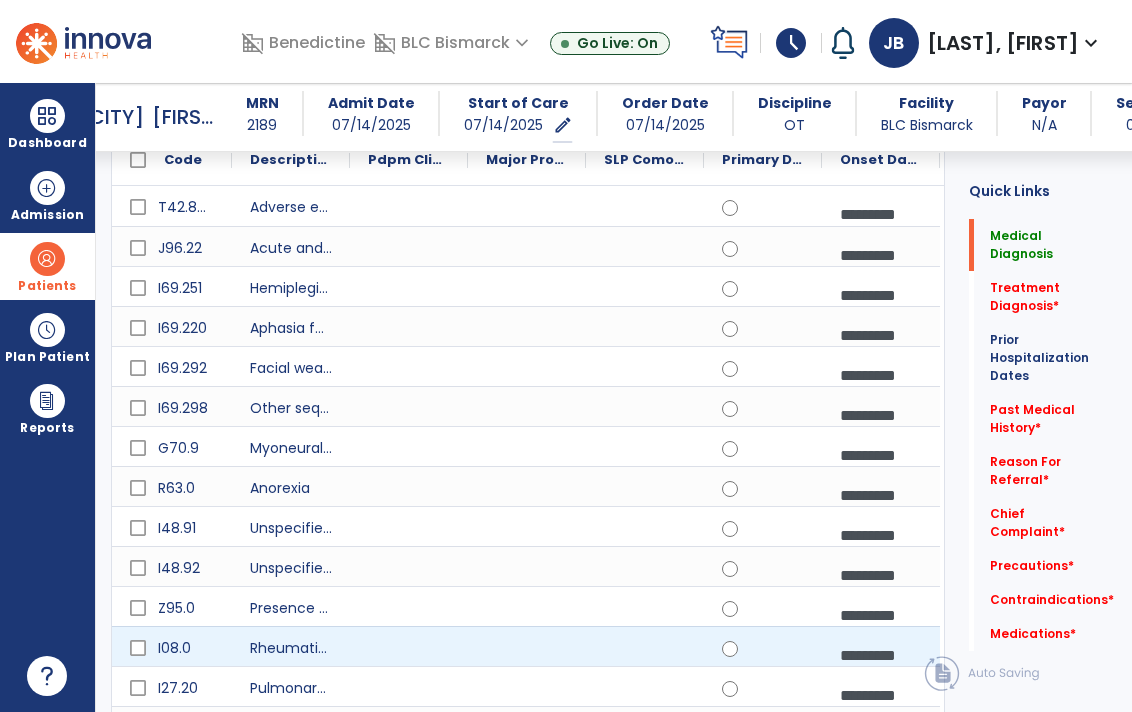 scroll, scrollTop: 0, scrollLeft: 0, axis: both 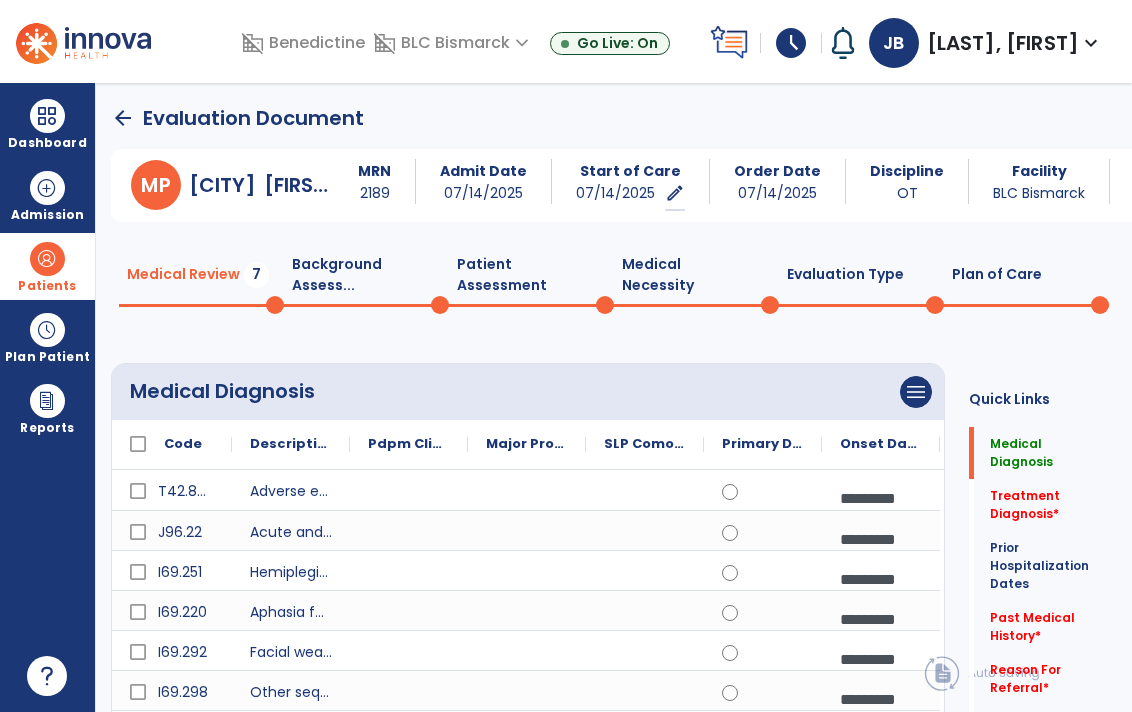 click on "arrow_back" 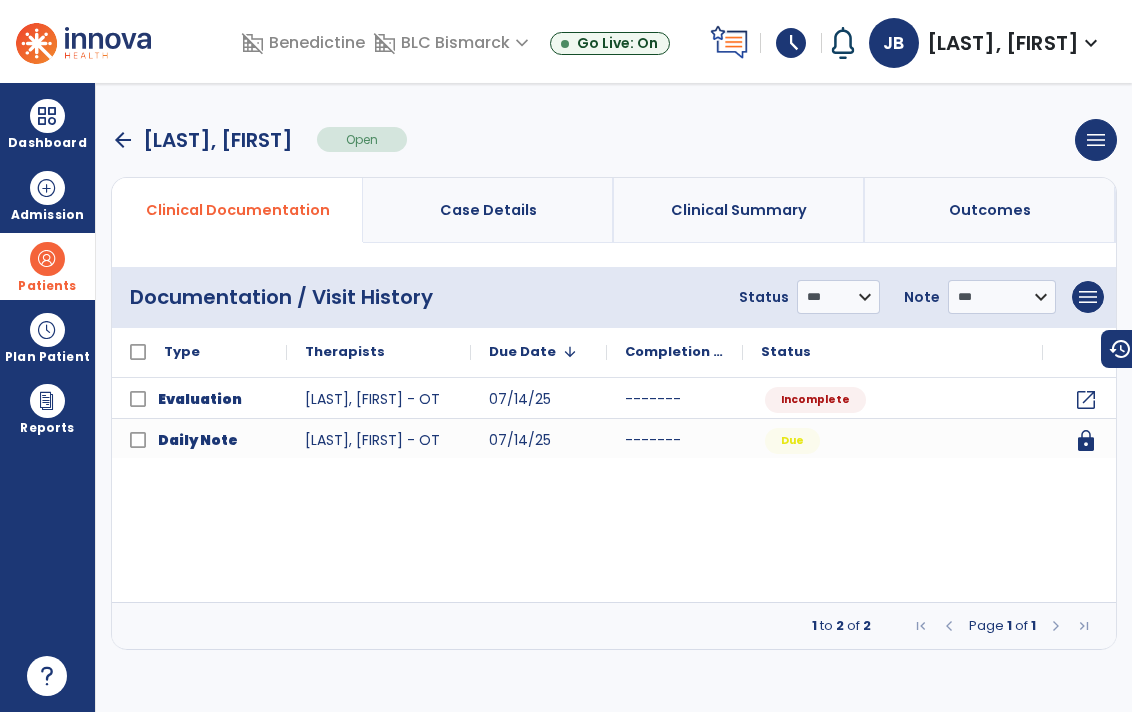 click on "arrow_back" at bounding box center (123, 140) 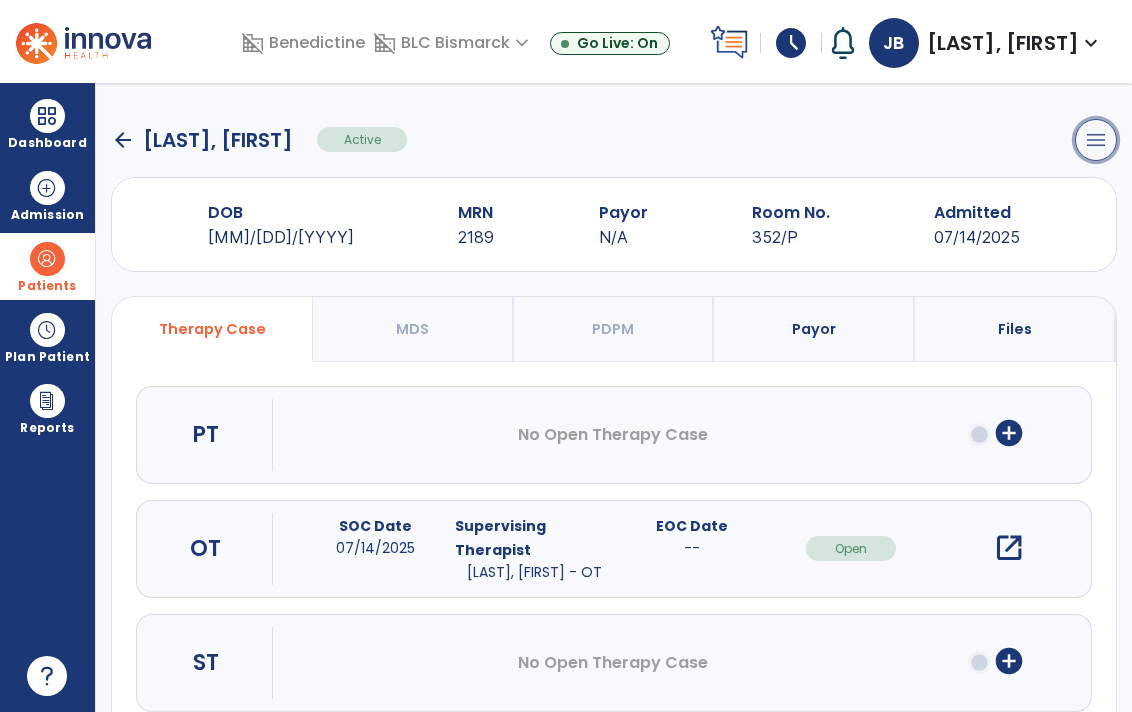 click on "menu" at bounding box center (1096, 140) 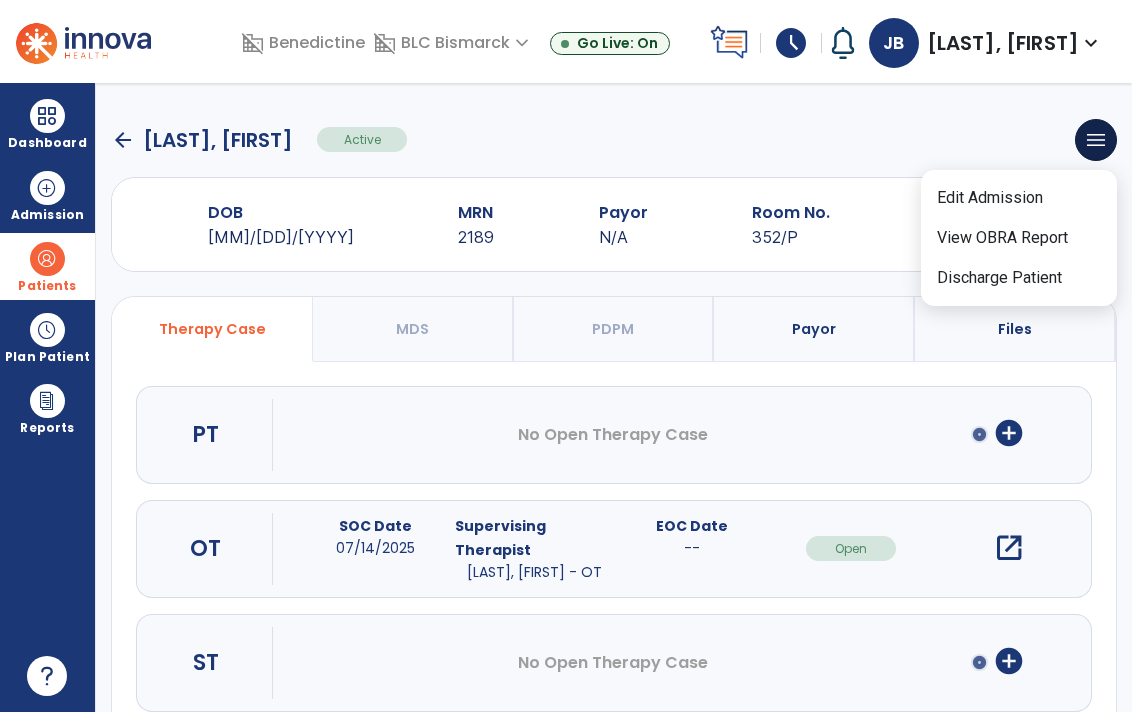 click on "arrow_back [LAST], [FIRST] Active menu Edit Admission View OBRA Report Discharge Patient" 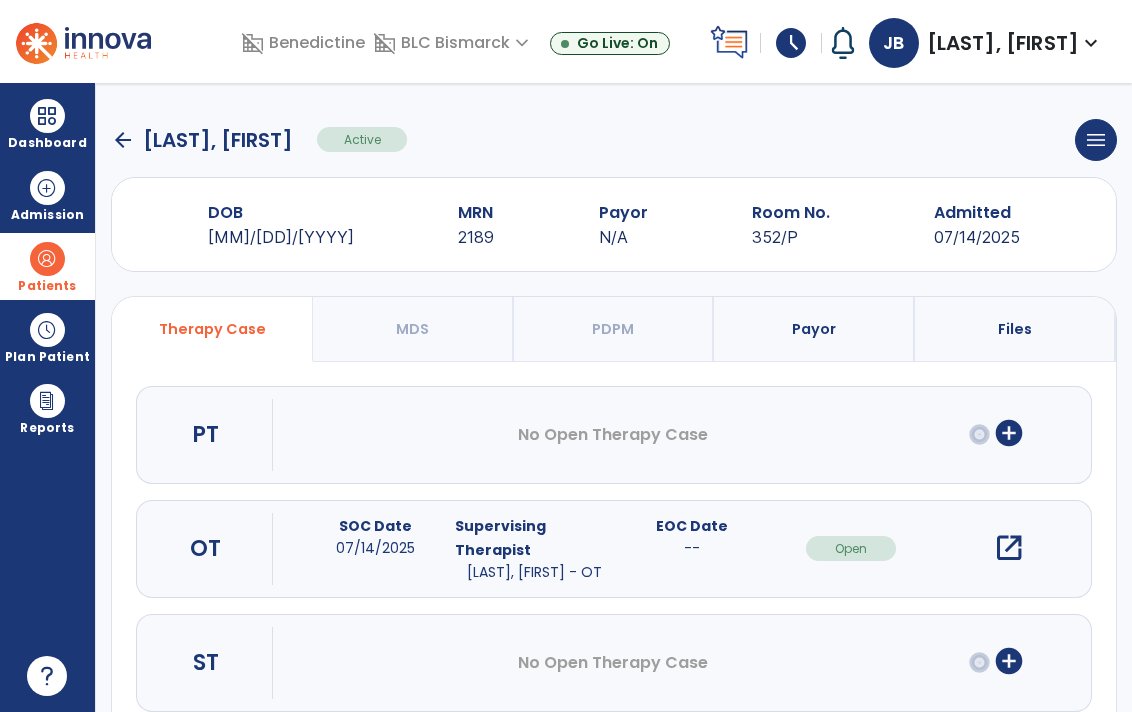 click on "open_in_new" at bounding box center (1009, 548) 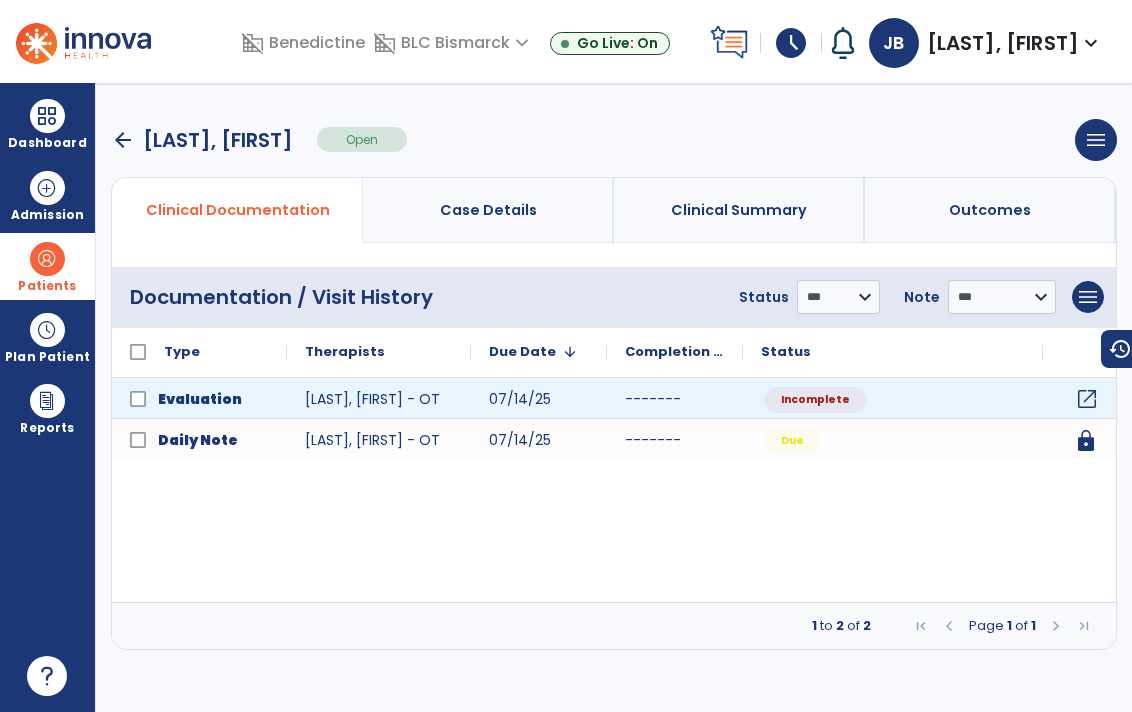 click on "open_in_new" 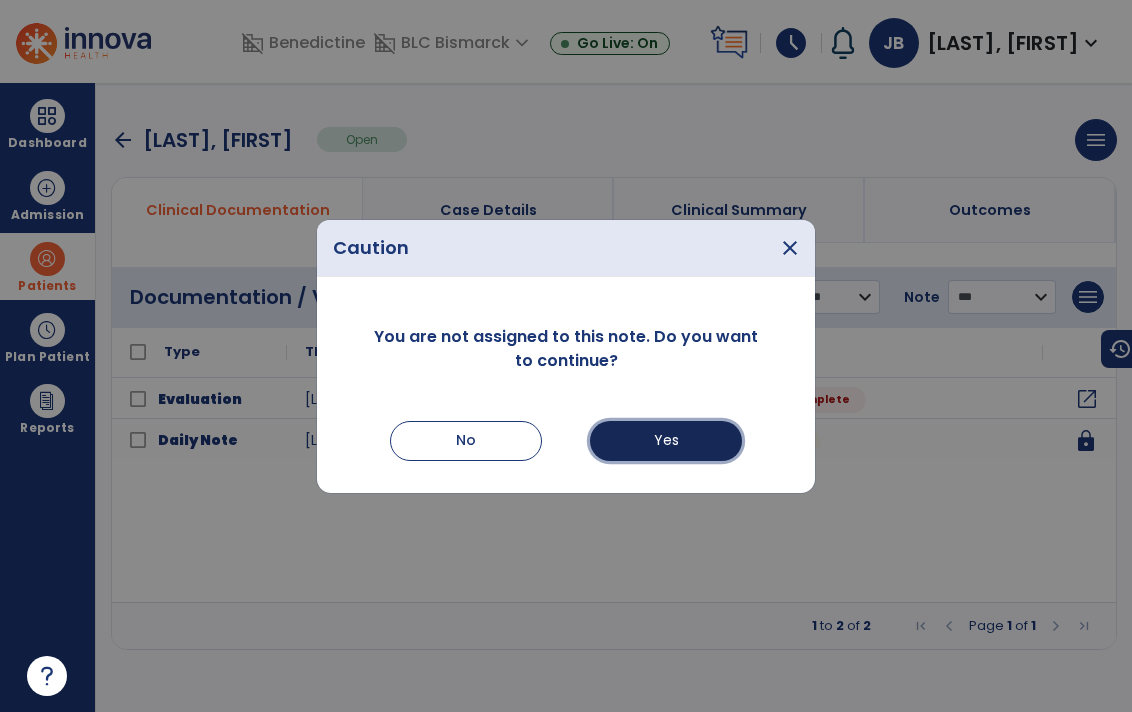 click on "Yes" at bounding box center (666, 441) 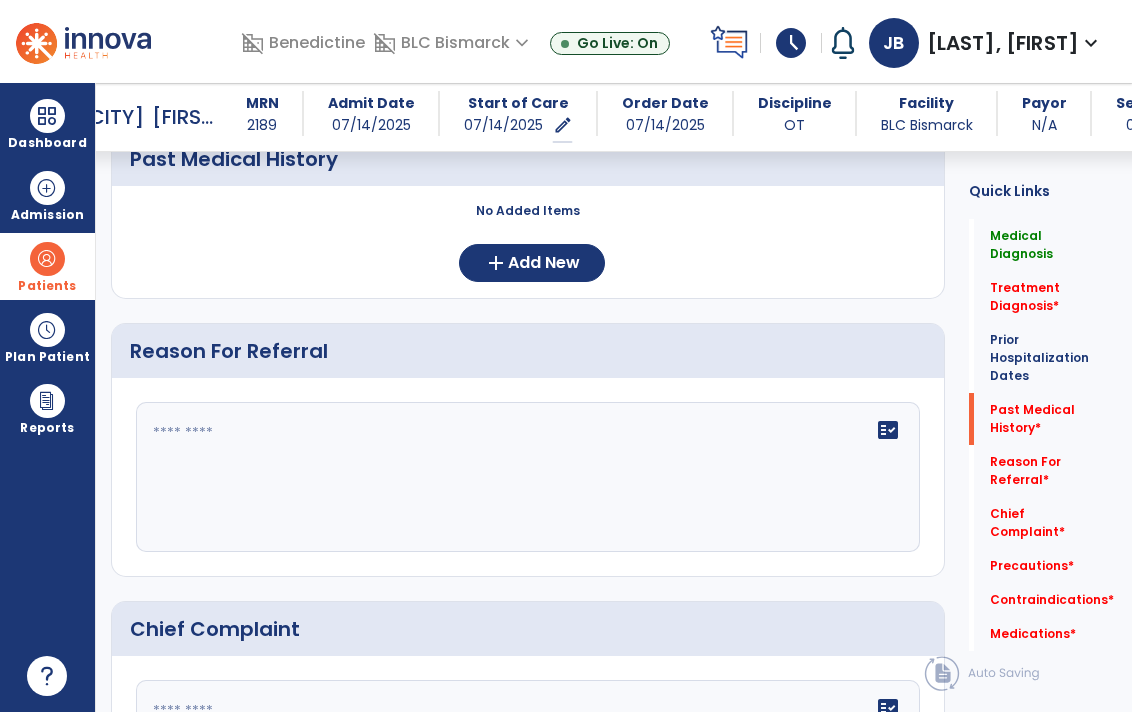 scroll, scrollTop: 2091, scrollLeft: 0, axis: vertical 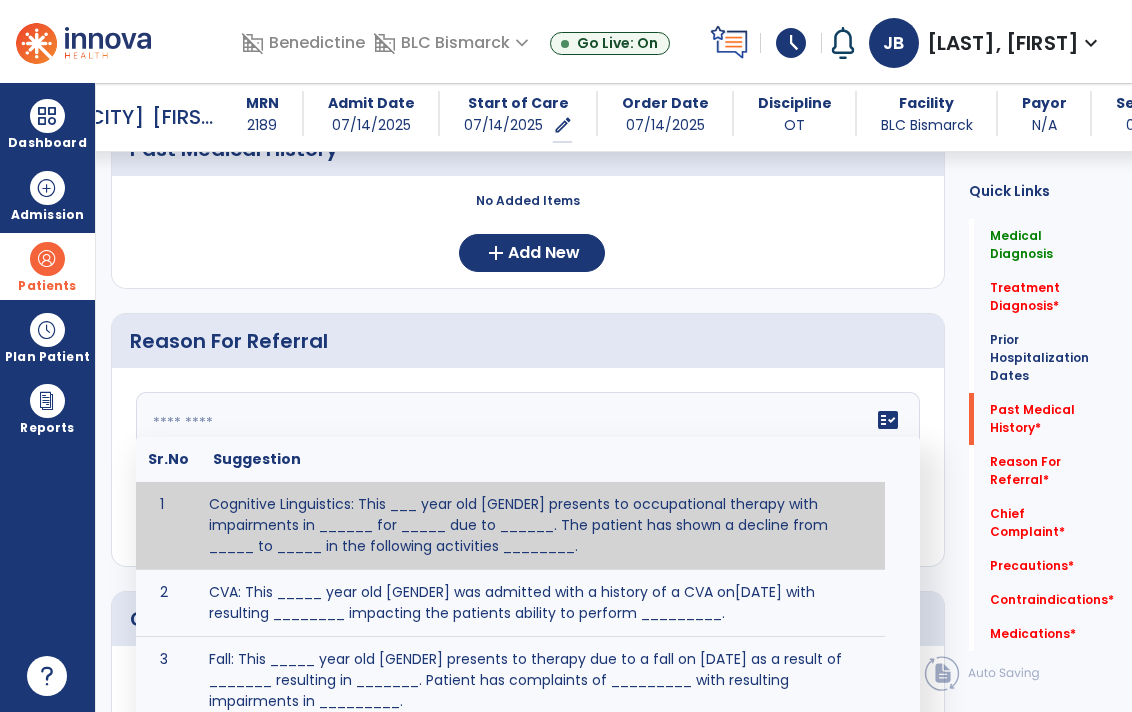 click on "fact_check  Sr.No Suggestion 1 Cognitive Linguistics: This ___ year old [GENDER] presents to occupational therapy with impairments in ______ for _____ due to ______.  The patient has shown a decline from _____ to _____ in the following activities ________. 2 CVA: This _____ year old [GENDER] was admitted with a history of a CVA on[DATE] with resulting ________ impacting the patients ability to perform _________. 3 Fall: This _____ year old [GENDER] presents to therapy due to a fall on [DATE] as a result of _______ resulting in _______.  Patient has complaints of _________ with resulting impairments in _________. 4 5 Fall at Home: This _____ year old [GENDER] fell at home, resulting  in ________.  This has impacted this patient's _______.  As a result of these noted limitations in functional activities, this patient is unable to safely return to home.  This patient requires skilled therapy in order to improve safety and function. 6 7 8 9 10 11" 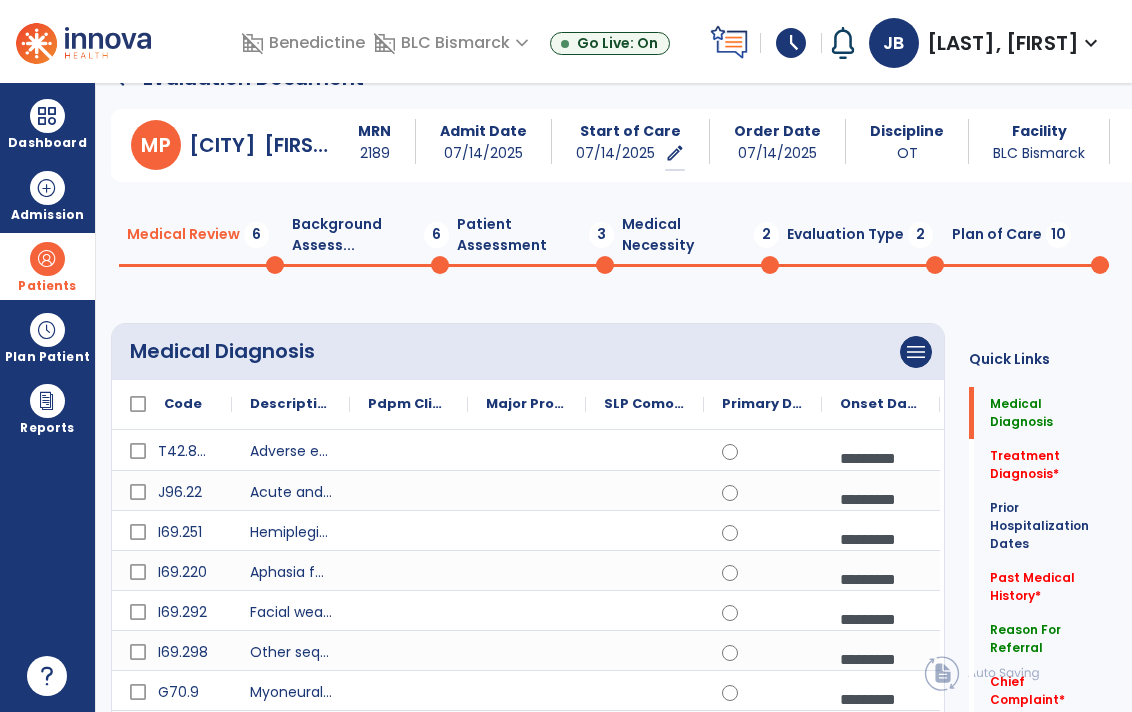 scroll, scrollTop: 0, scrollLeft: 0, axis: both 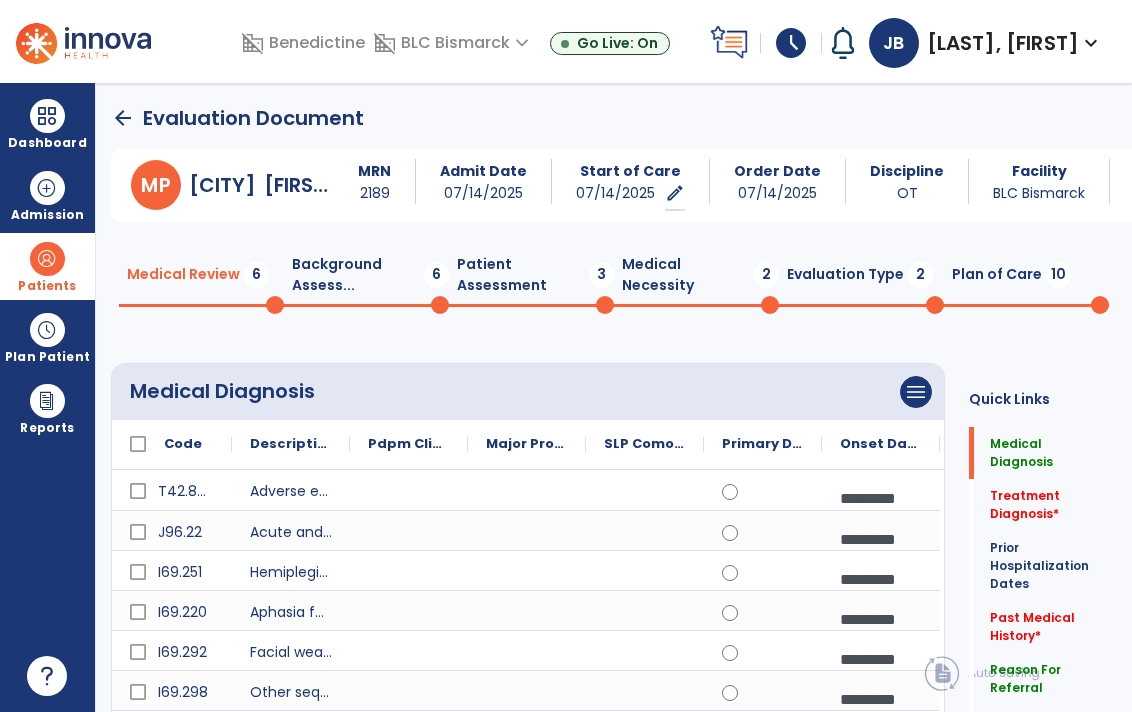 type on "*******" 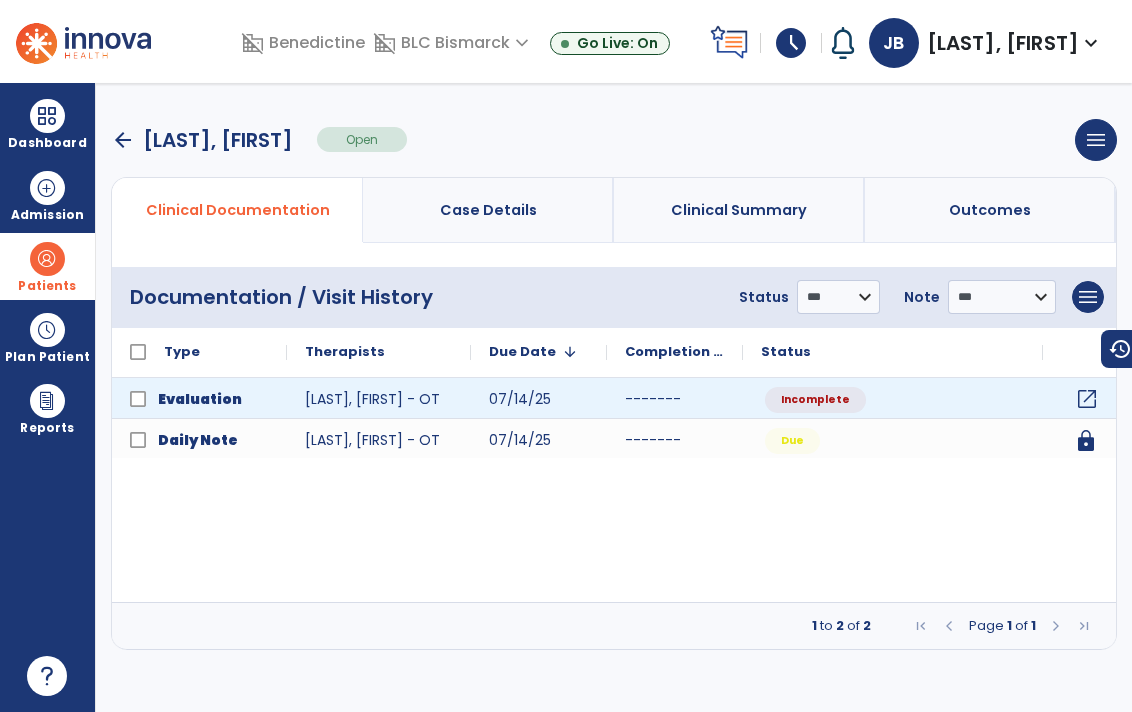 click on "open_in_new" 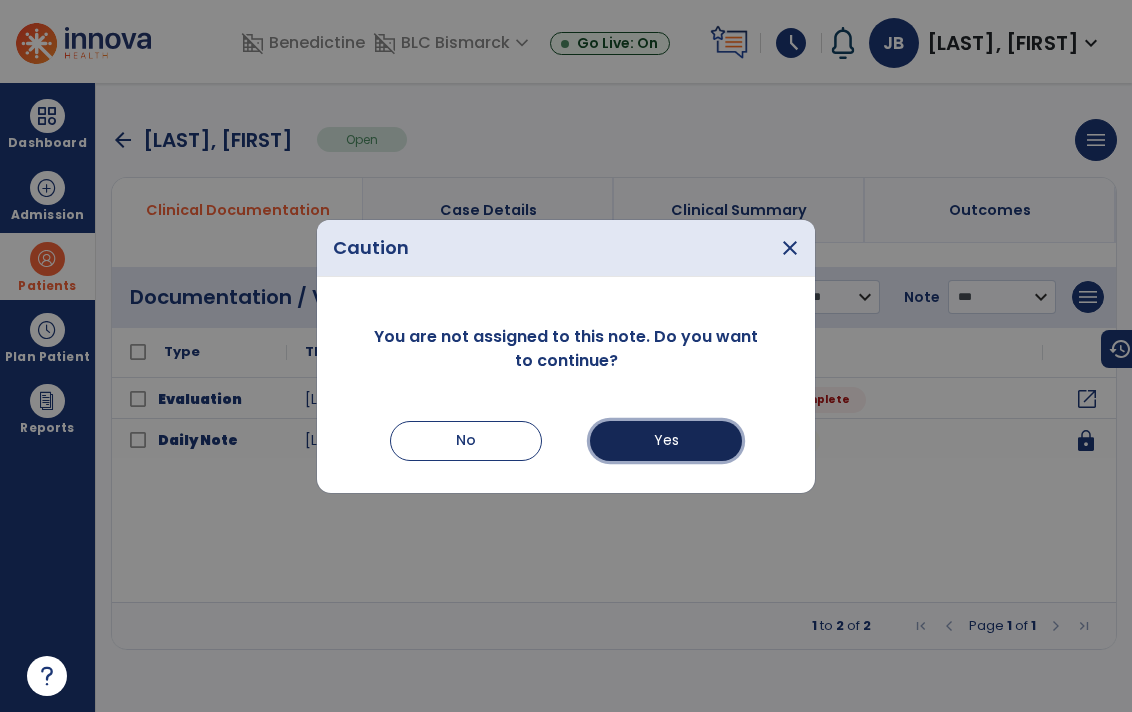 click on "Yes" at bounding box center [666, 441] 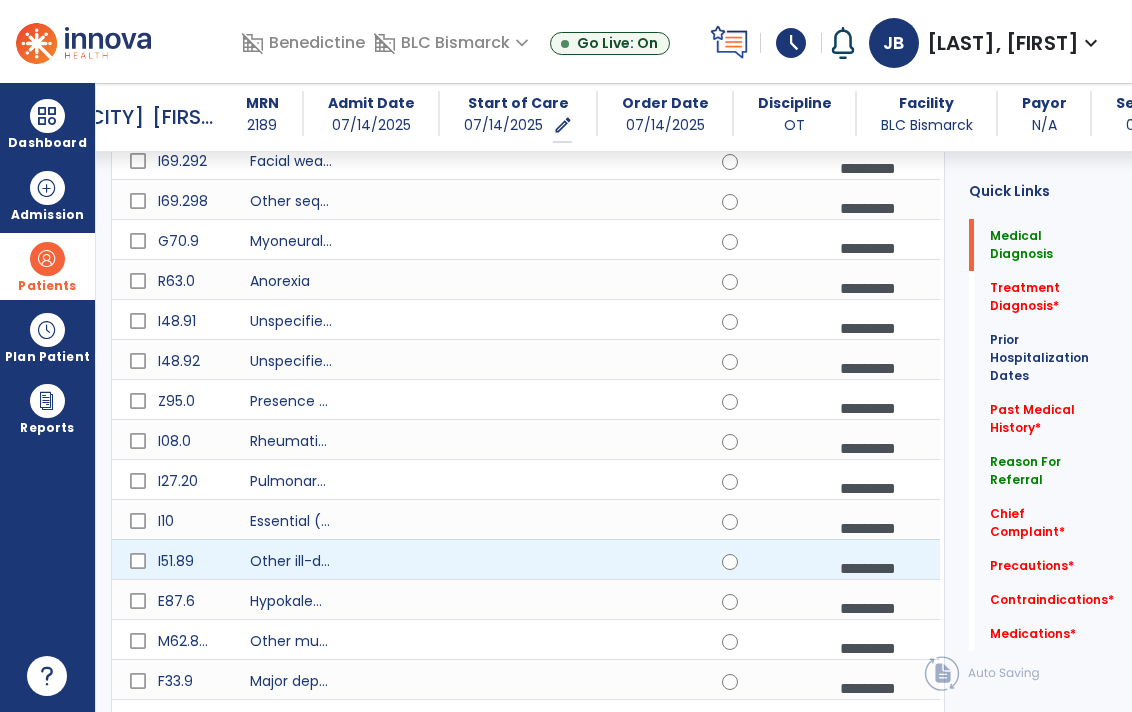 scroll, scrollTop: 604, scrollLeft: 0, axis: vertical 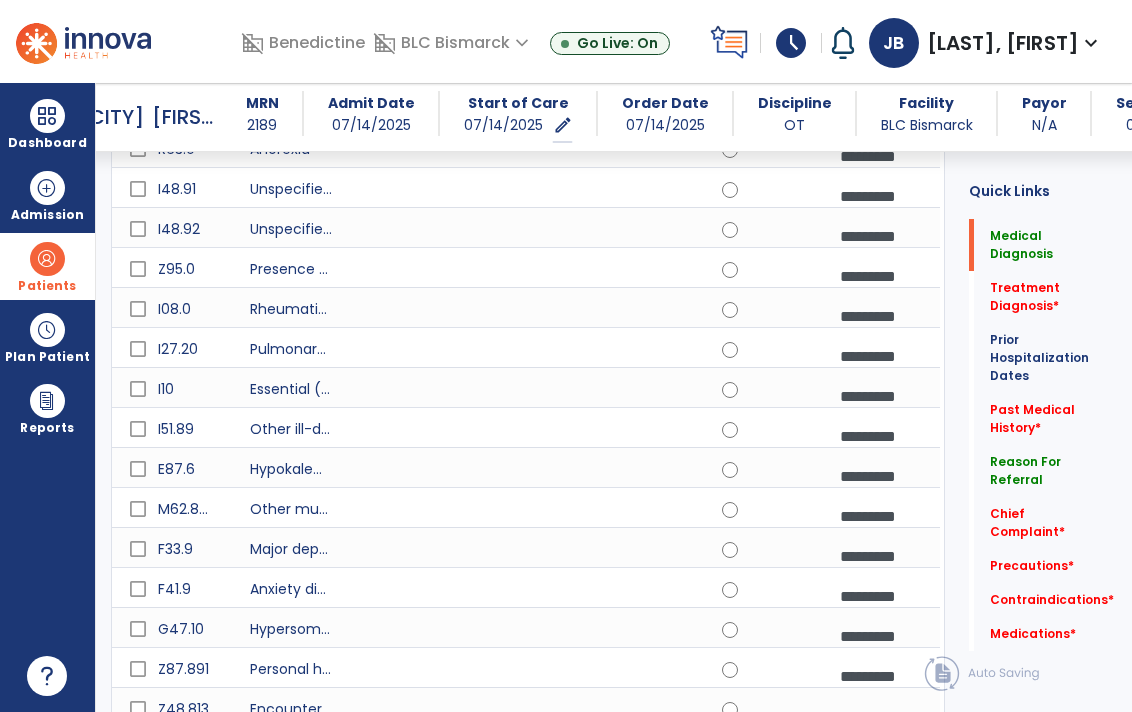 drag, startPoint x: 1126, startPoint y: 235, endPoint x: 1126, endPoint y: 215, distance: 20 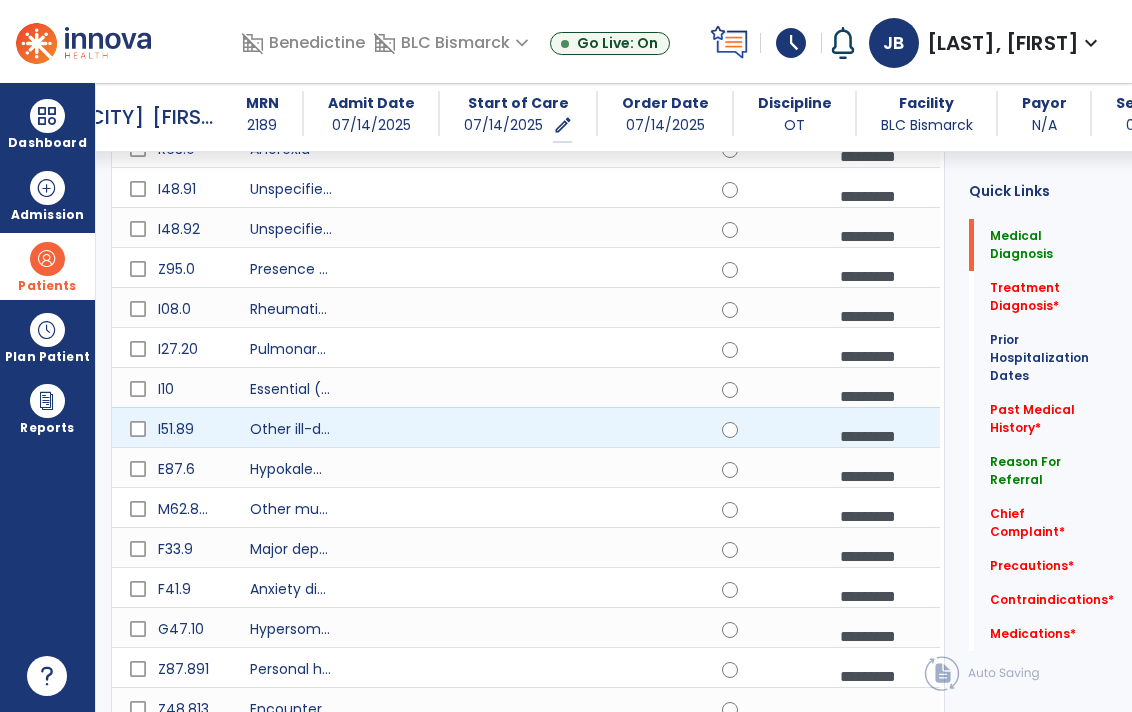 scroll, scrollTop: 0, scrollLeft: 0, axis: both 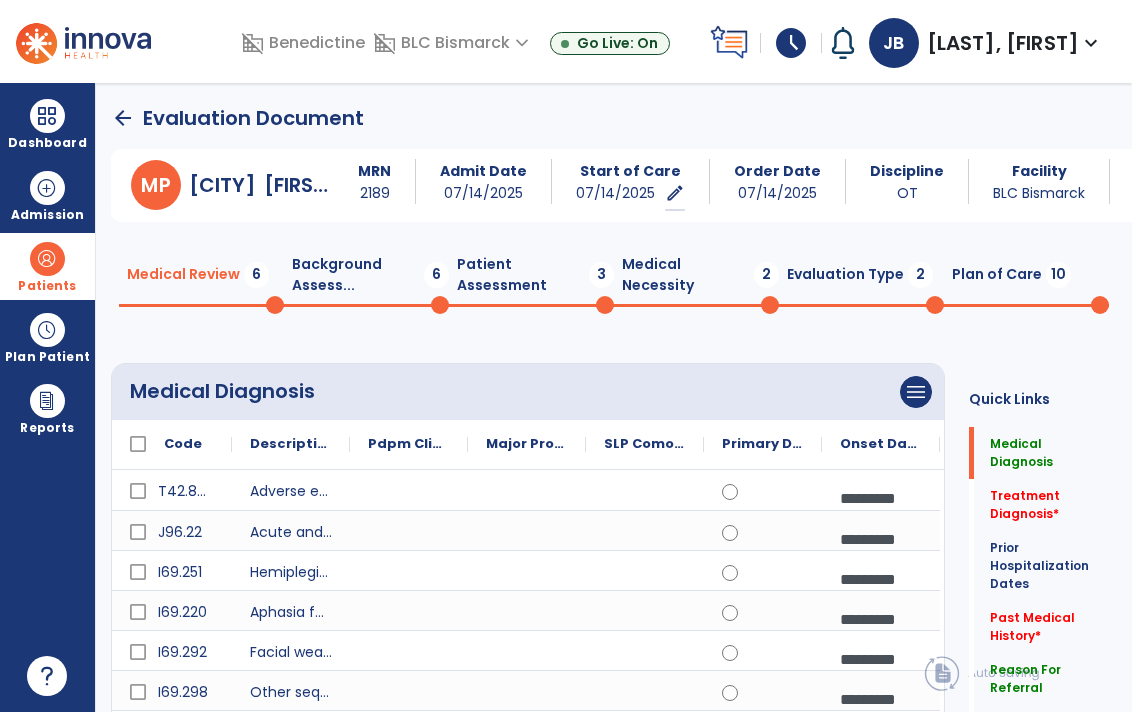 click on "arrow_back" 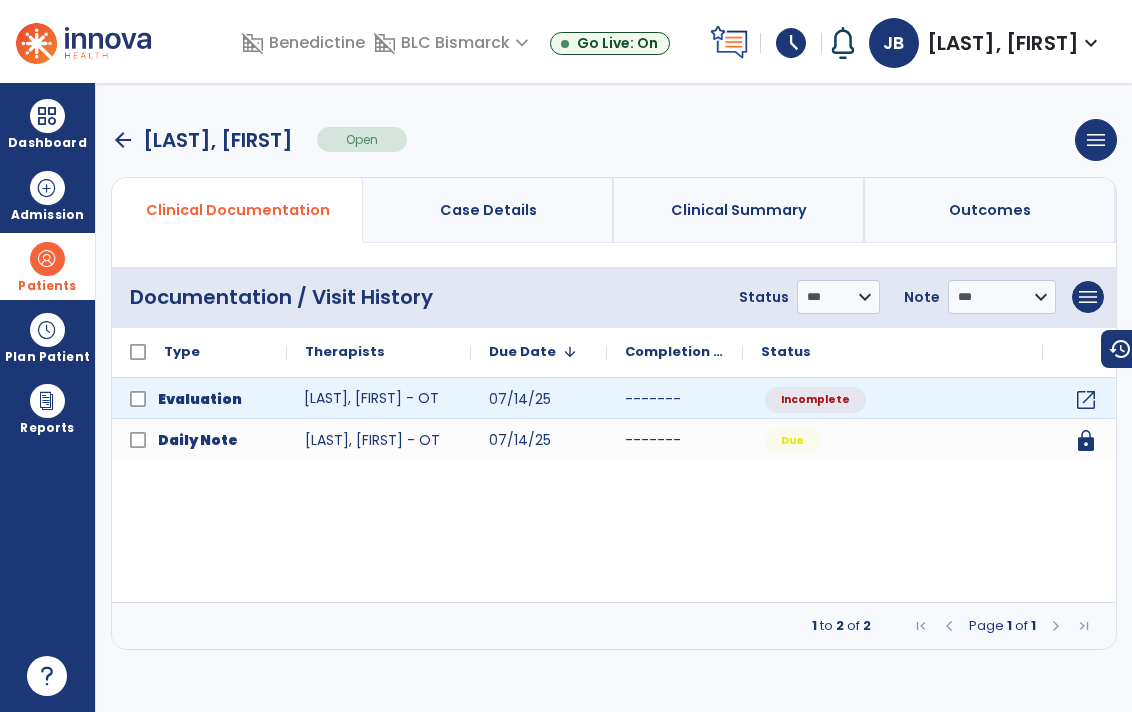 click on "[LAST], [FIRST] - OT" 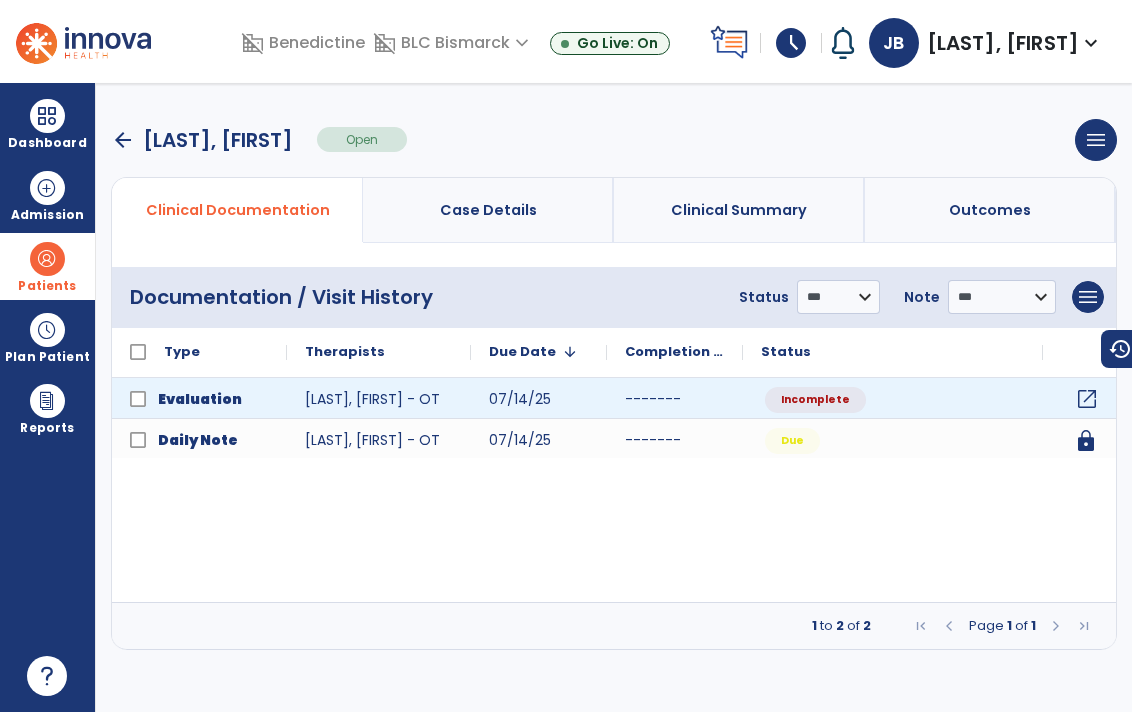 click on "open_in_new" 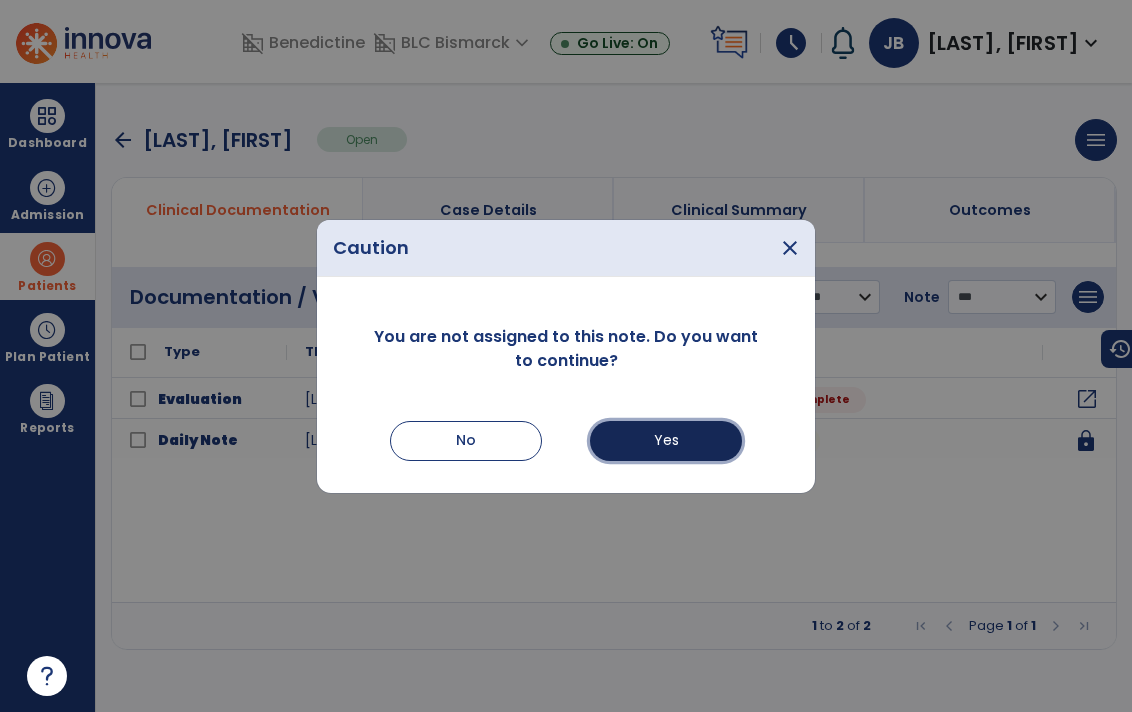 click on "Yes" at bounding box center (666, 441) 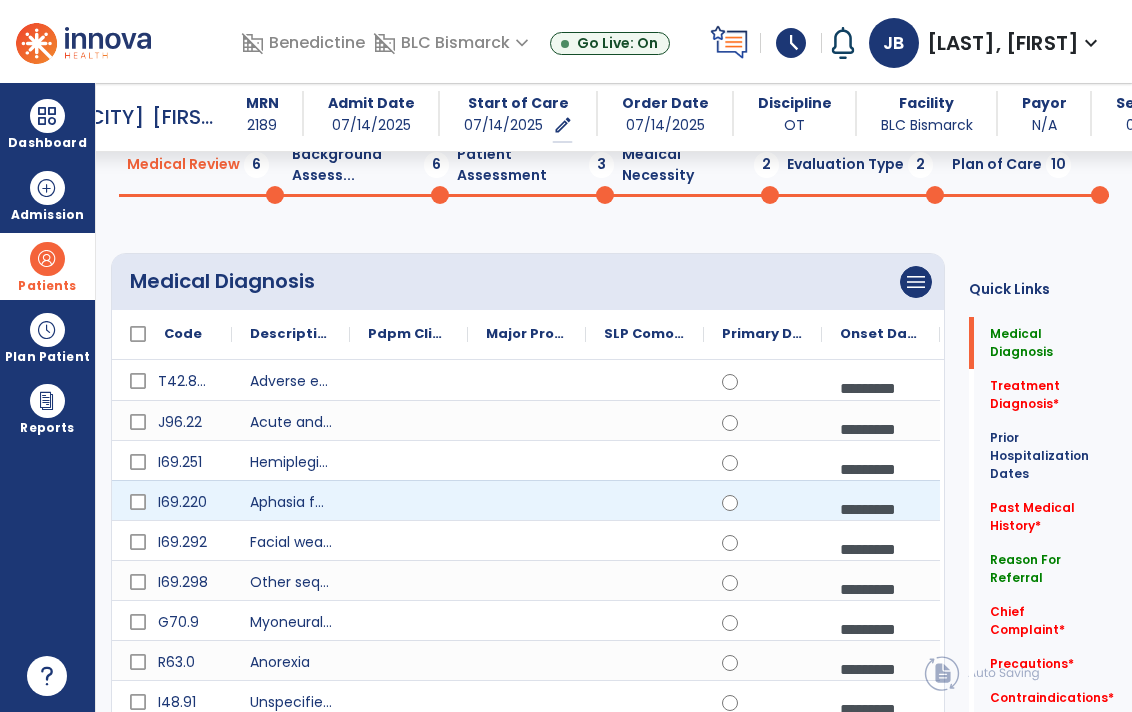 scroll, scrollTop: 96, scrollLeft: 0, axis: vertical 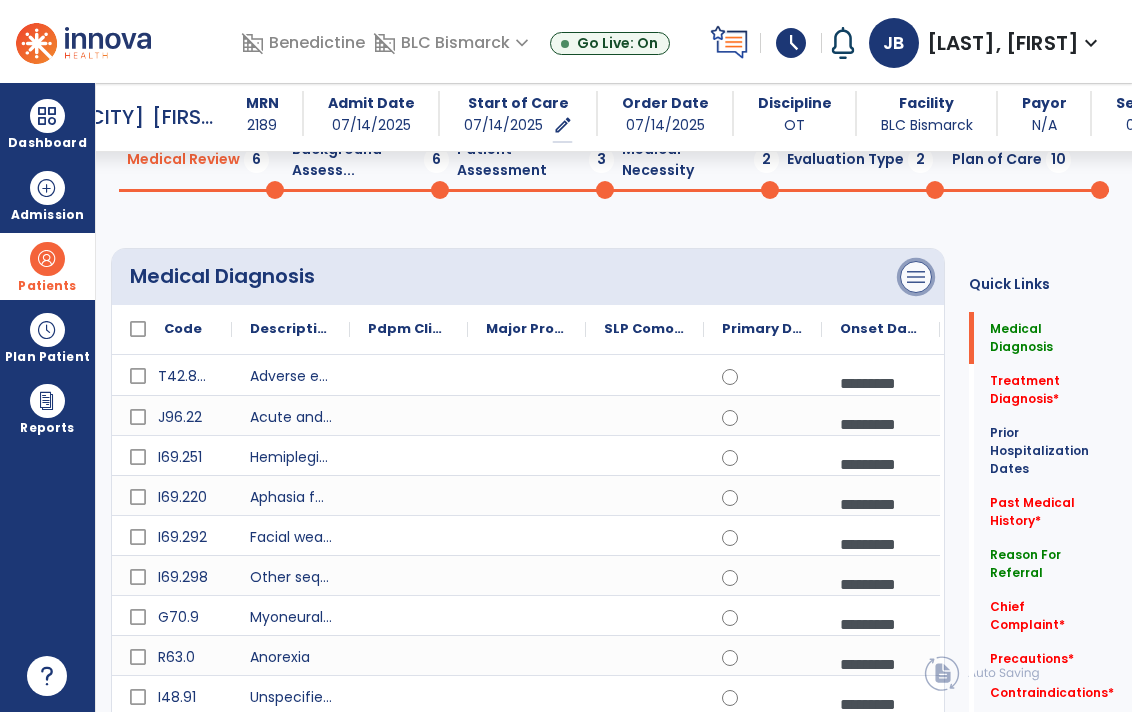 click on "menu" at bounding box center [916, 277] 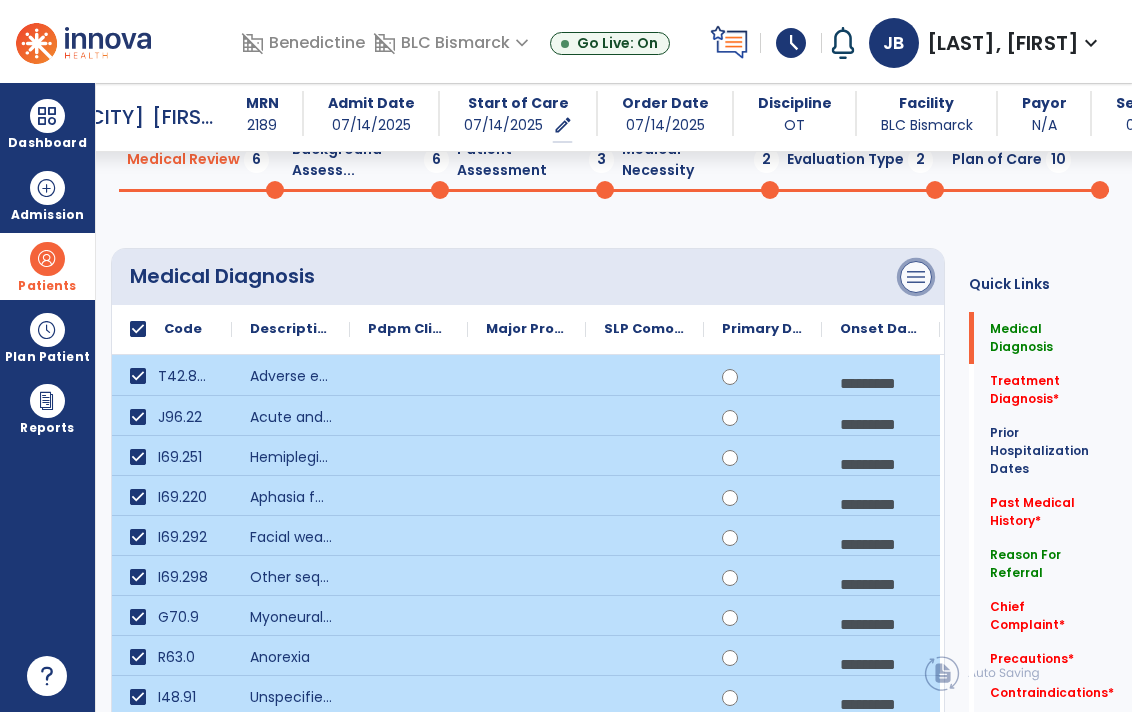 click on "menu" at bounding box center [916, 277] 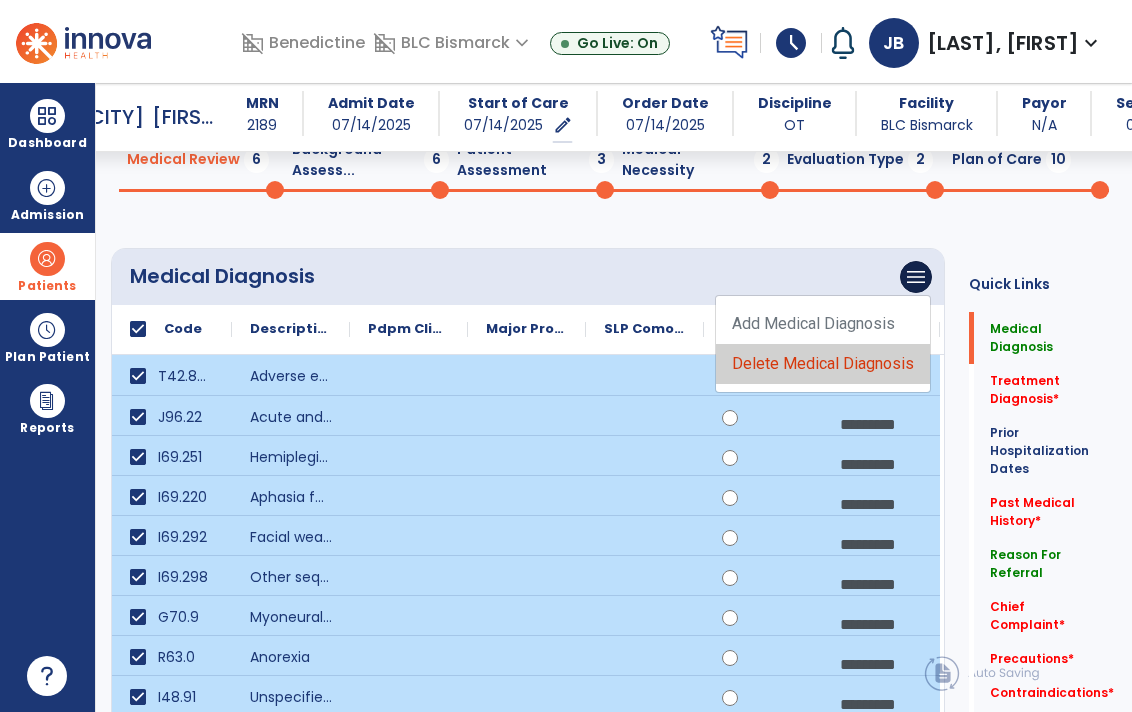 click on "Delete Medical Diagnosis" 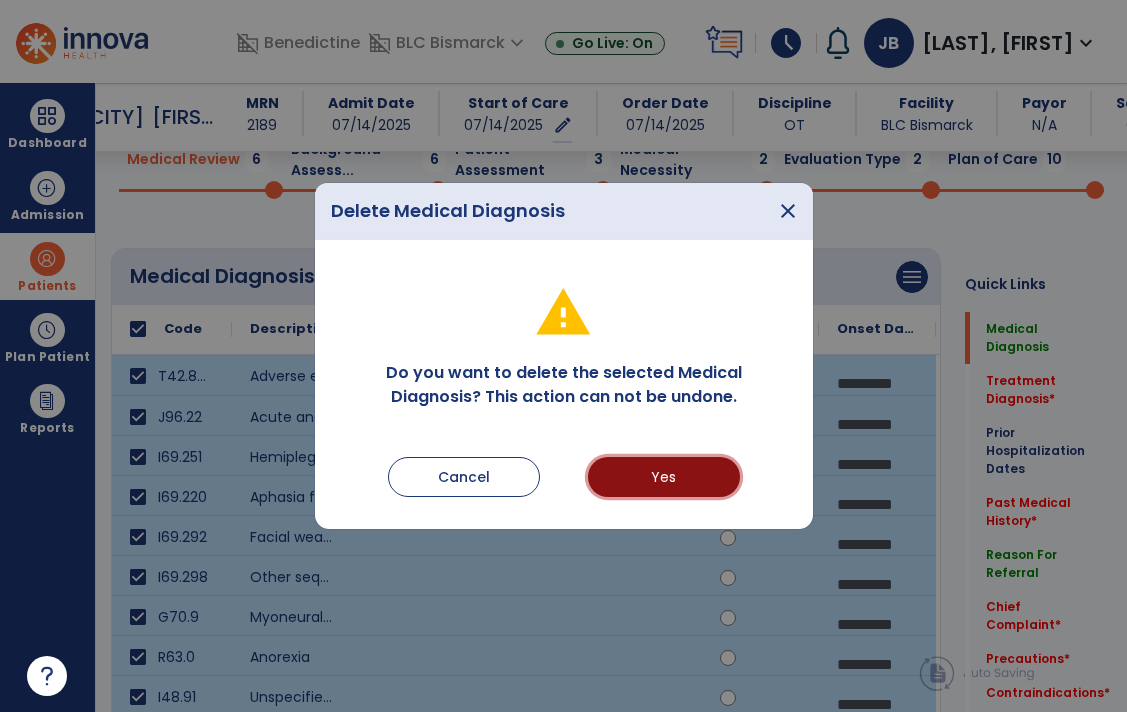 click on "Yes" at bounding box center (664, 477) 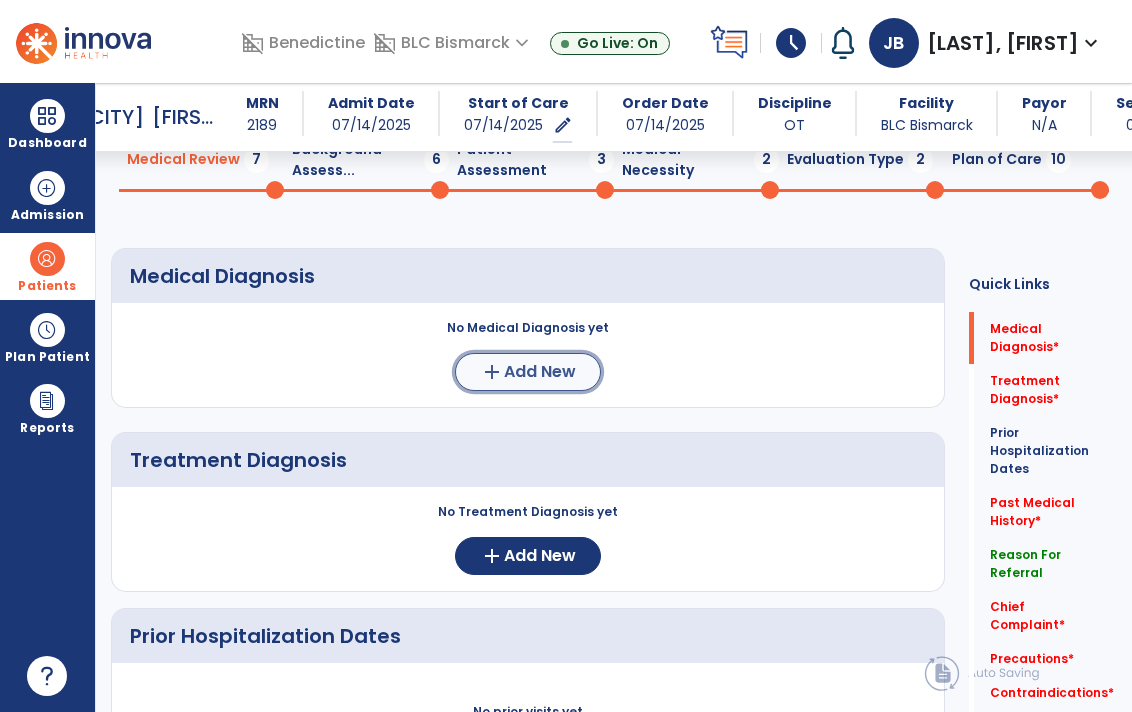 click on "Add New" 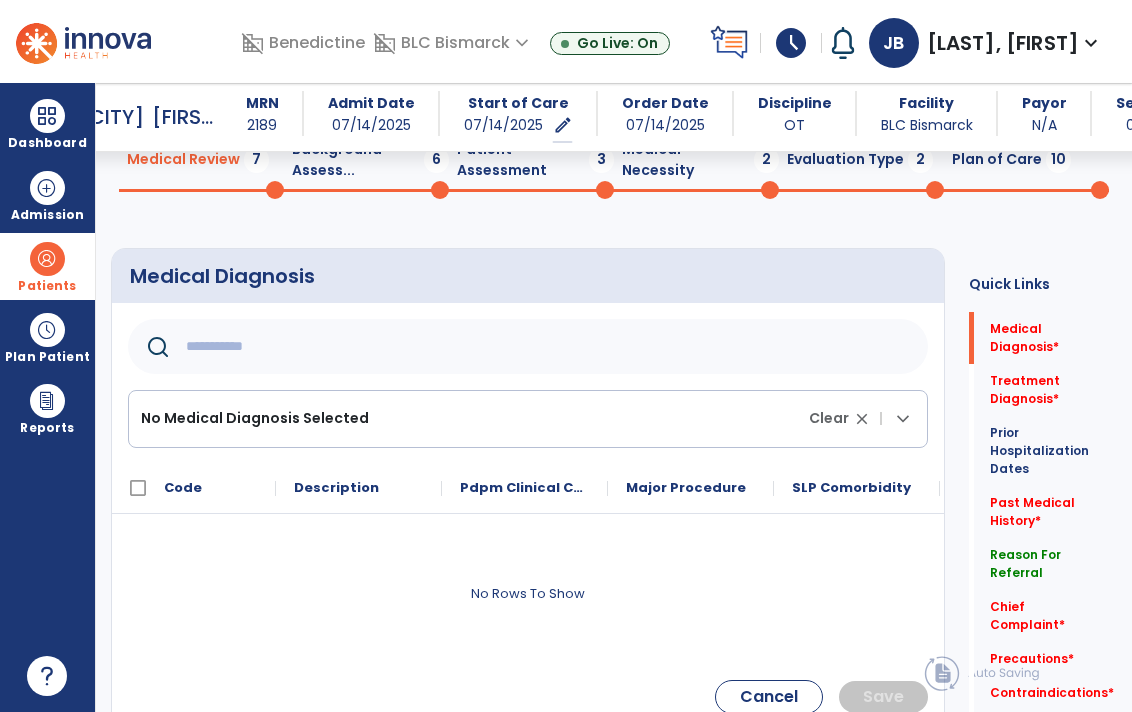 click 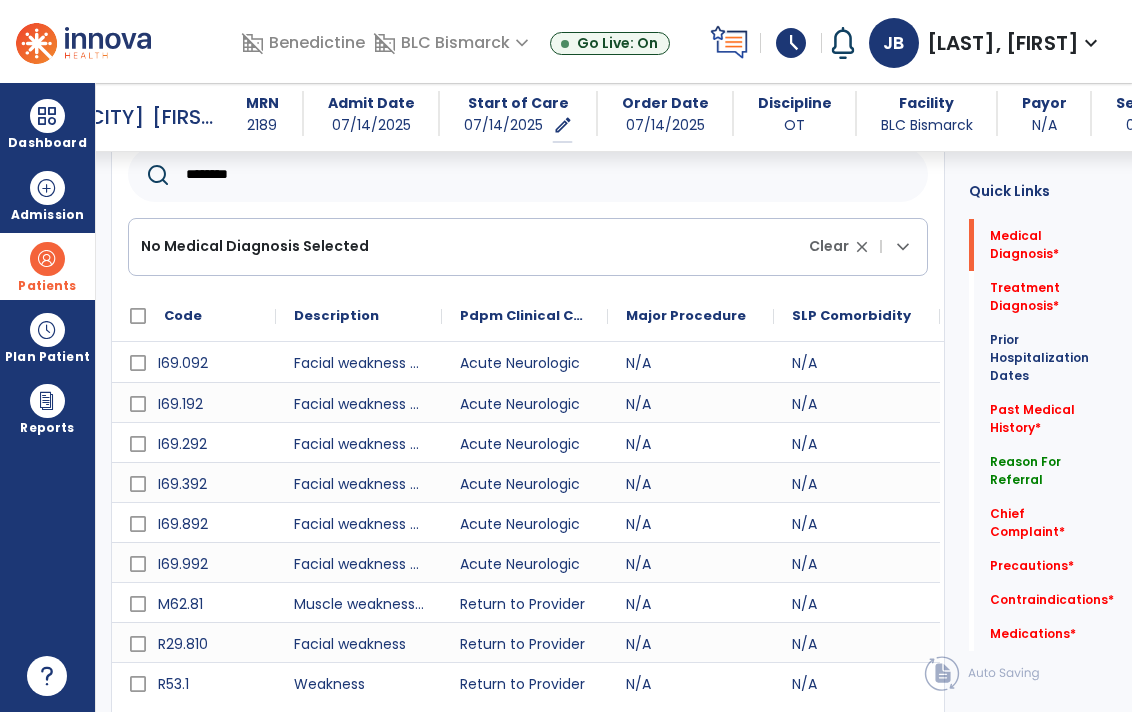 scroll, scrollTop: 248, scrollLeft: 0, axis: vertical 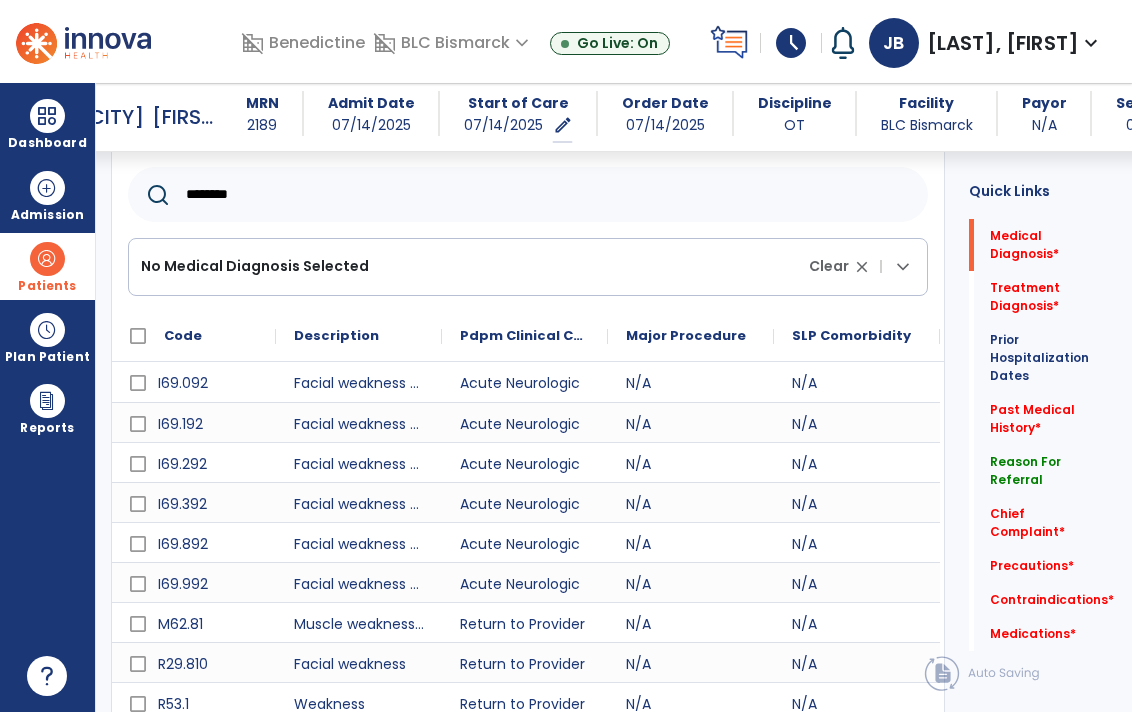 drag, startPoint x: 271, startPoint y: 202, endPoint x: 178, endPoint y: 200, distance: 93.0215 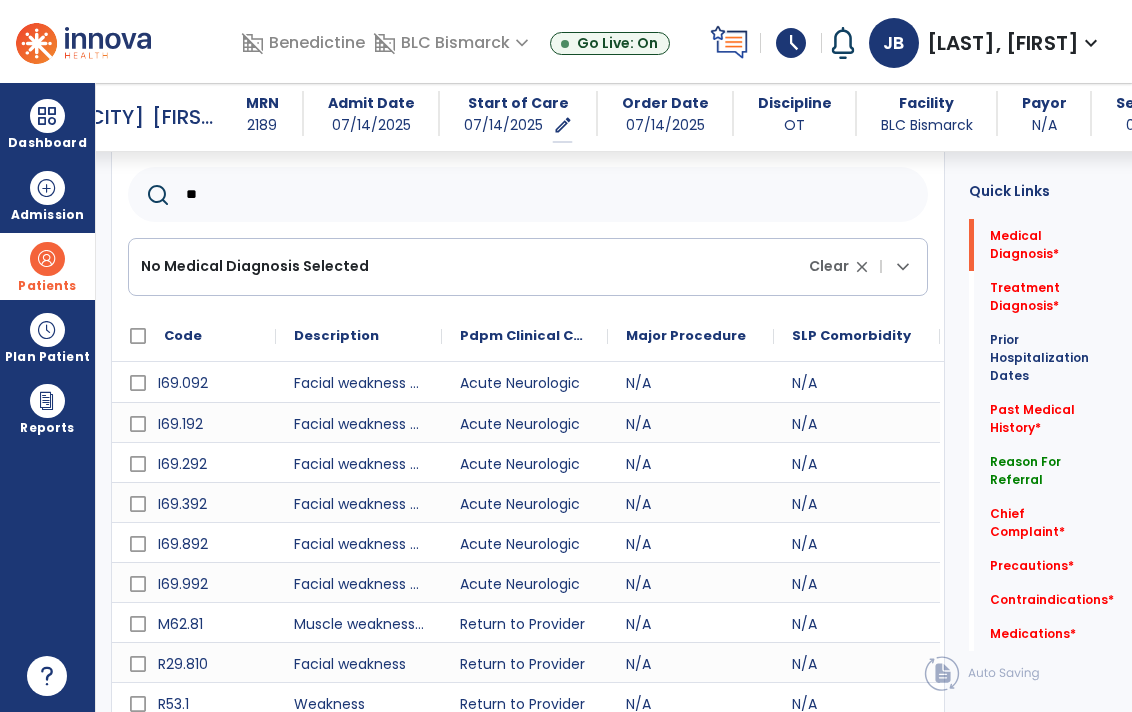 type on "*" 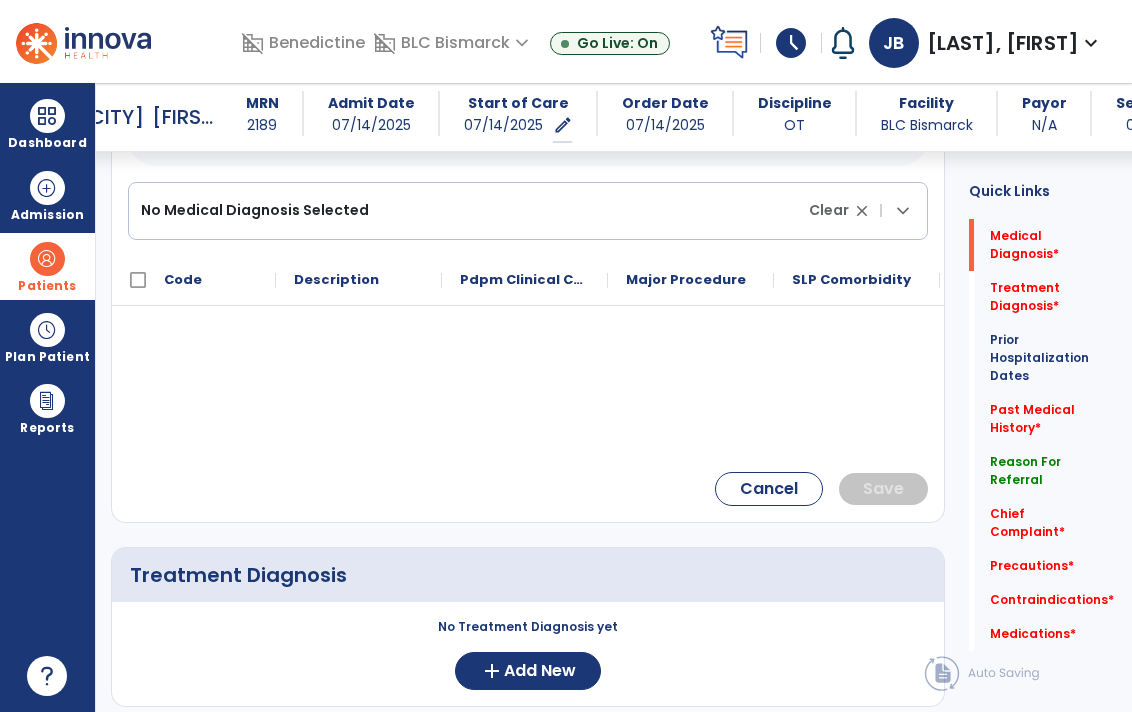scroll, scrollTop: 189, scrollLeft: 0, axis: vertical 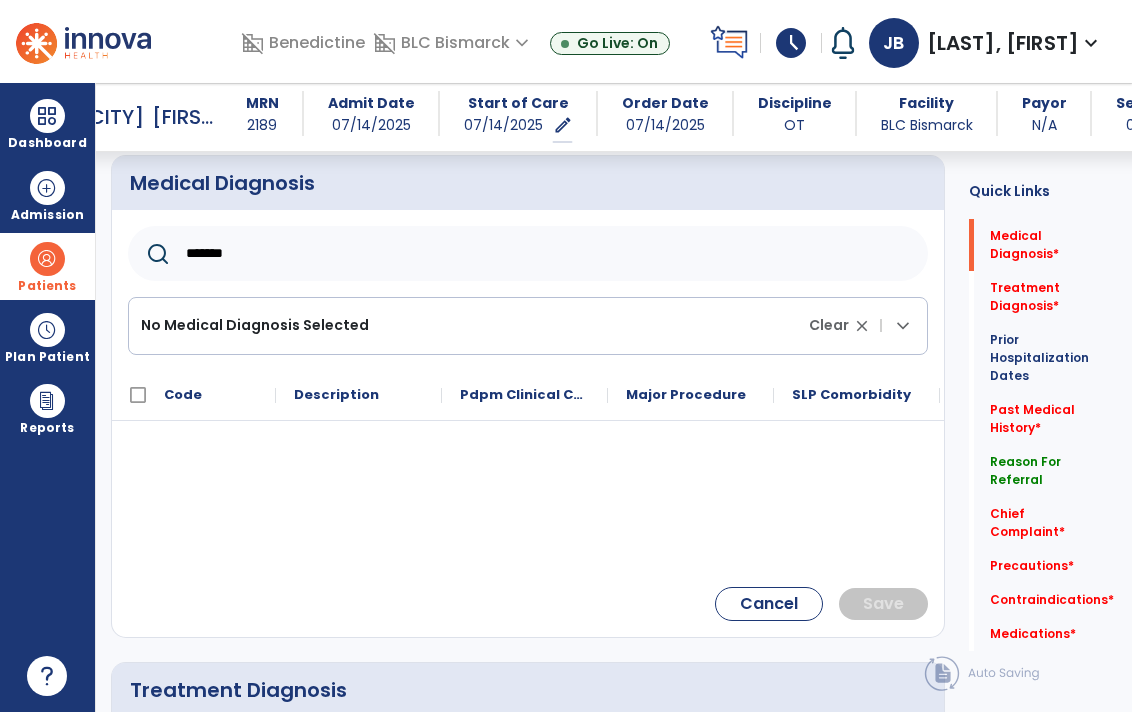 type on "********" 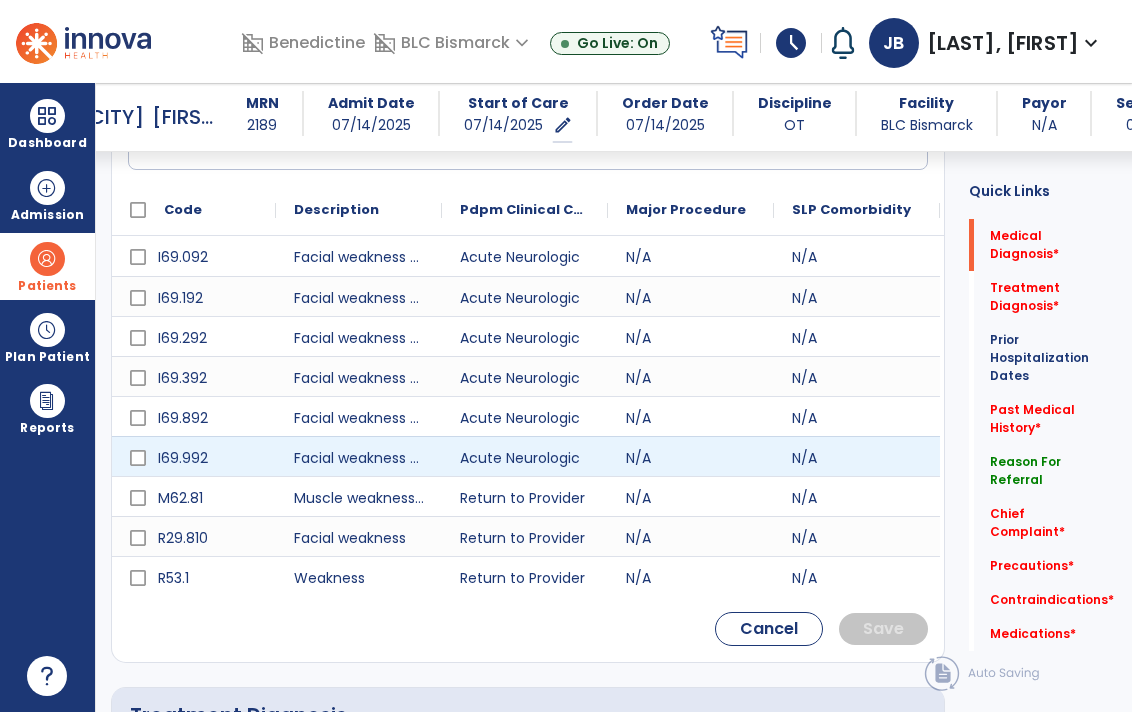 scroll, scrollTop: 385, scrollLeft: 0, axis: vertical 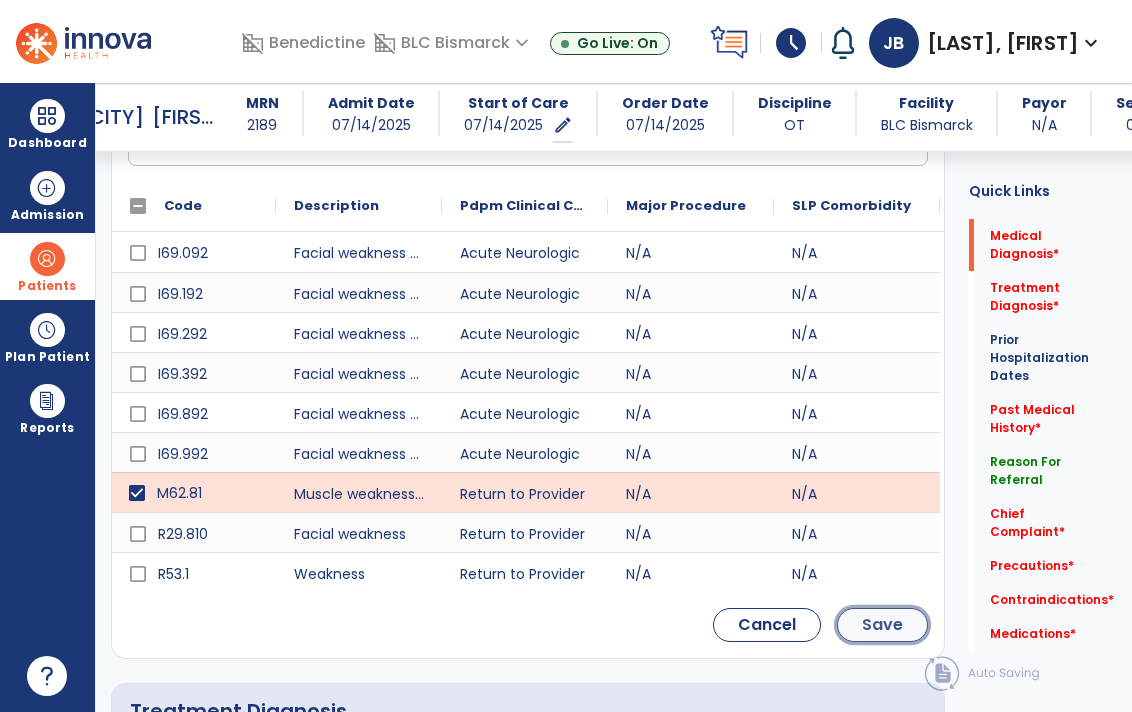 click on "Save" 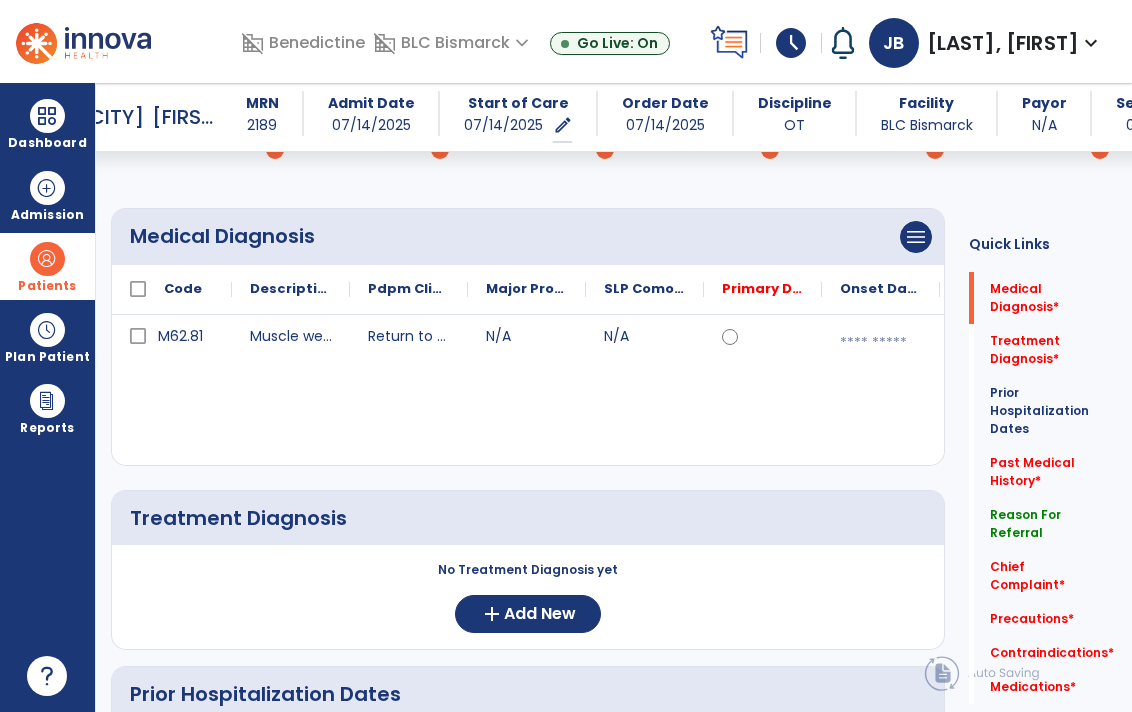 scroll, scrollTop: 94, scrollLeft: 0, axis: vertical 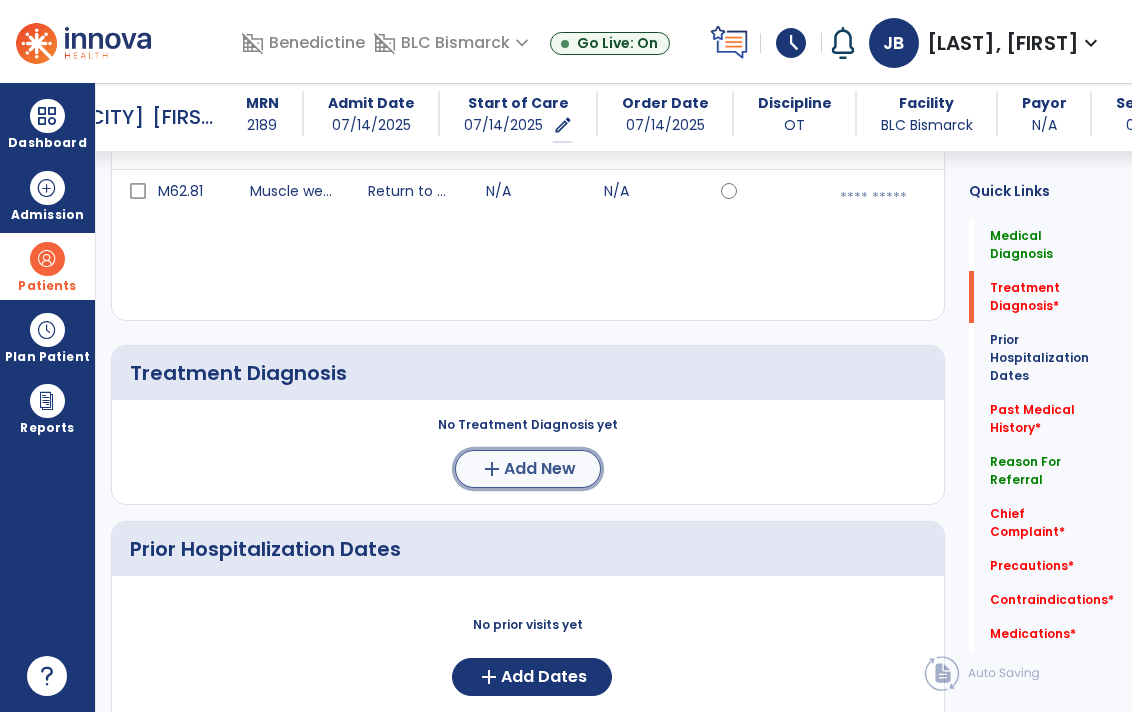 click on "add" 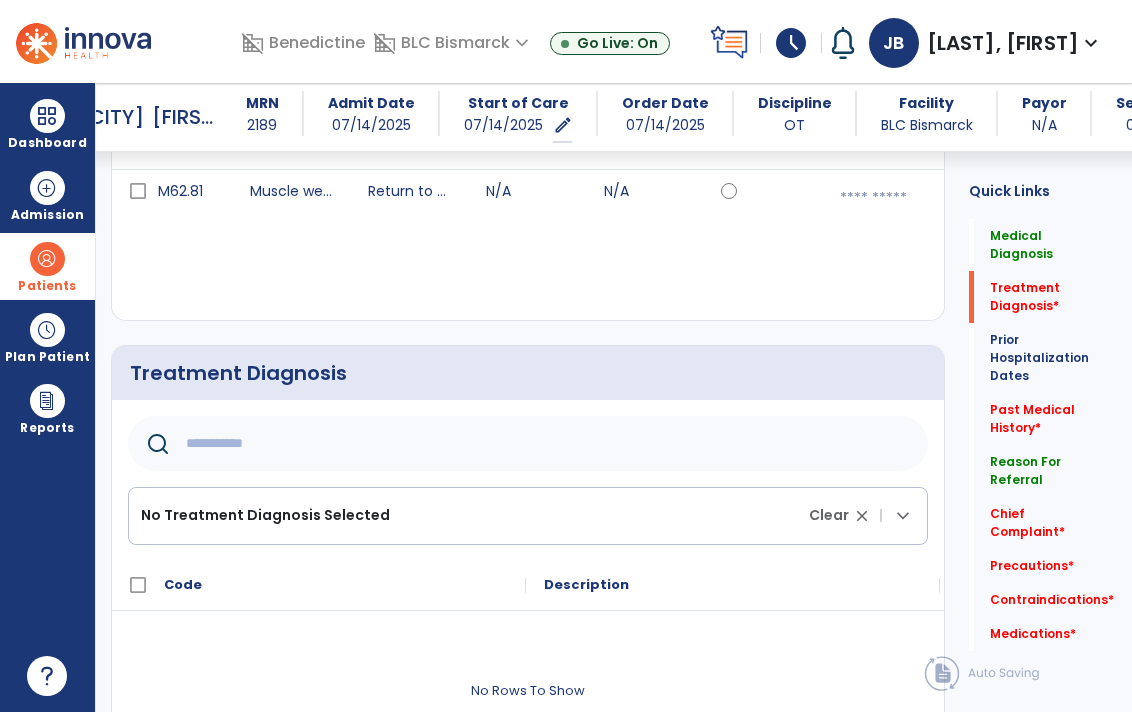 click 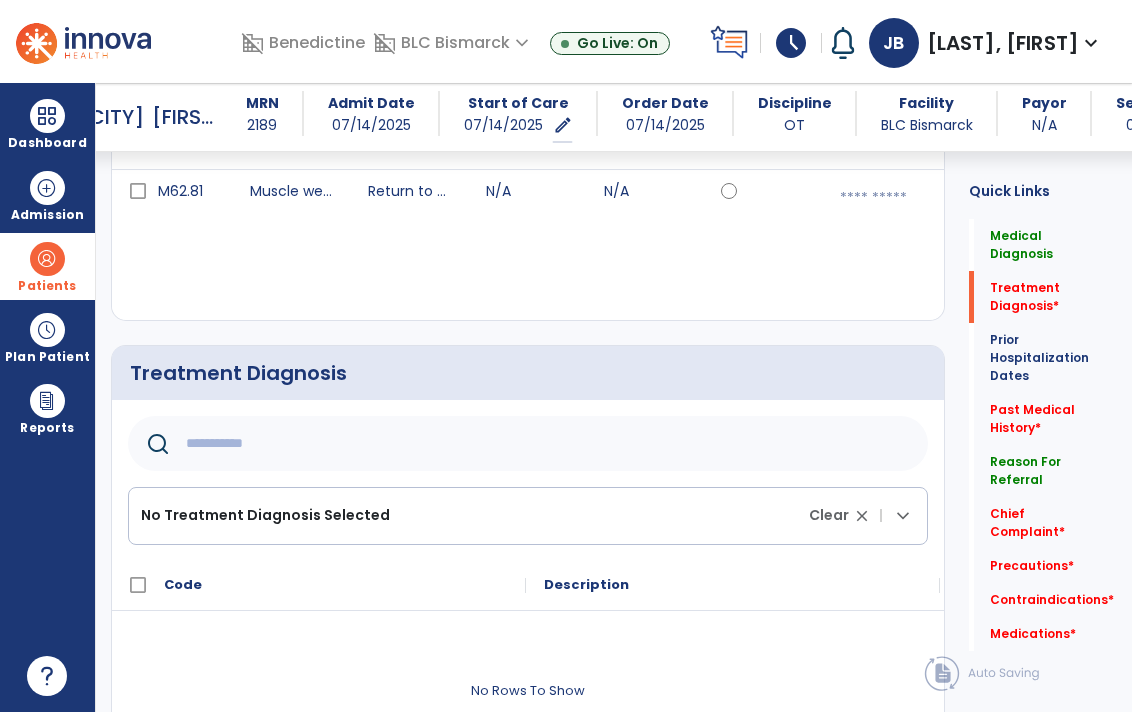 type on "*" 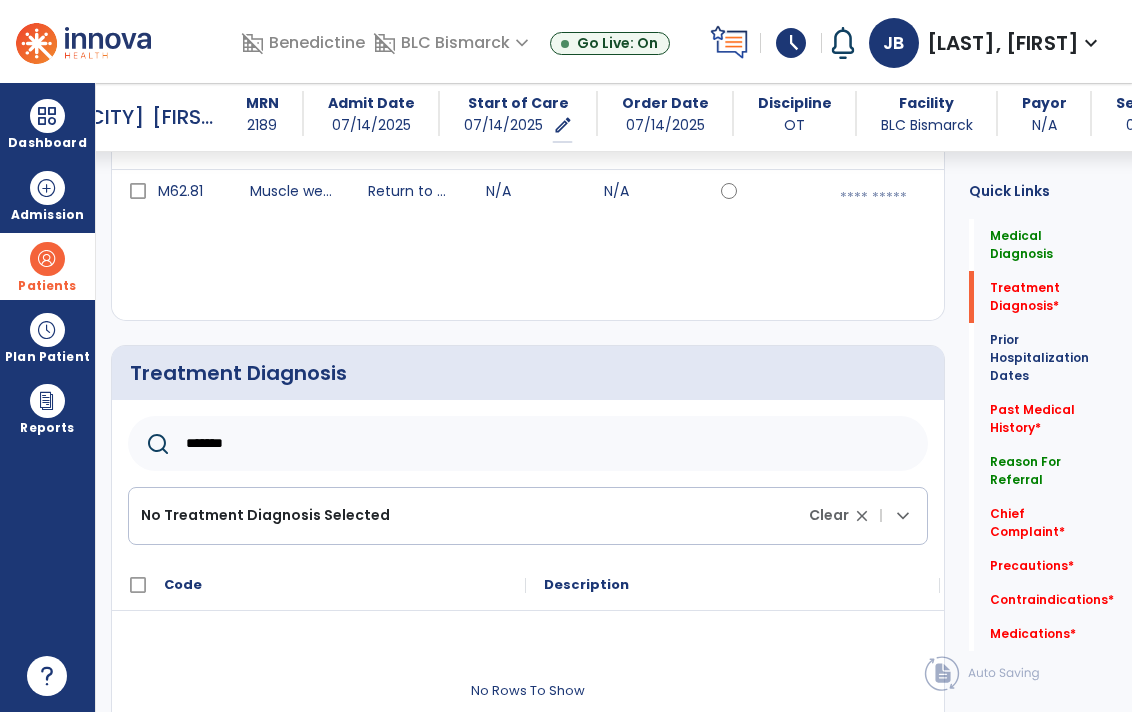 type on "*******" 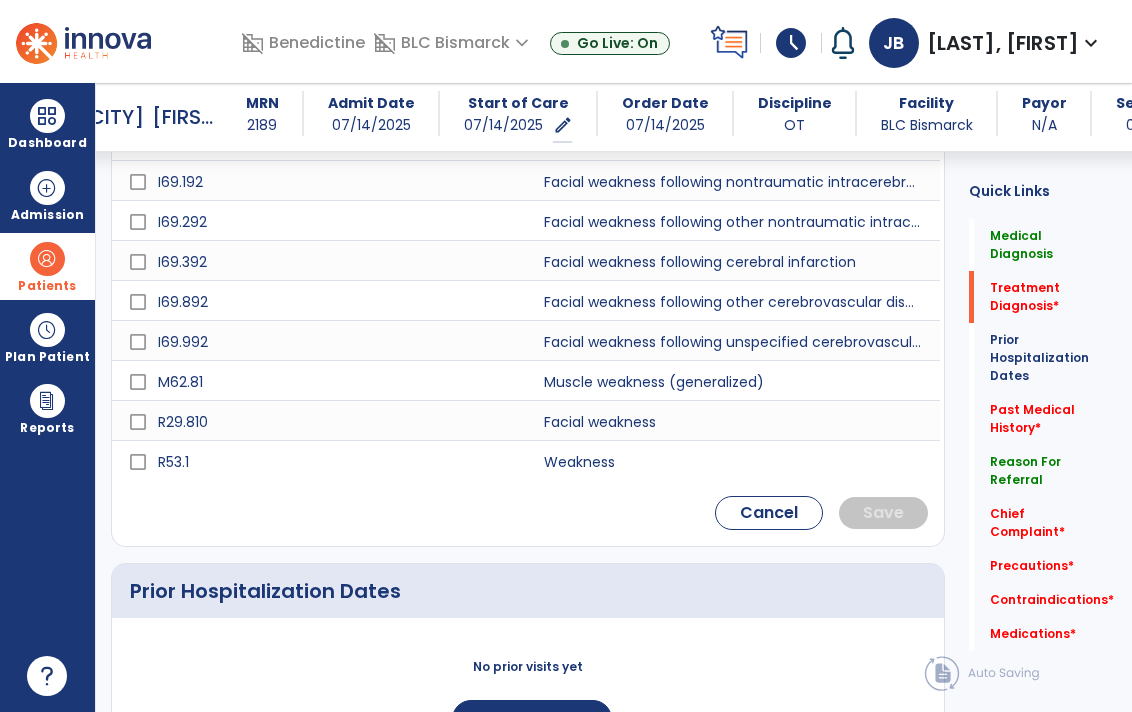 scroll, scrollTop: 761, scrollLeft: 0, axis: vertical 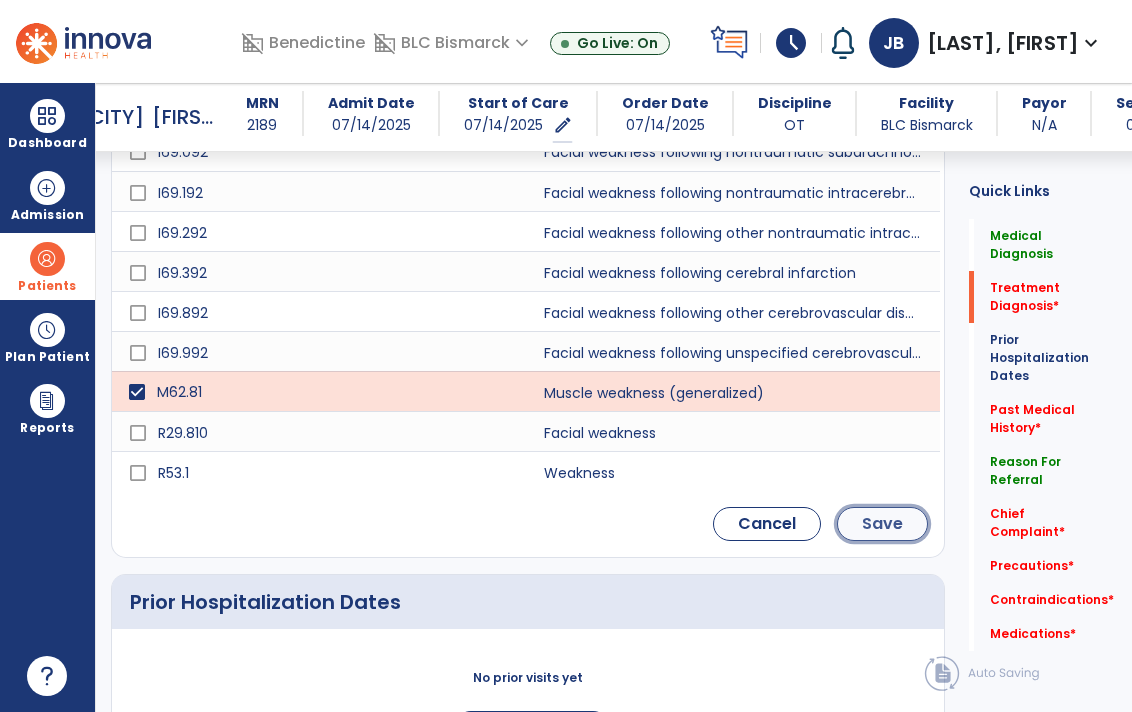 click on "Save" 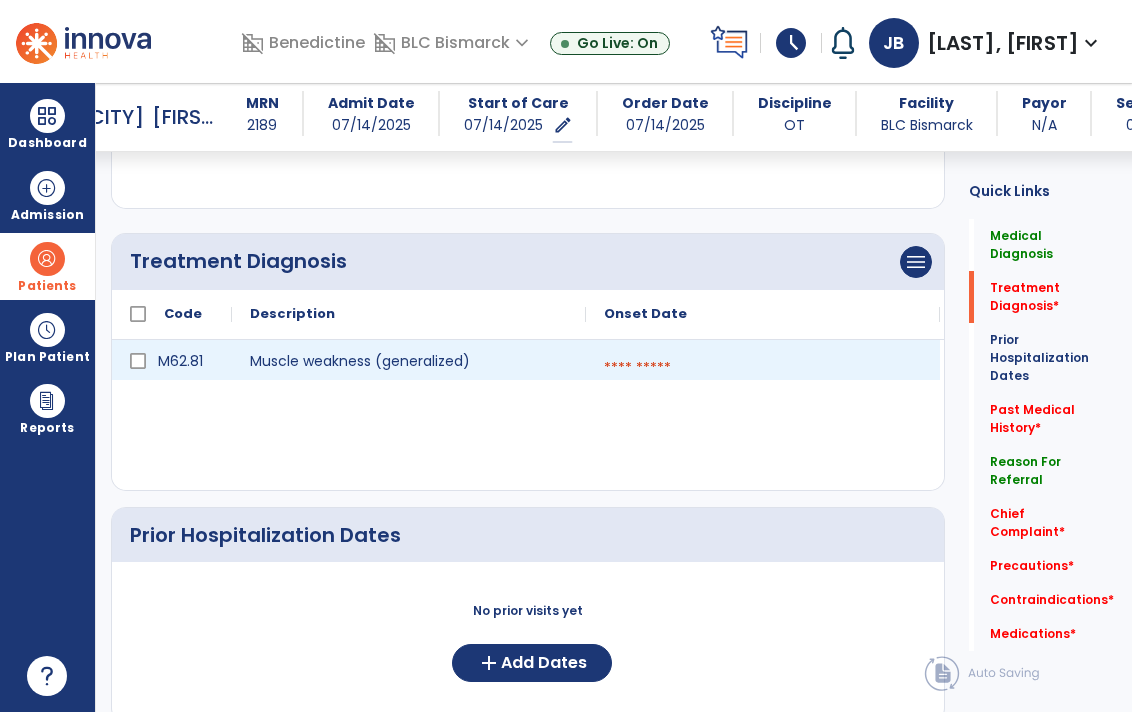 scroll, scrollTop: 383, scrollLeft: 0, axis: vertical 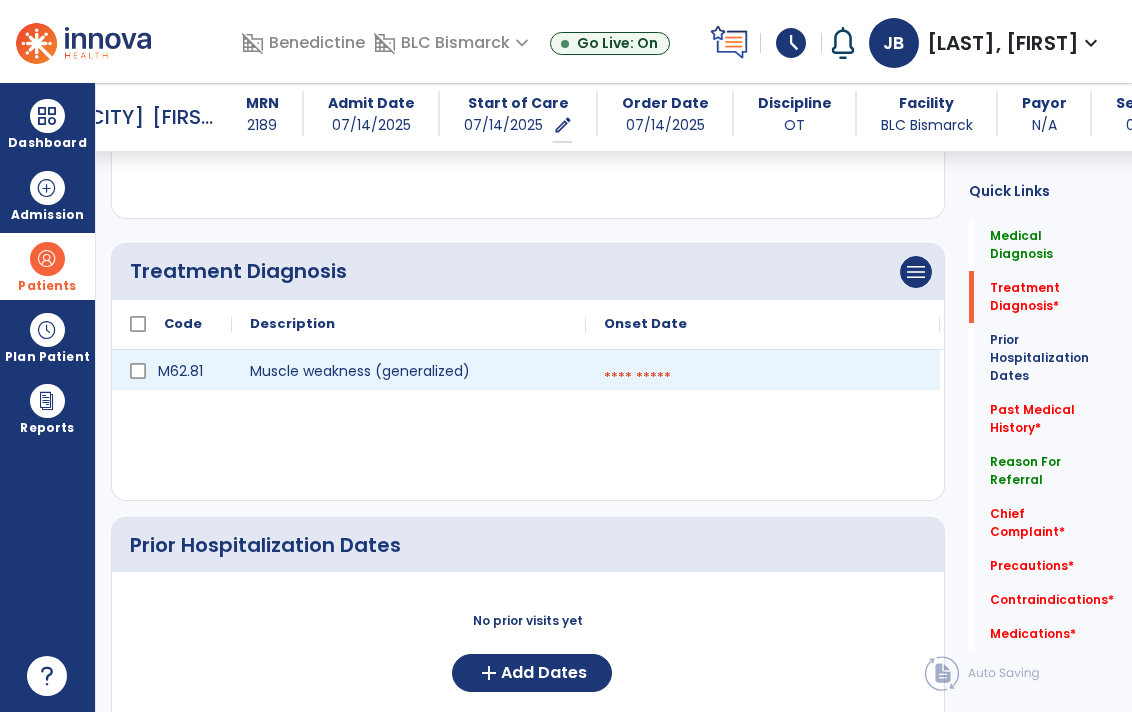 click at bounding box center (763, 378) 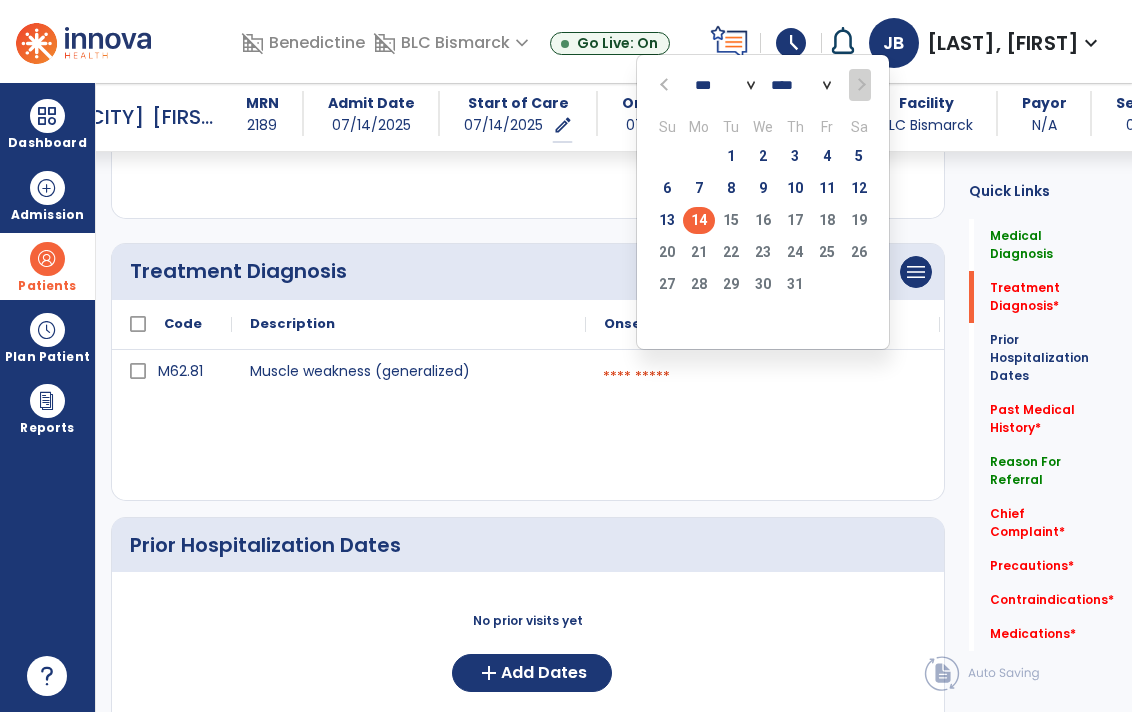 click on "14" 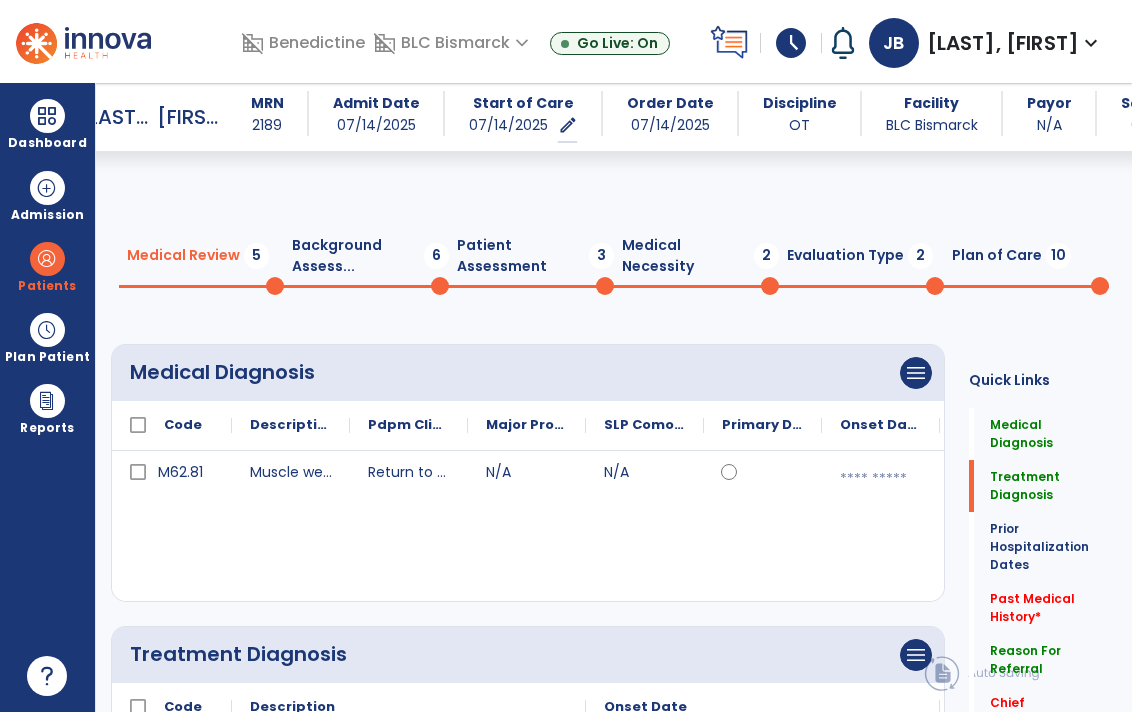 scroll, scrollTop: 0, scrollLeft: 0, axis: both 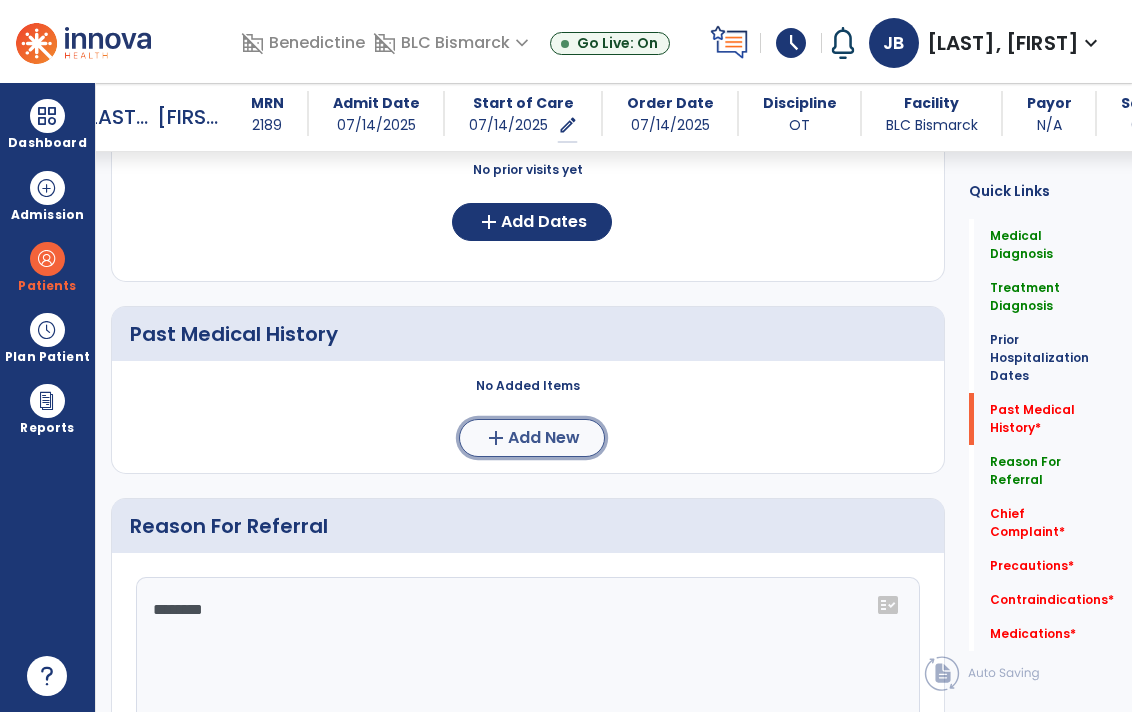 click on "Add New" 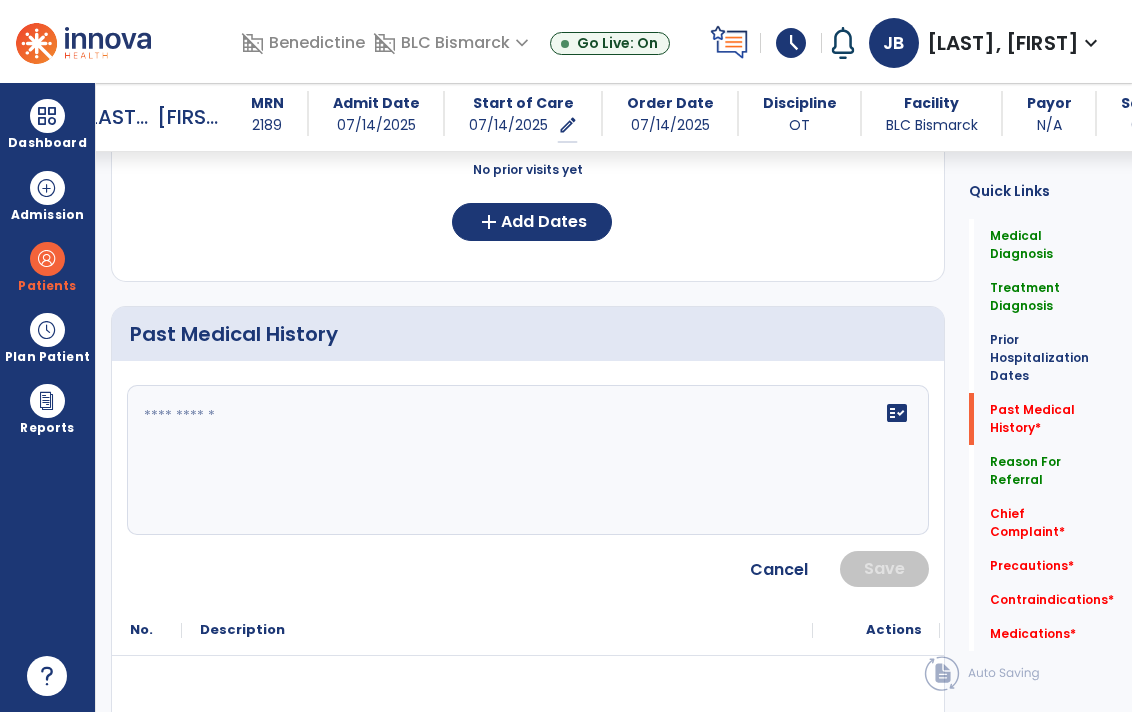 click on "fact_check" 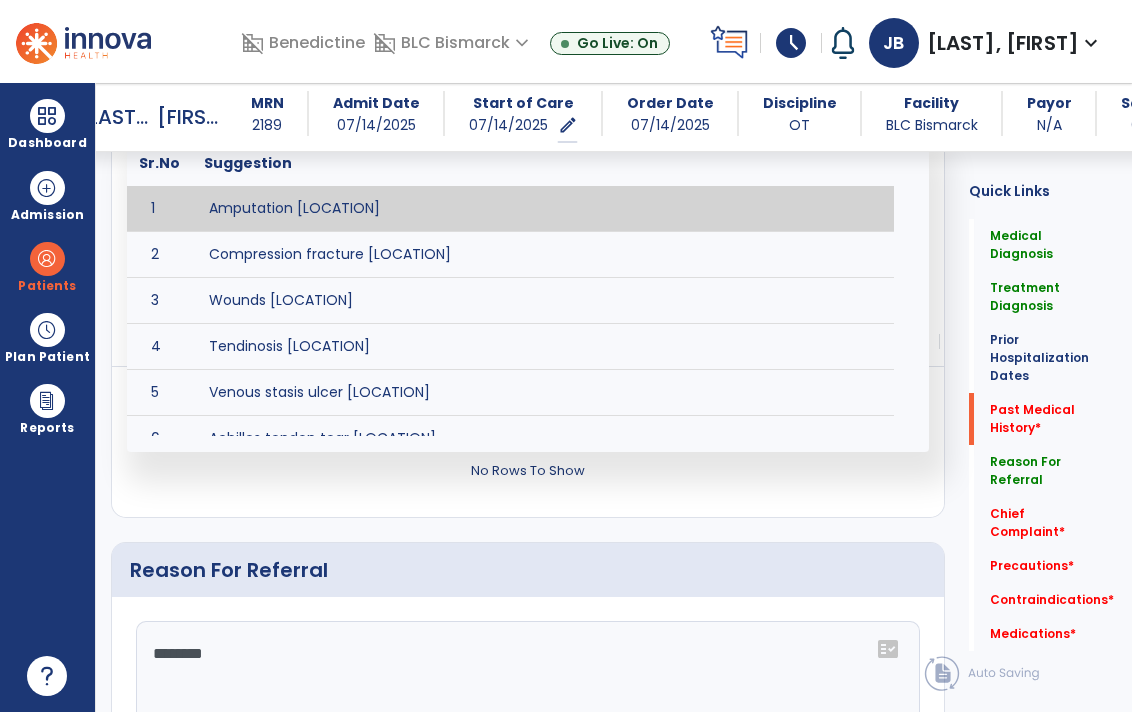 scroll, scrollTop: 1182, scrollLeft: 0, axis: vertical 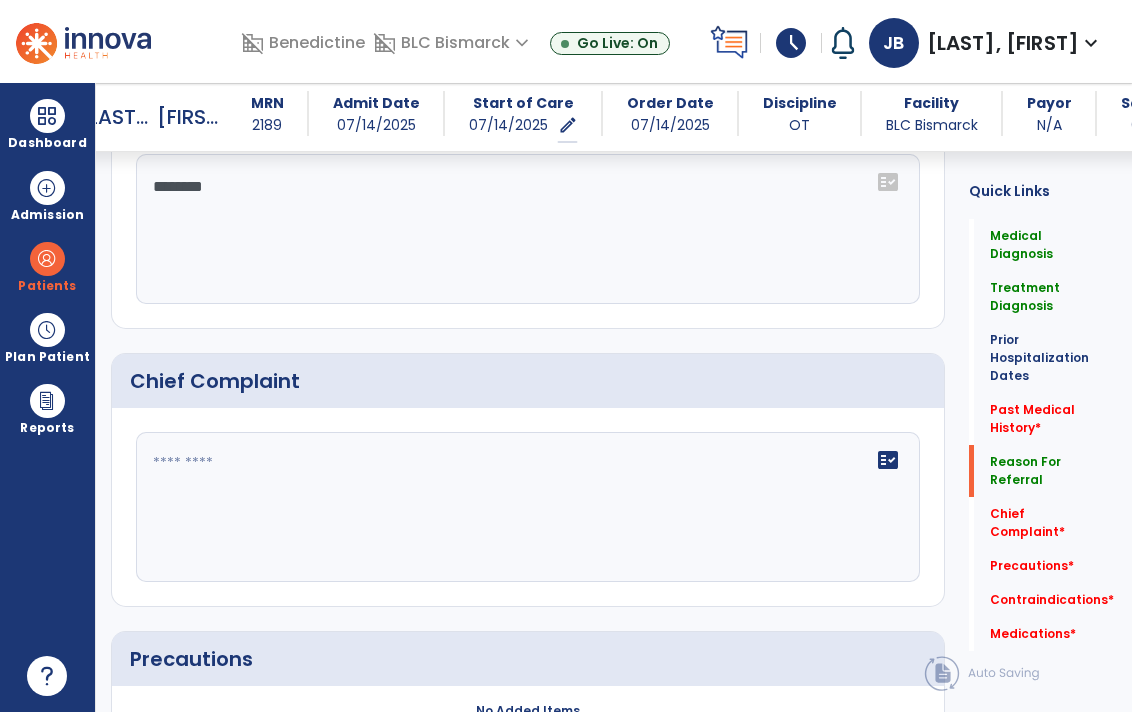 click on "*******" 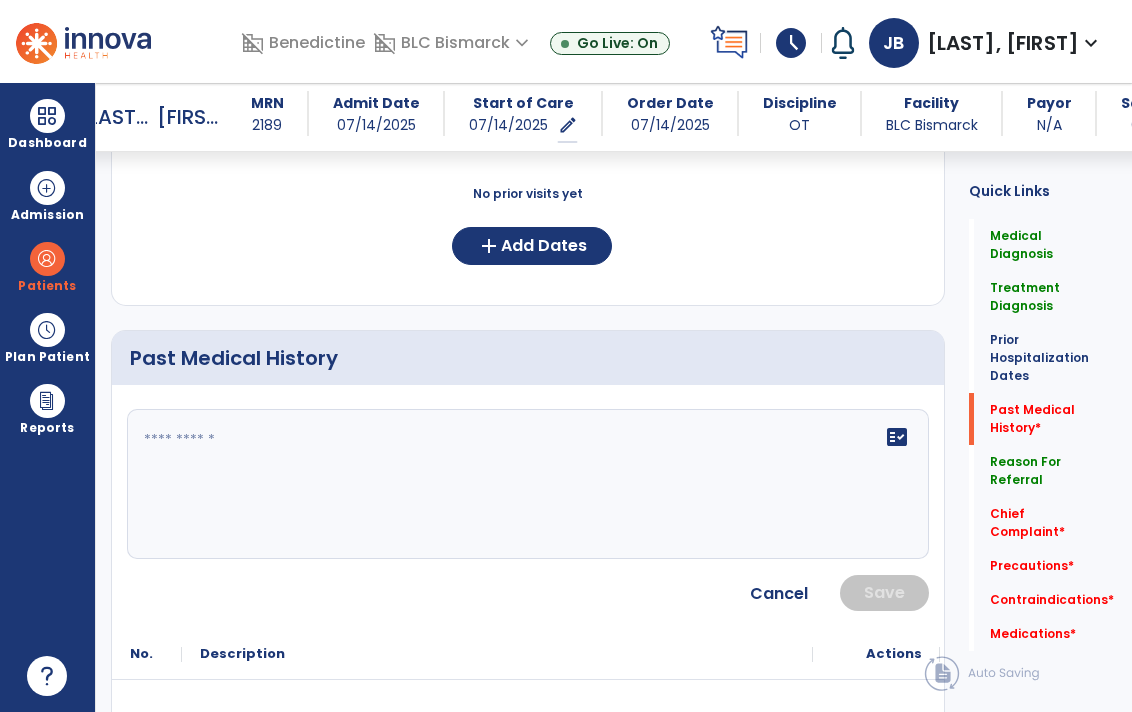 scroll, scrollTop: 807, scrollLeft: 0, axis: vertical 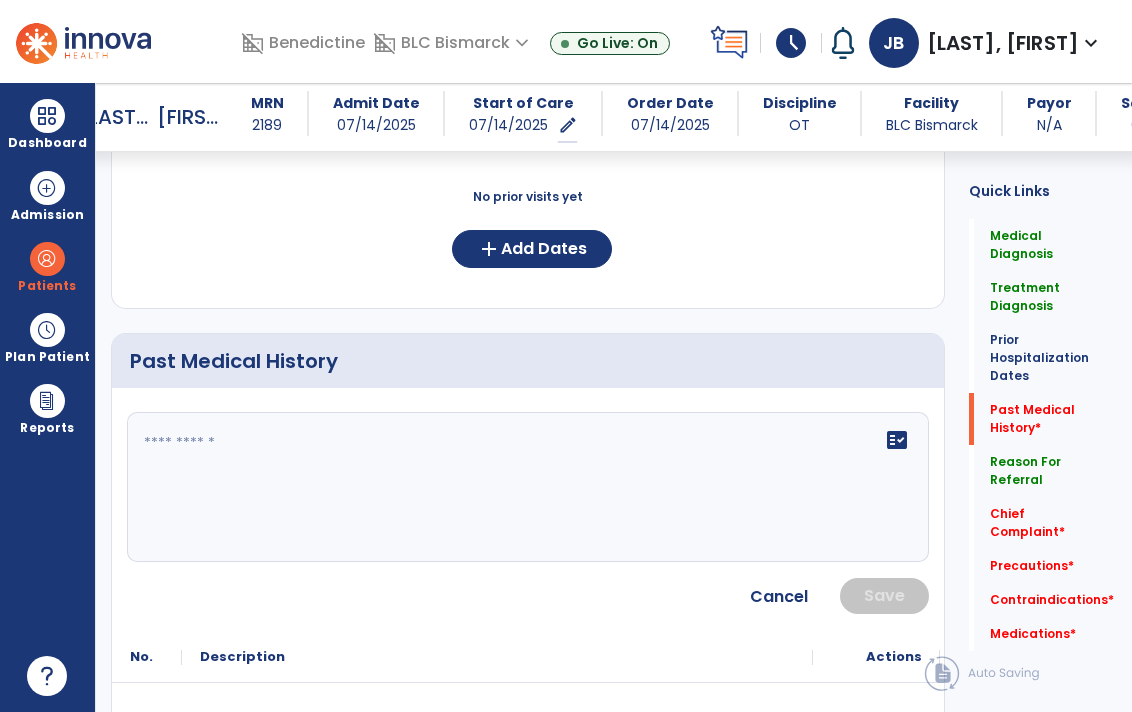 type on "**********" 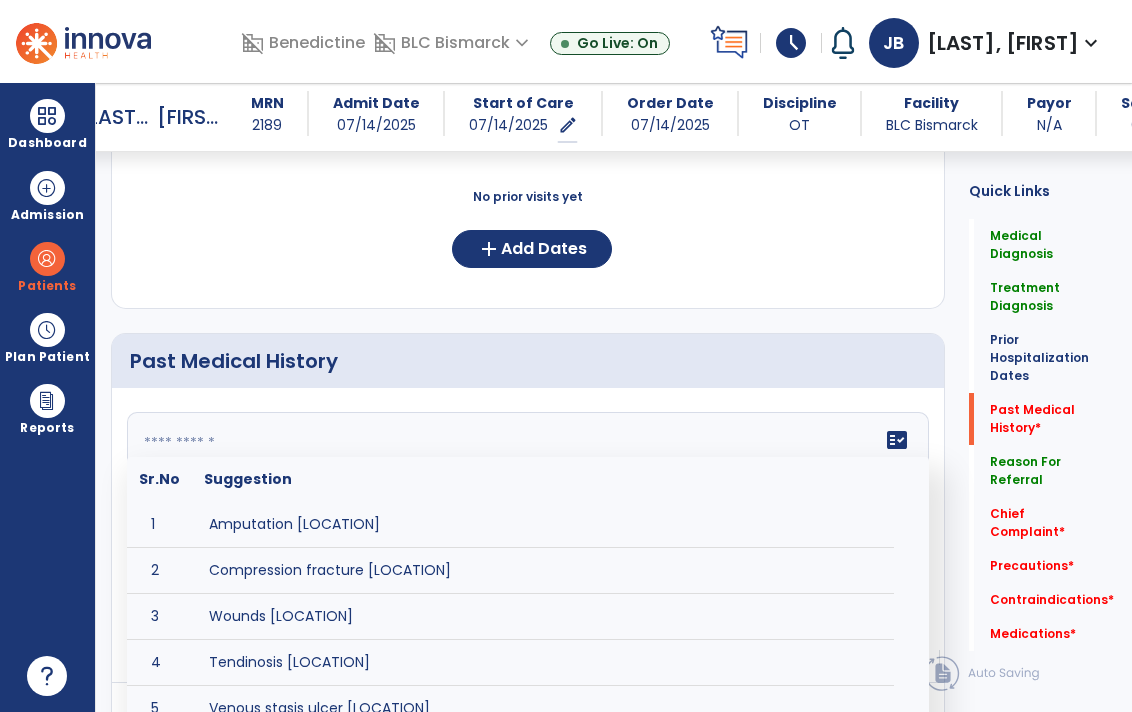 click on "fact_check  Sr.No Suggestion 1 Amputation [LOCATION] 2 Compression fracture [LOCATION] 3 Wounds [LOCATION] 4 Tendinosis [LOCATION] 5 Venous stasis ulcer [LOCATION] 6 Achilles tendon tear [LOCATION] 7 ACL tear surgically repaired [LOCATION] 8 Above knee amputation (AKA) [LOCATION] 9 Below knee amputation (BKE) [LOCATION] 10 Cancer (SITE/TYPE) 11 Surgery (TYPE) 12 AAA (Abdominal Aortic Aneurysm) 13 Achilles tendon tear [LOCATION] 14 Acute Renal Failure 15 AIDS (Acquired Immune Deficiency Syndrome) 16 Alzheimer's Disease 17 Anemia 18 Angina 19 Anxiety 20 ASHD (Arteriosclerotic Heart Disease) 21 Atrial Fibrillation 22 Bipolar Disorder 23 Bowel Obstruction 24 C-Diff 25 Coronary Artery Bypass Graft (CABG) 26 CAD (Coronary Artery Disease) 27 Carpal tunnel syndrome 28 Chronic bronchitis 29 Chronic renal failure 30 Colostomy 31 COPD (Chronic Obstructive Pulmonary Disease) 32 CRPS (Complex Regional Pain Syndrome) 33 CVA (Cerebrovascular Accident) 34 CVI (Chronic Venous Insufficiency) 35 DDD (Degenerative Disc Disease)" 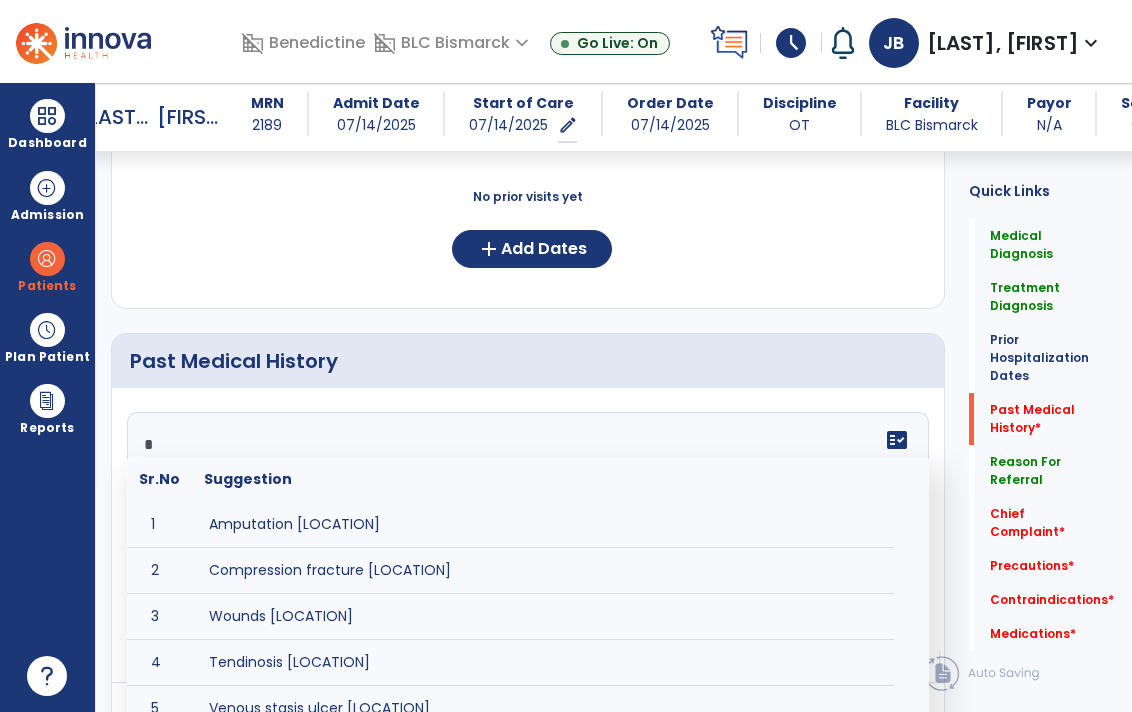 scroll, scrollTop: 846, scrollLeft: 0, axis: vertical 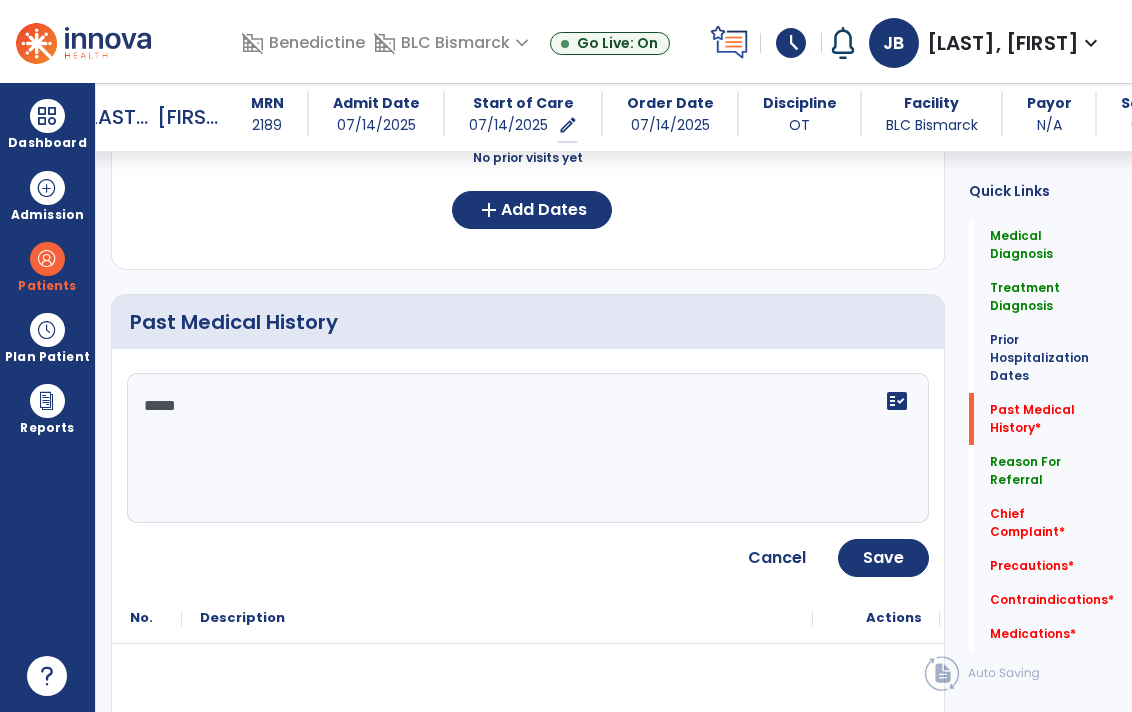 click on "****" 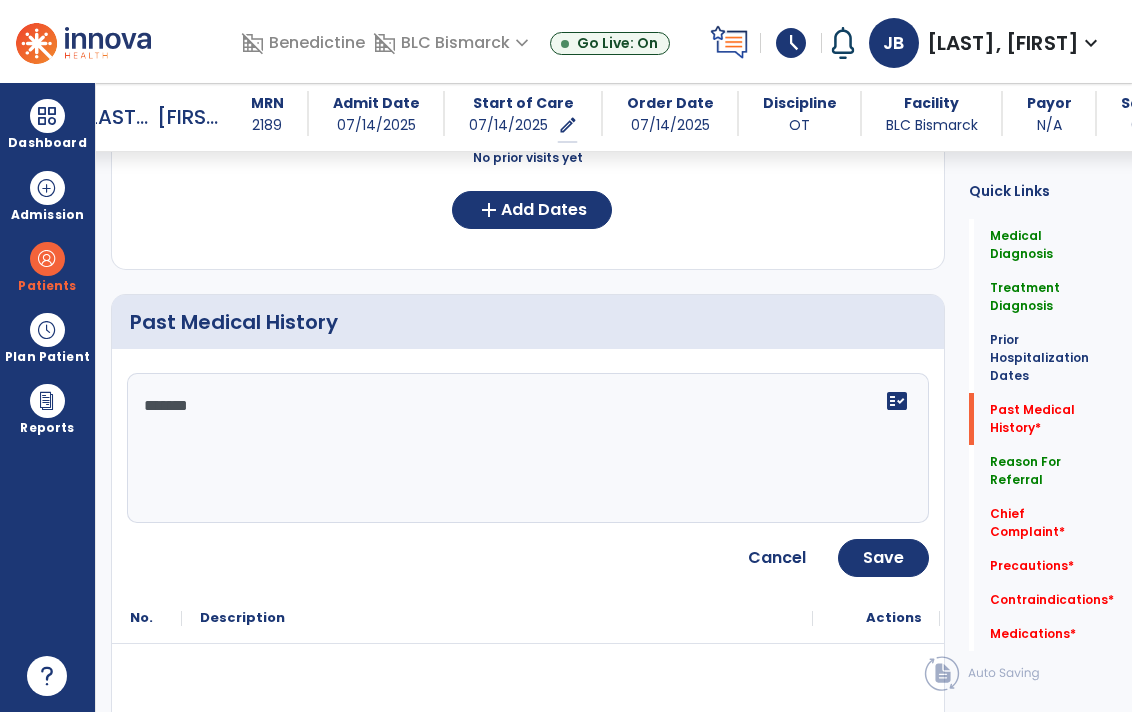 click on "******" 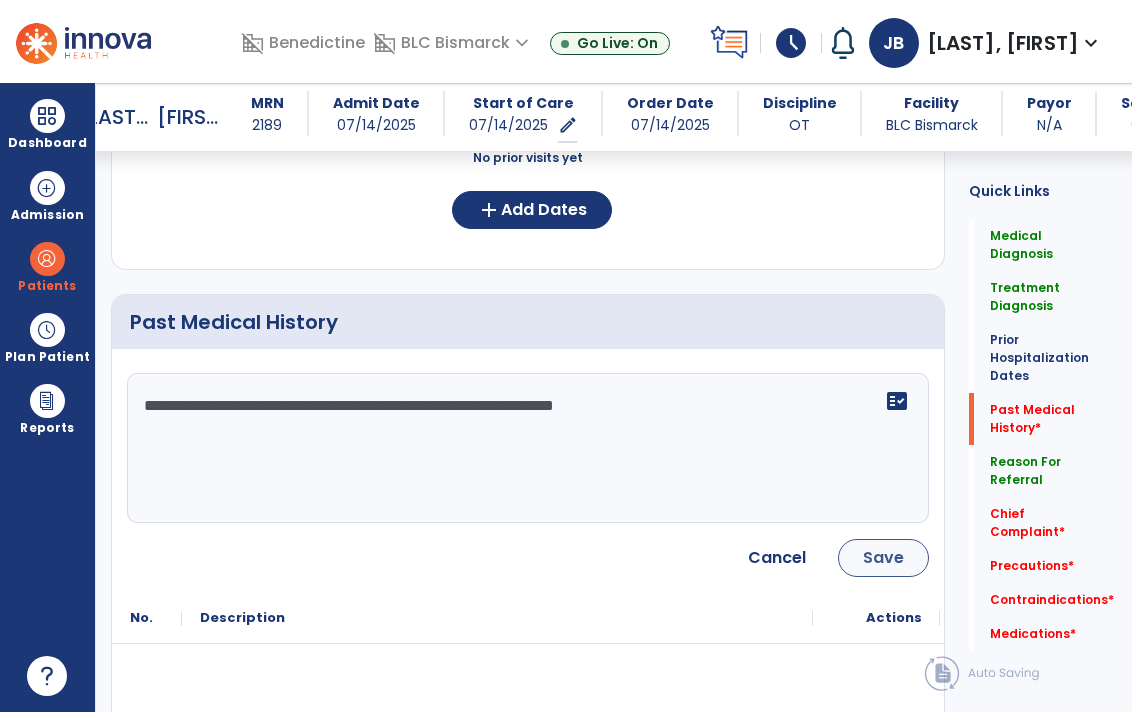 type on "**********" 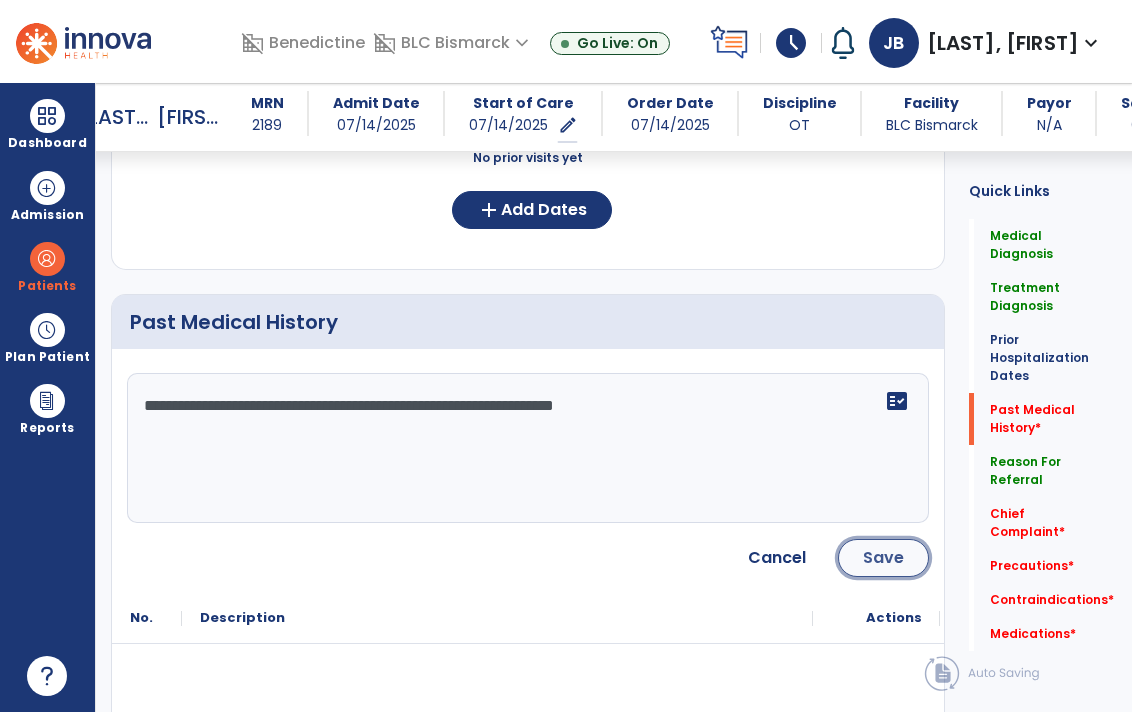click on "Save" 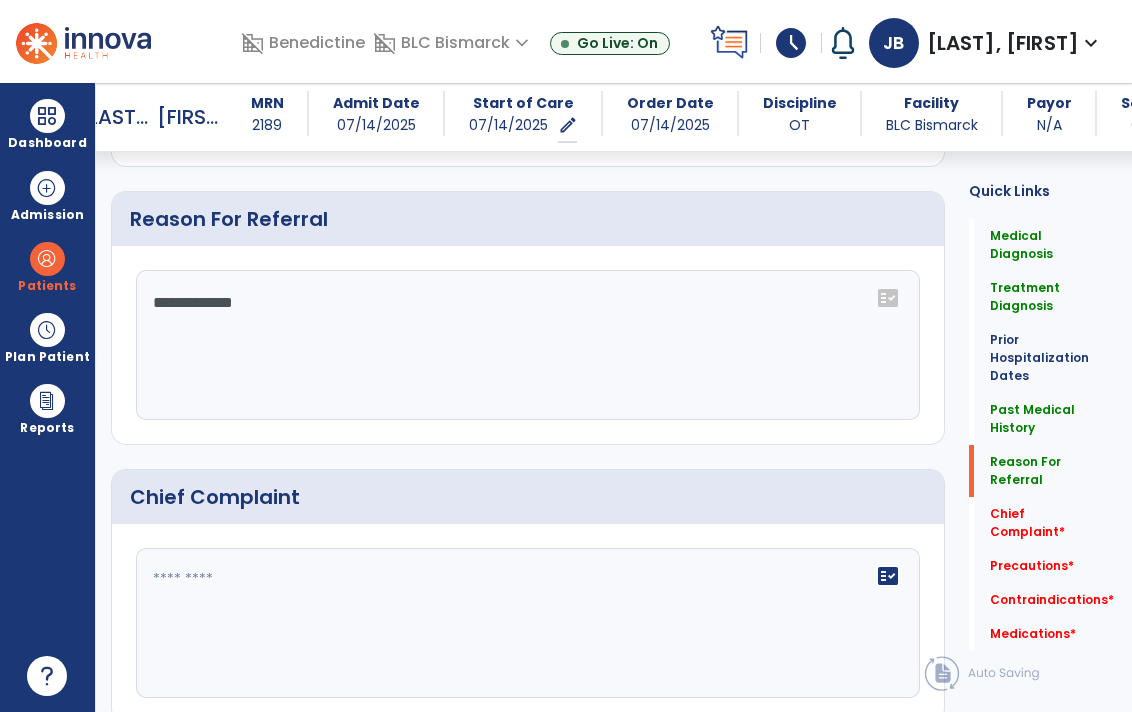 scroll, scrollTop: 1250, scrollLeft: 0, axis: vertical 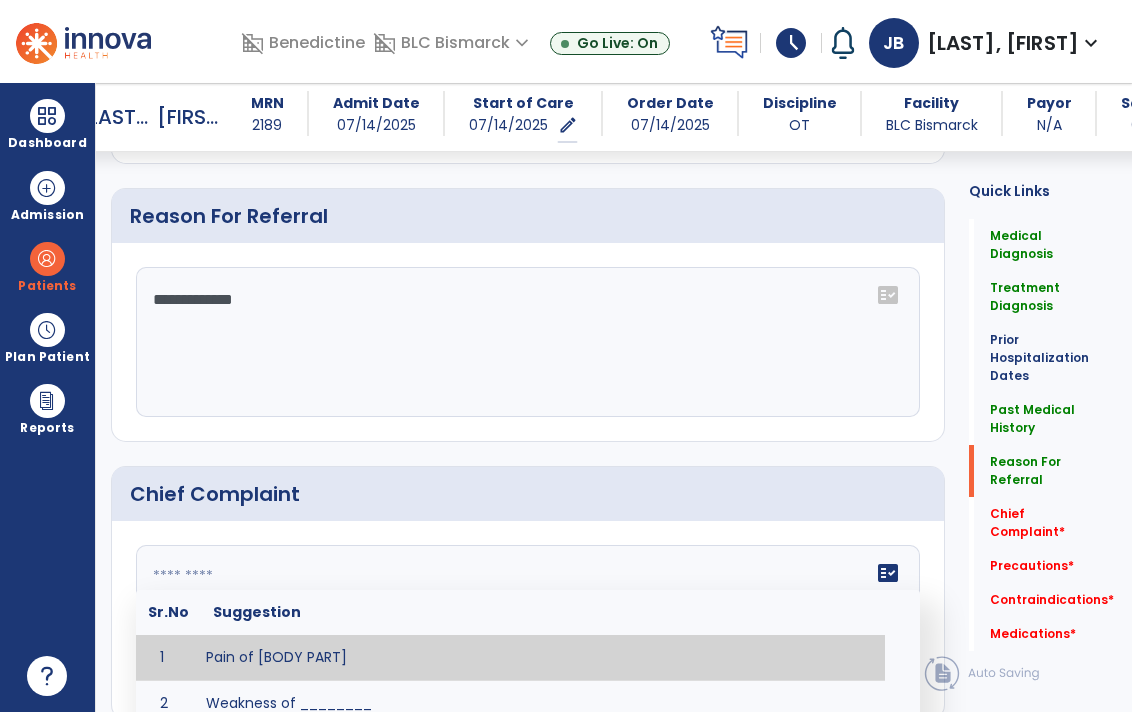 click on "fact_check  Sr.No Suggestion 1 Pain of [BODY PART] 2 Weakness of ________ 3 Instability of ________ 4 Functional limitations including ____________ 5 ADL's including ___________. 6 Inability to perform work related duties such as _________ 7 Inability to perform house hold duties such as __________. 8 Loss of balance. 9 Problems with gait including _________." 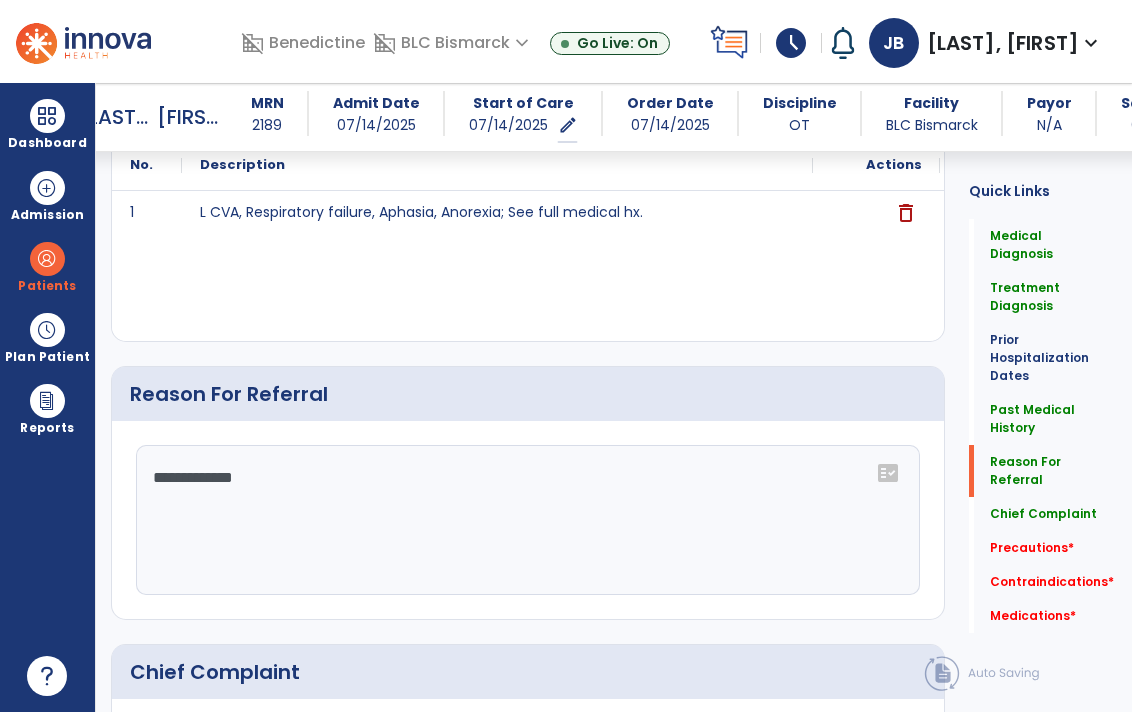 scroll, scrollTop: 1081, scrollLeft: 0, axis: vertical 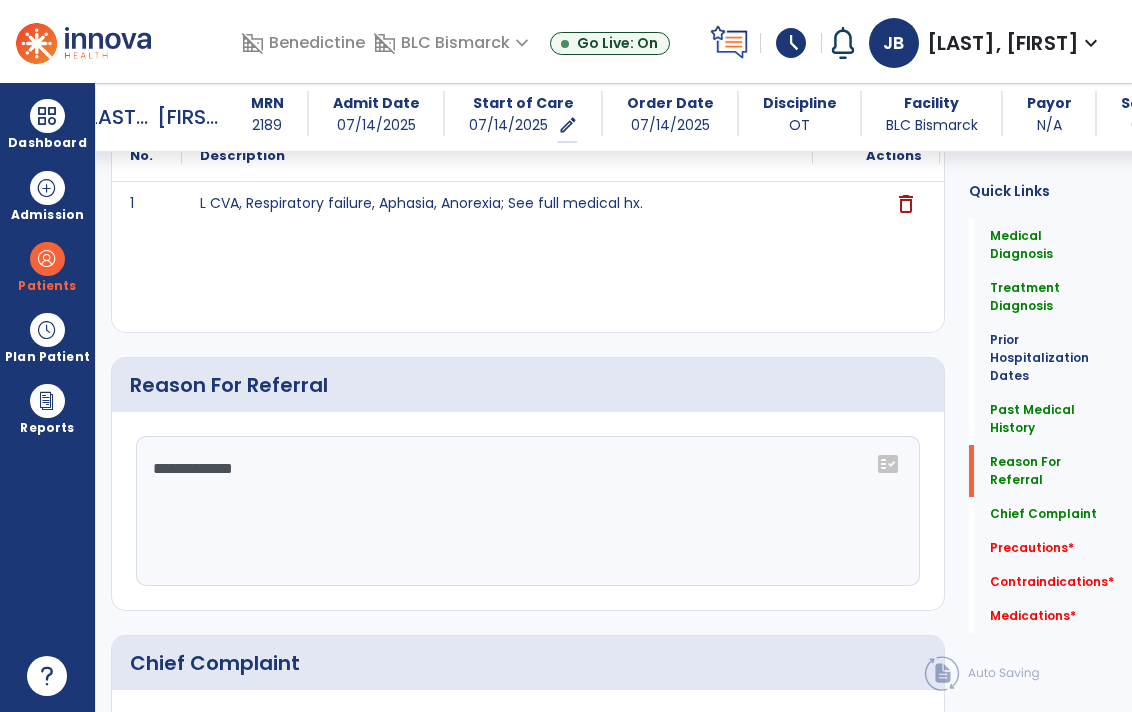 type on "**********" 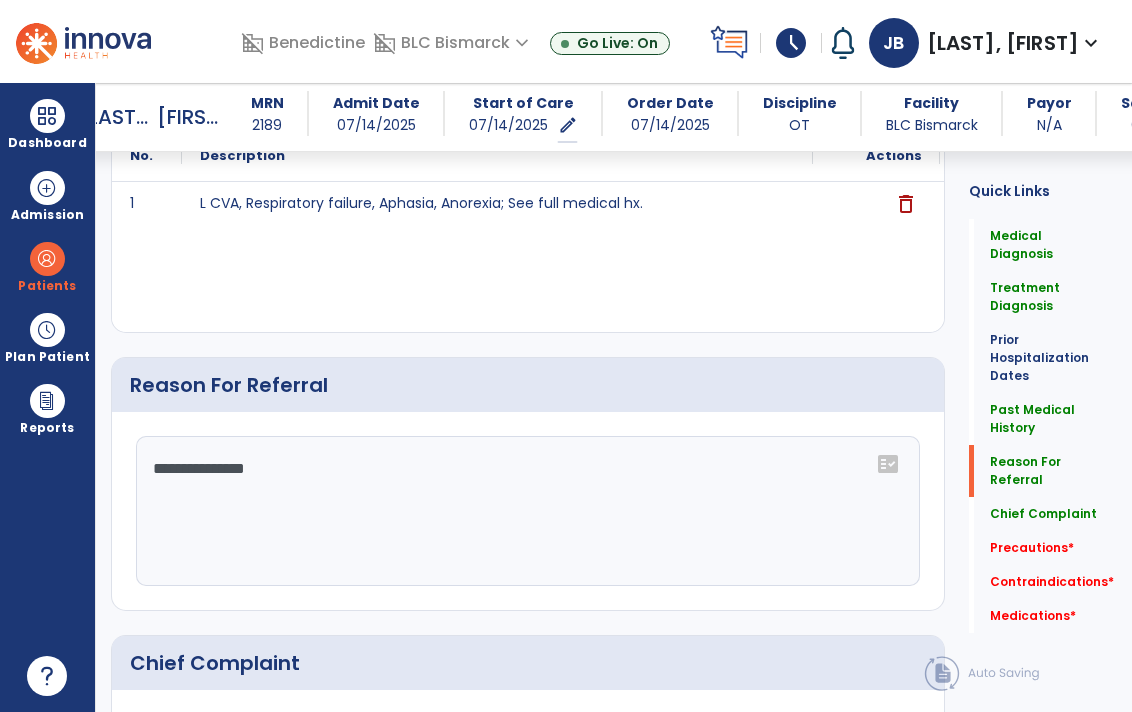 click on "**********" 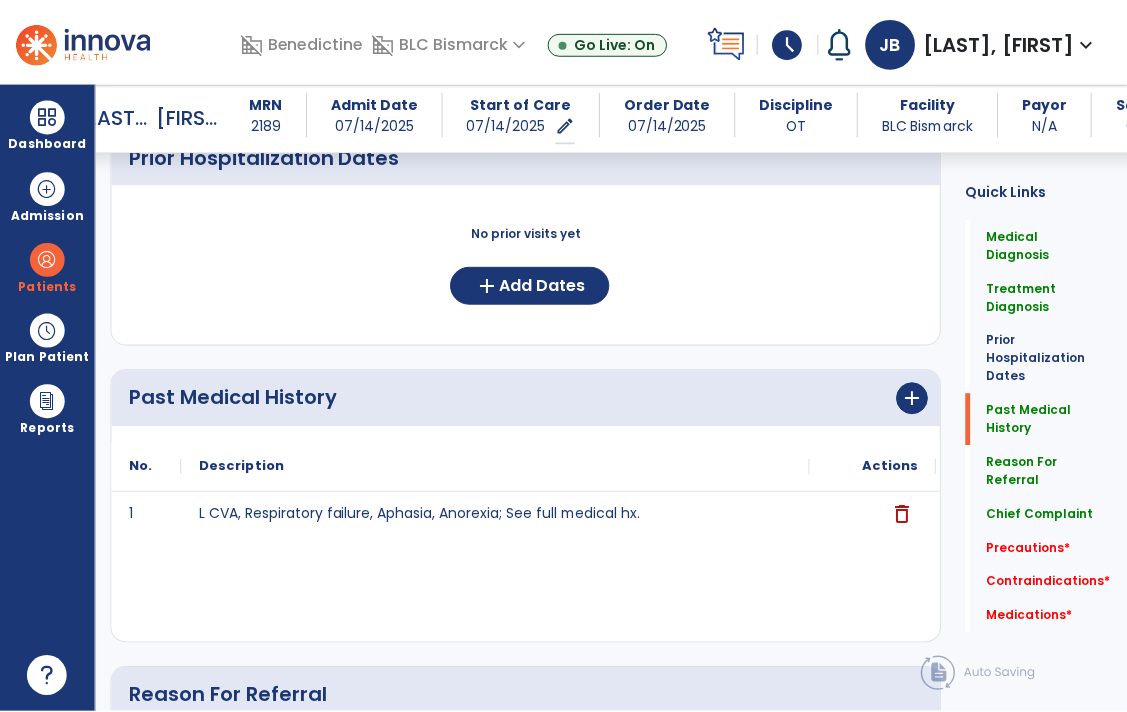 scroll, scrollTop: 790, scrollLeft: 0, axis: vertical 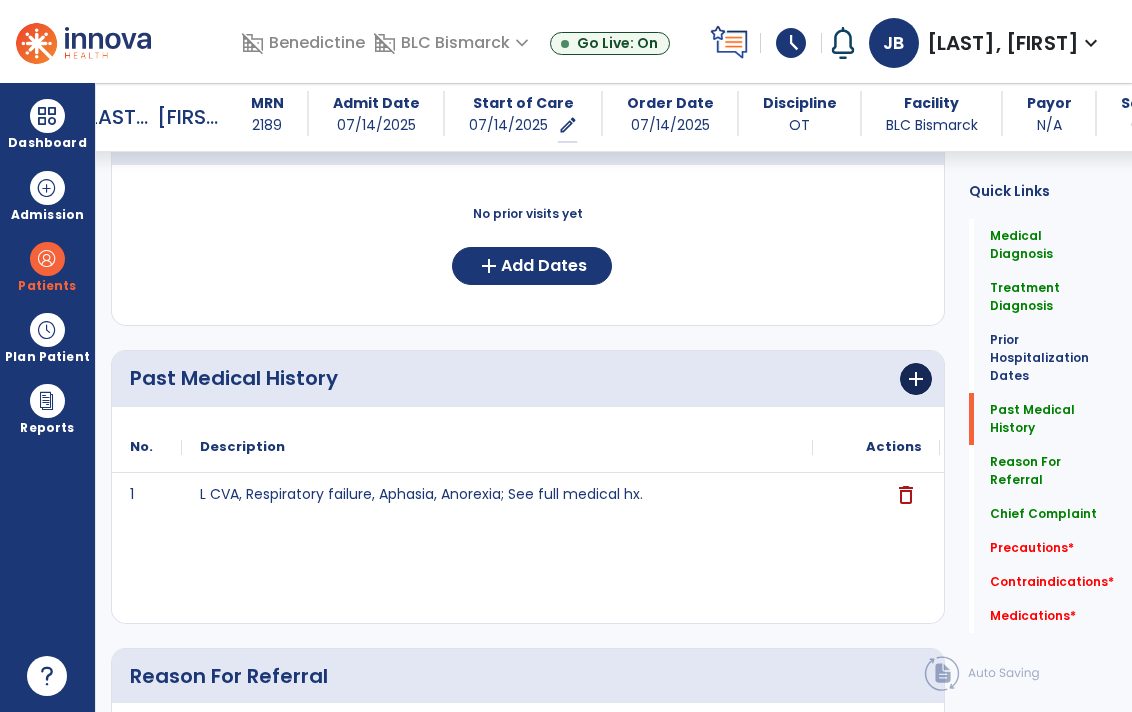 type on "**********" 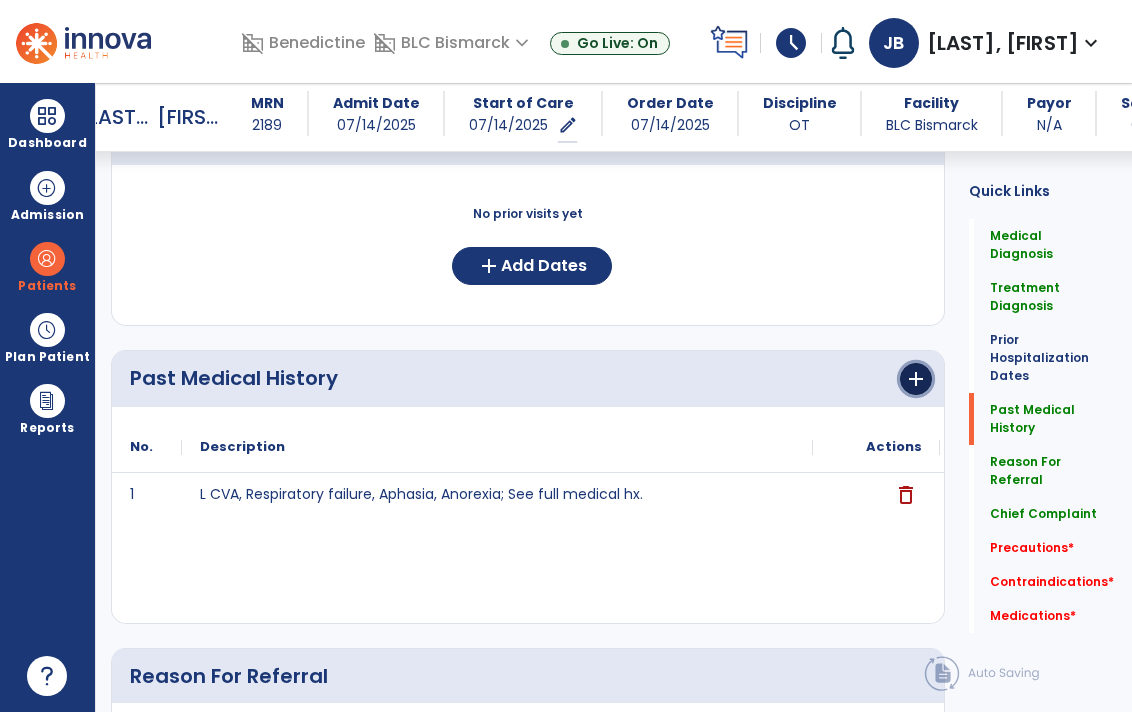 click on "add" 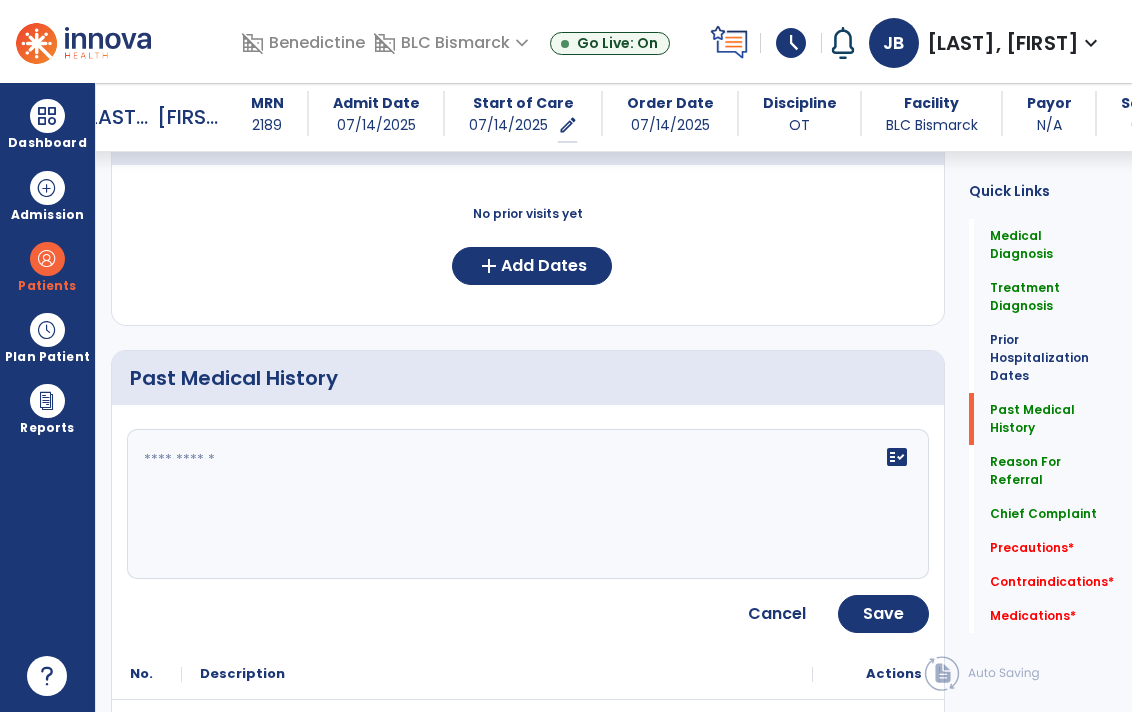 click 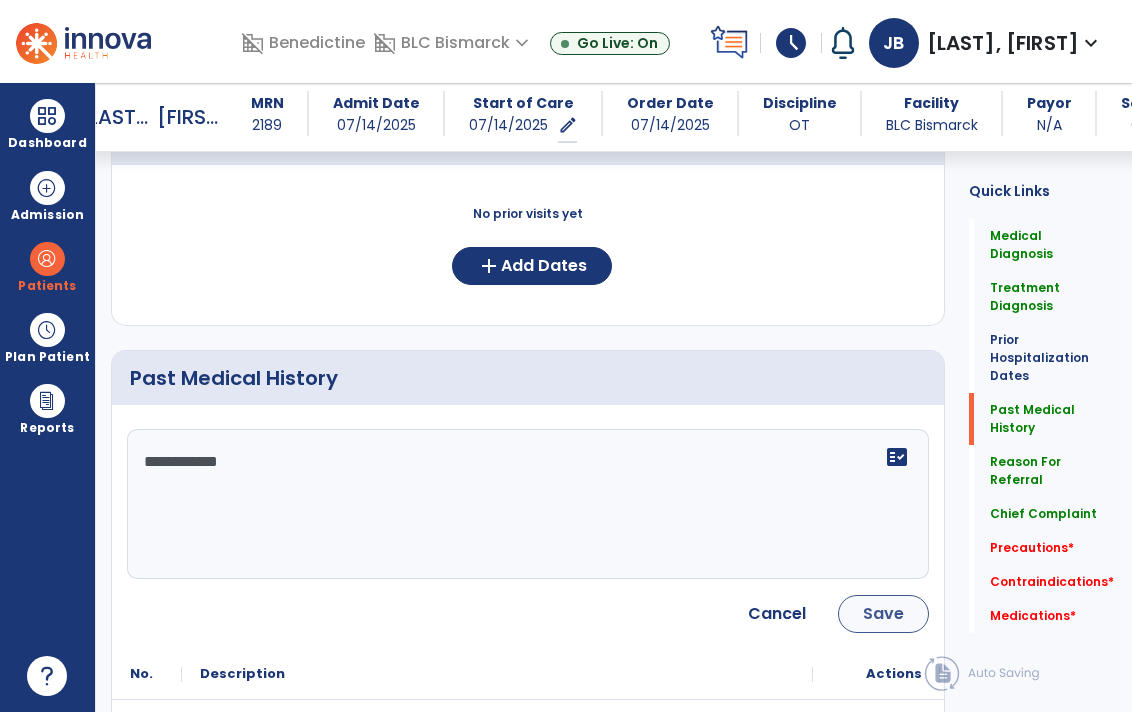 type on "**********" 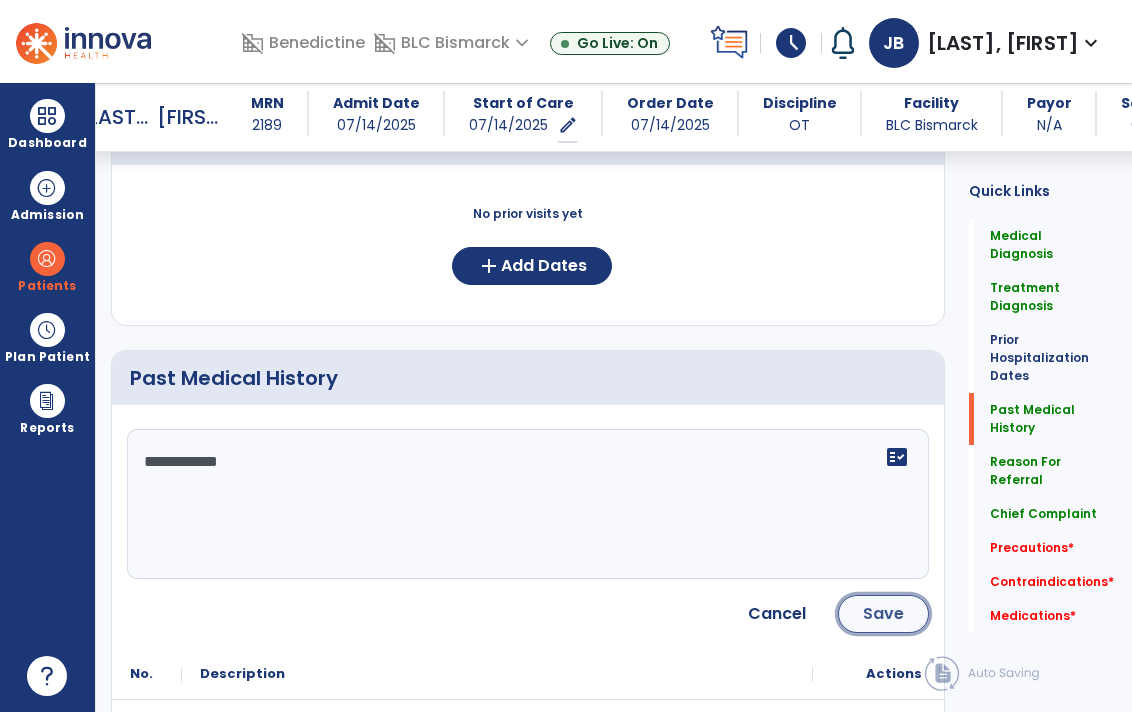 click on "Save" 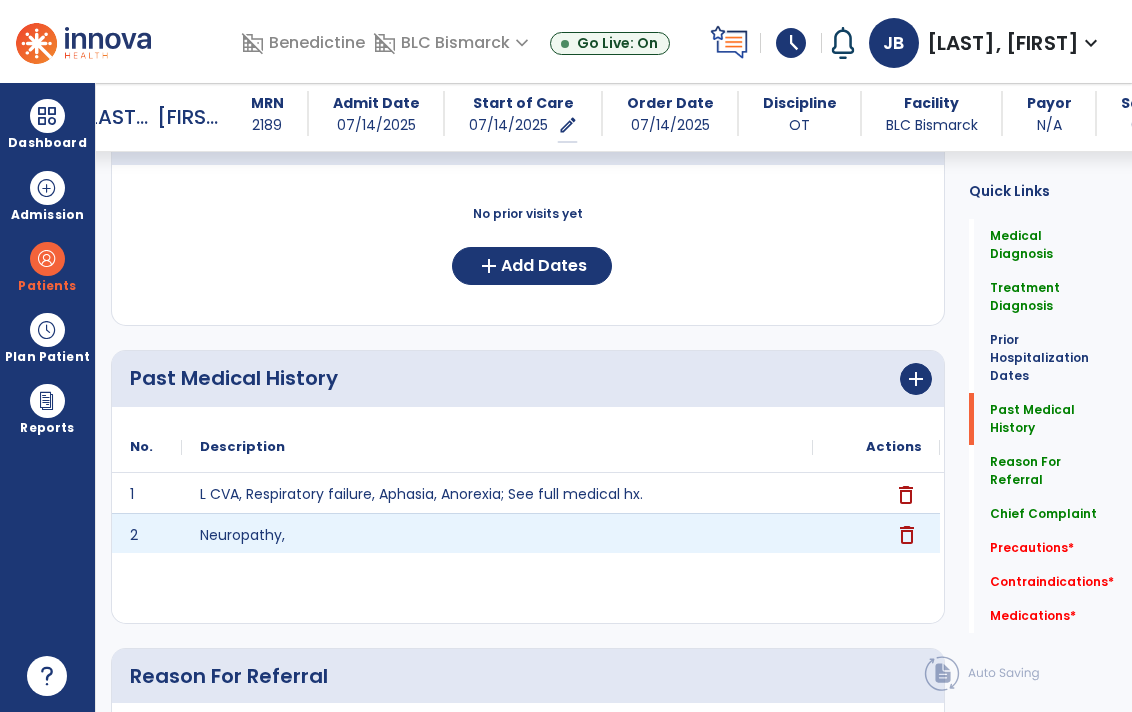 click on "delete" 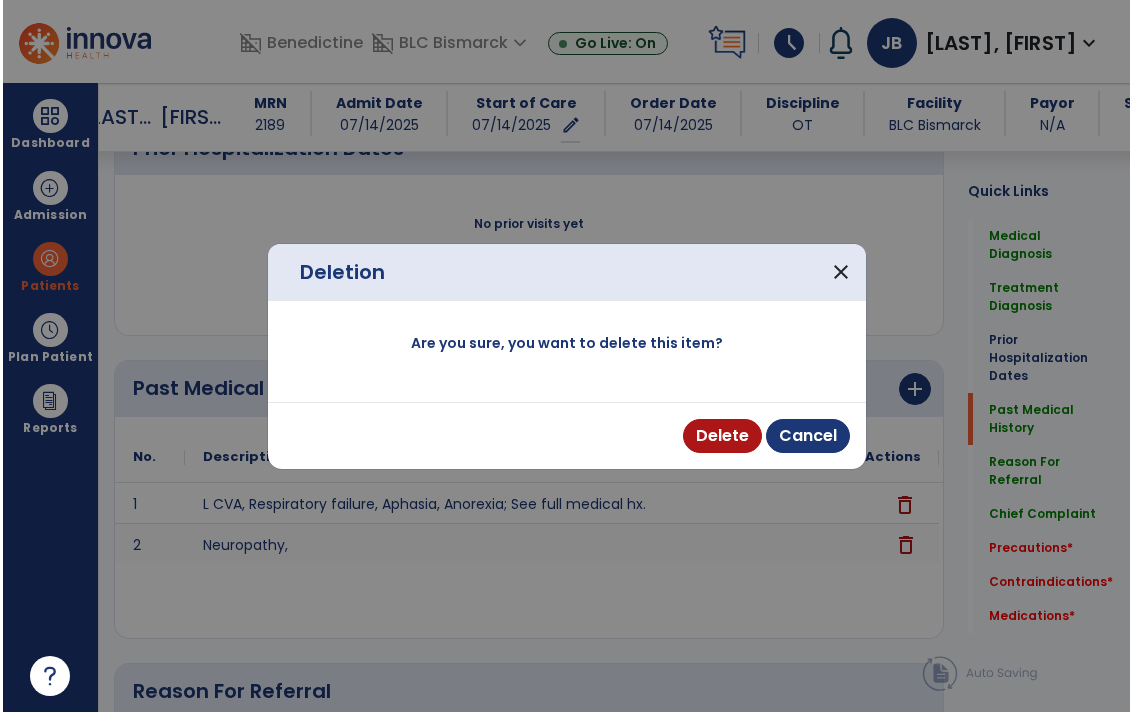 scroll, scrollTop: 790, scrollLeft: 0, axis: vertical 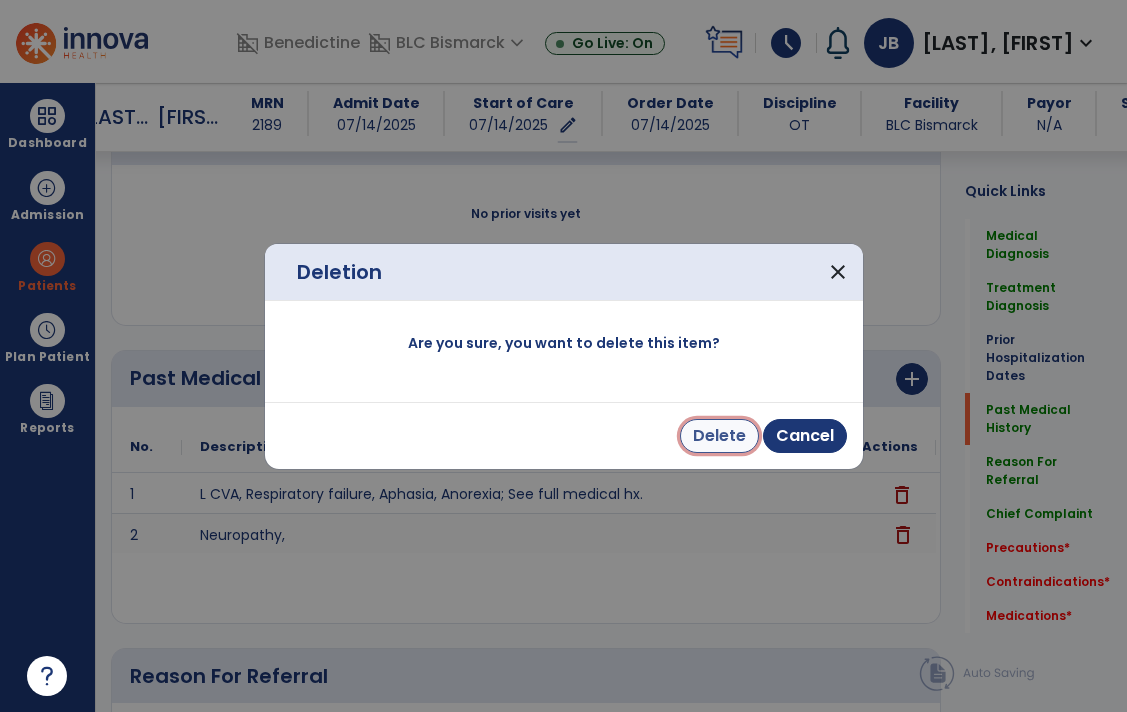 click on "Delete" at bounding box center [719, 436] 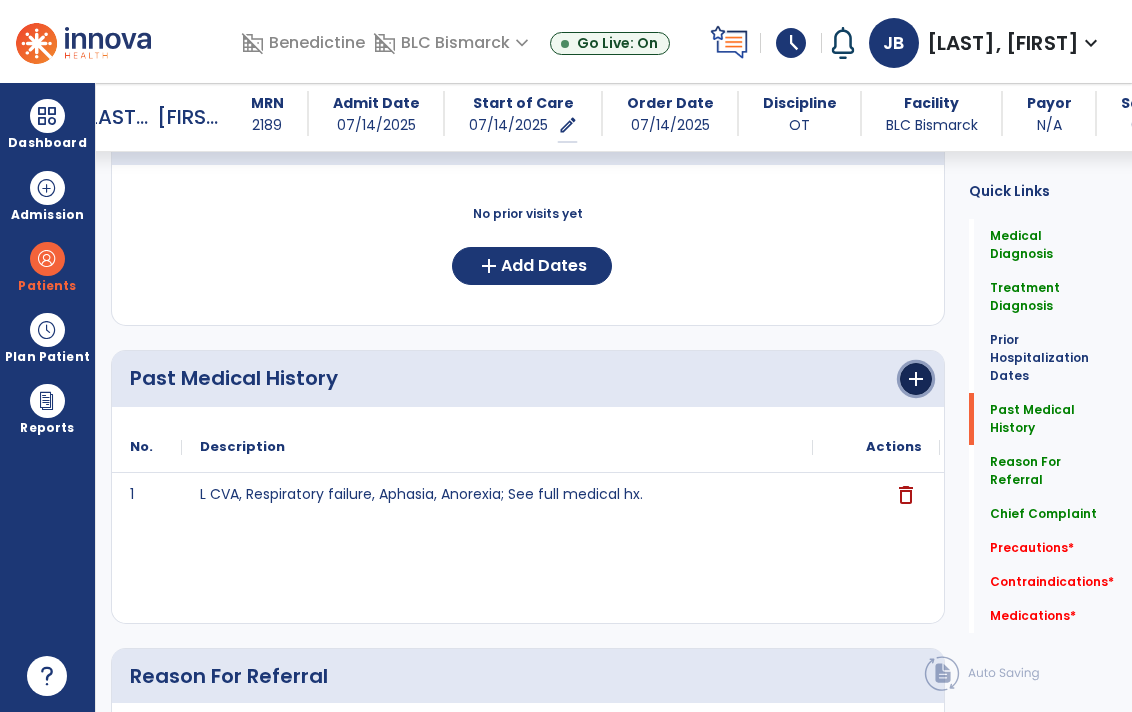 click on "add" 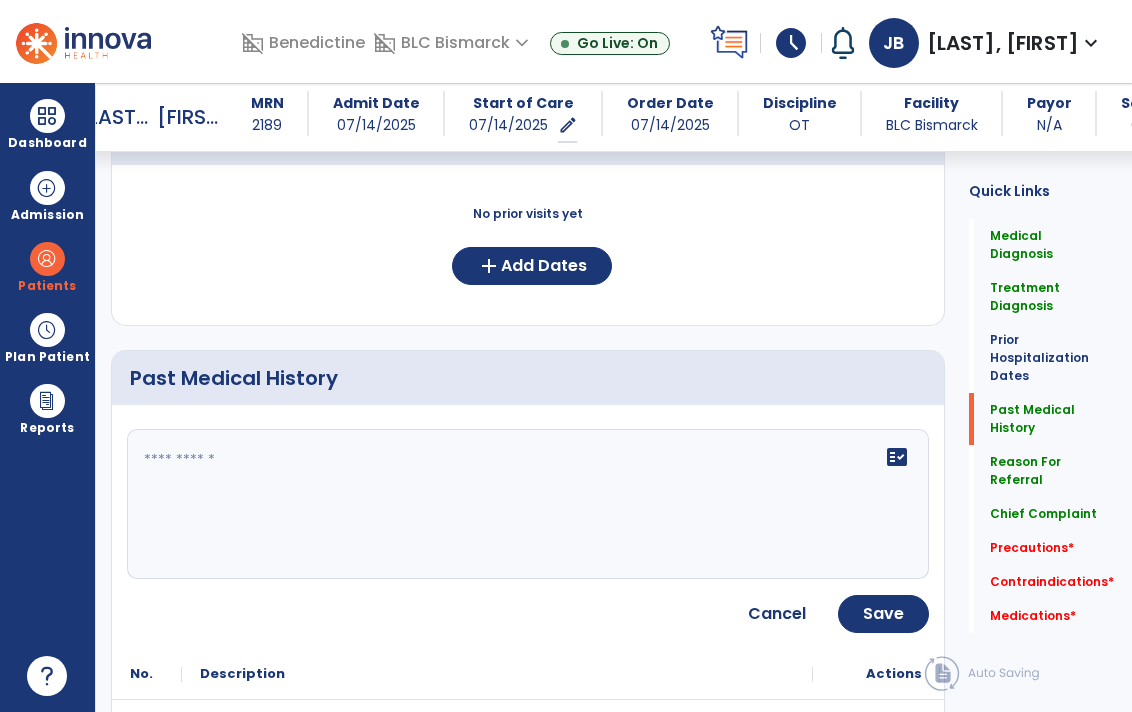 click on "fact_check" 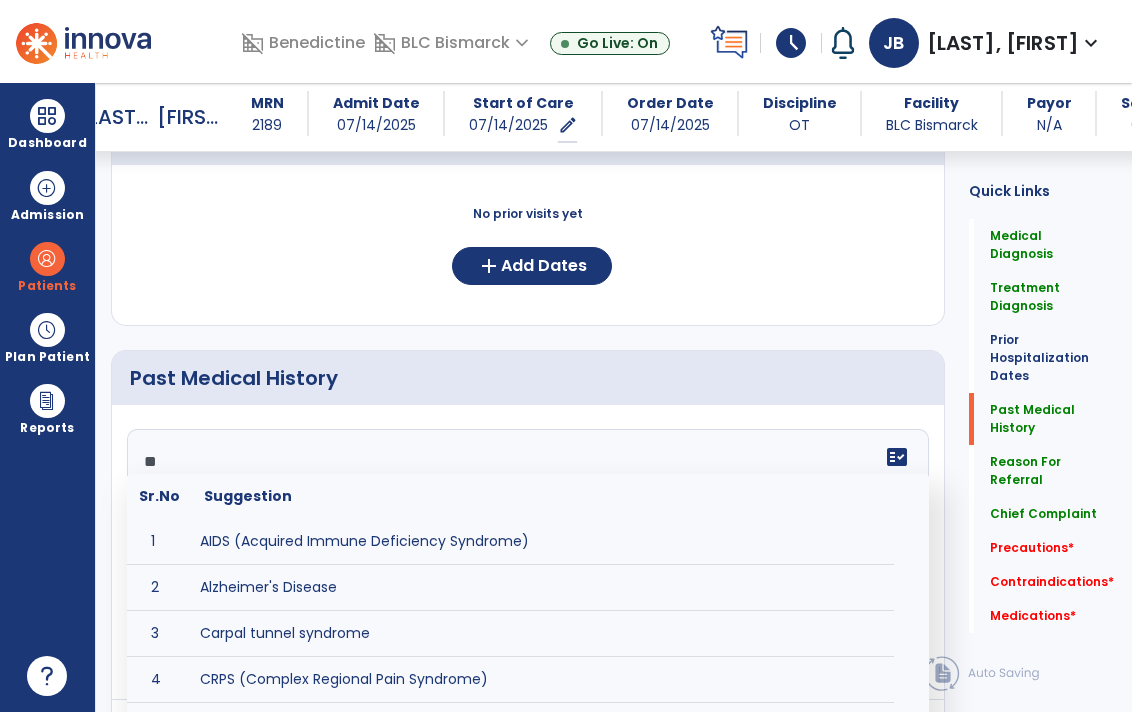 type on "*" 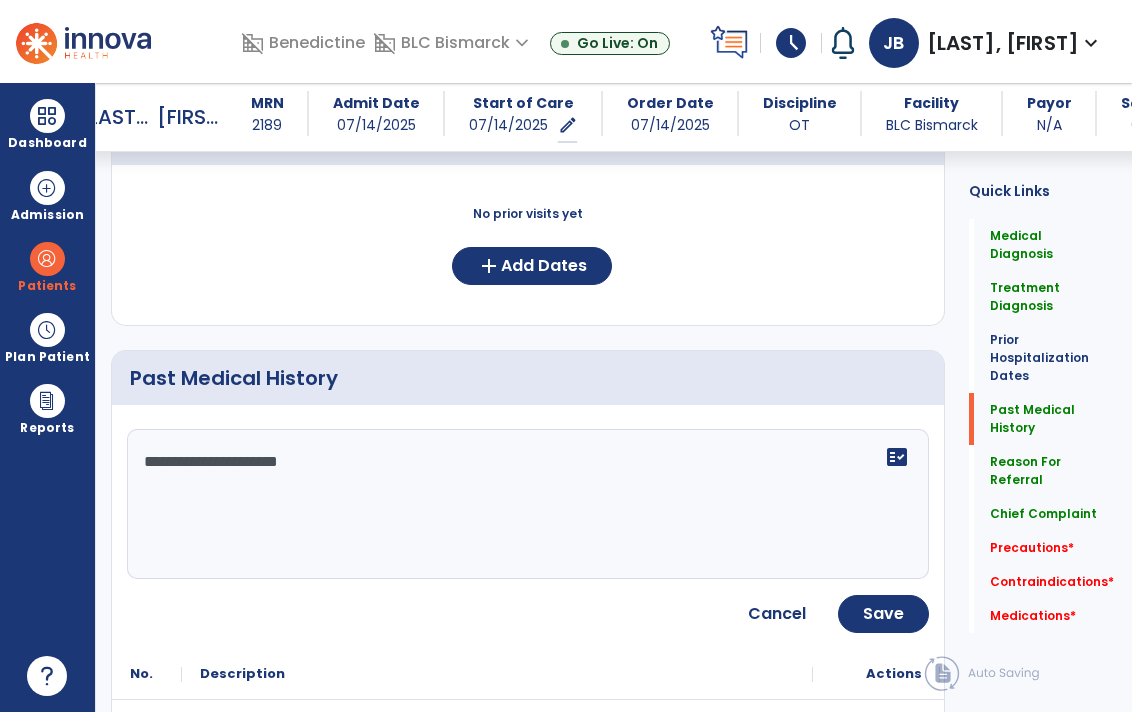 type on "**********" 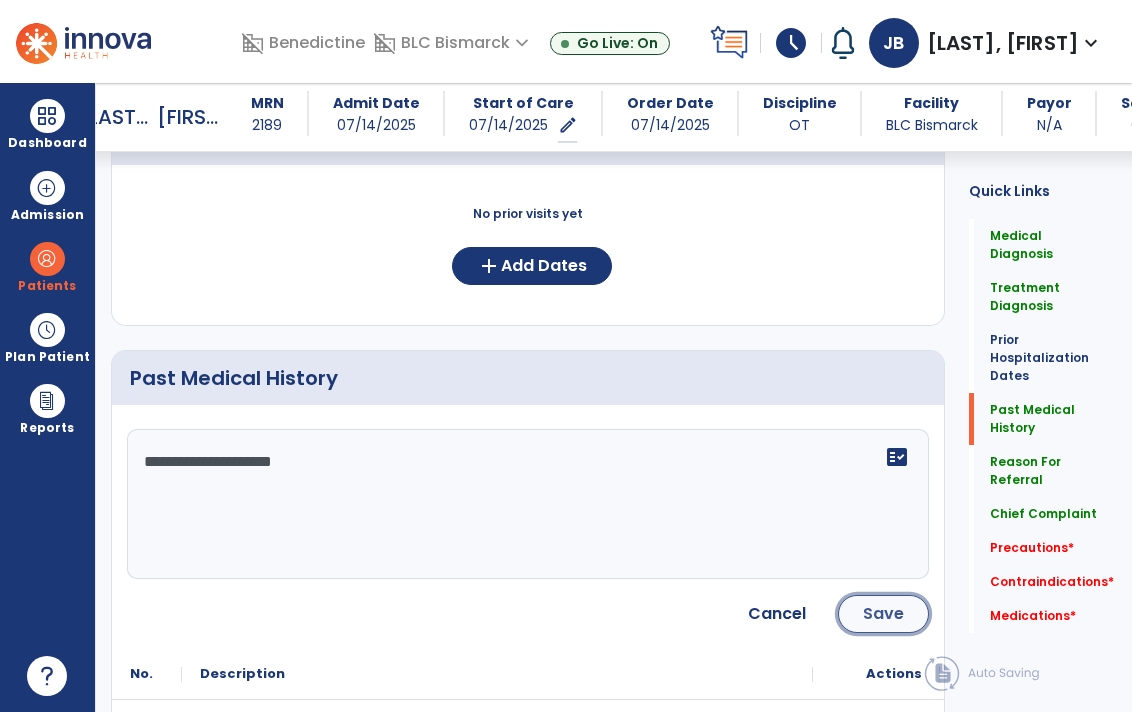 click on "Save" 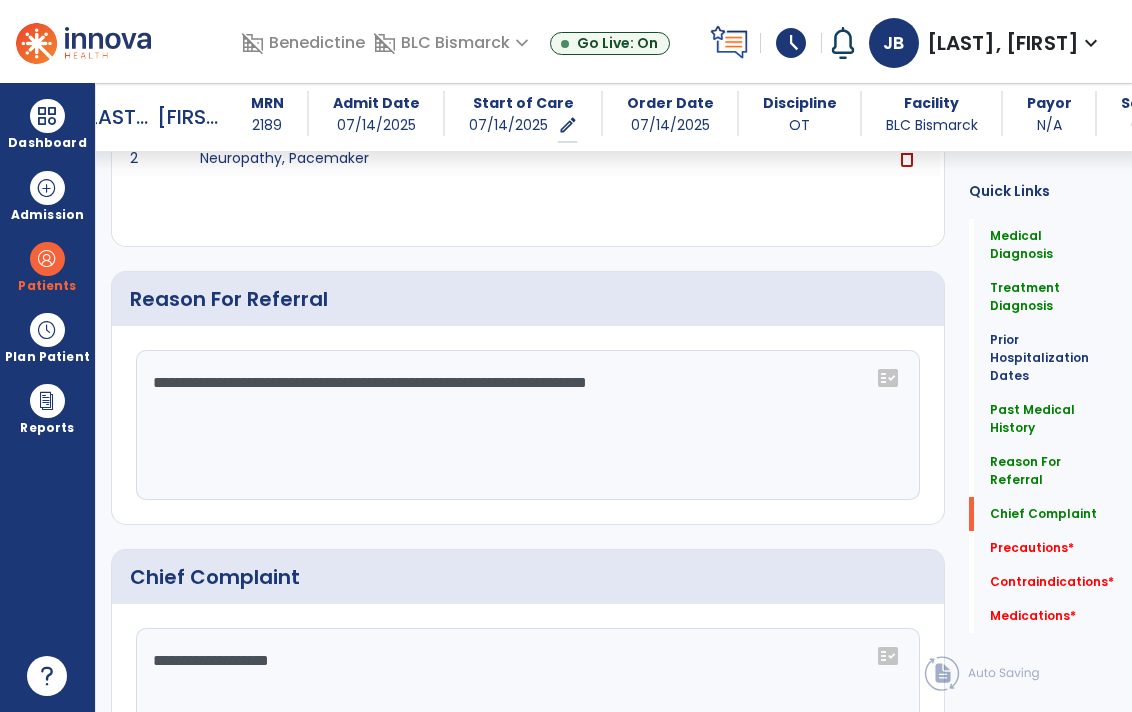 scroll, scrollTop: 1904, scrollLeft: 0, axis: vertical 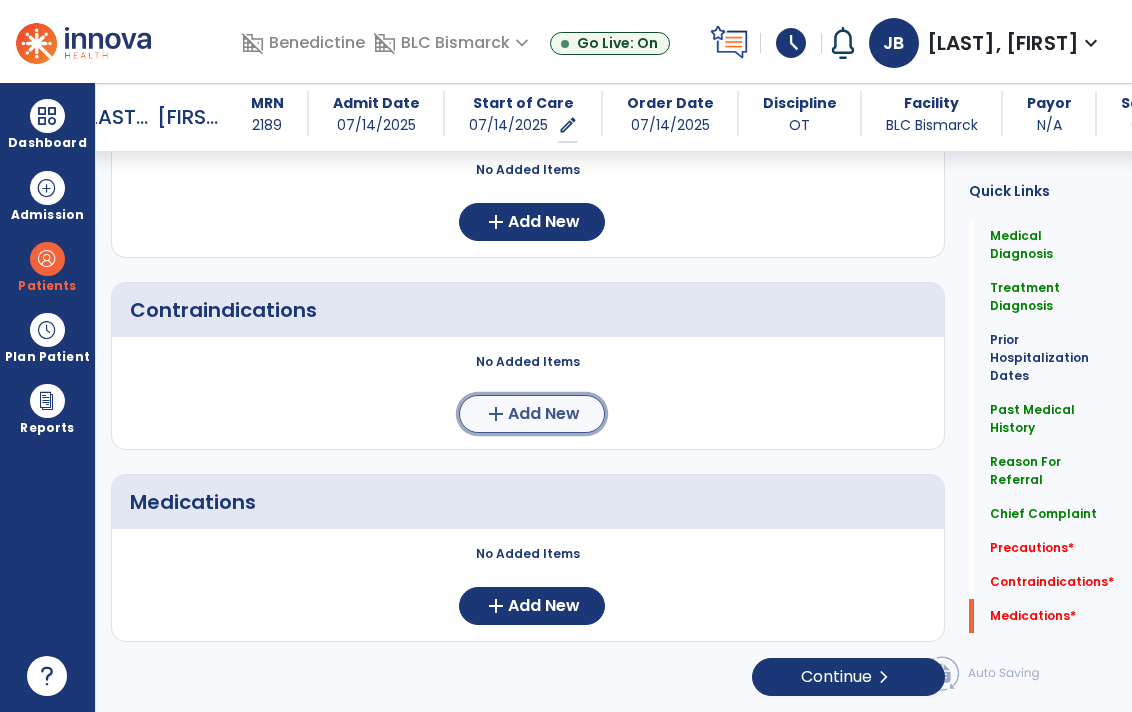 click on "Add New" 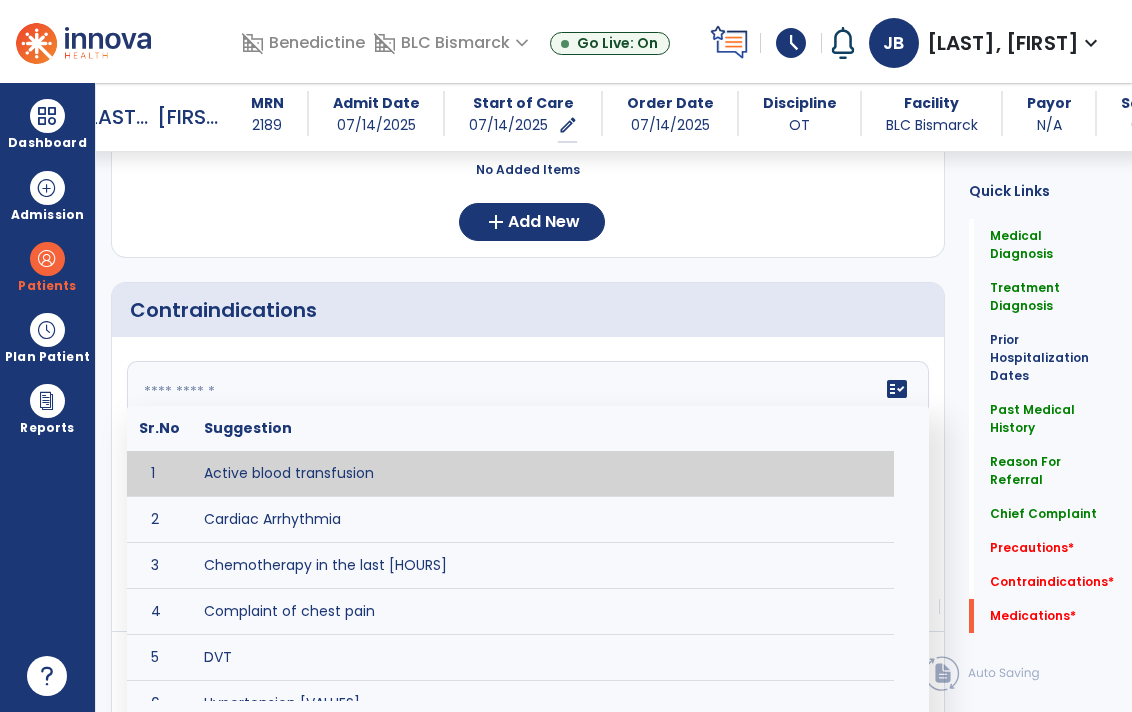 click on "fact_check  Sr.No Suggestion 1 Active blood transfusion 2 Cardiac Arrhythmia 3 Chemotherapy in the last [HOURS] 4 Complaint of chest pain 5 DVT 6 Hypertension [VALUES] 7 Inflammation or infection in the heart. 8 Oxygen saturation lower than [VALUE] 9 Pacemaker 10 Pulmonary infarction 11 Recent changes in EKG 12 Severe aortic stenosis 13 Severe dehydration 14 Severe diaphoresis 15 Severe orthostatic hypotension 16 Severe shortness of breath/dyspnea 17 Significantly elevated potassium levels 18 Significantly low potassium levels 19 Suspected or known dissecting aneurysm 20 Systemic infection 21 Uncontrolled diabetes with blood sugar levels greater than [VALUE] or less than [Value]  22 Unstable angina 23 Untreated blood clots" 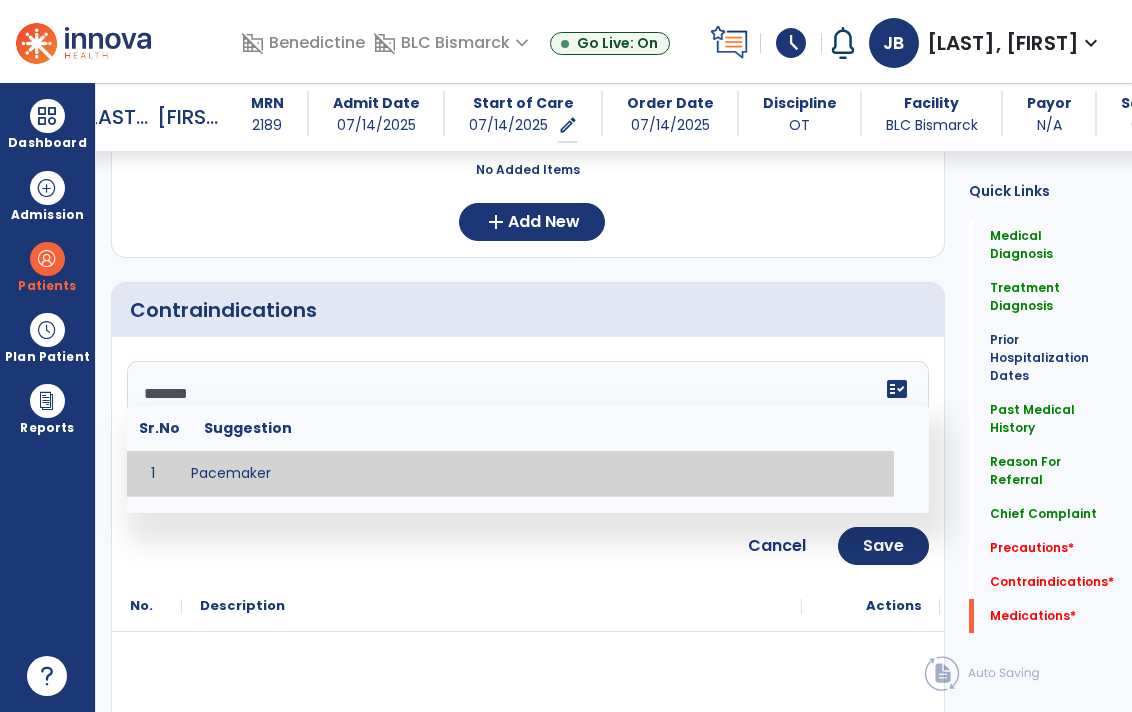type on "*********" 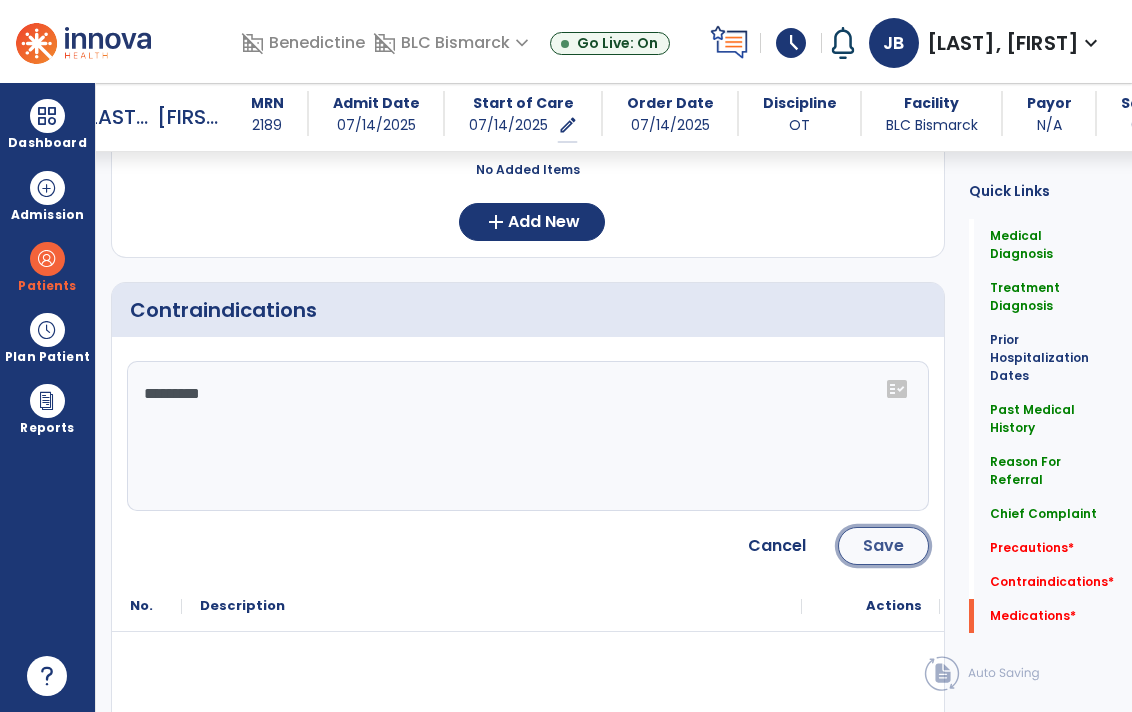 click on "Save" 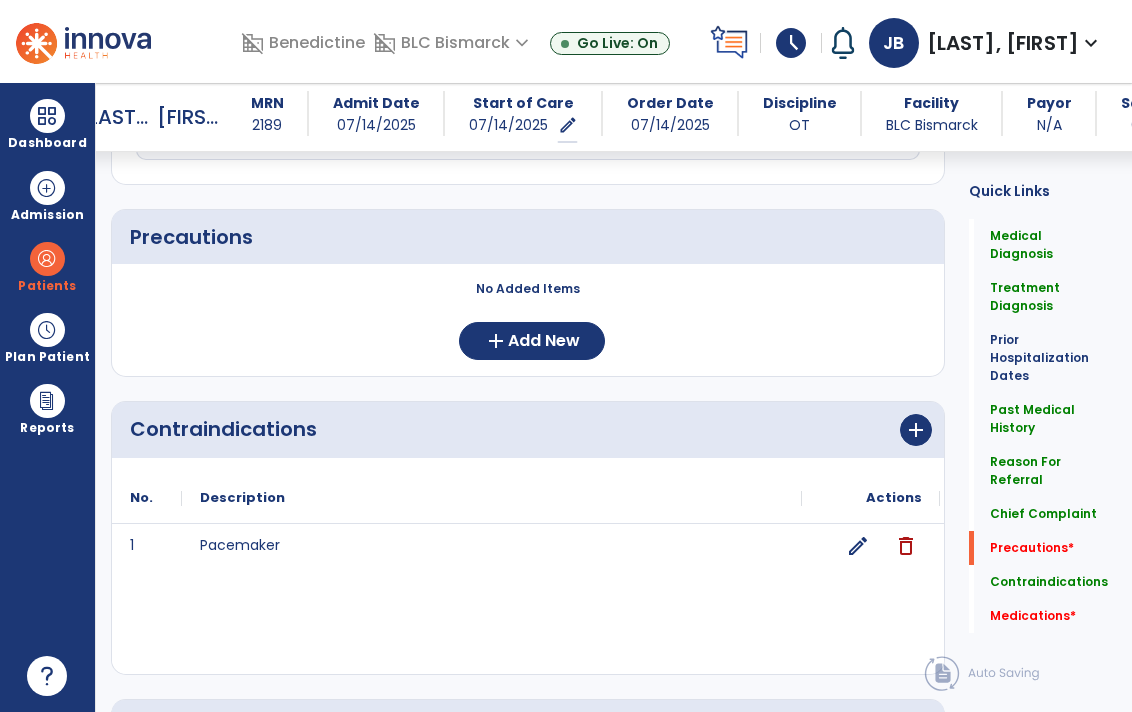 scroll, scrollTop: 1666, scrollLeft: 0, axis: vertical 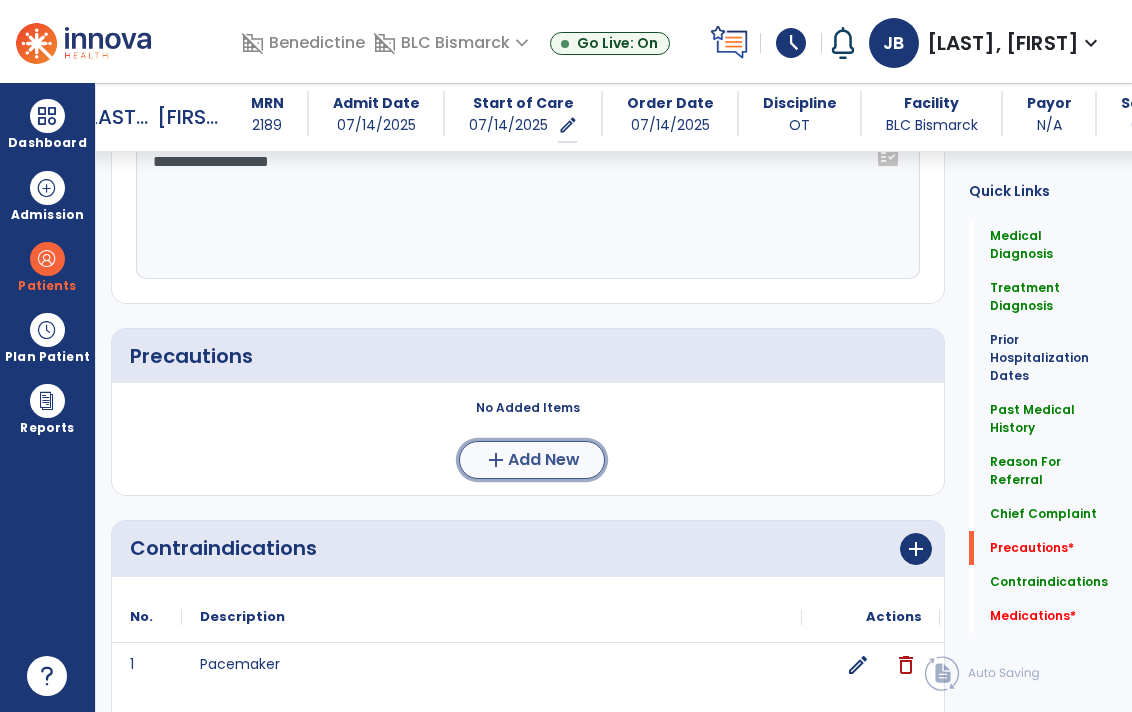 click on "Add New" 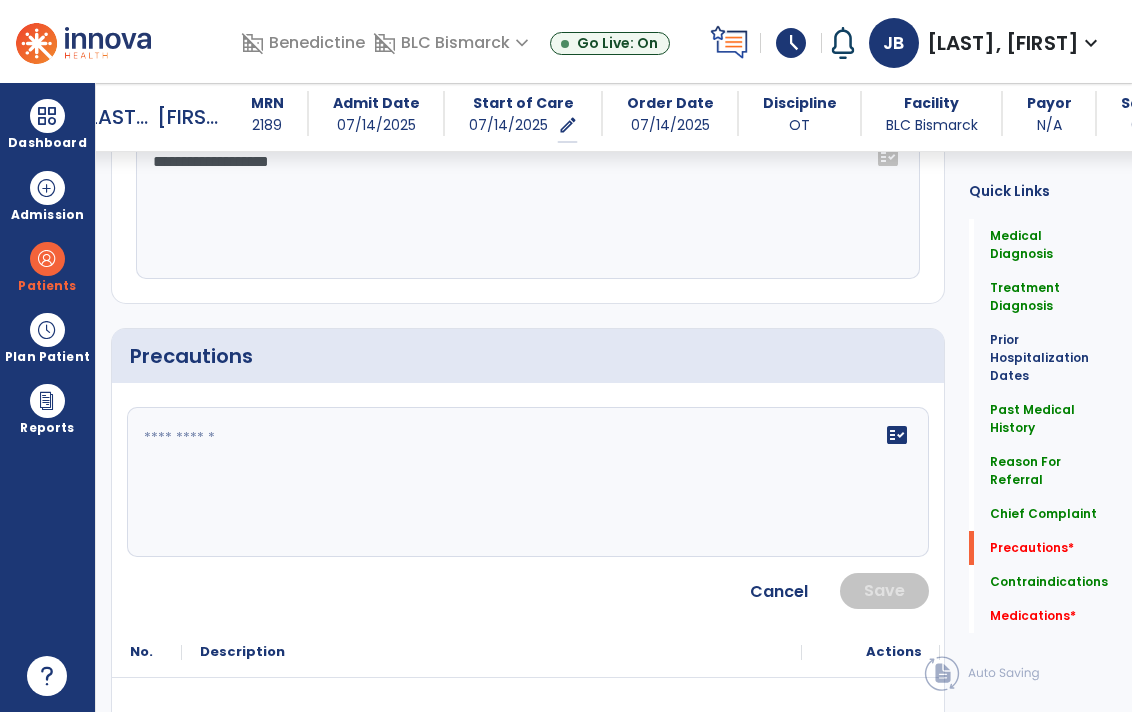 click 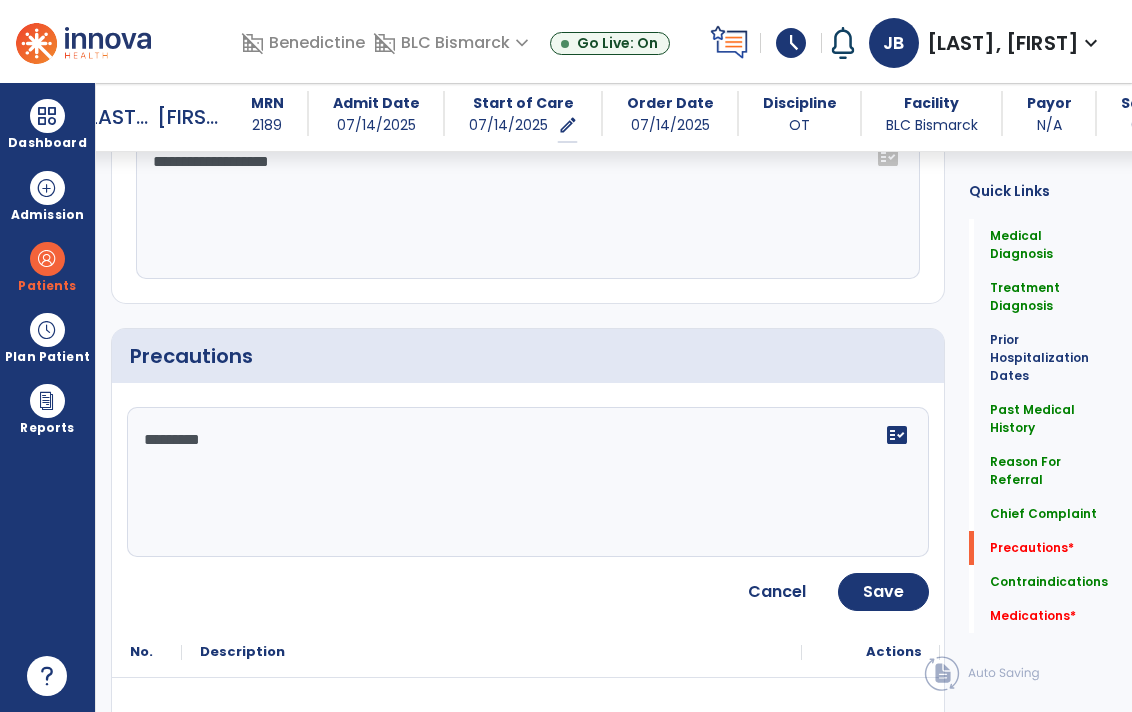 type on "*********" 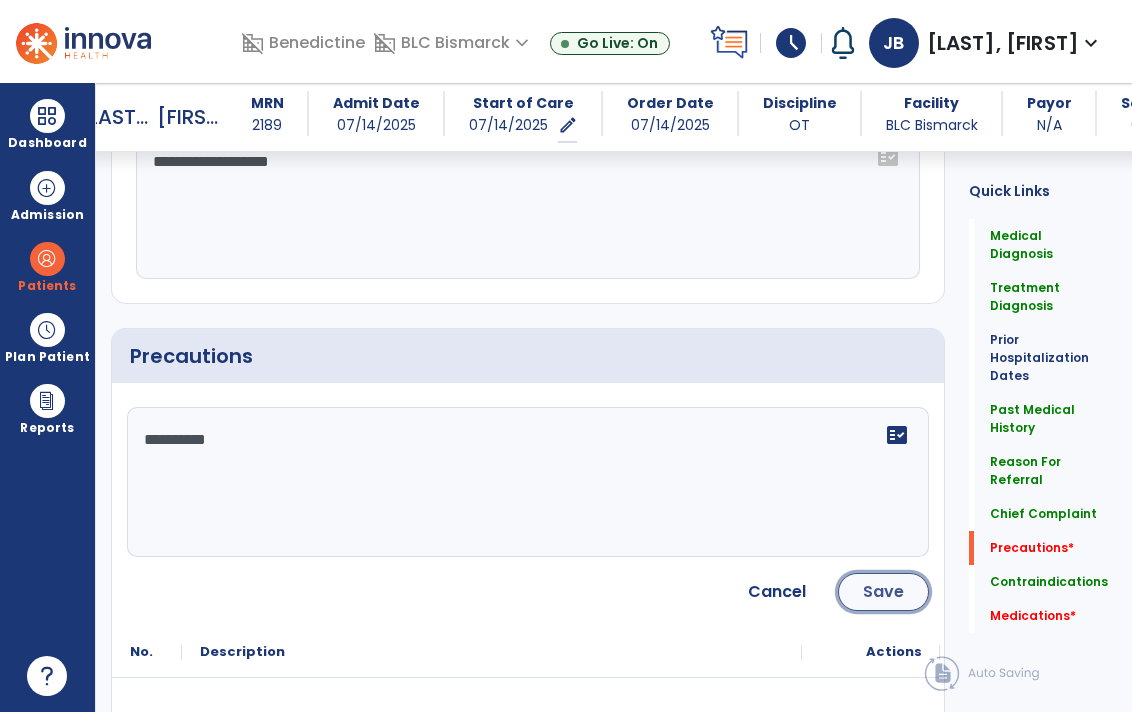 click on "Save" 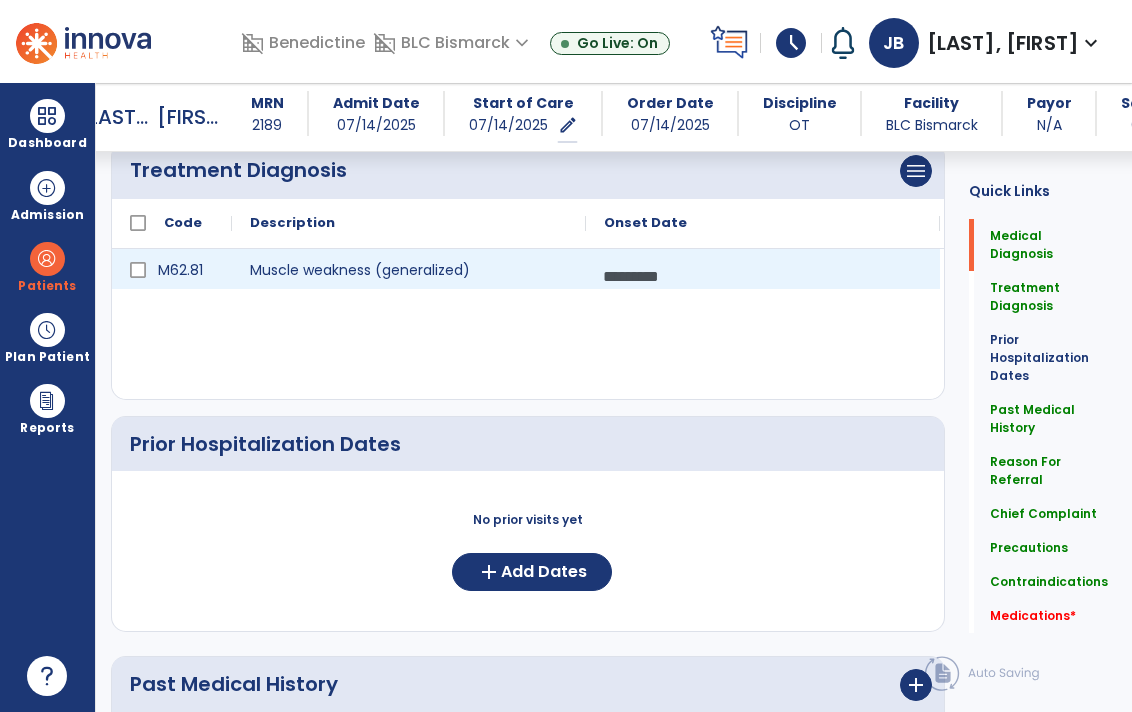 scroll, scrollTop: 0, scrollLeft: 0, axis: both 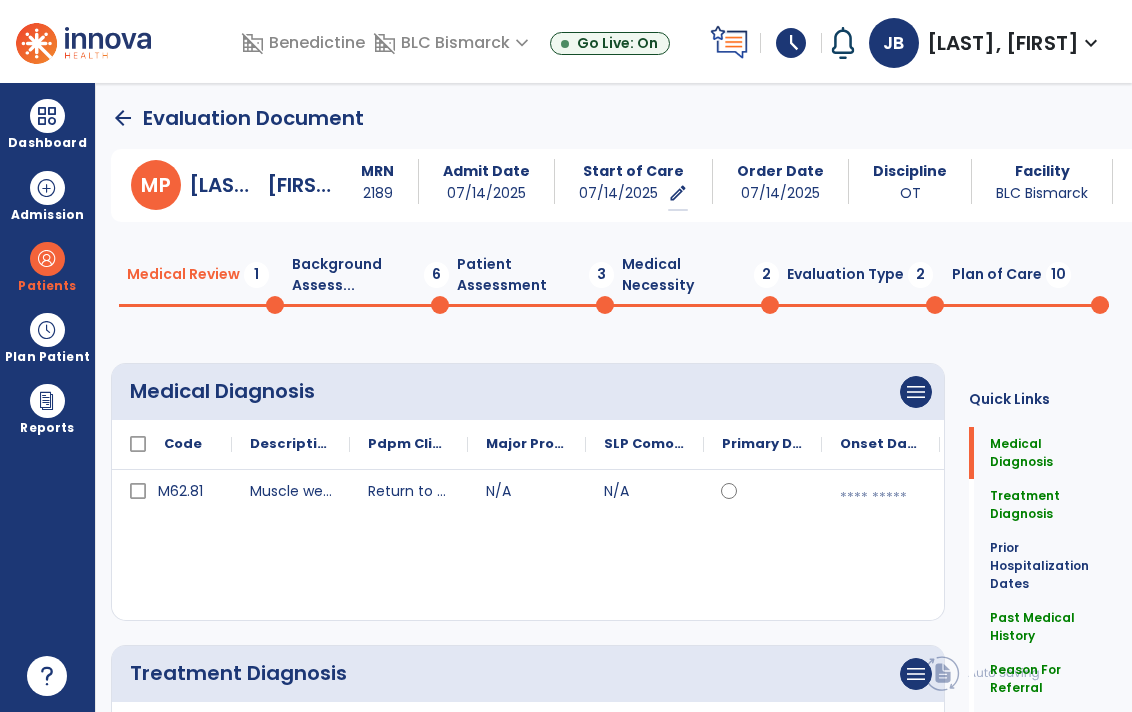 click on "Background Assess...  6" 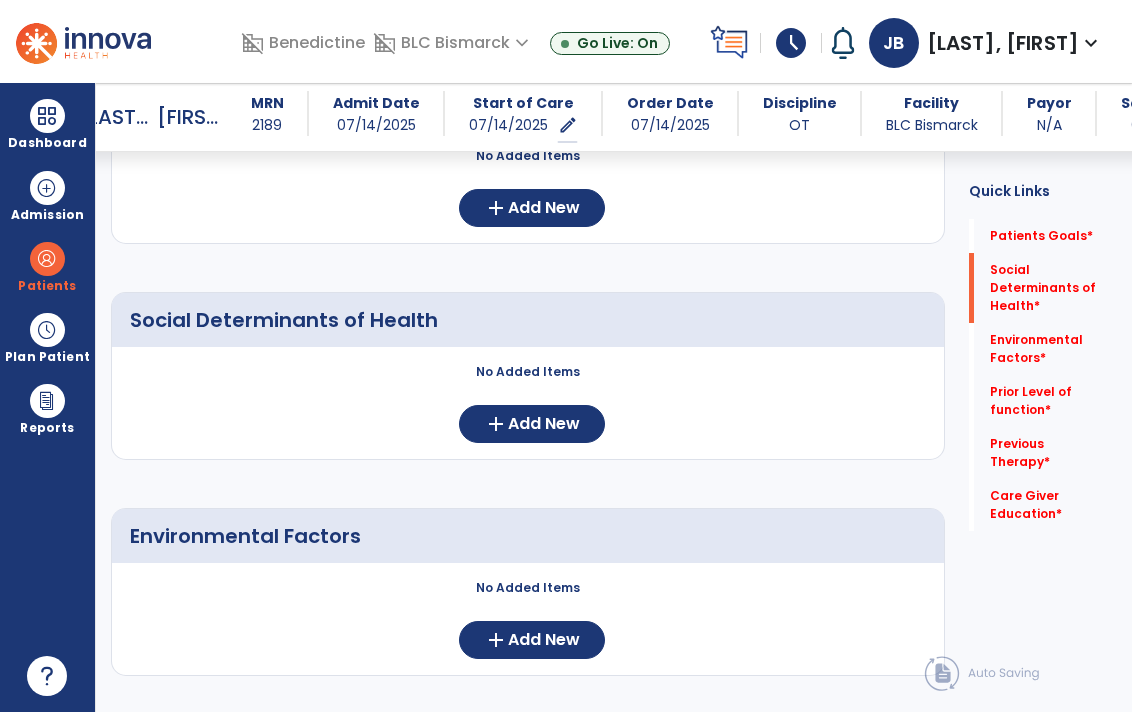 scroll, scrollTop: 271, scrollLeft: 0, axis: vertical 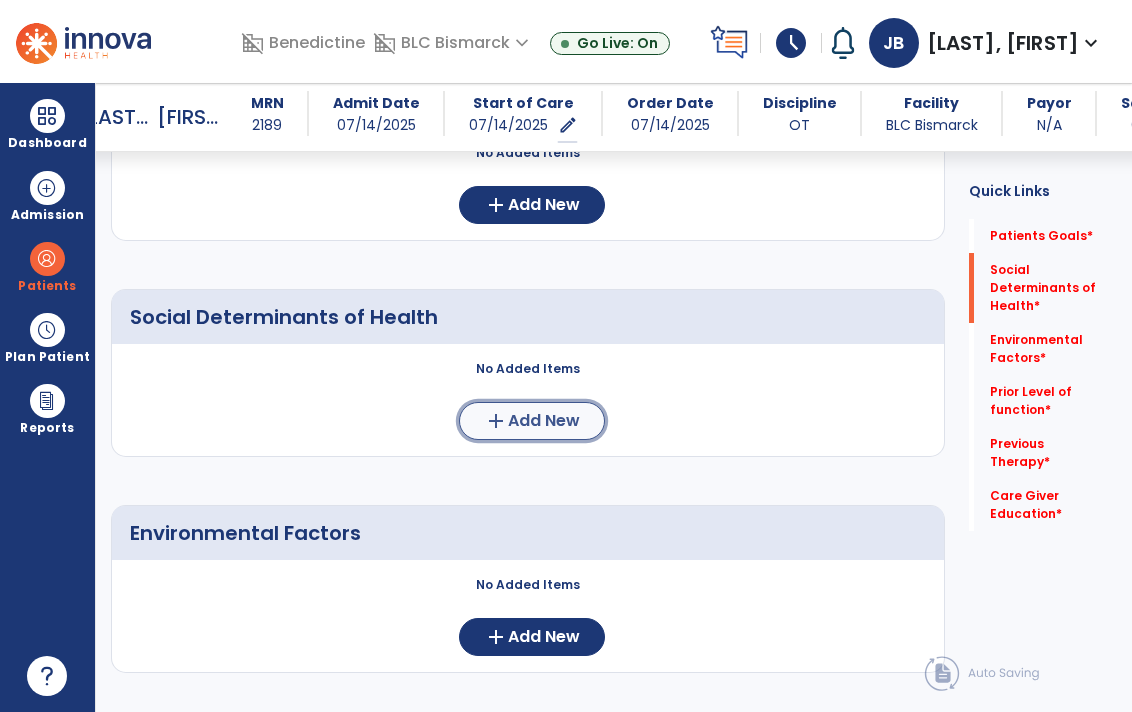click on "Add New" 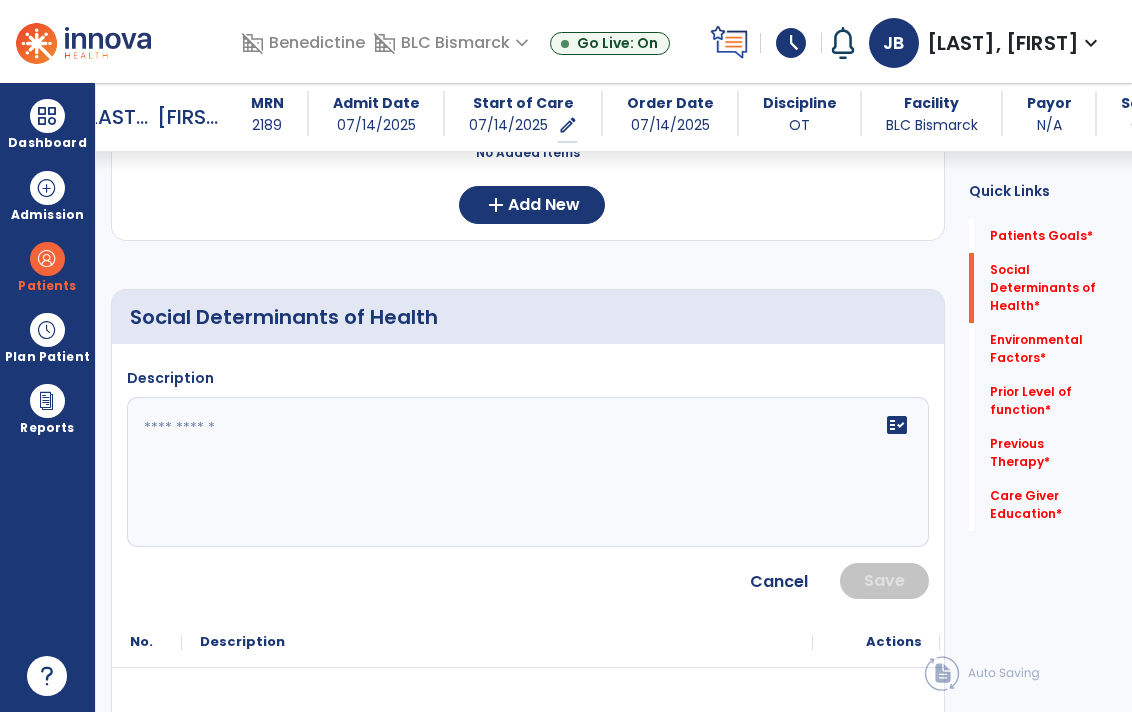 click 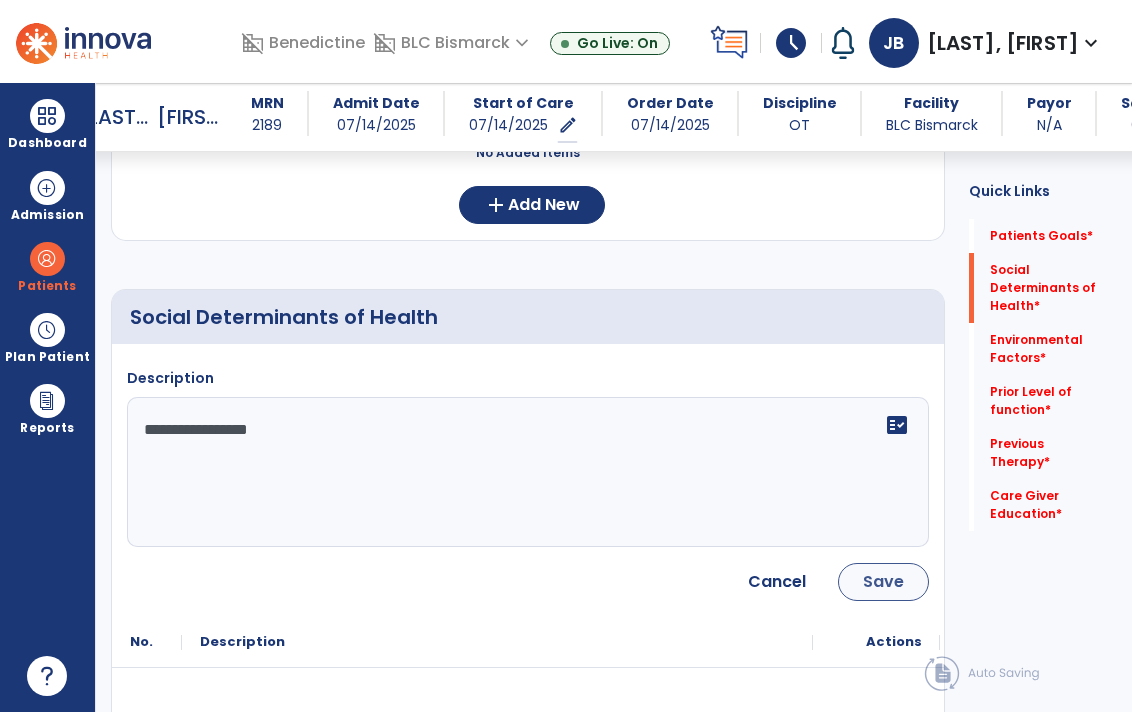 type on "**********" 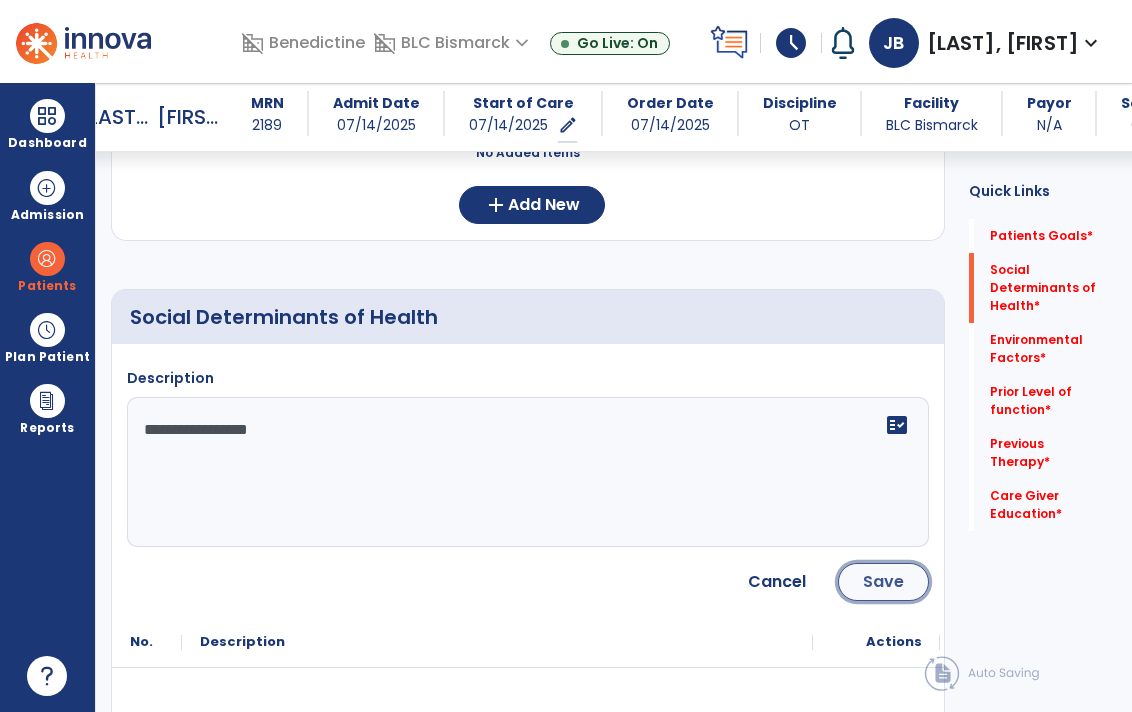 click on "Save" 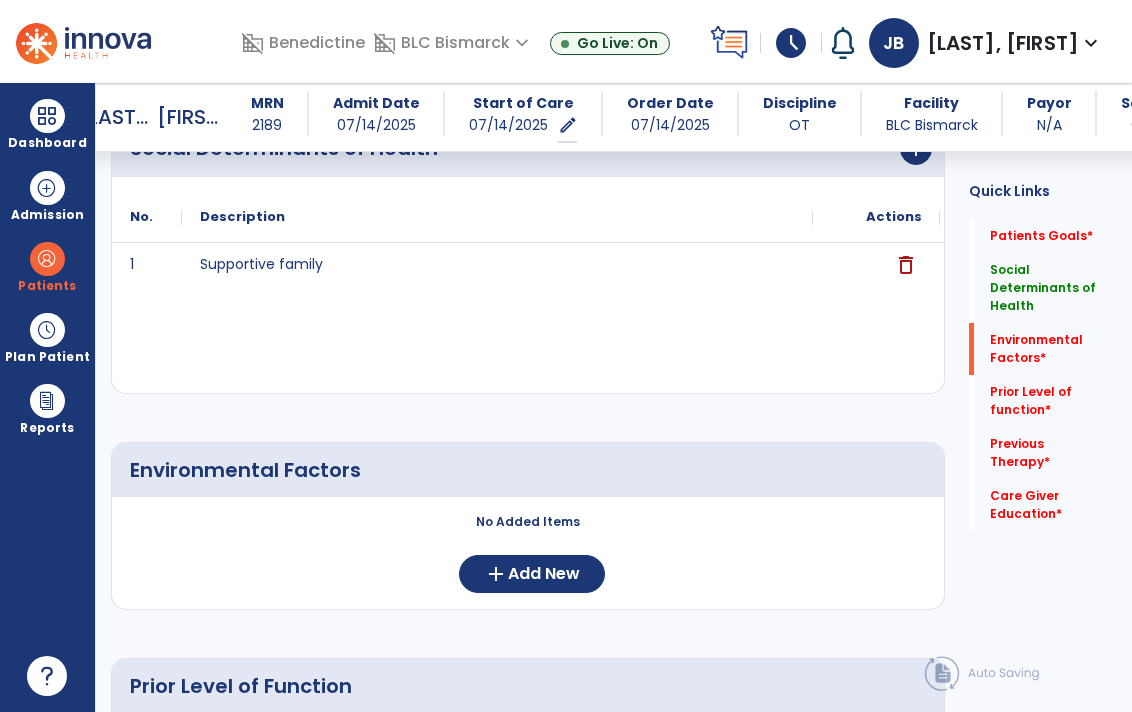 scroll, scrollTop: 517, scrollLeft: 0, axis: vertical 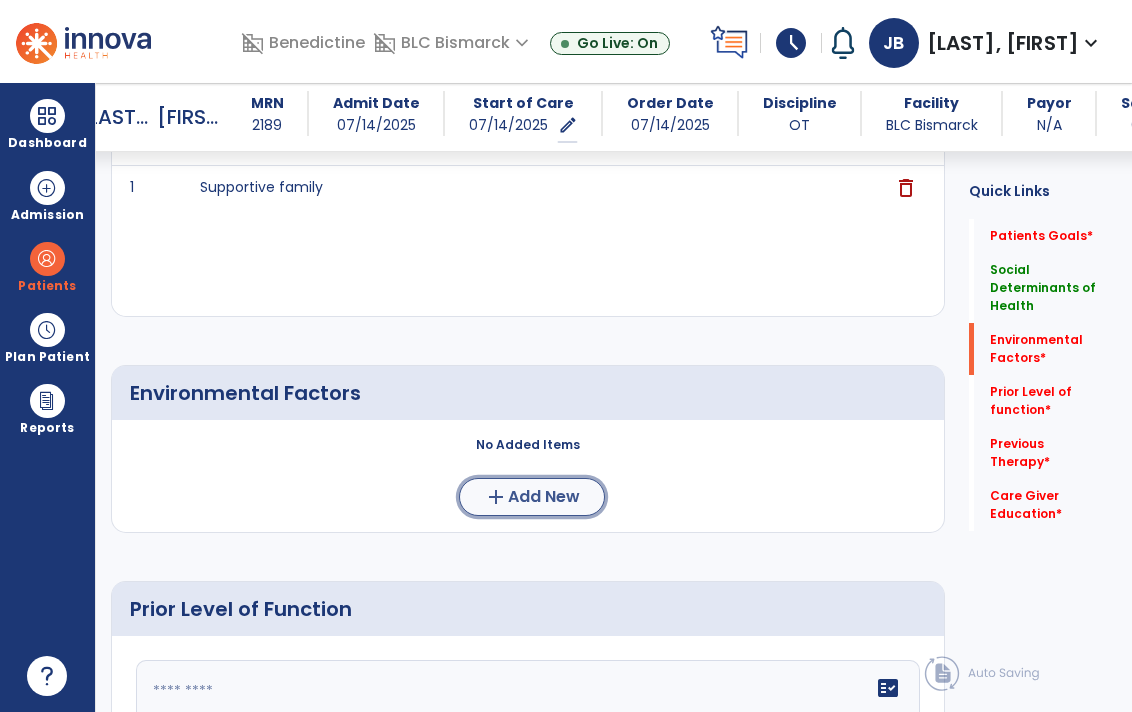click on "add" 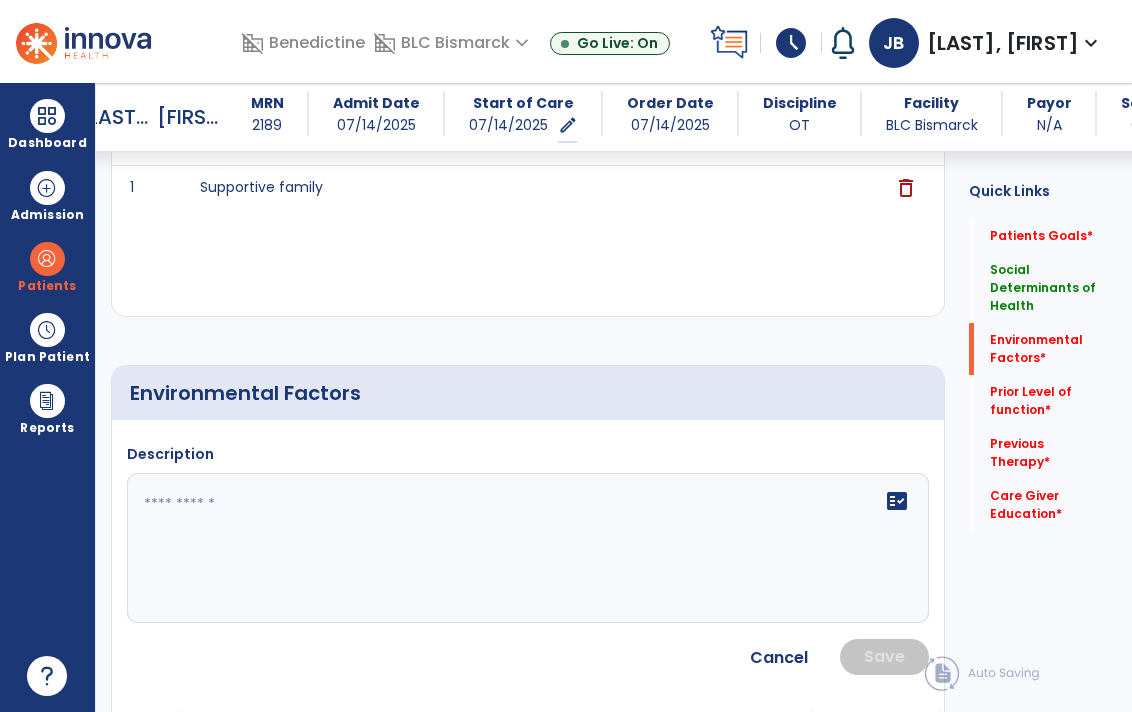 click 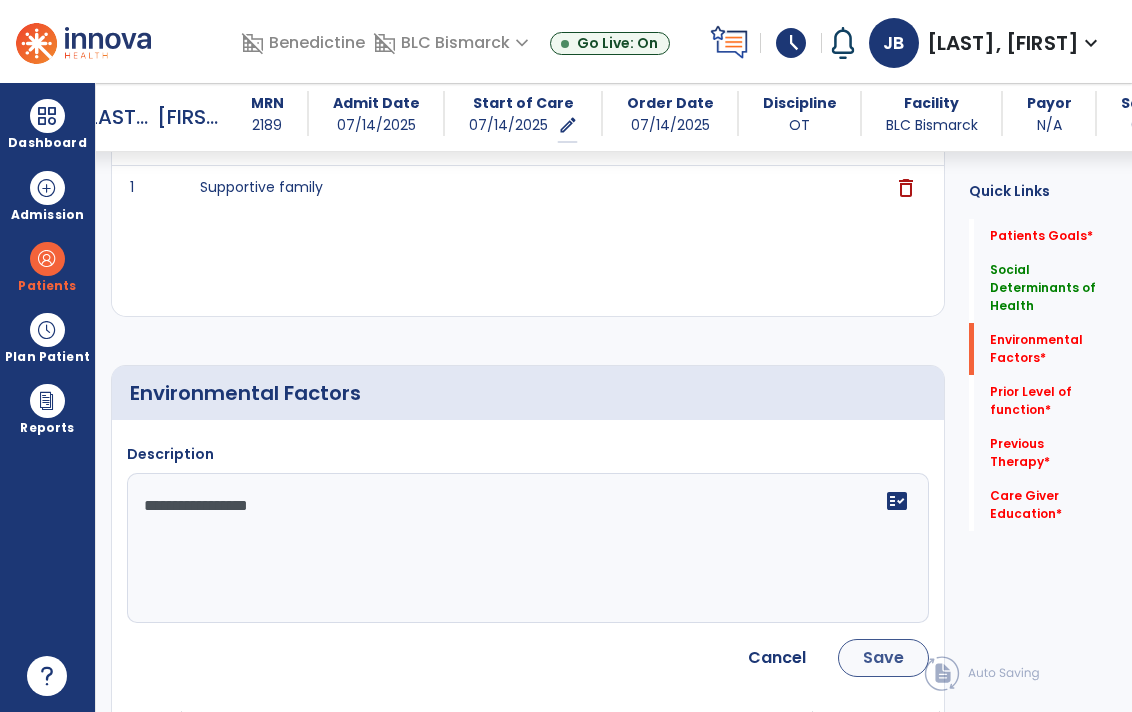 type on "**********" 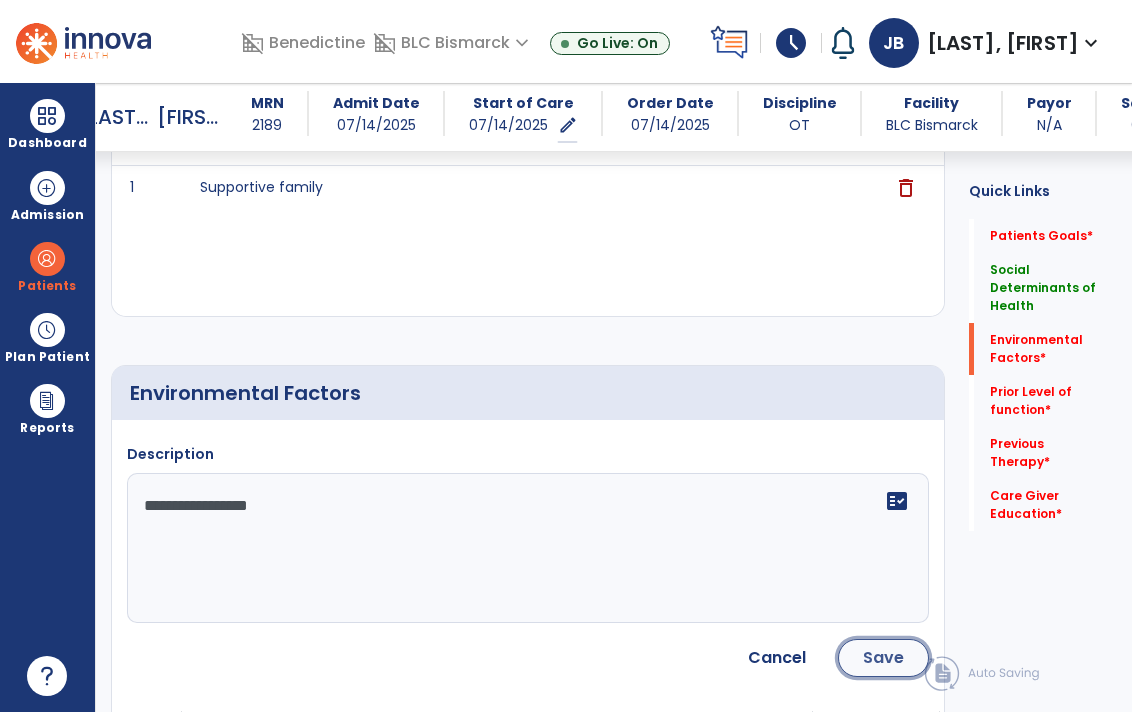click on "Save" 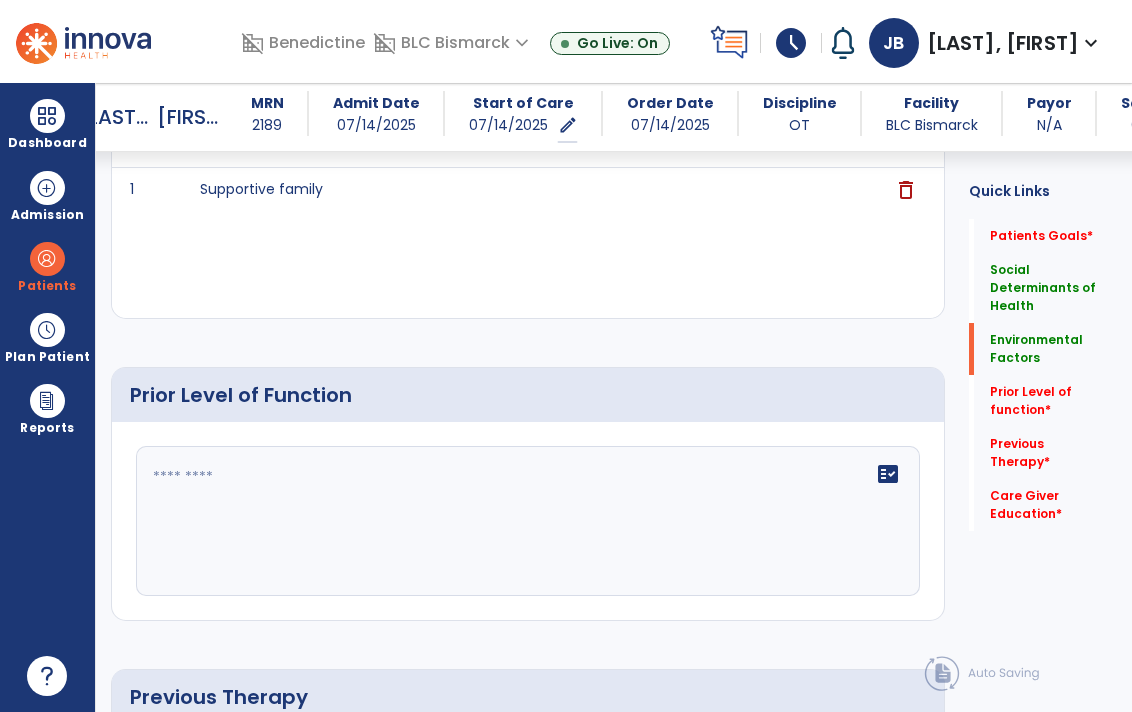 scroll, scrollTop: 842, scrollLeft: 0, axis: vertical 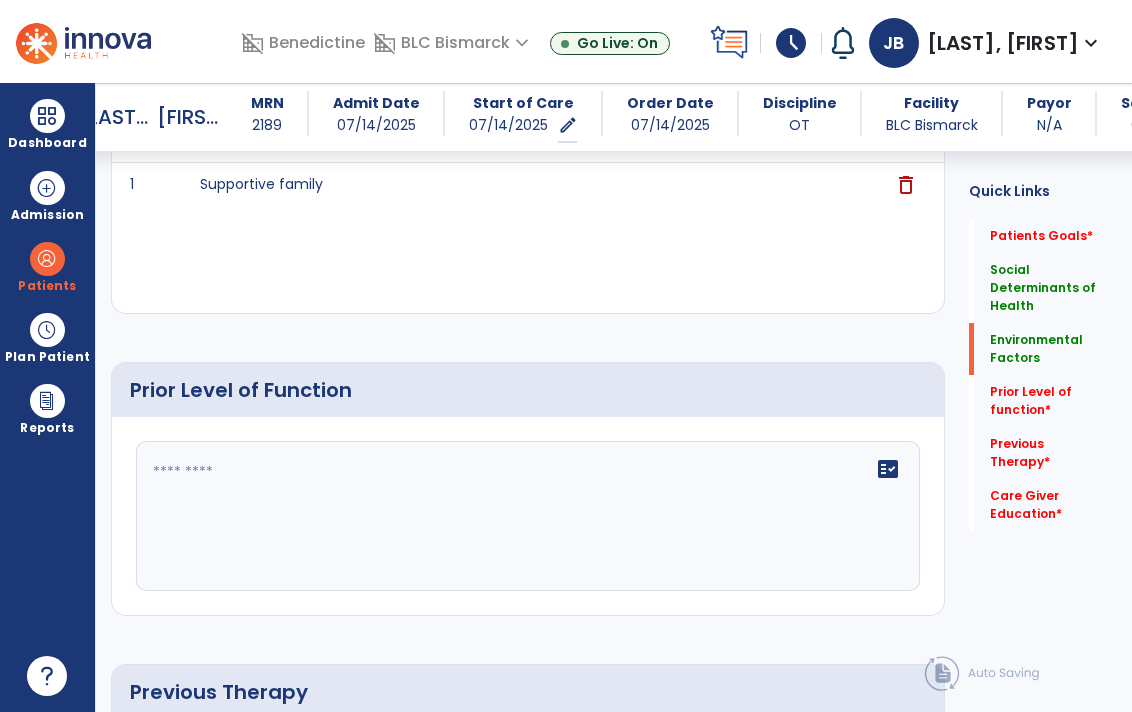 click 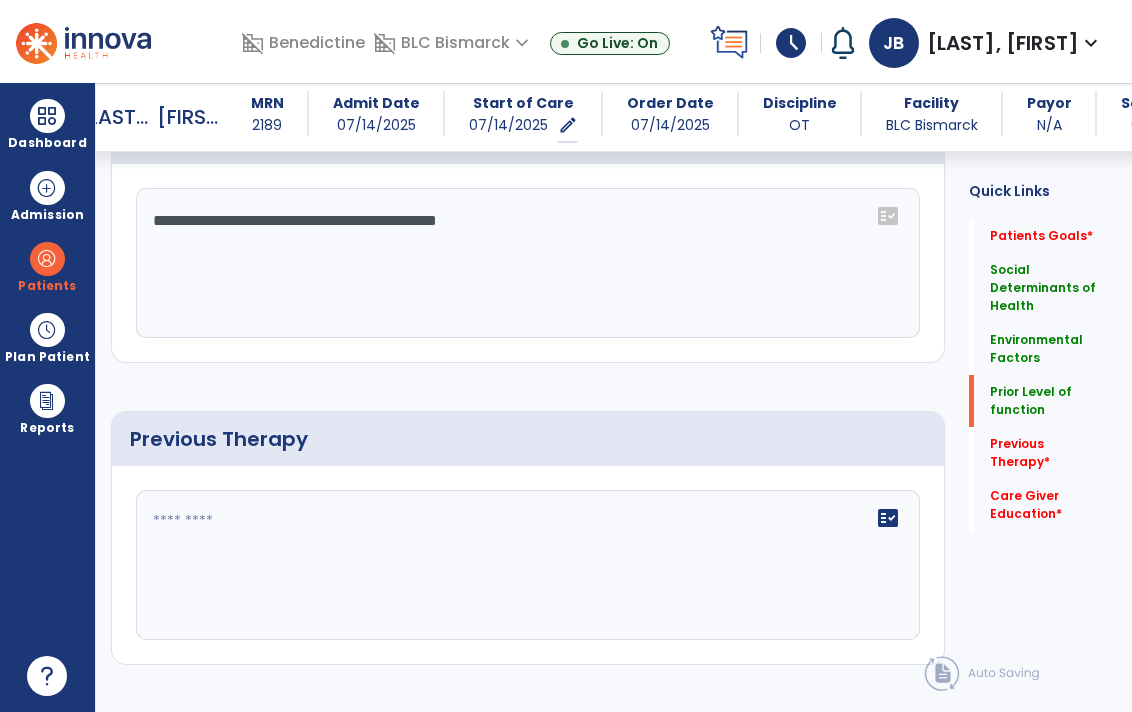 scroll, scrollTop: 1096, scrollLeft: 0, axis: vertical 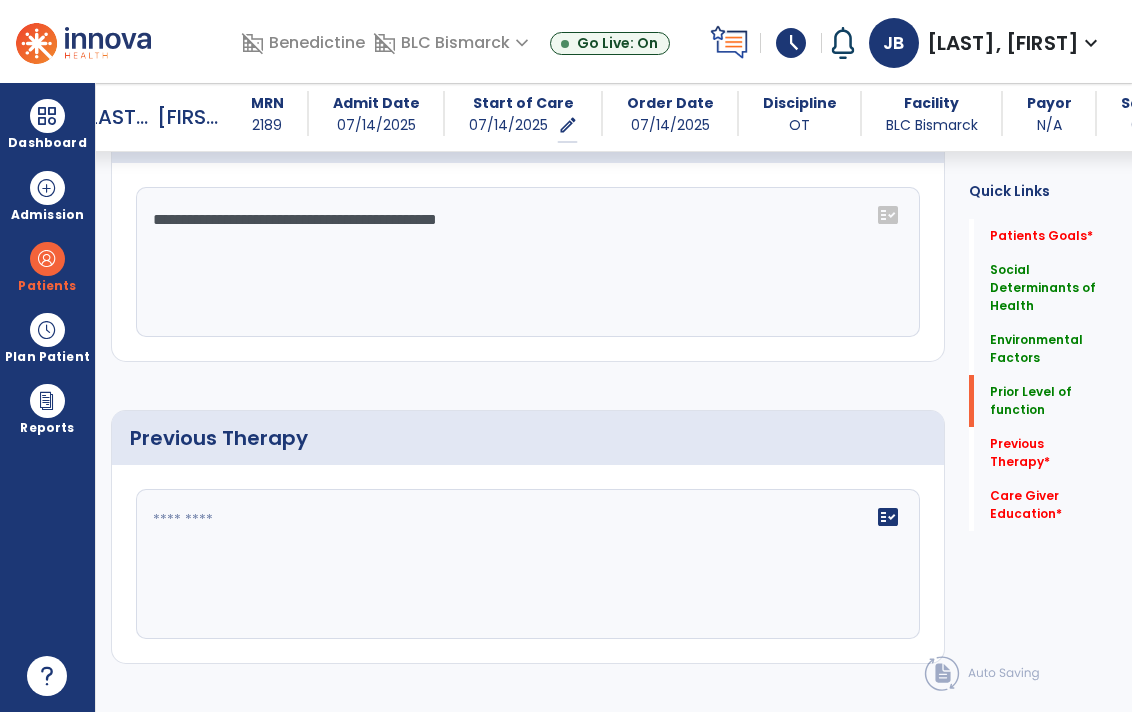 type on "**********" 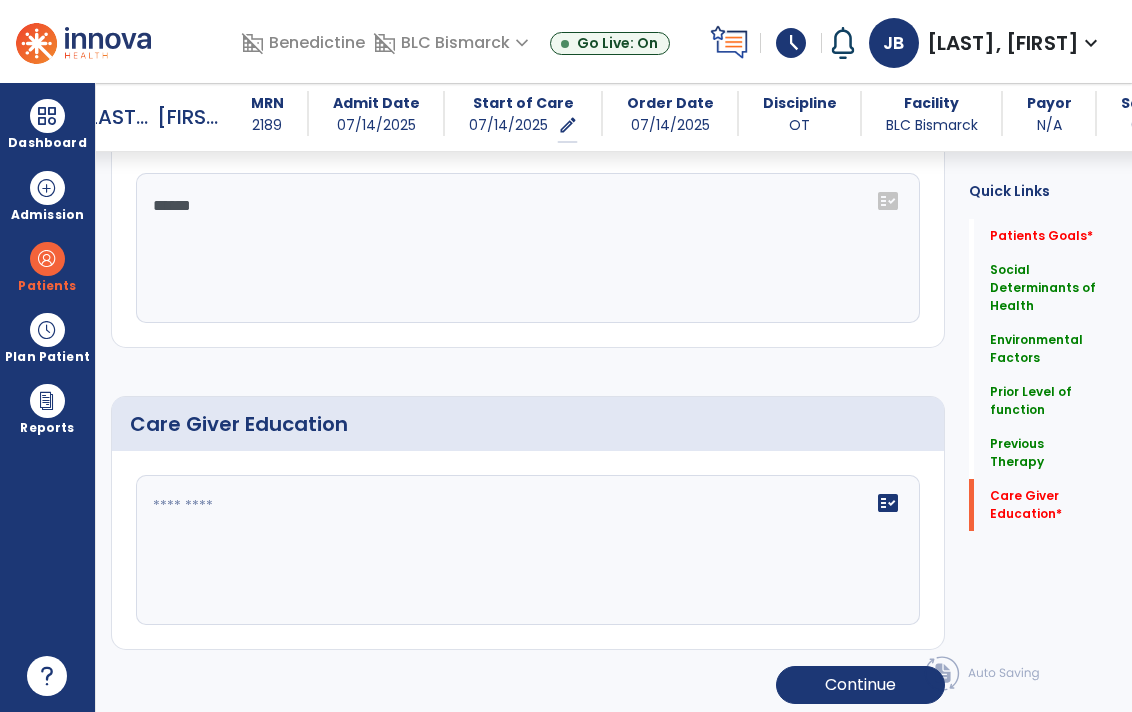 scroll, scrollTop: 1420, scrollLeft: 0, axis: vertical 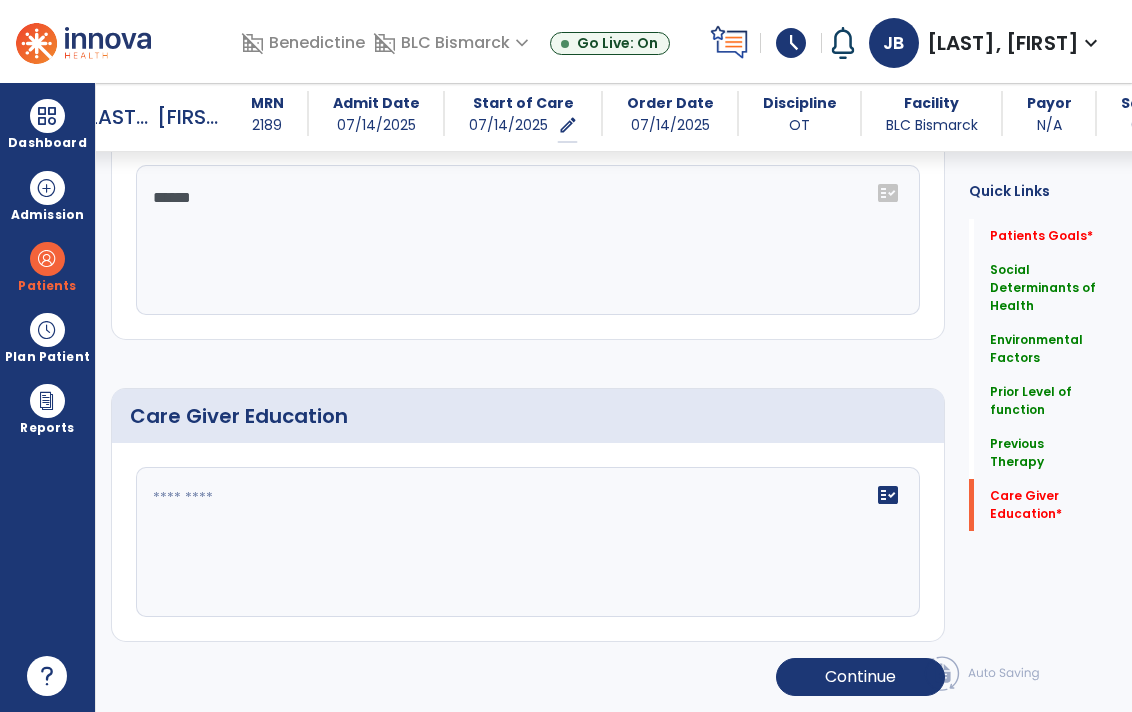 type on "******" 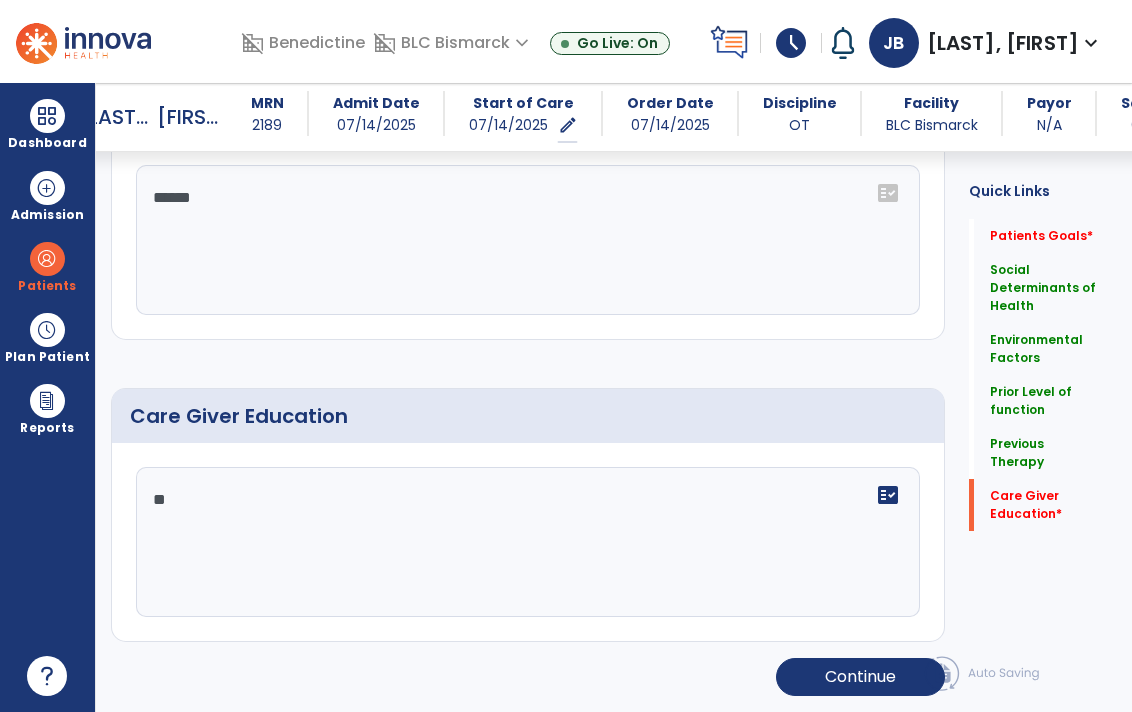 type on "*" 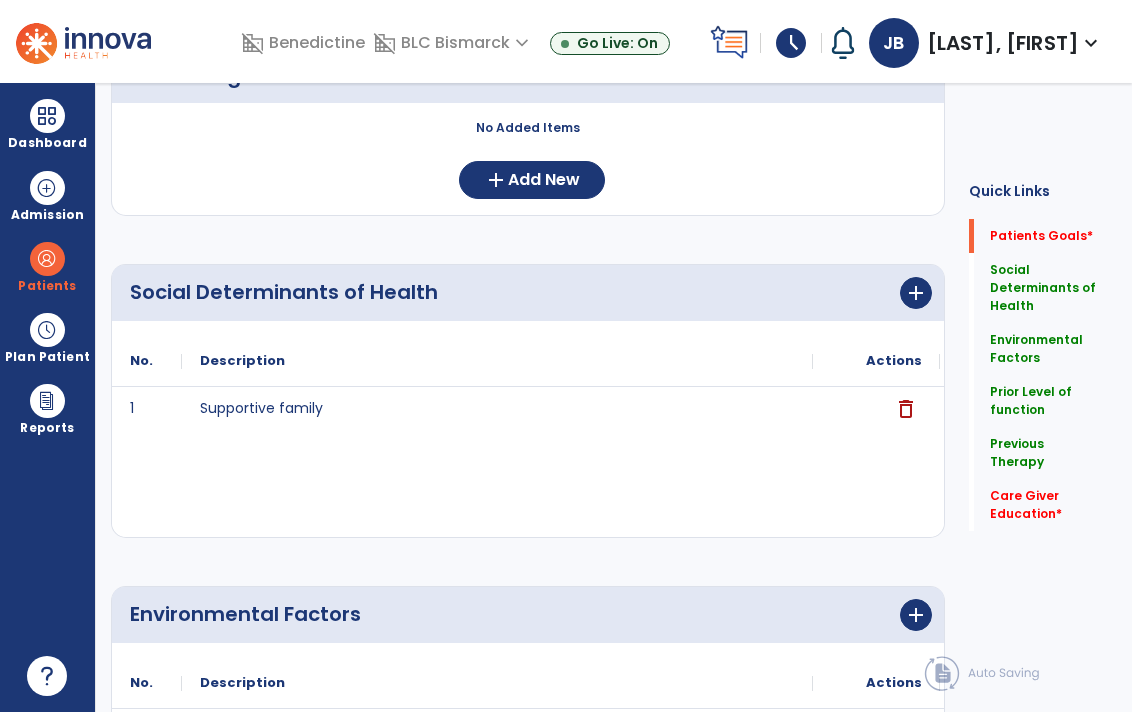 scroll, scrollTop: 0, scrollLeft: 0, axis: both 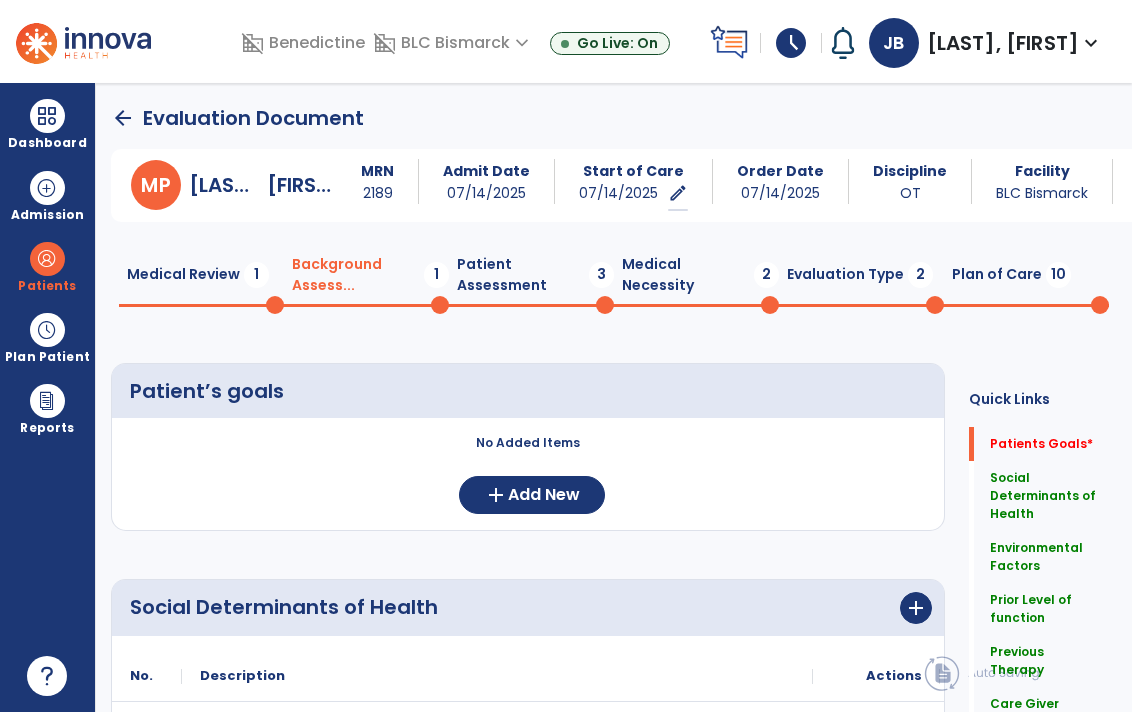 type on "**********" 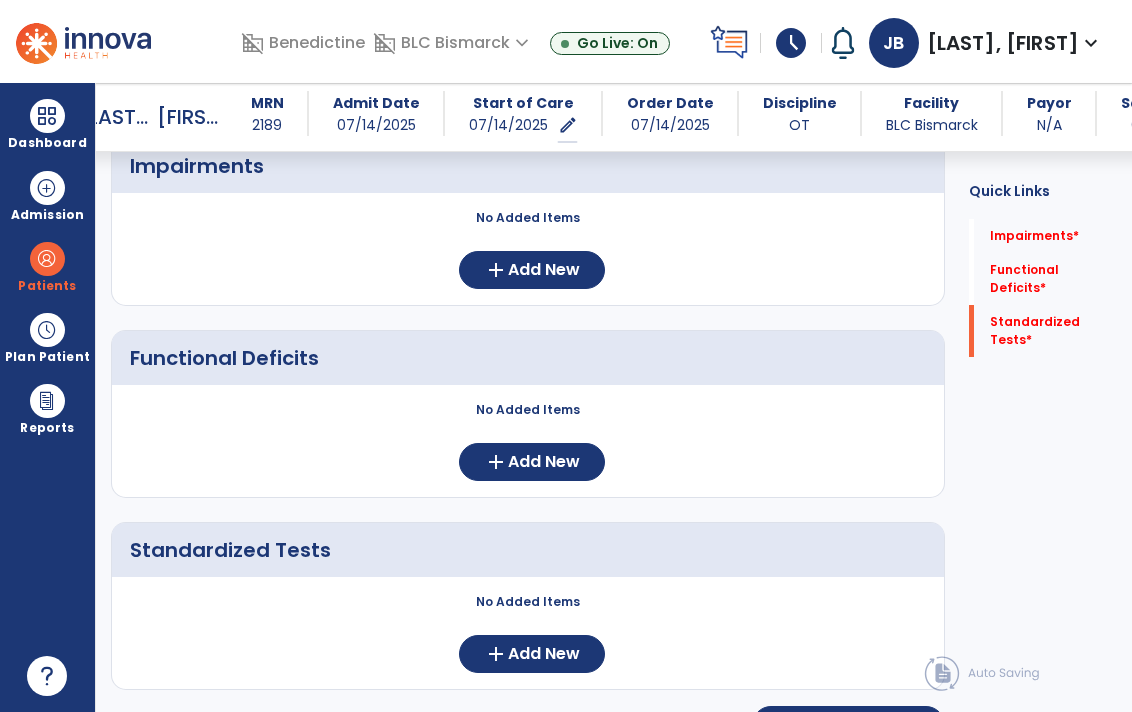 scroll, scrollTop: 215, scrollLeft: 0, axis: vertical 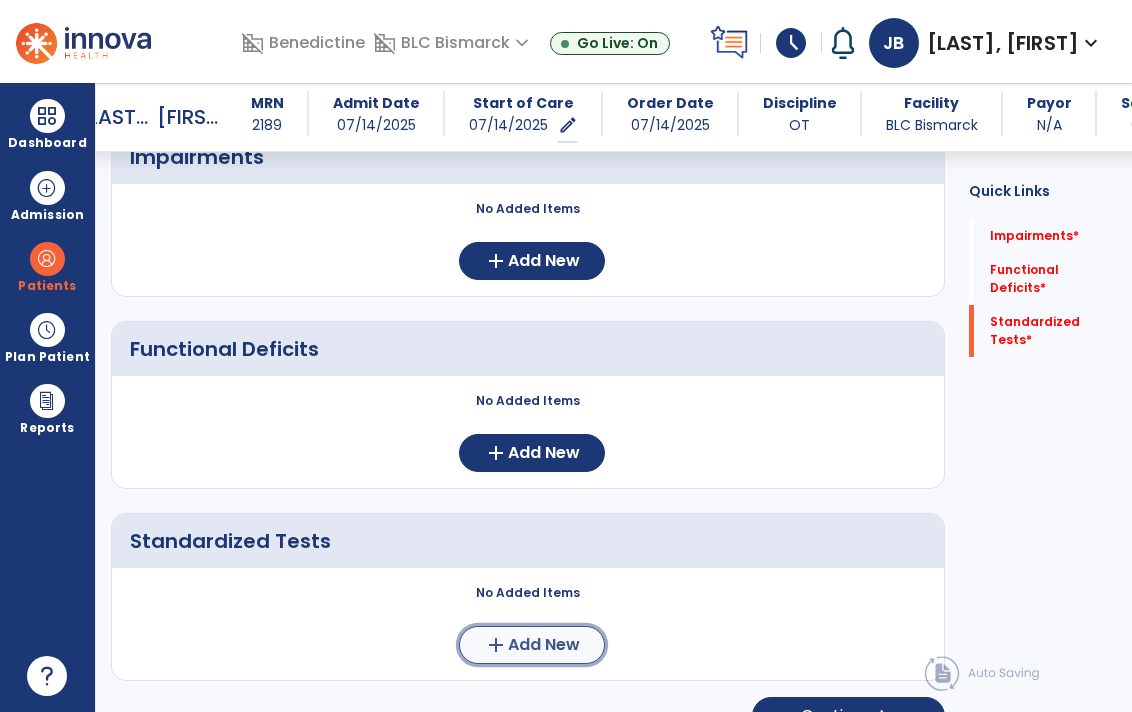 click on "Add New" 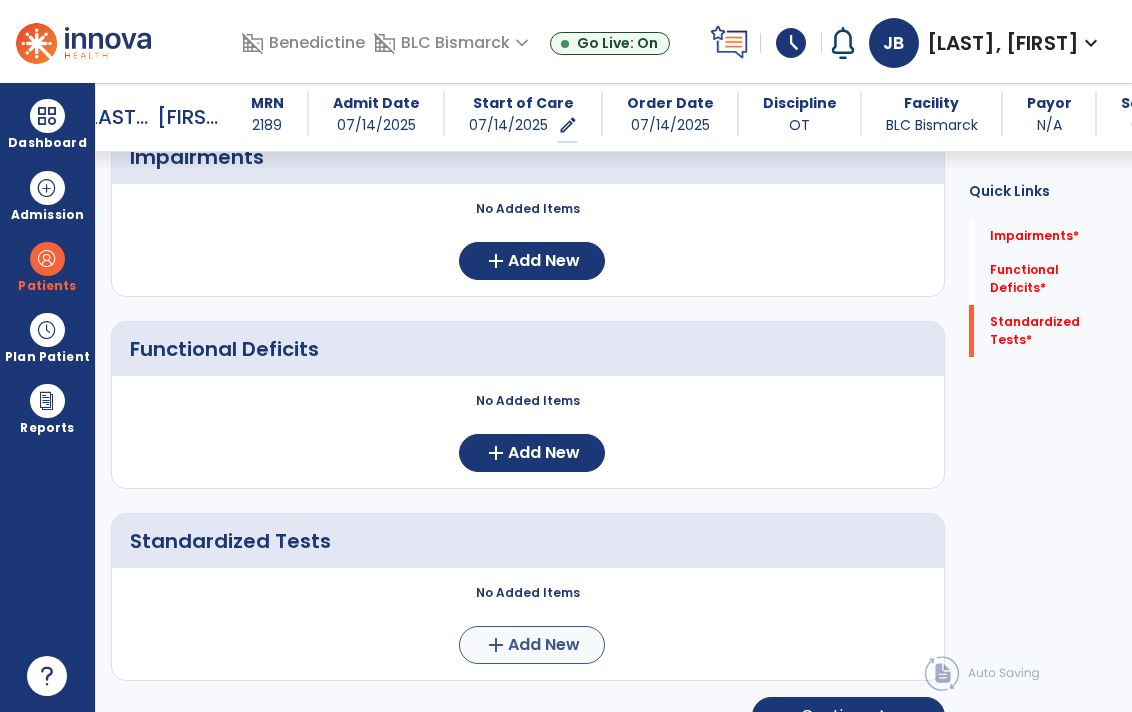 scroll, scrollTop: 0, scrollLeft: 0, axis: both 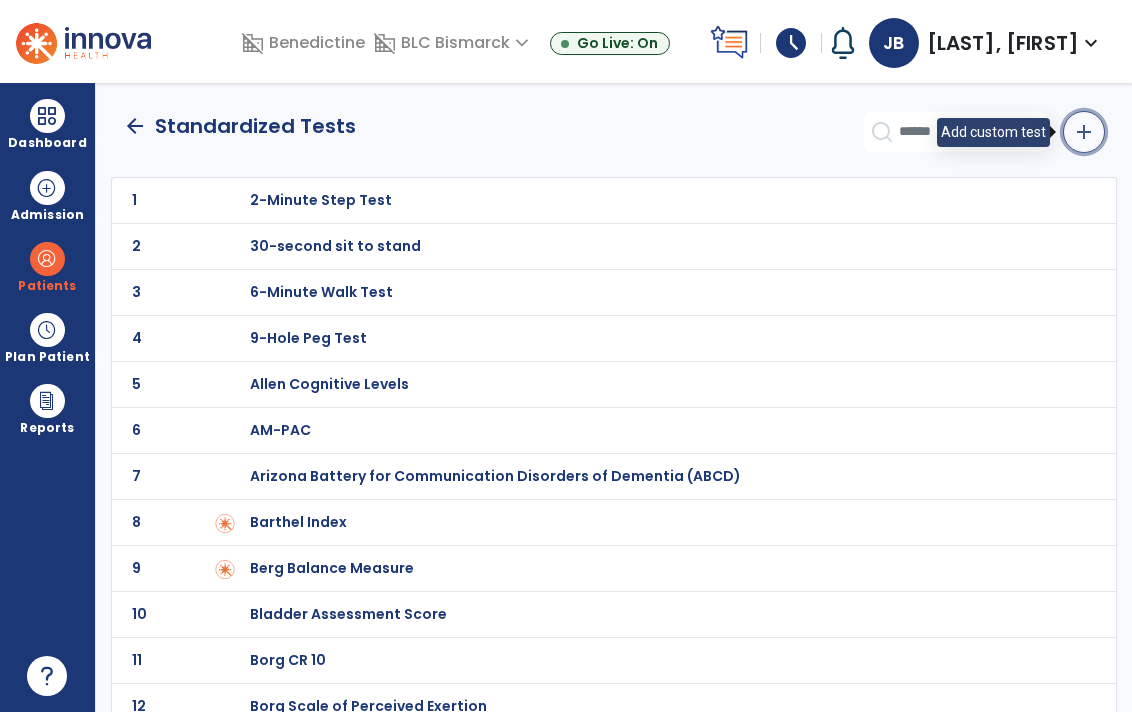 click on "add" 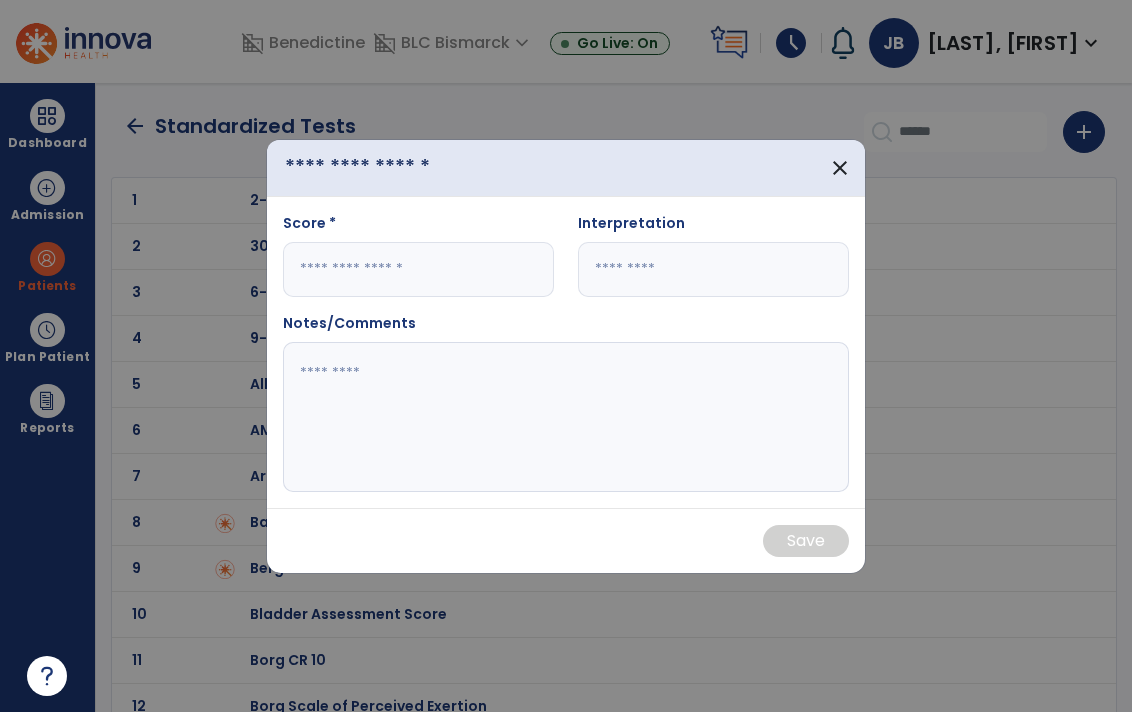 click at bounding box center (368, 168) 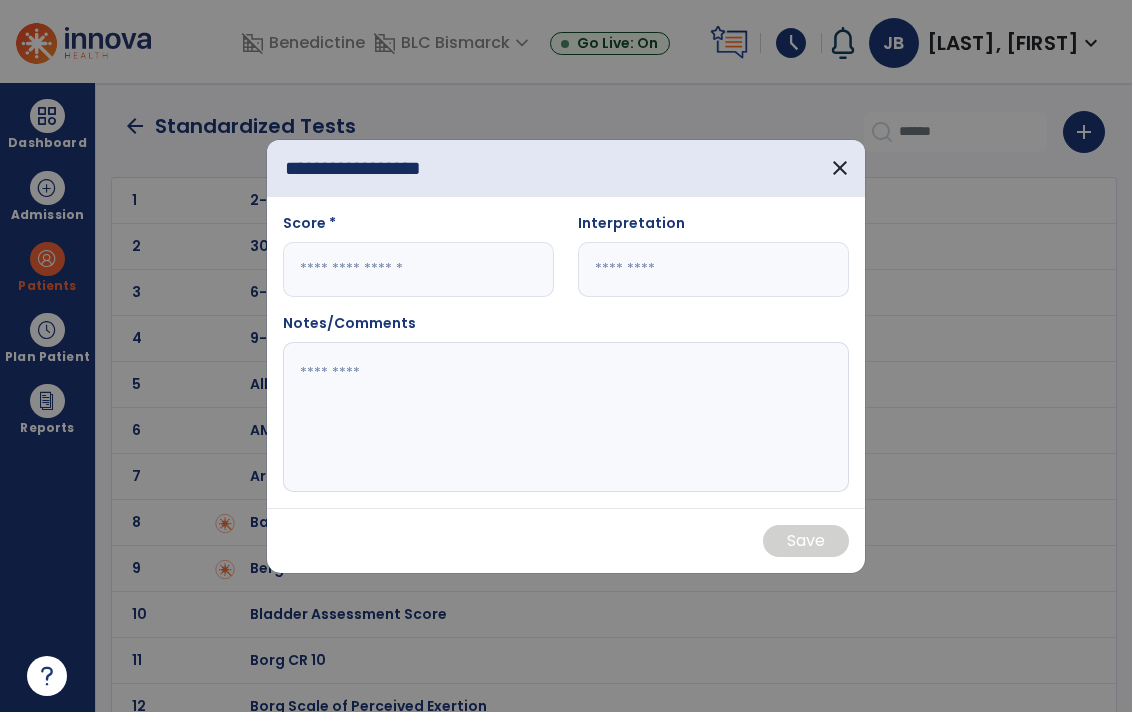 scroll, scrollTop: 0, scrollLeft: 22, axis: horizontal 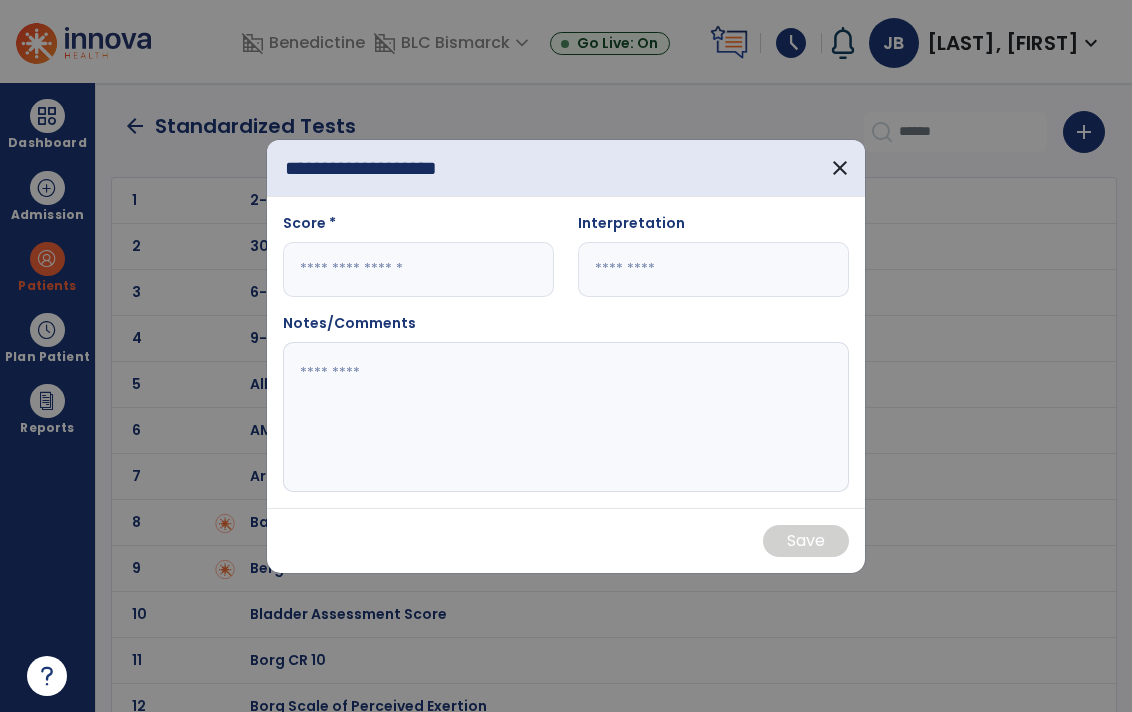 type on "**********" 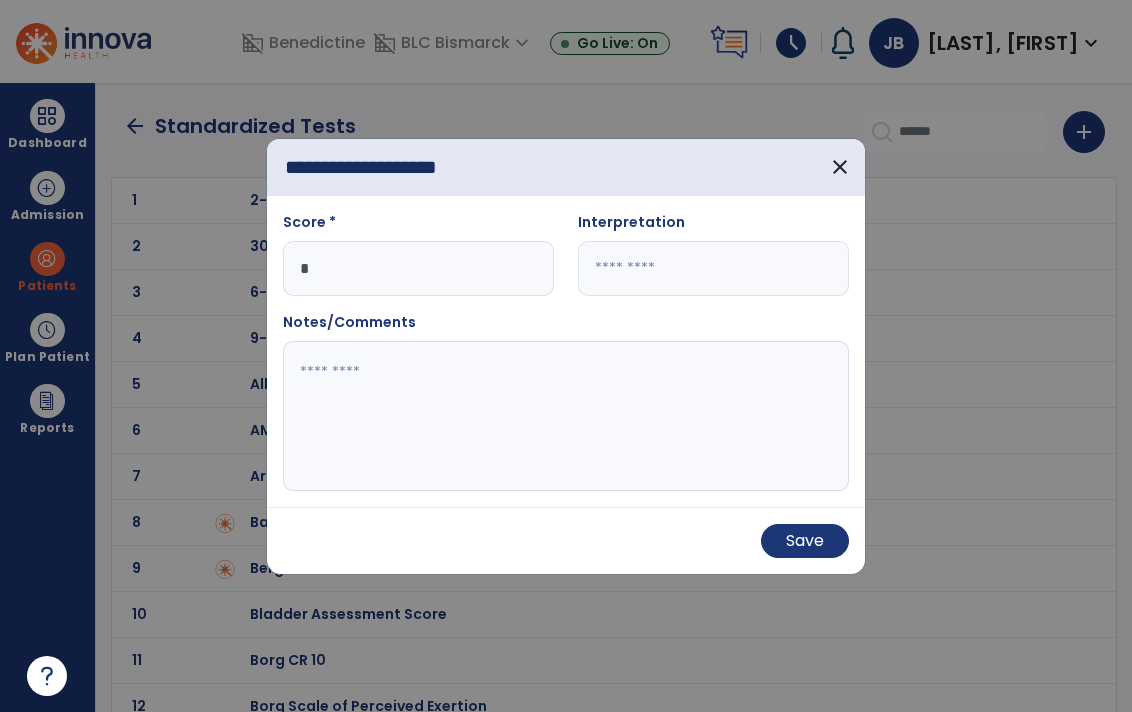 type on "*" 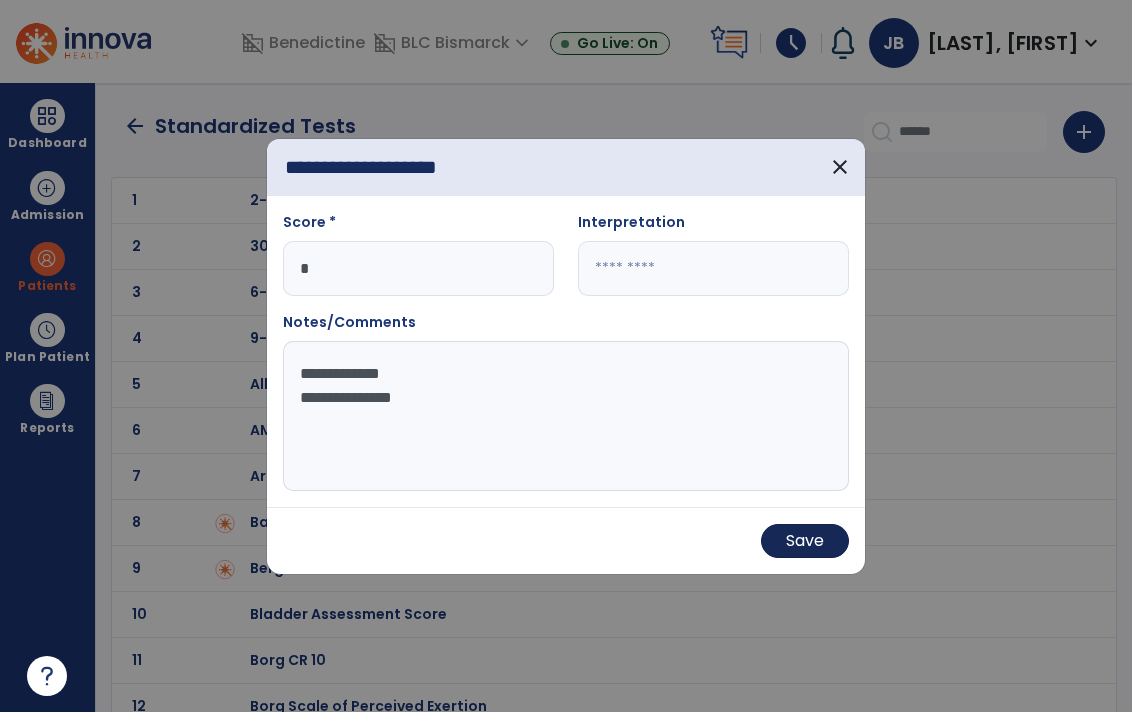 type on "**********" 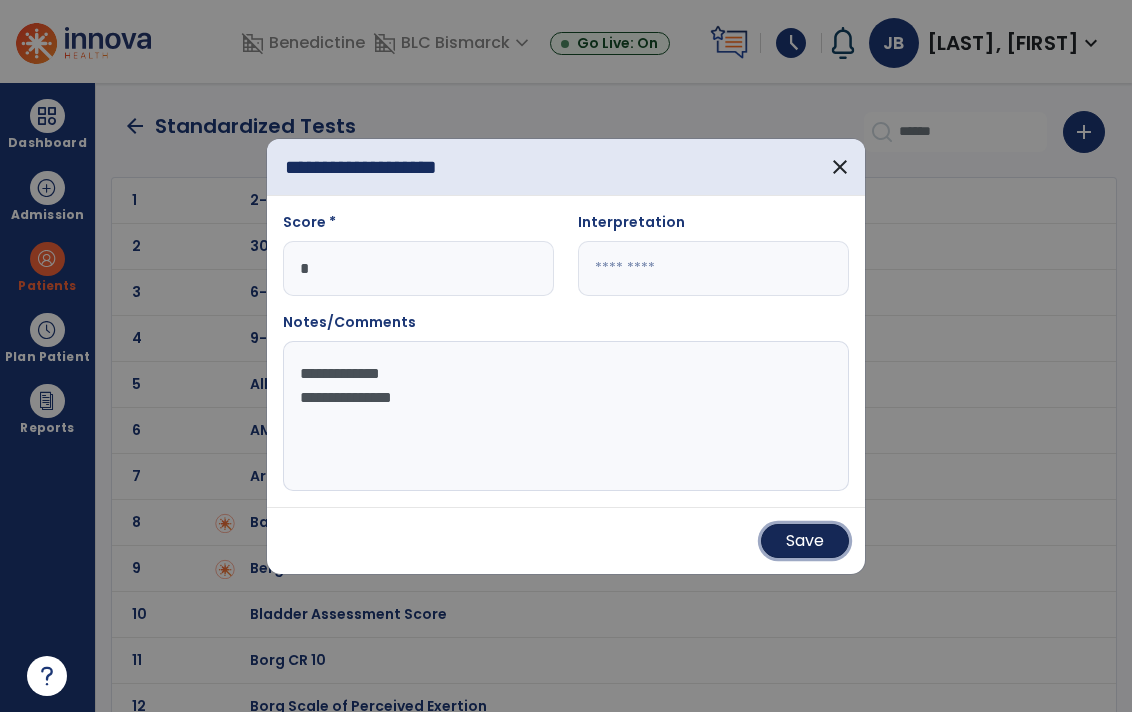 click on "Save" at bounding box center [805, 541] 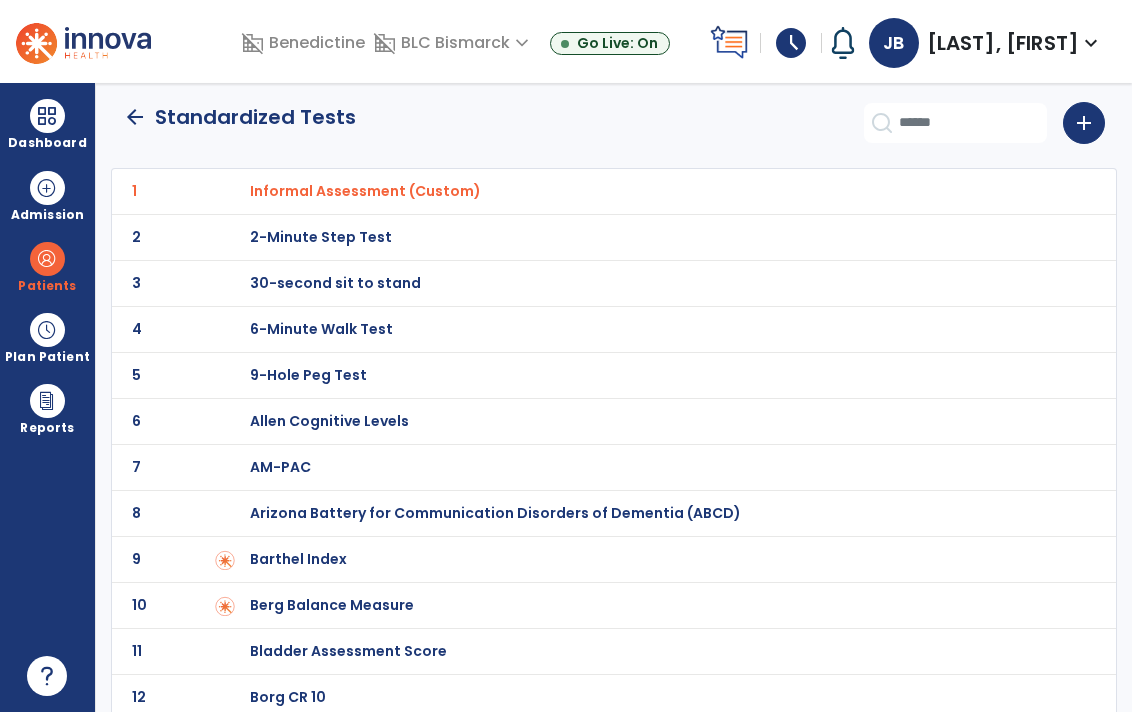 scroll, scrollTop: 0, scrollLeft: 0, axis: both 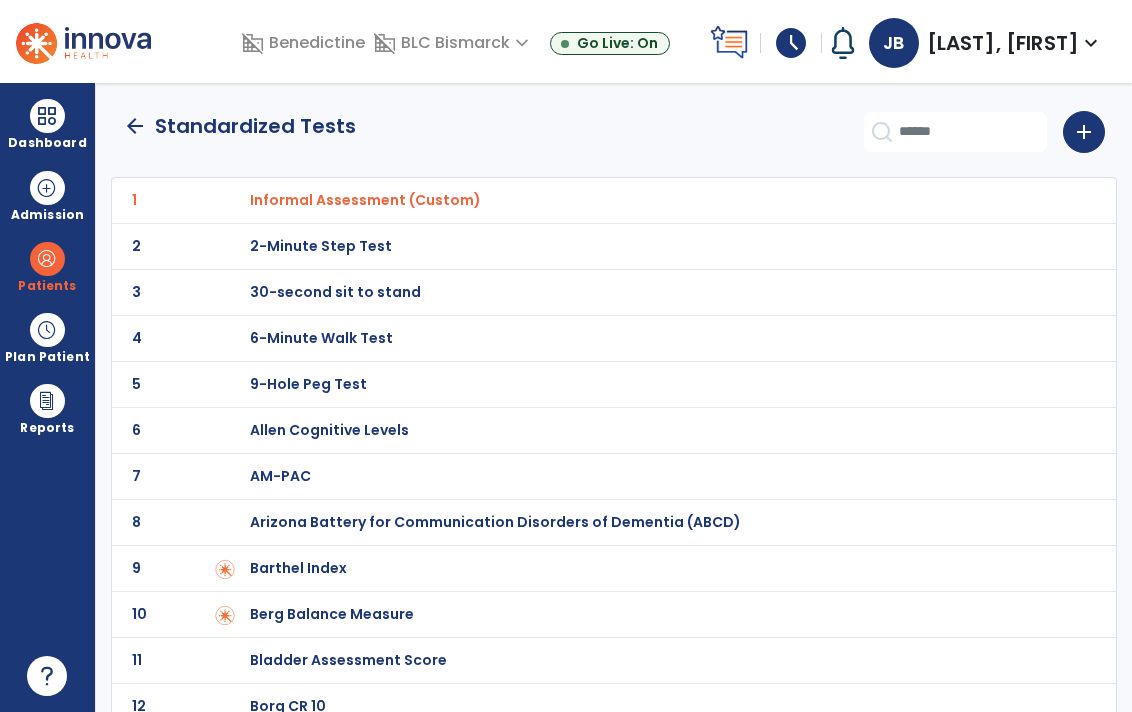 click on "arrow_back" 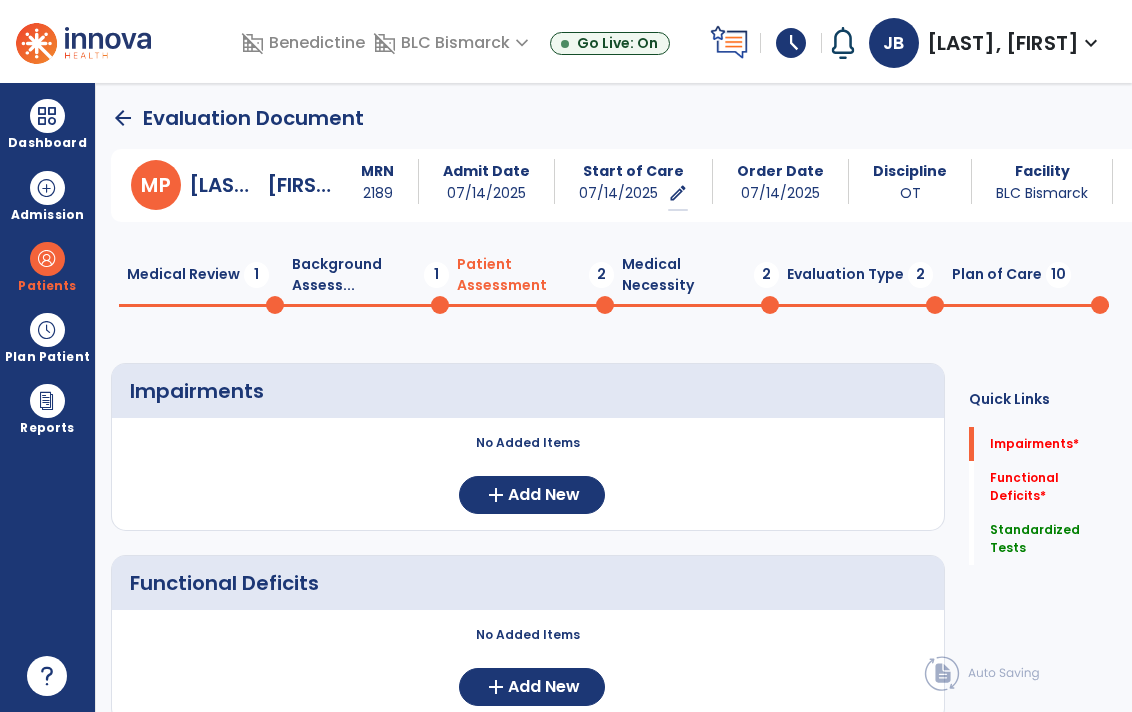 scroll, scrollTop: 20, scrollLeft: 0, axis: vertical 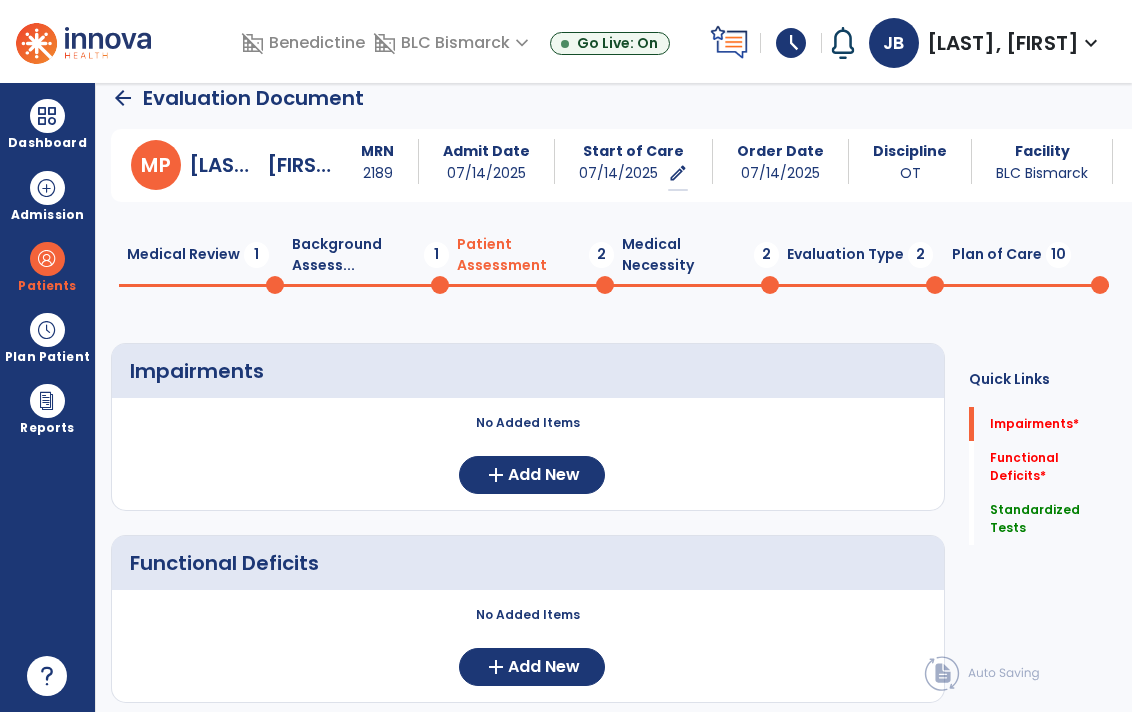 click on "Evaluation Type  2" 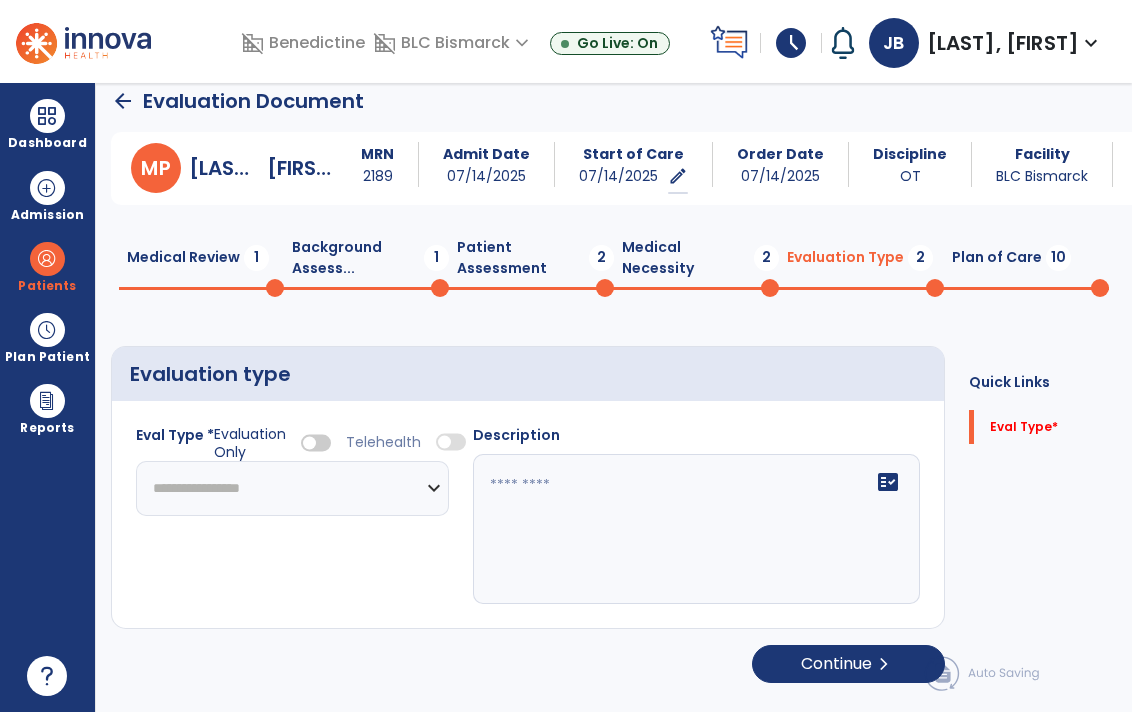 scroll, scrollTop: 17, scrollLeft: 0, axis: vertical 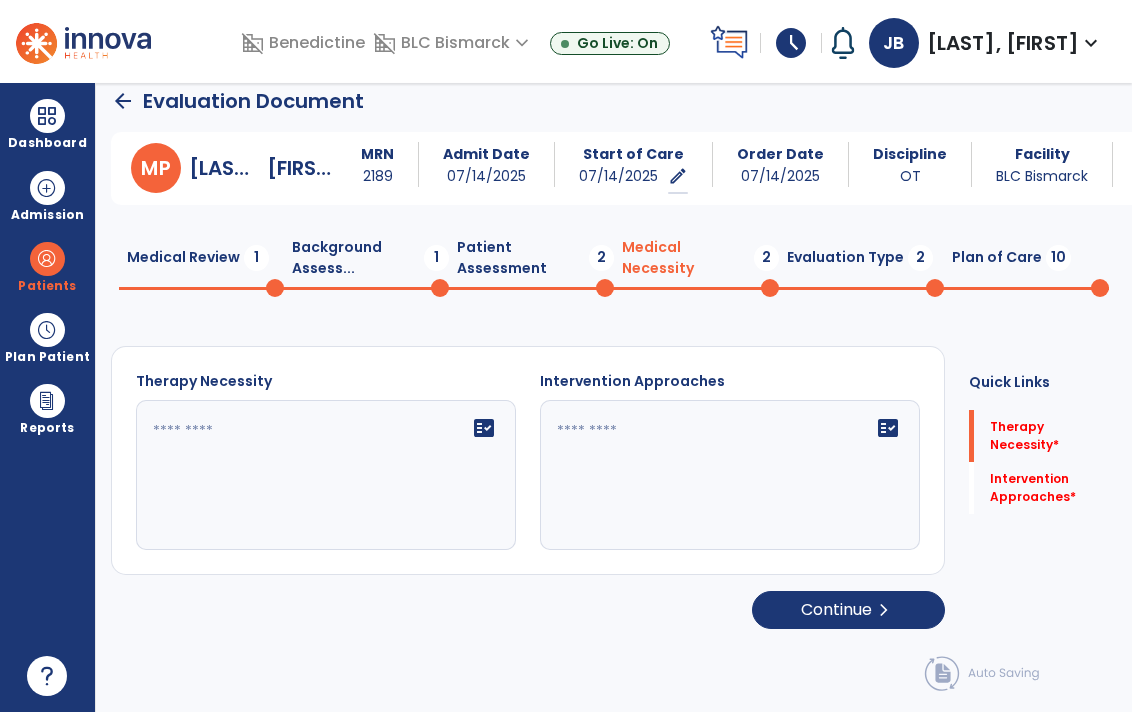 click on "Patient Assessment  2" 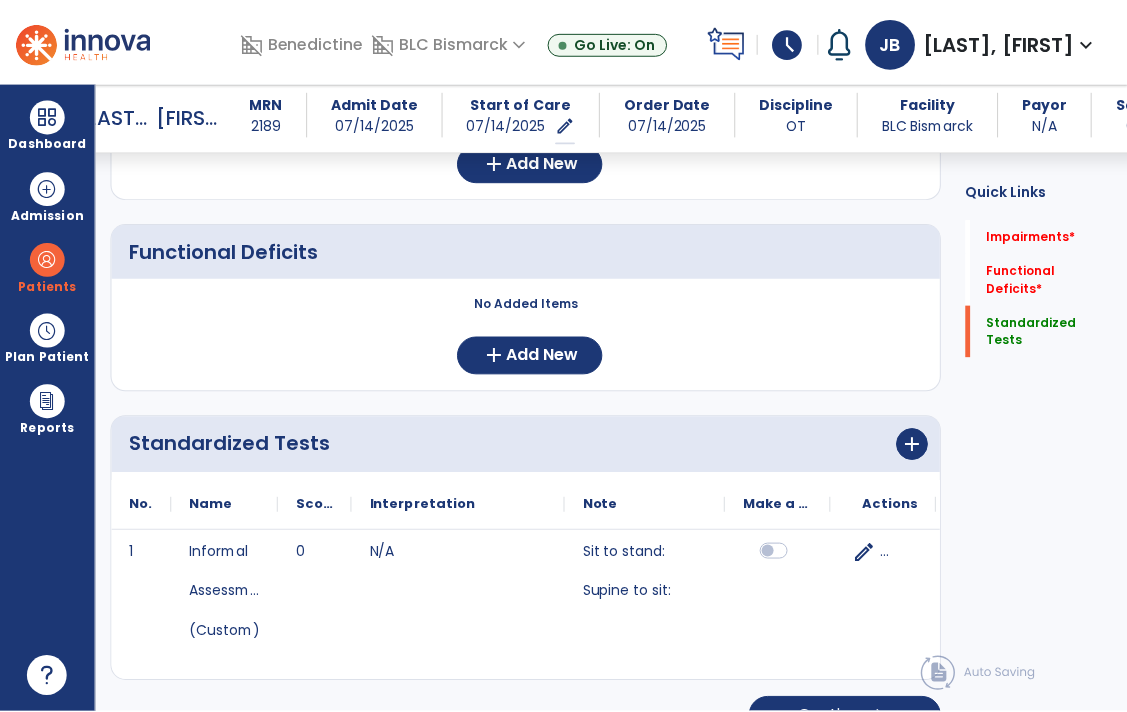 scroll, scrollTop: 352, scrollLeft: 0, axis: vertical 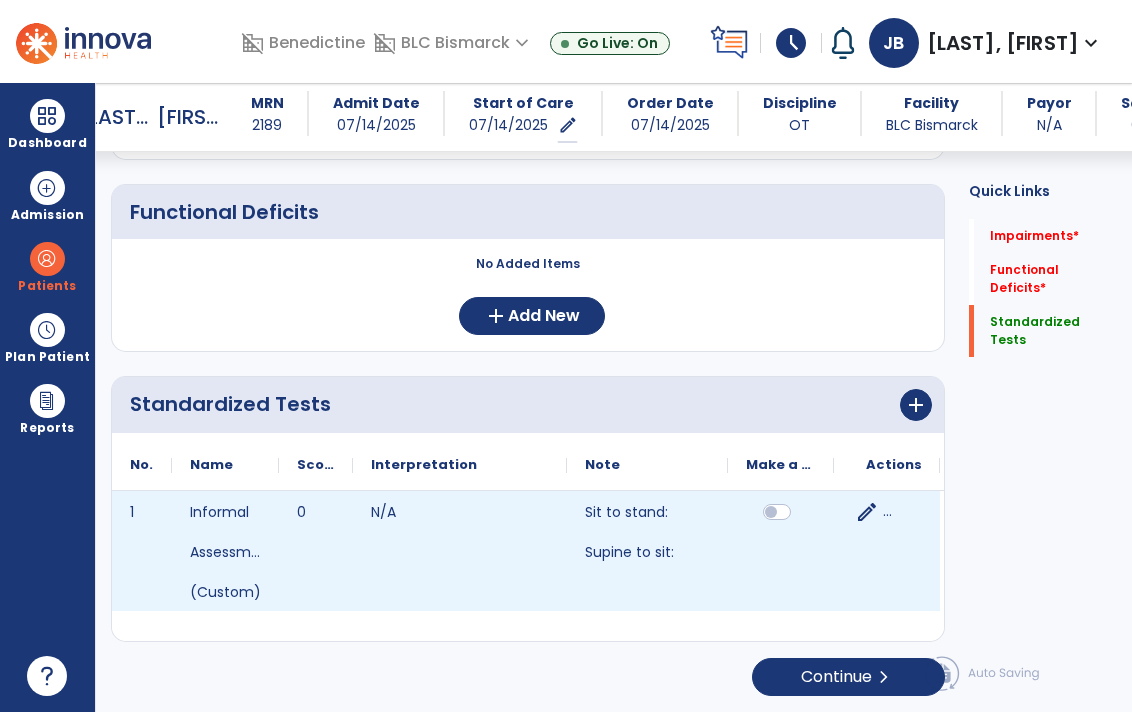 click on "edit" 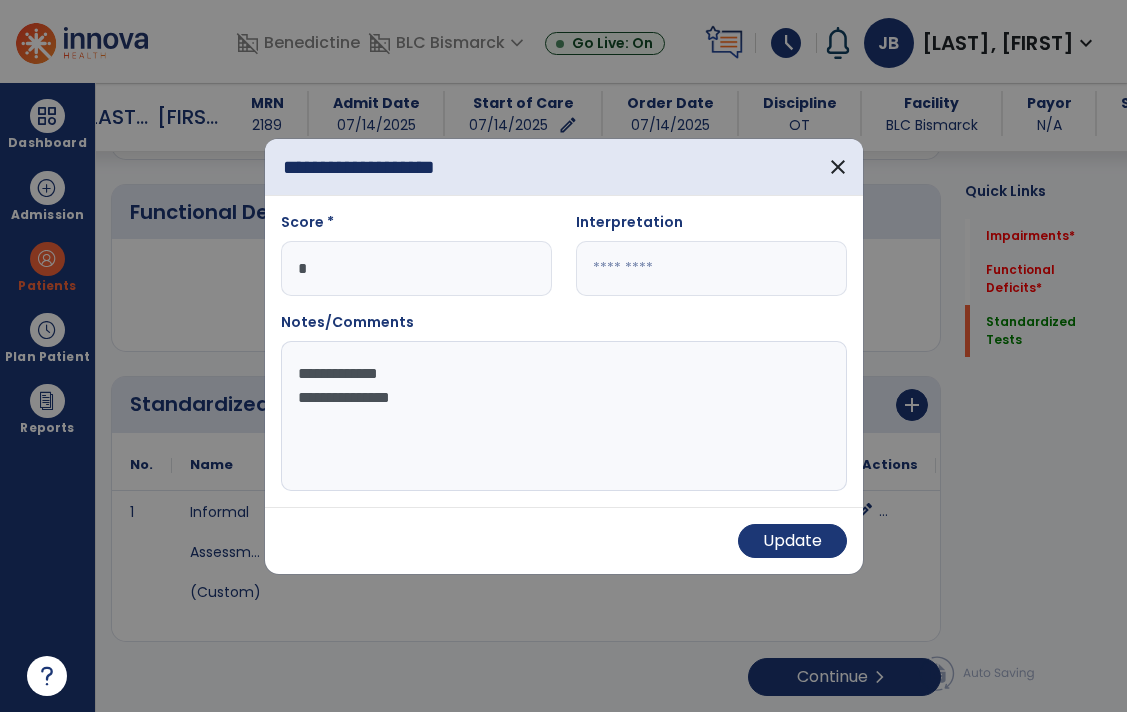 click on "**********" at bounding box center [564, 416] 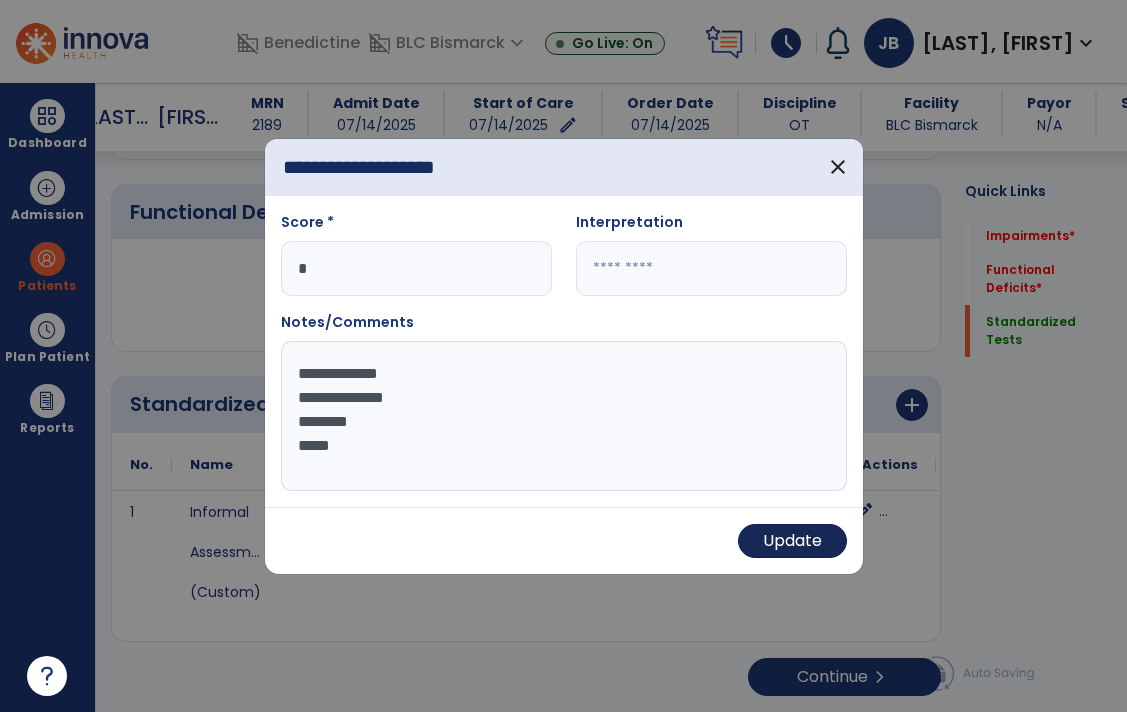 type on "**********" 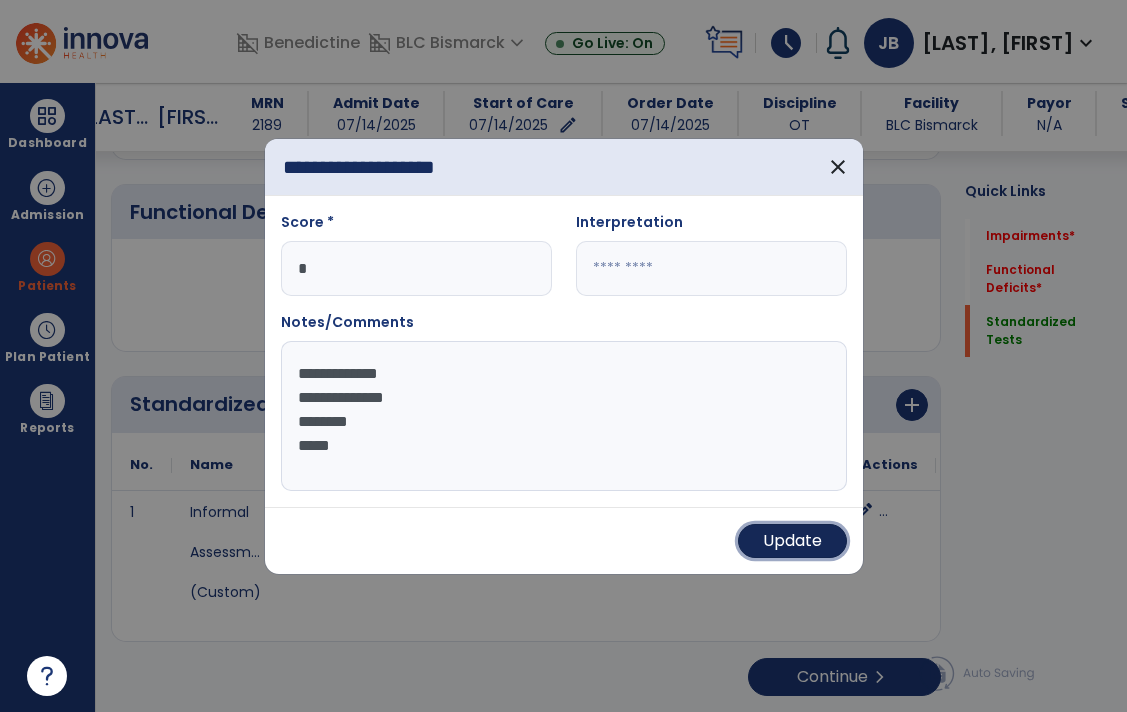 click on "Update" at bounding box center [792, 541] 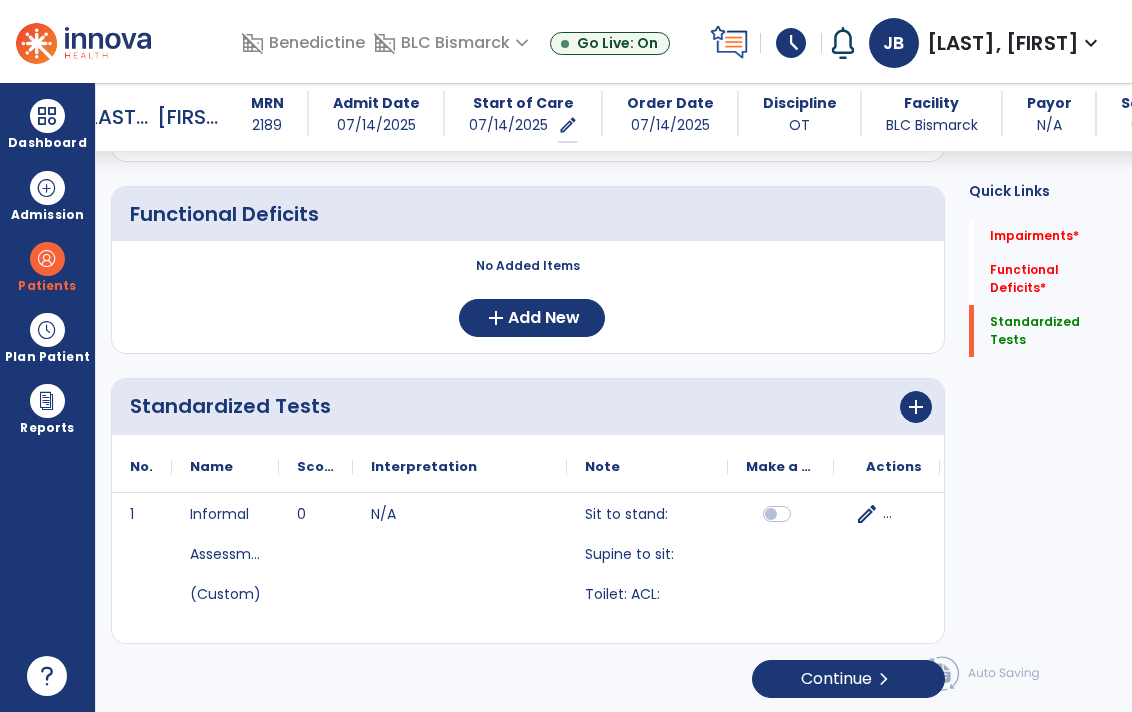 scroll, scrollTop: 352, scrollLeft: 0, axis: vertical 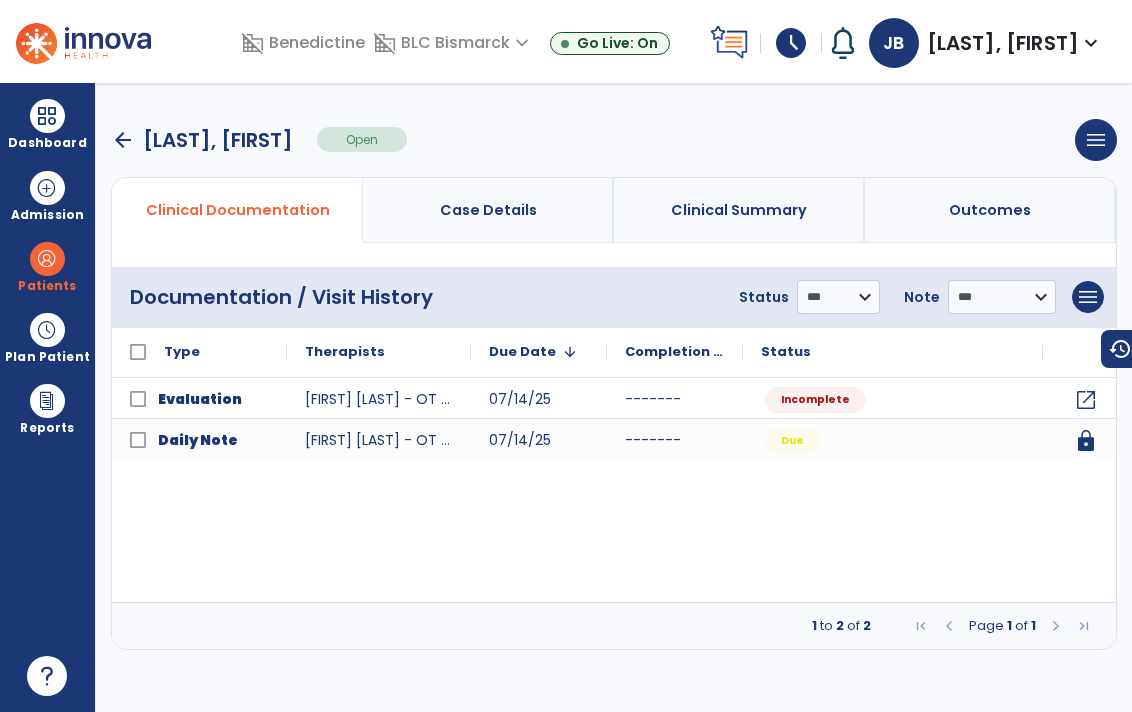 click on "arrow_back" at bounding box center (123, 140) 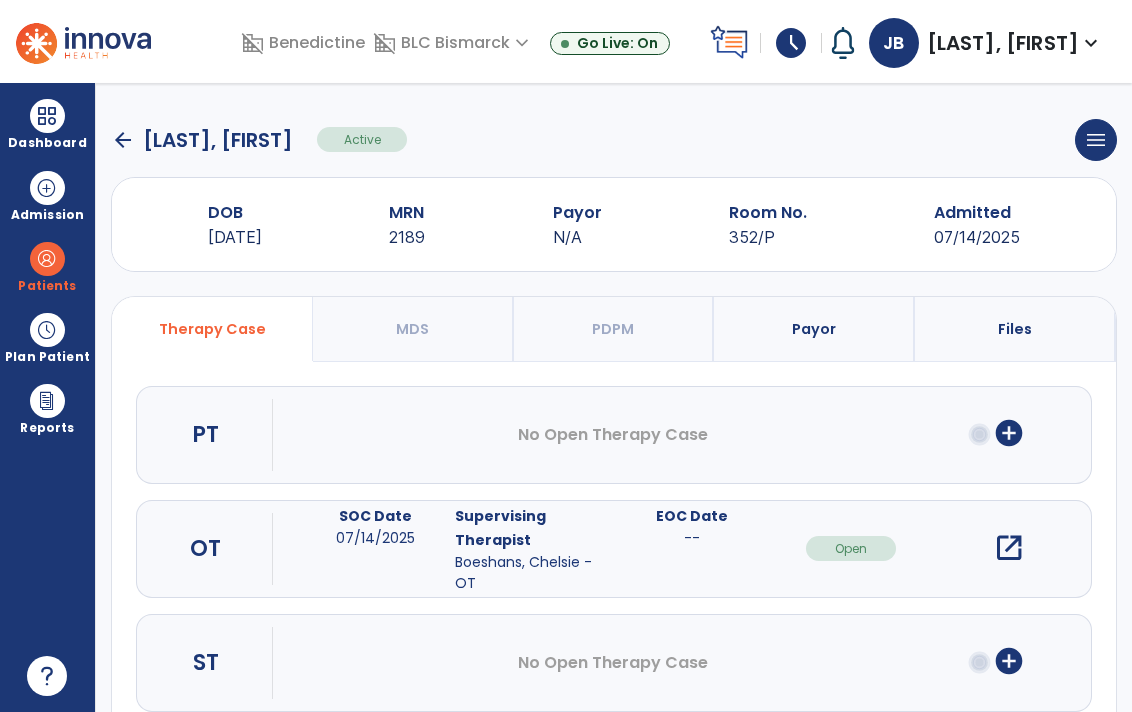click on "arrow_back" 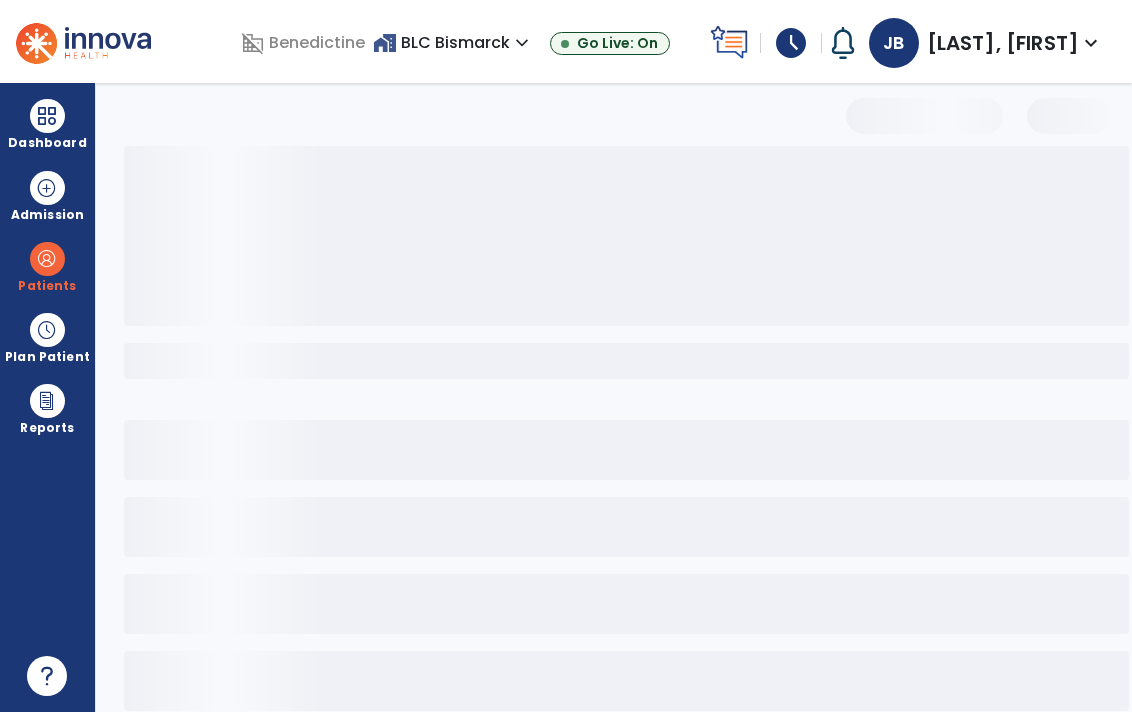 select on "***" 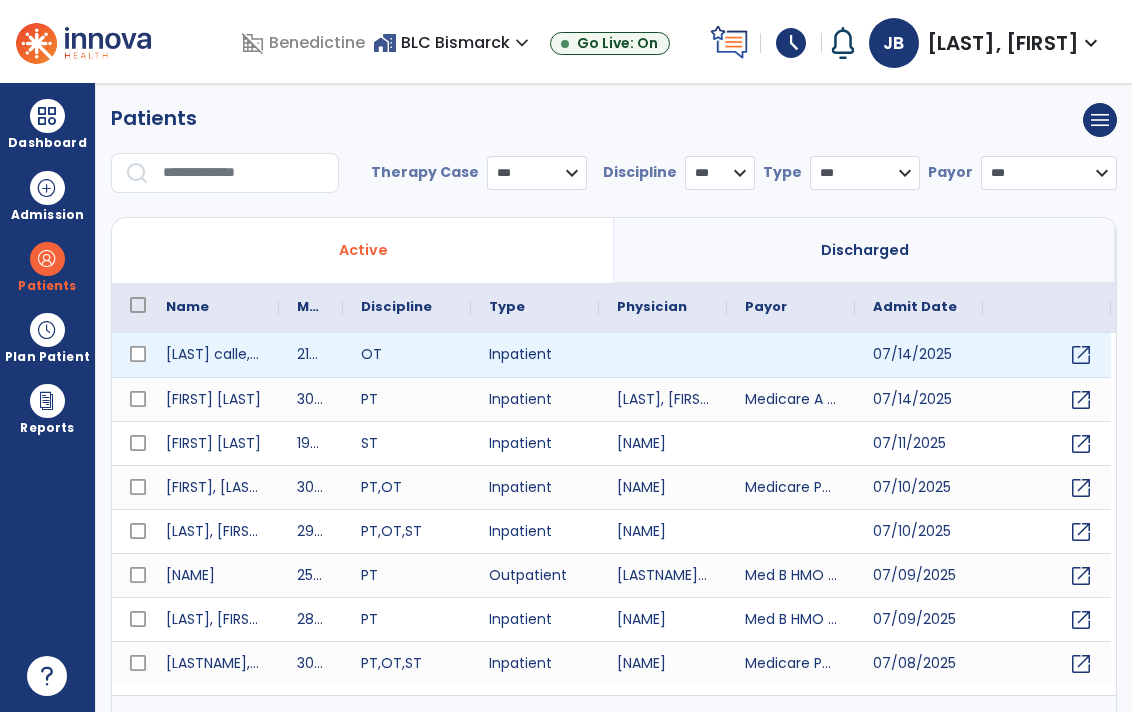 click at bounding box center (663, 355) 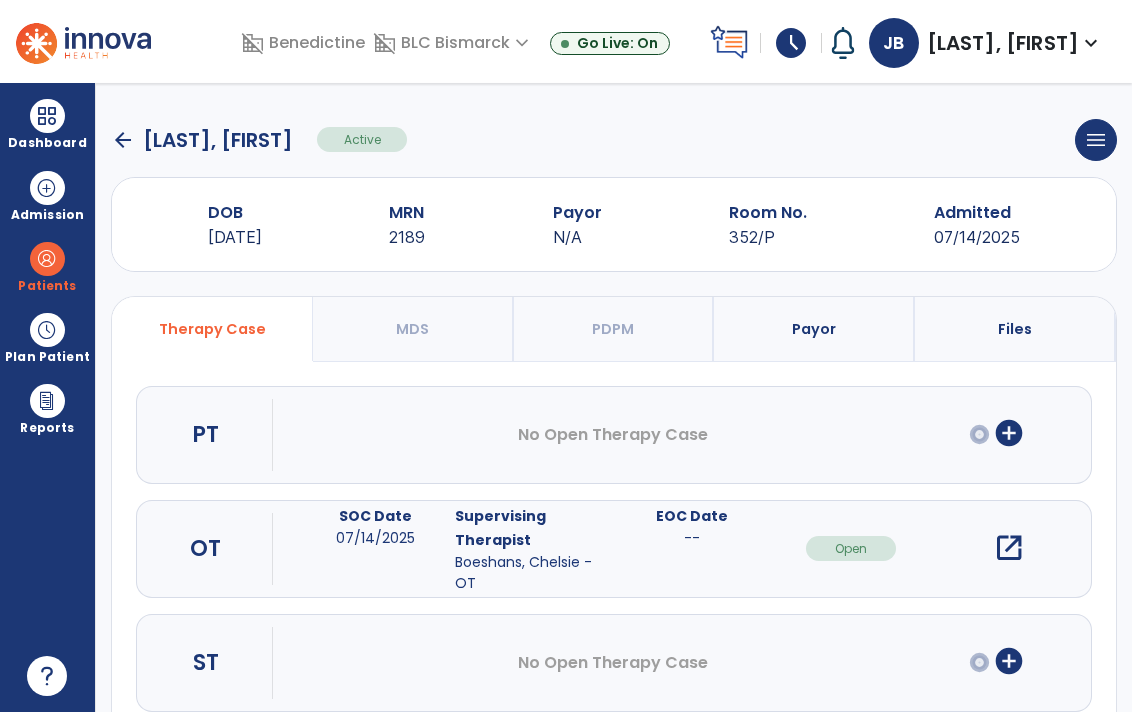 scroll, scrollTop: 49, scrollLeft: 0, axis: vertical 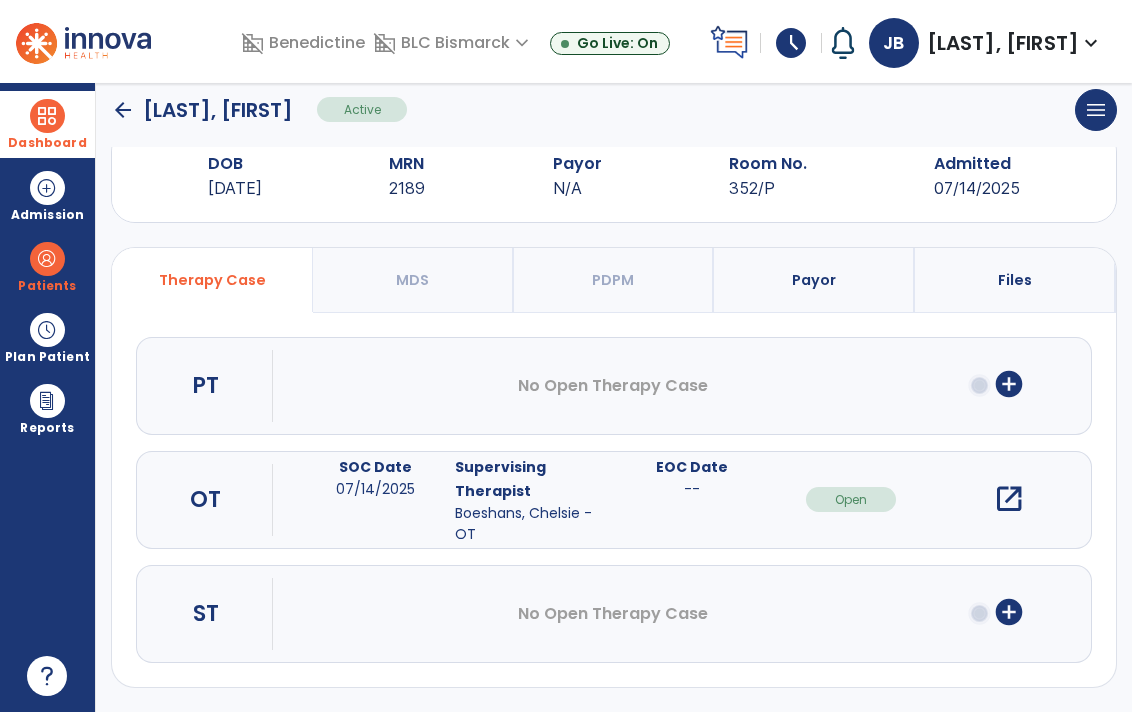 click on "Dashboard" at bounding box center [47, 124] 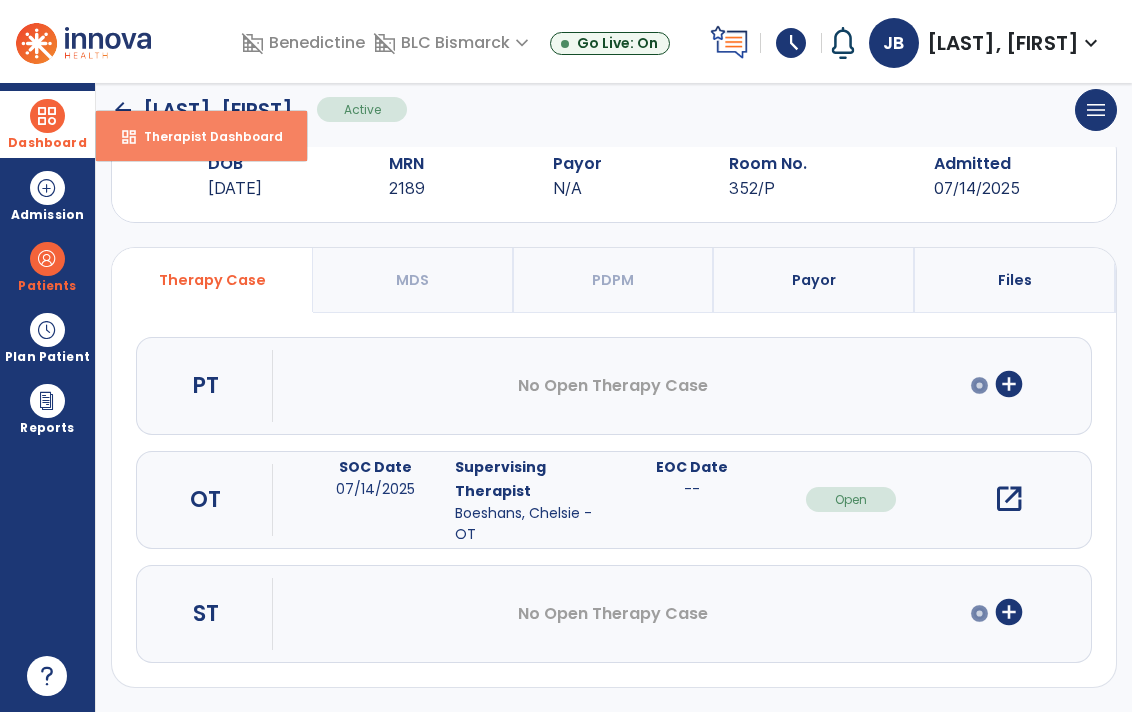 click on "dashboard  Therapist Dashboard" at bounding box center (201, 136) 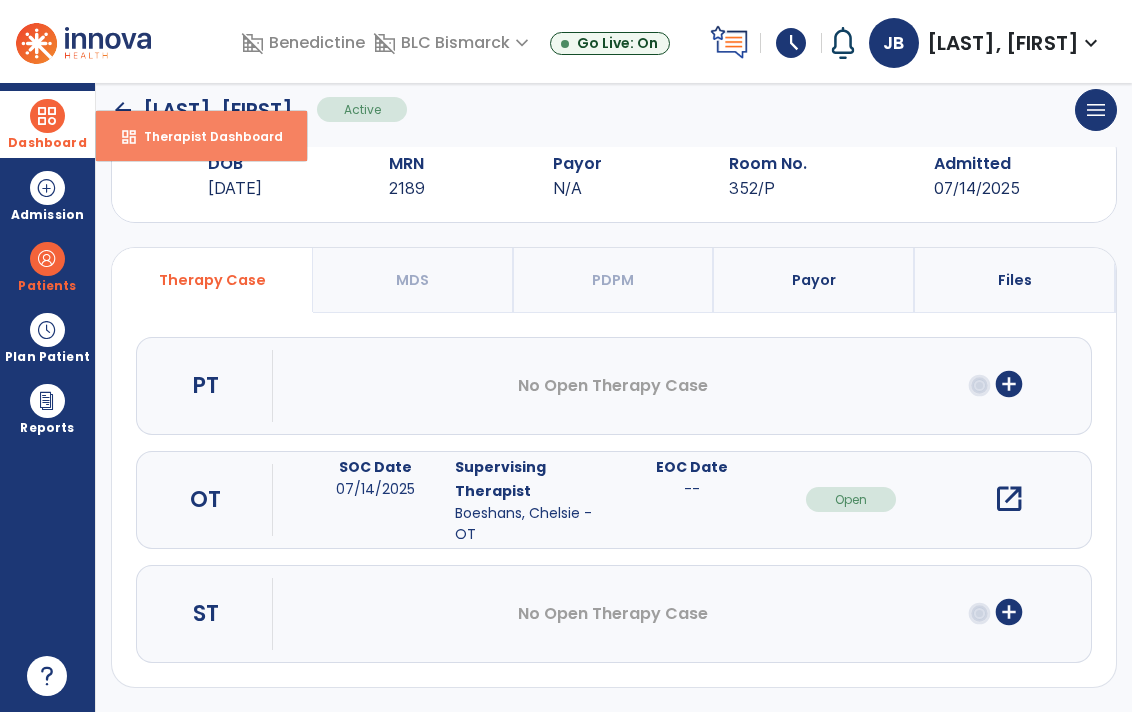 select on "****" 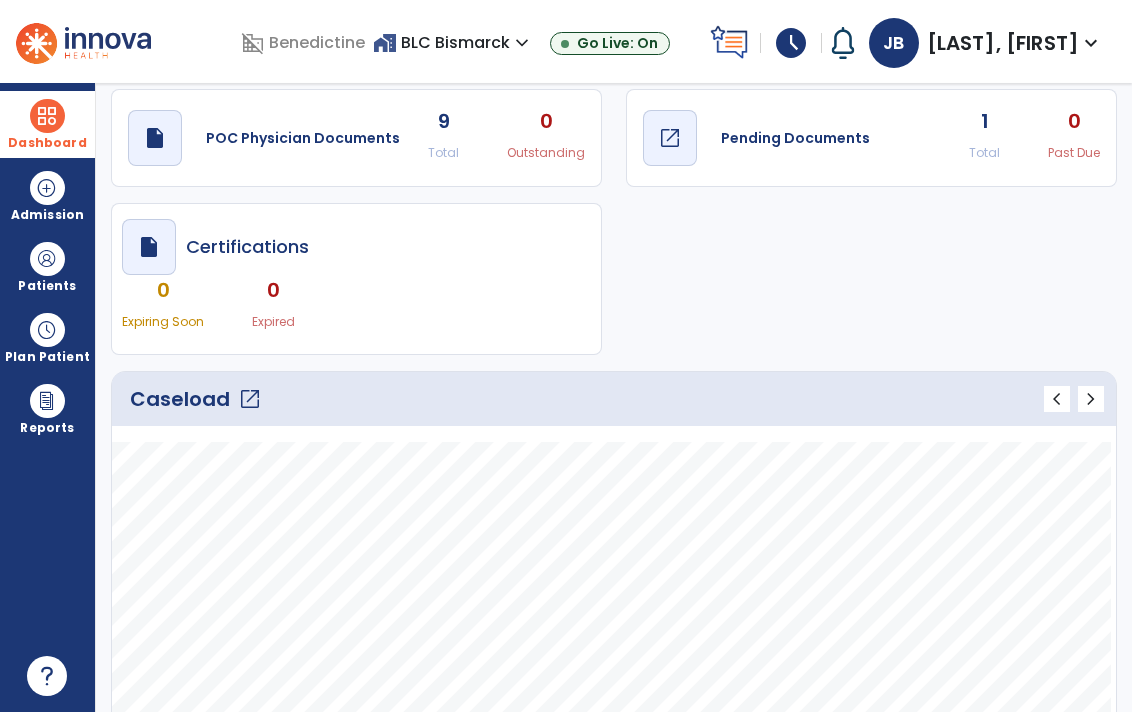 scroll, scrollTop: 0, scrollLeft: 0, axis: both 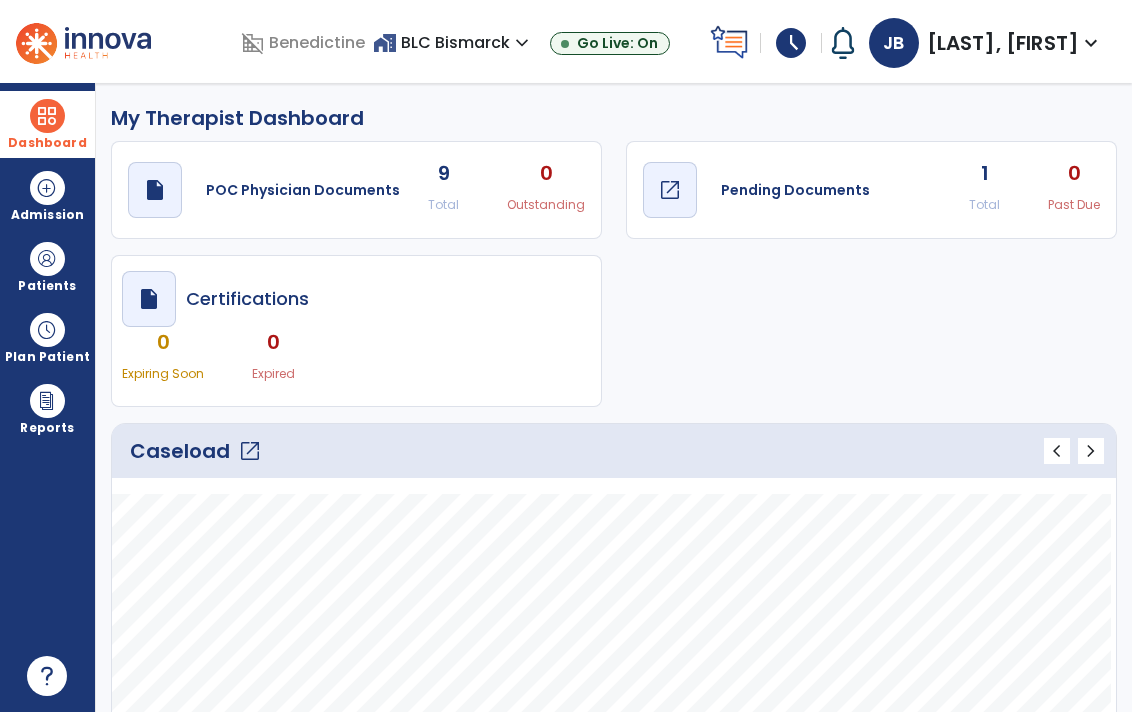 click on "open_in_new" 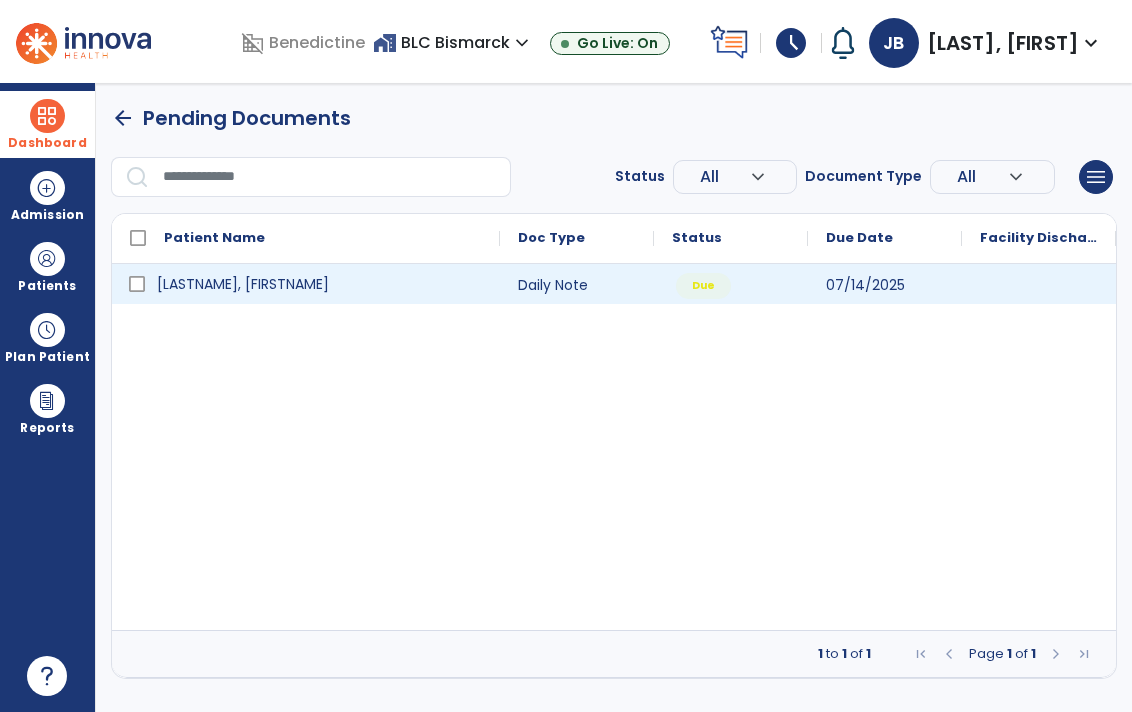 click on "[LASTNAME], [FIRSTNAME]" at bounding box center [320, 284] 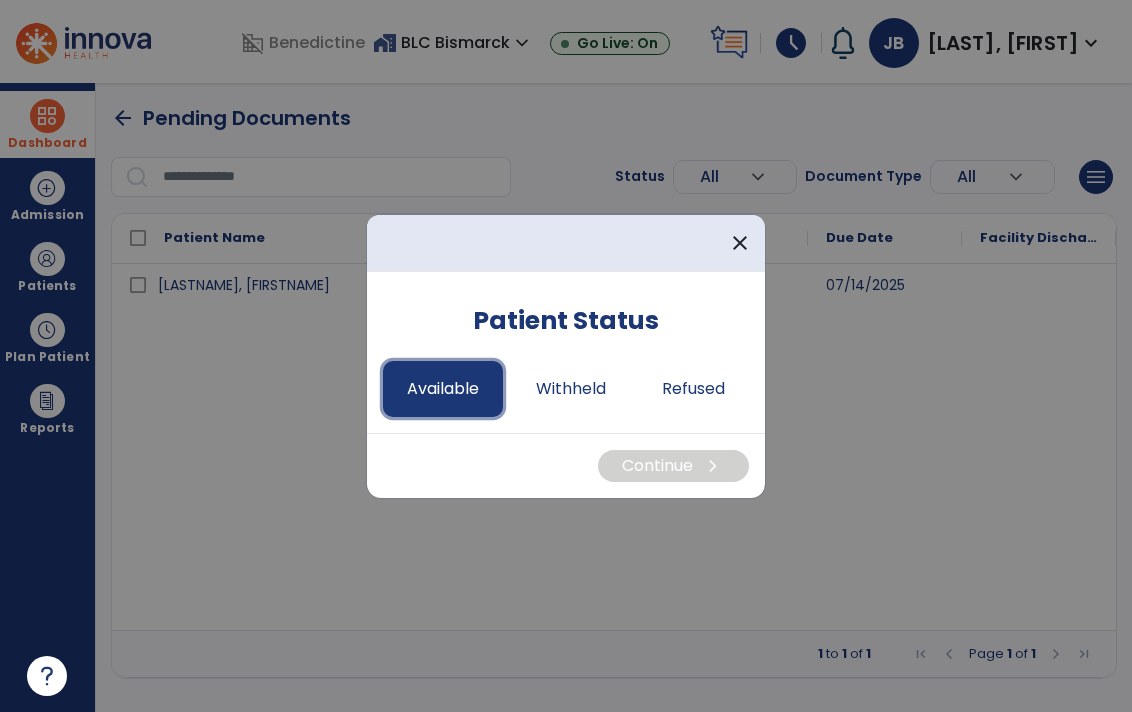 click on "Available" at bounding box center (443, 389) 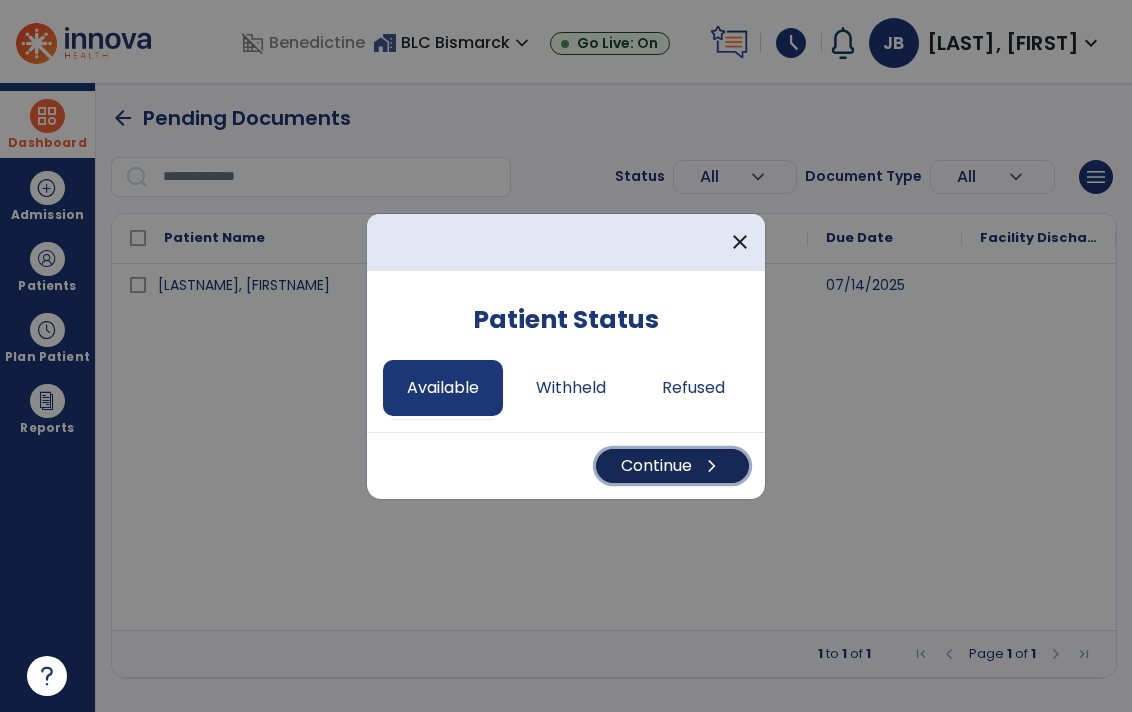 click on "Continue   chevron_right" at bounding box center (672, 466) 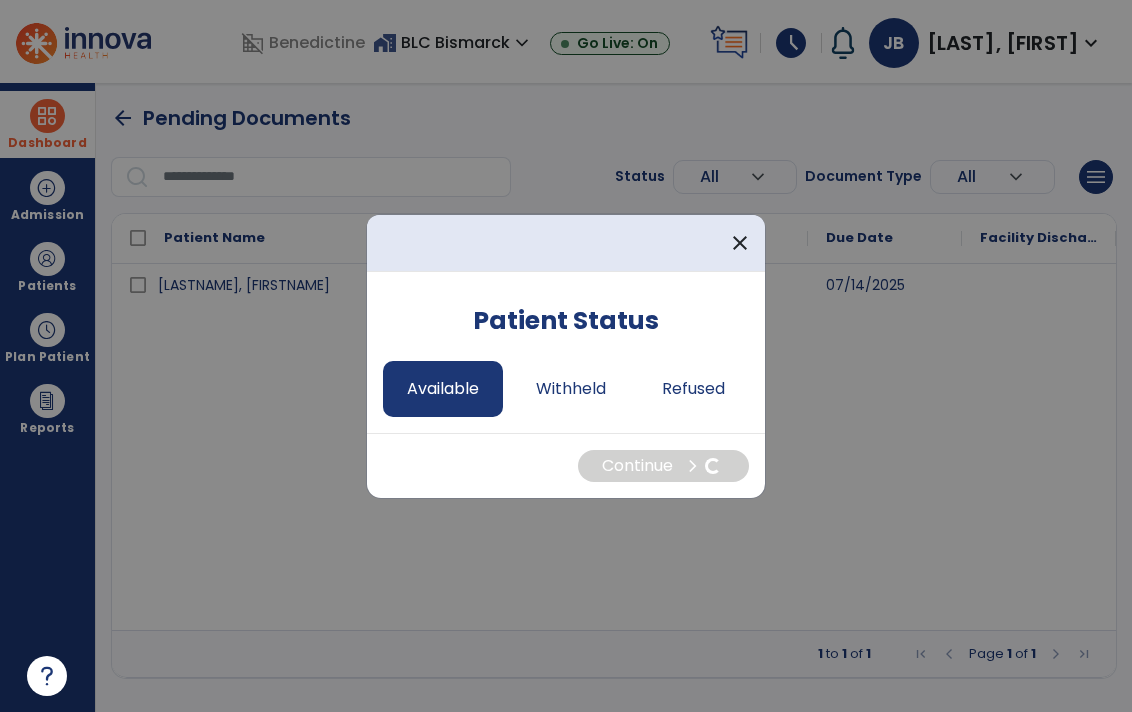 select on "*" 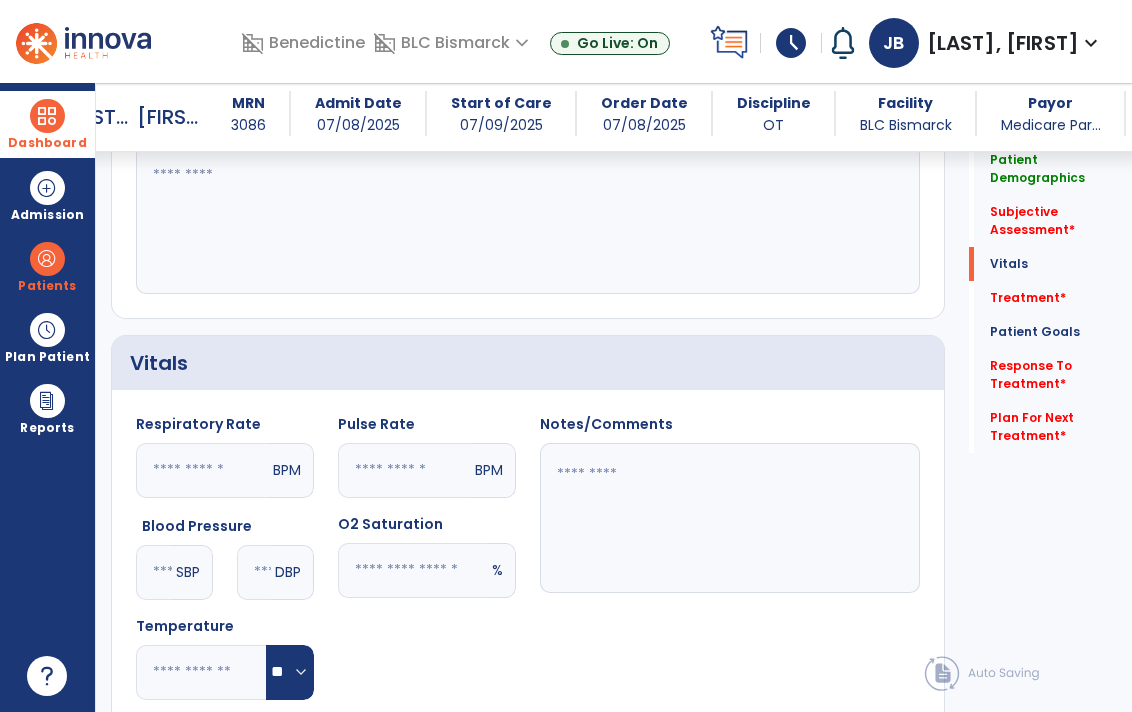 click 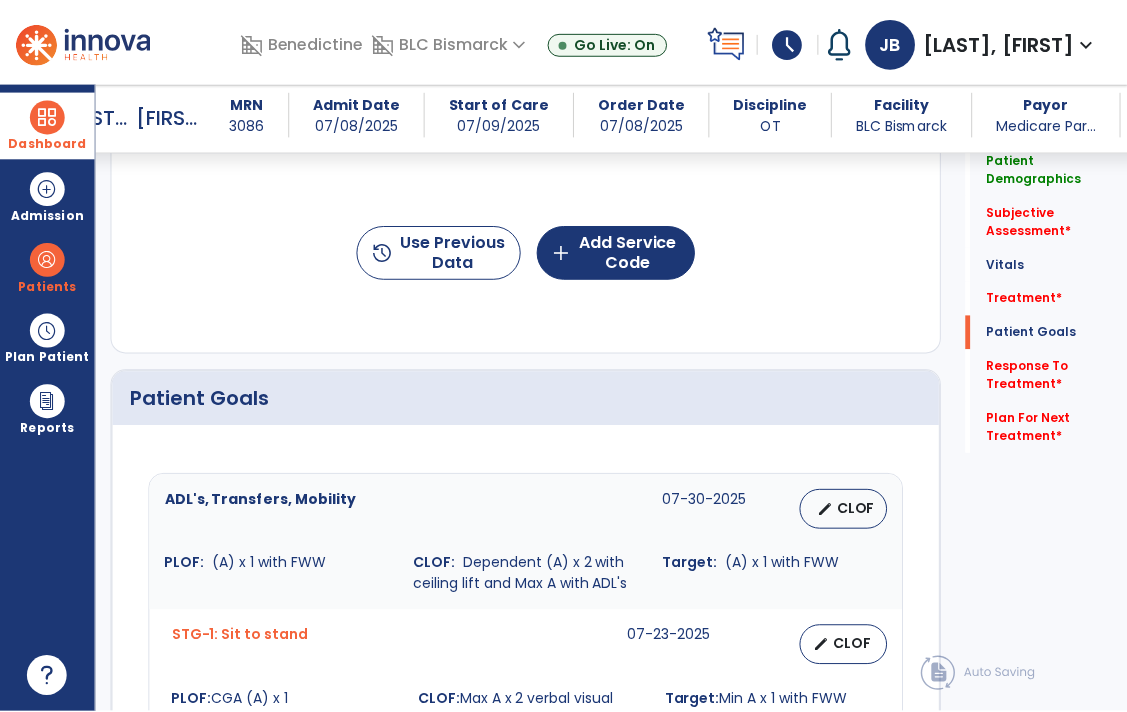 scroll, scrollTop: 1286, scrollLeft: 0, axis: vertical 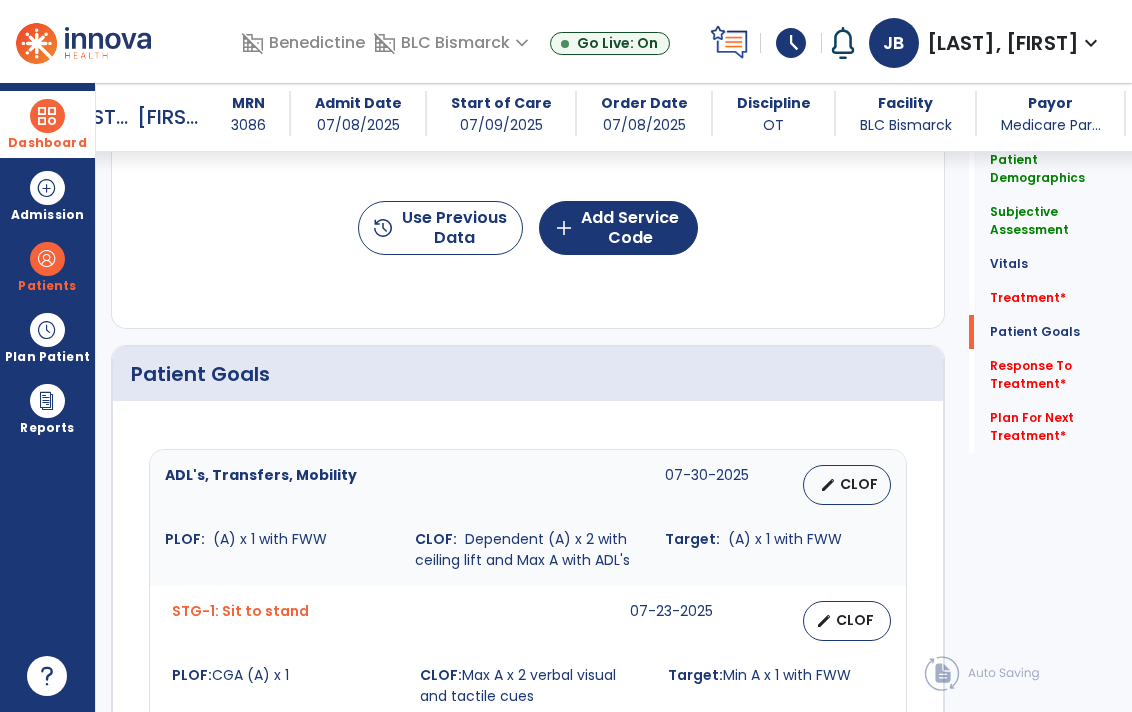 type on "**********" 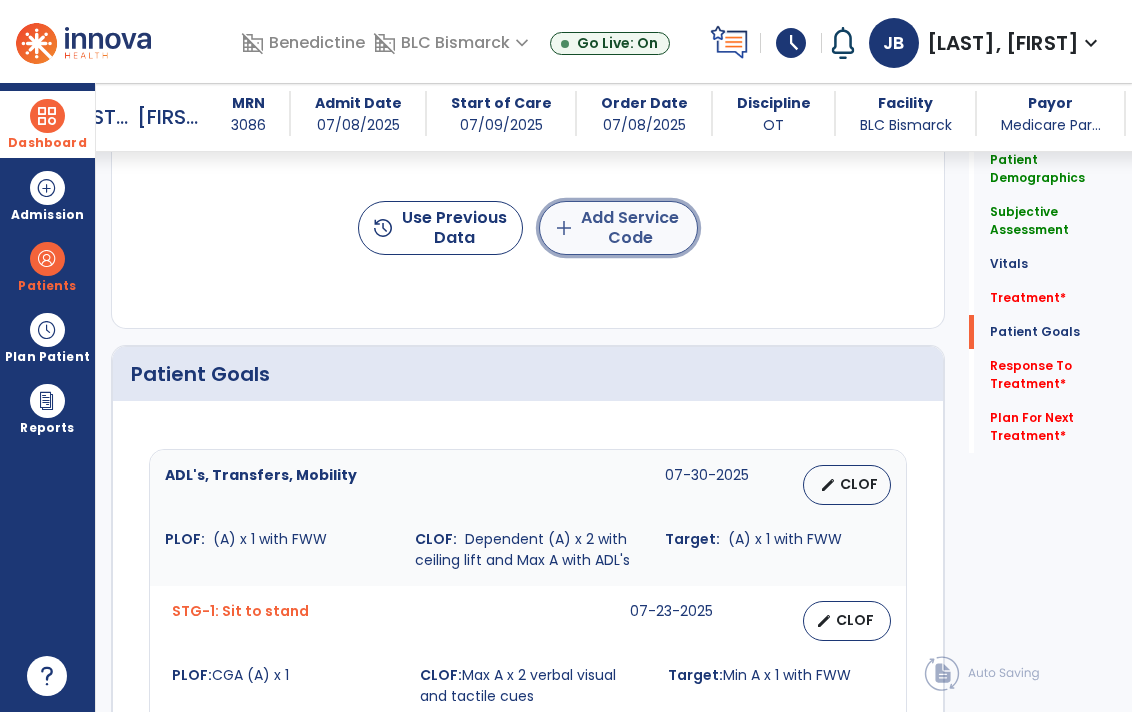 click on "add  Add Service Code" 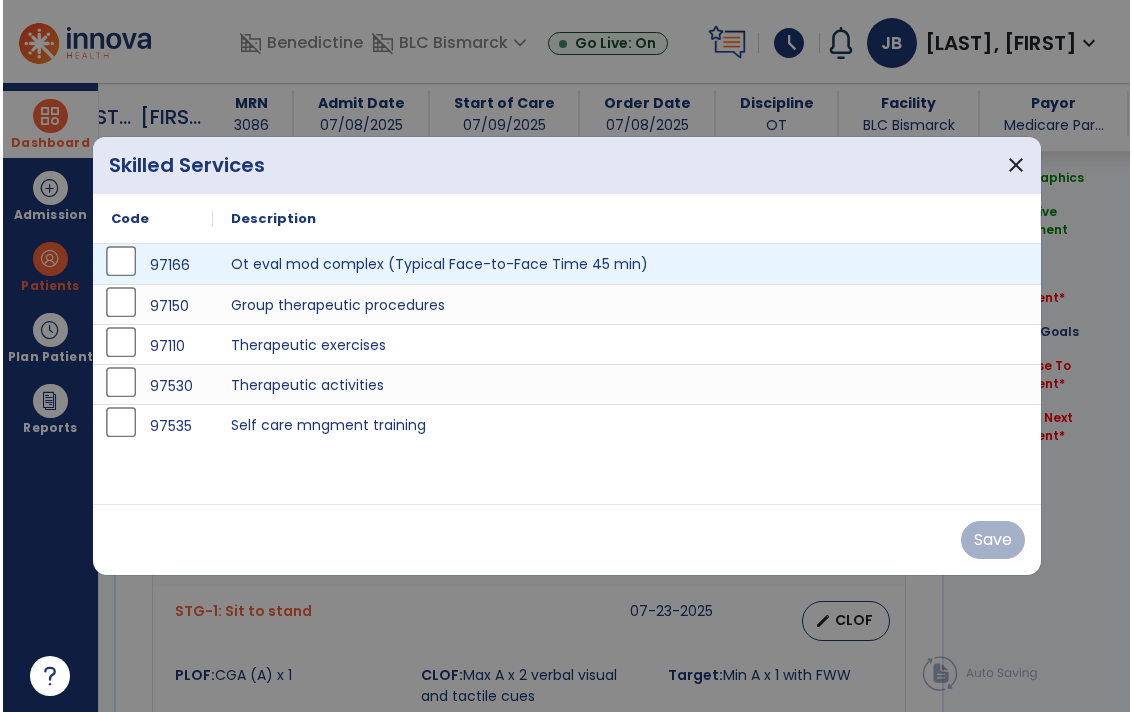 scroll, scrollTop: 1286, scrollLeft: 0, axis: vertical 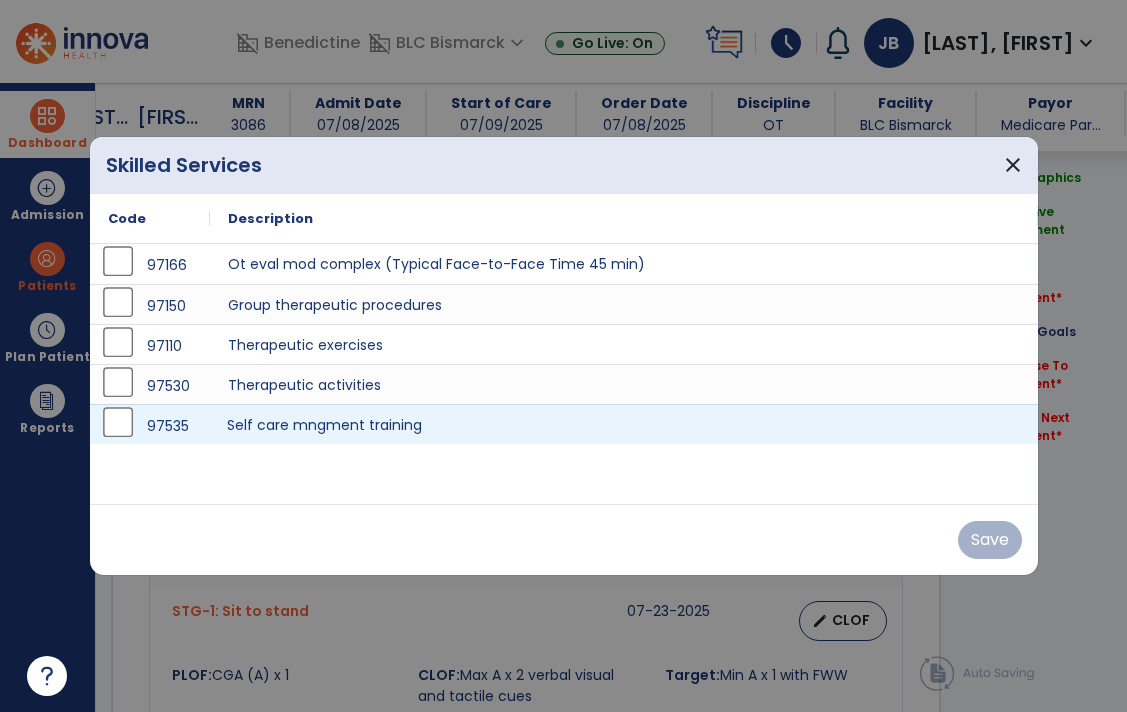 click on "Self care mngment training" at bounding box center (624, 424) 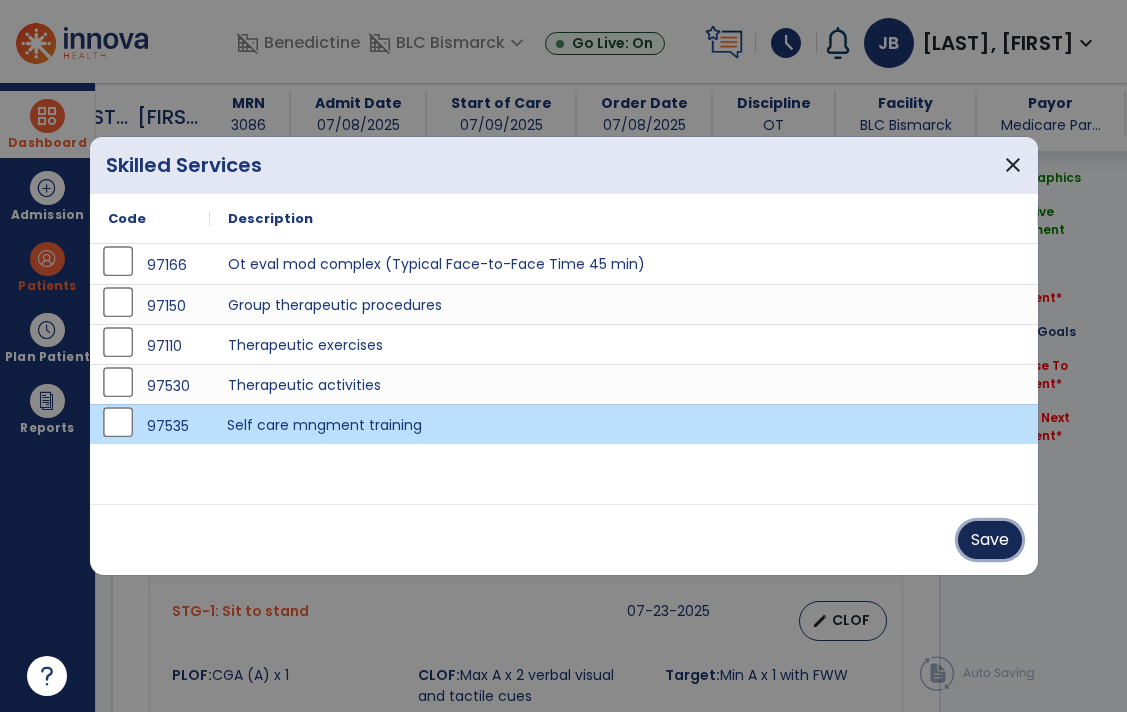 click on "Save" at bounding box center [990, 540] 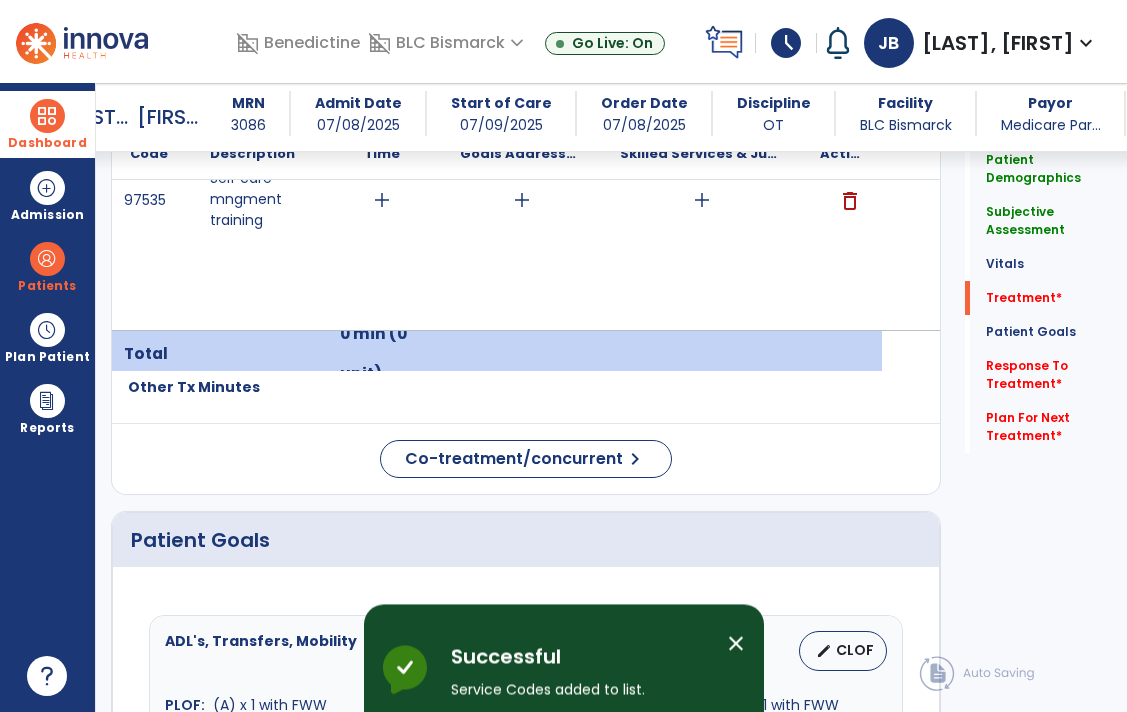 scroll, scrollTop: 1287, scrollLeft: 0, axis: vertical 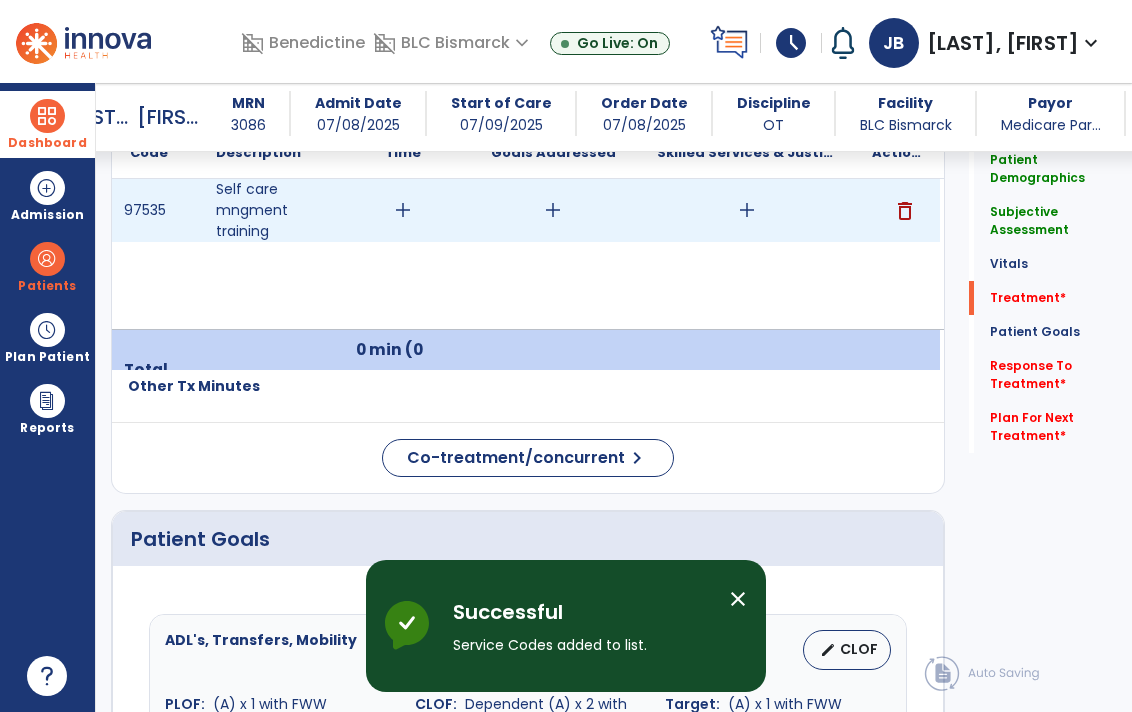 click on "add" at bounding box center (747, 210) 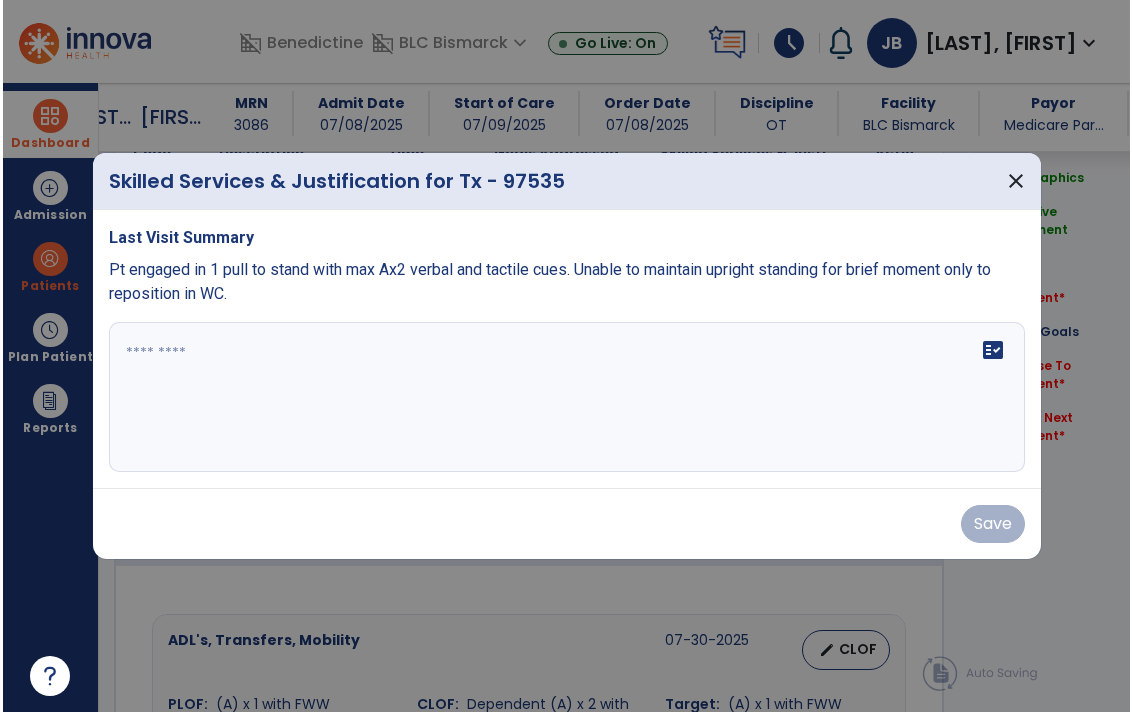 scroll, scrollTop: 1287, scrollLeft: 0, axis: vertical 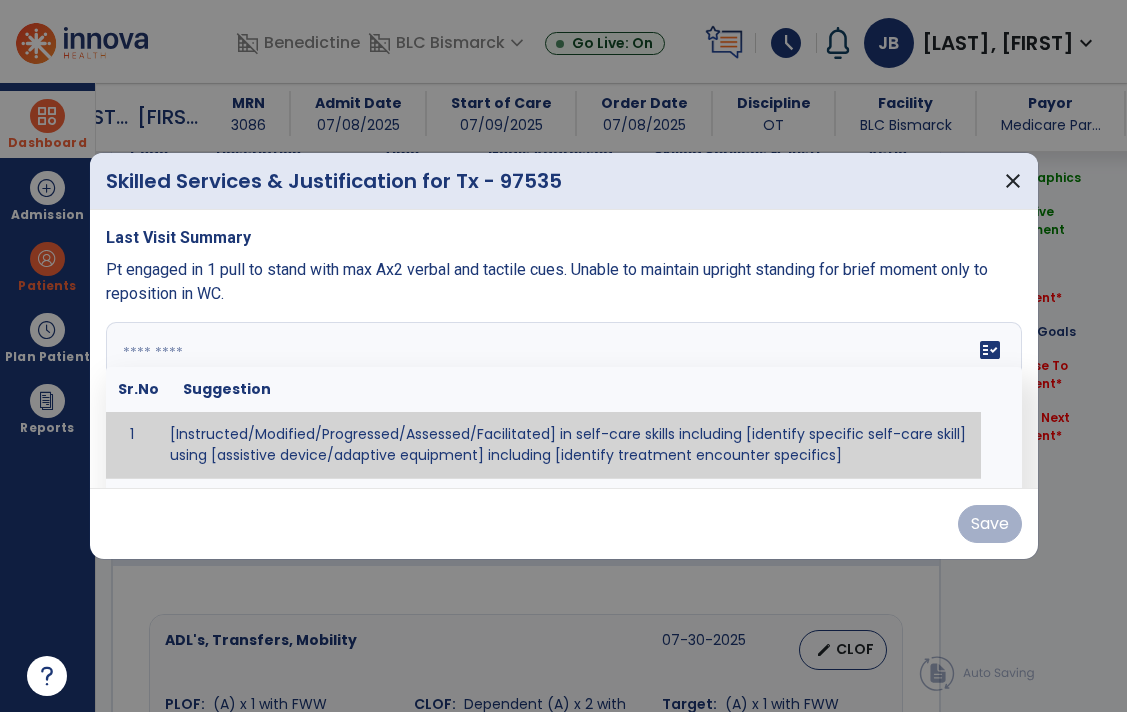 click at bounding box center [564, 397] 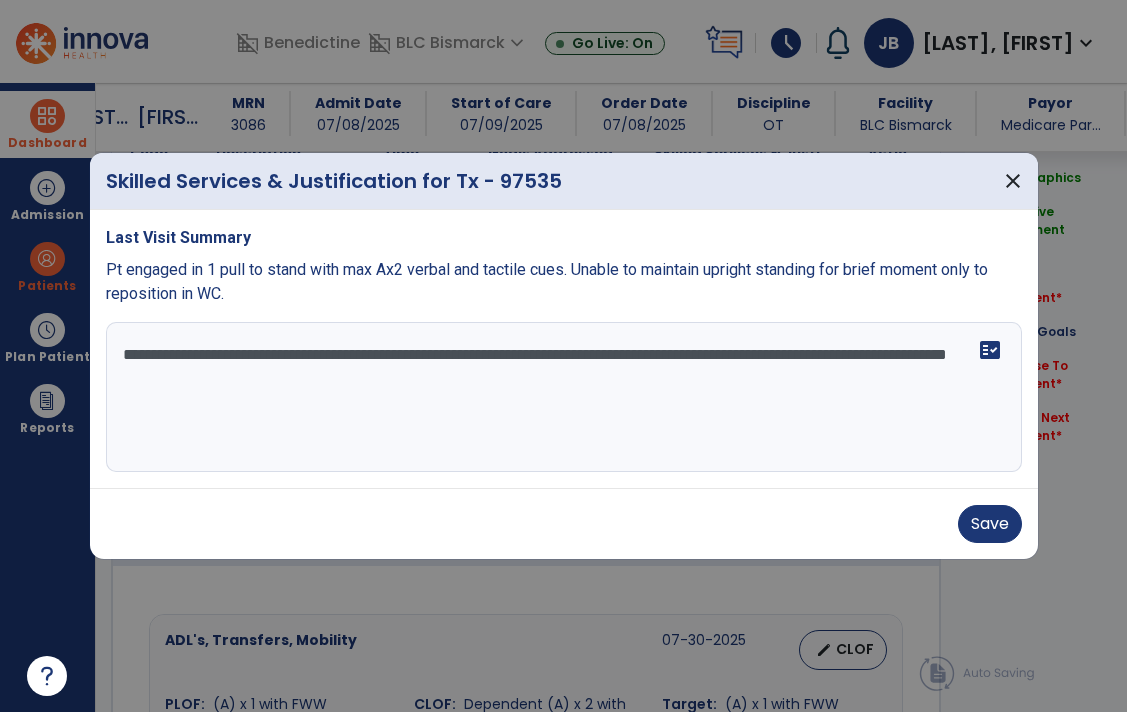 click on "**********" at bounding box center [564, 397] 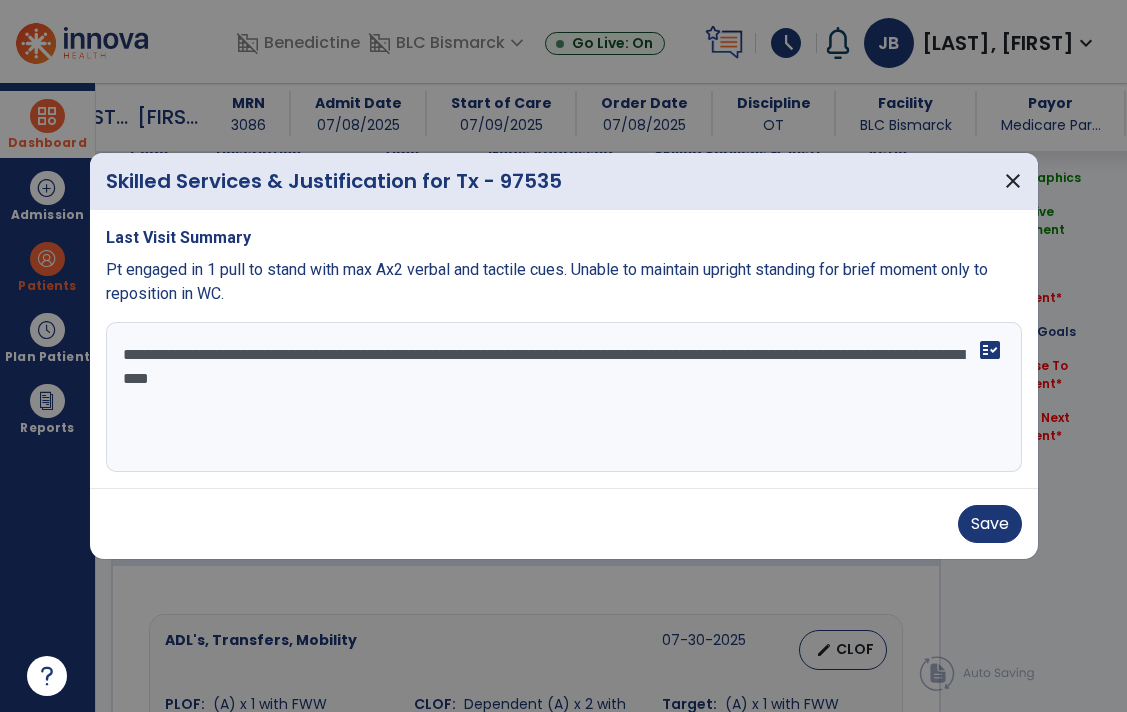 click on "**********" at bounding box center (564, 397) 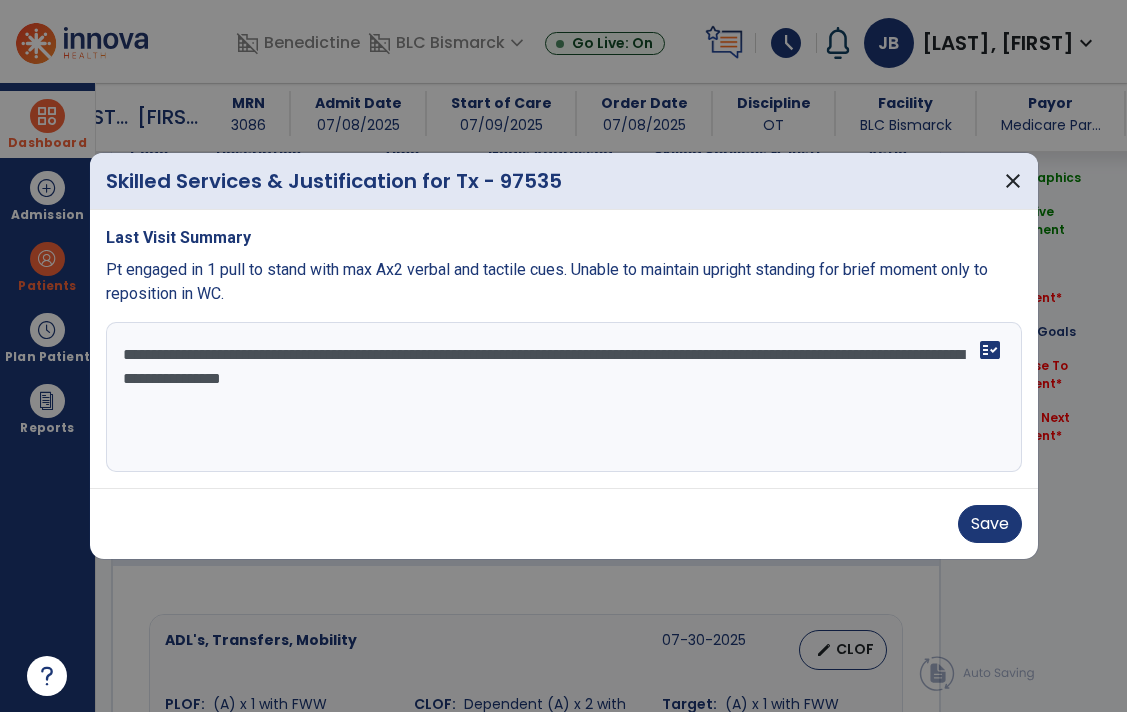 click on "**********" at bounding box center [564, 397] 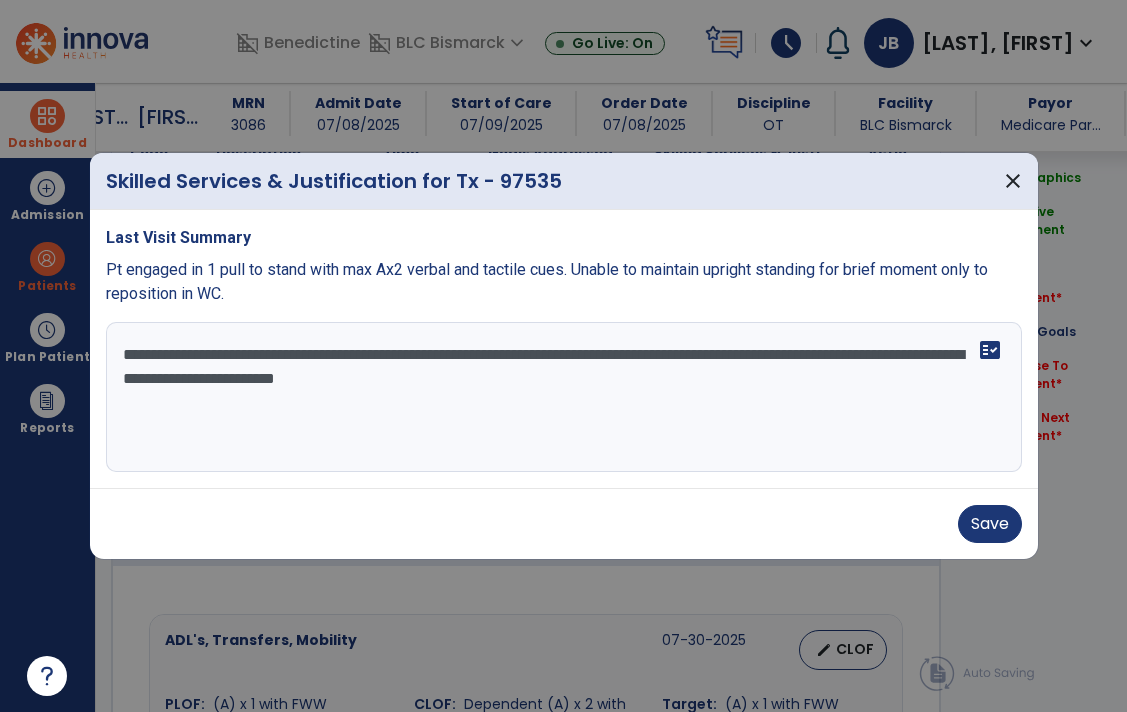 click on "**********" at bounding box center [564, 397] 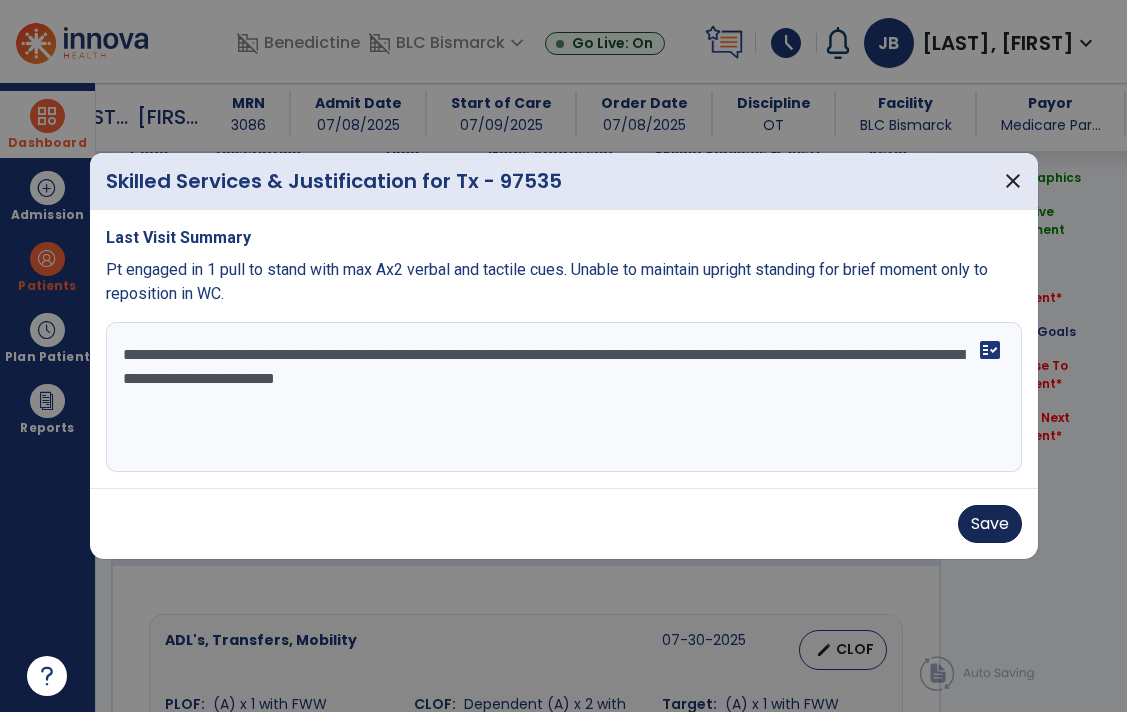 type on "**********" 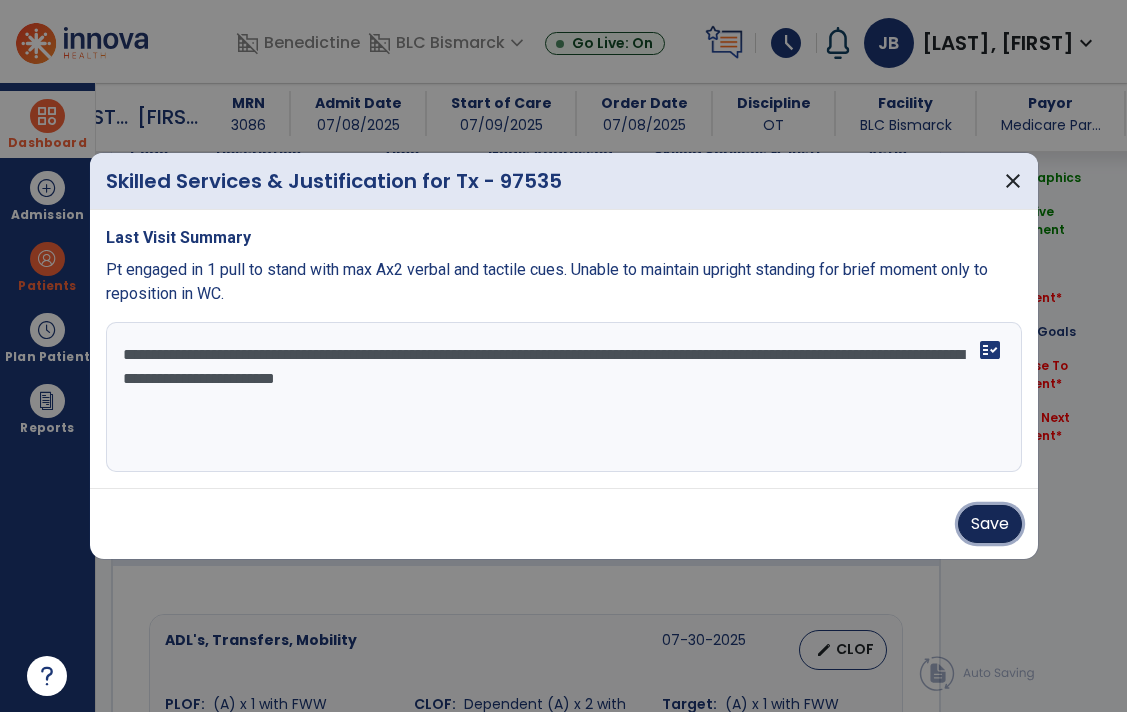 click on "Save" at bounding box center (990, 524) 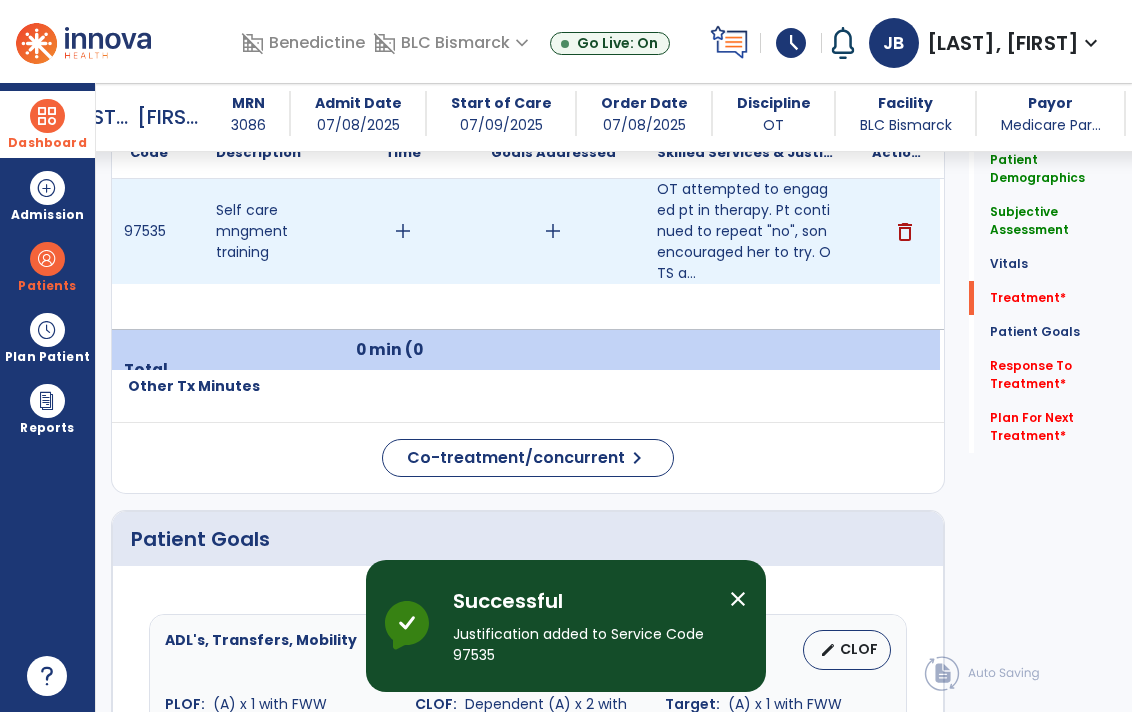 click on "add" at bounding box center [403, 231] 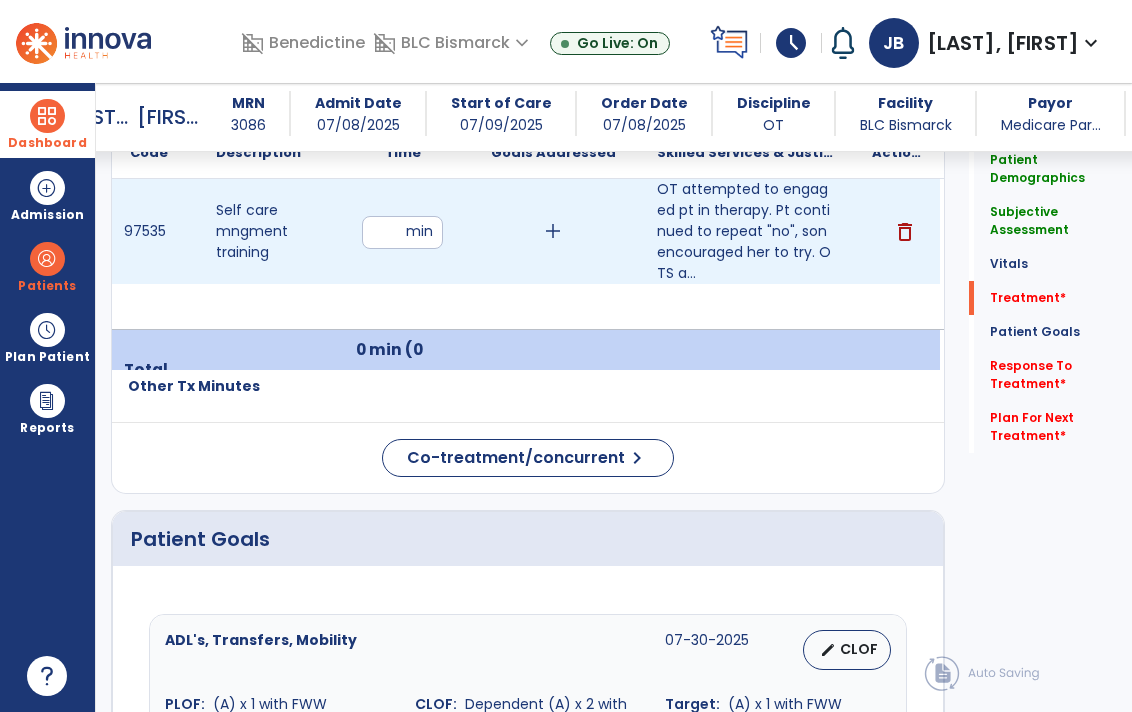 type on "**" 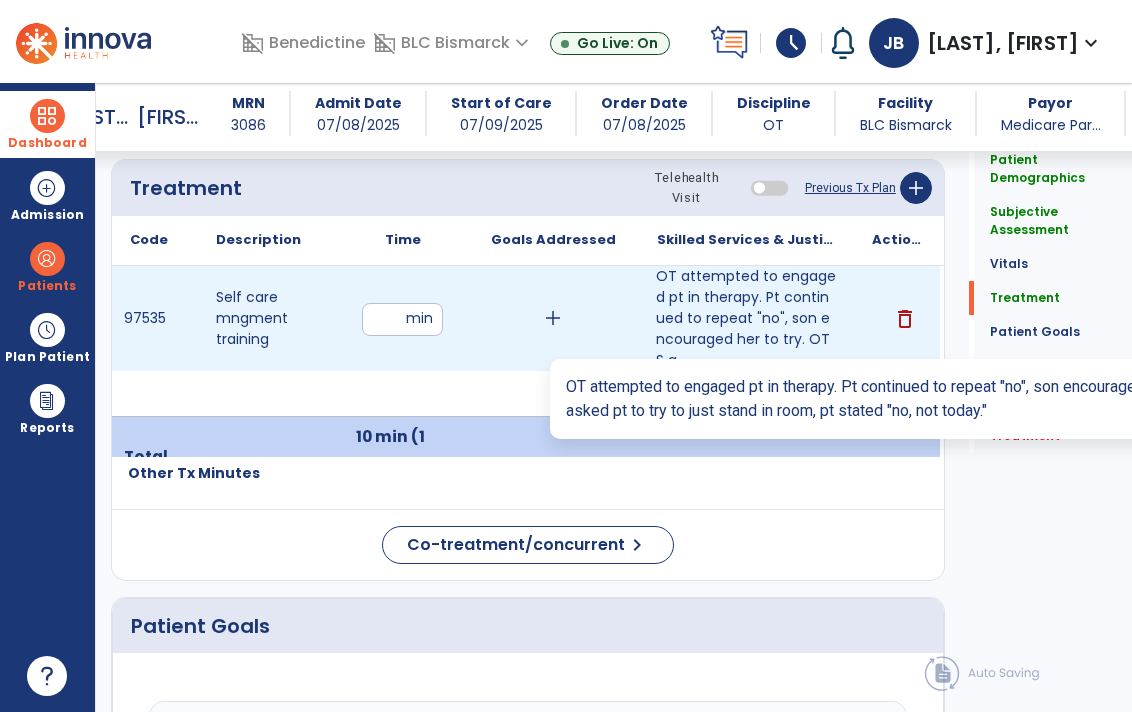 click on "OT attempted to engaged pt in therapy. Pt continued to repeat "no", son encouraged her to try. OTS a..." at bounding box center [746, 318] 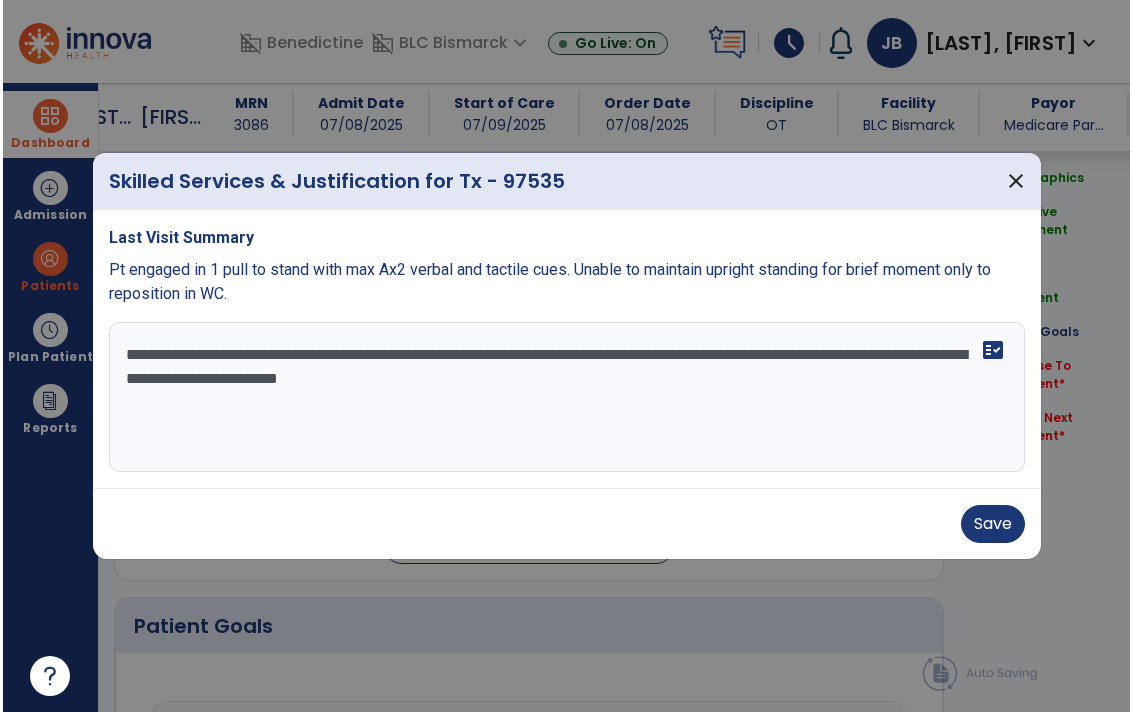 scroll, scrollTop: 1200, scrollLeft: 0, axis: vertical 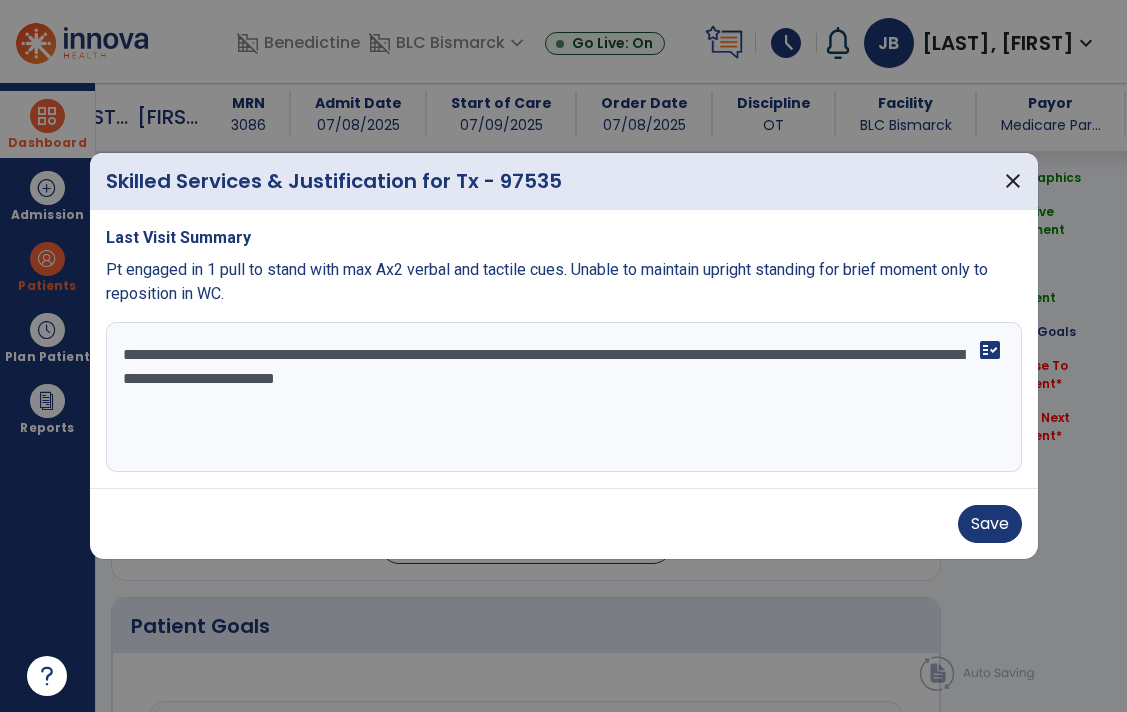 click on "**********" at bounding box center (564, 397) 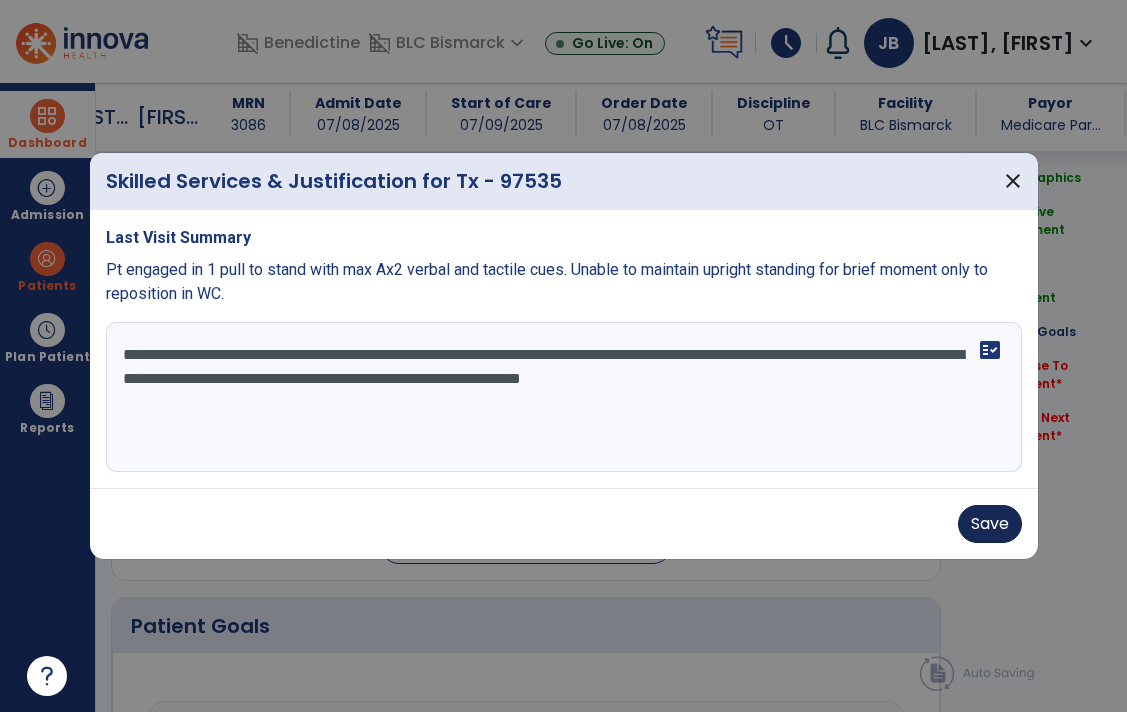 type on "**********" 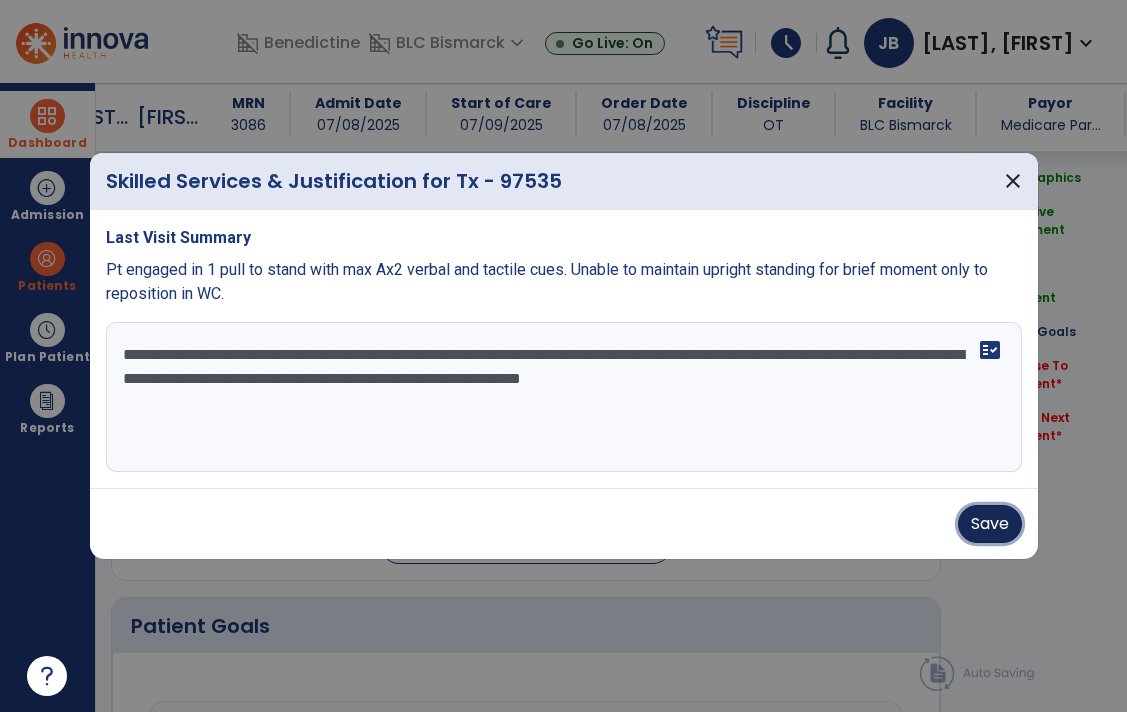 click on "Save" at bounding box center [990, 524] 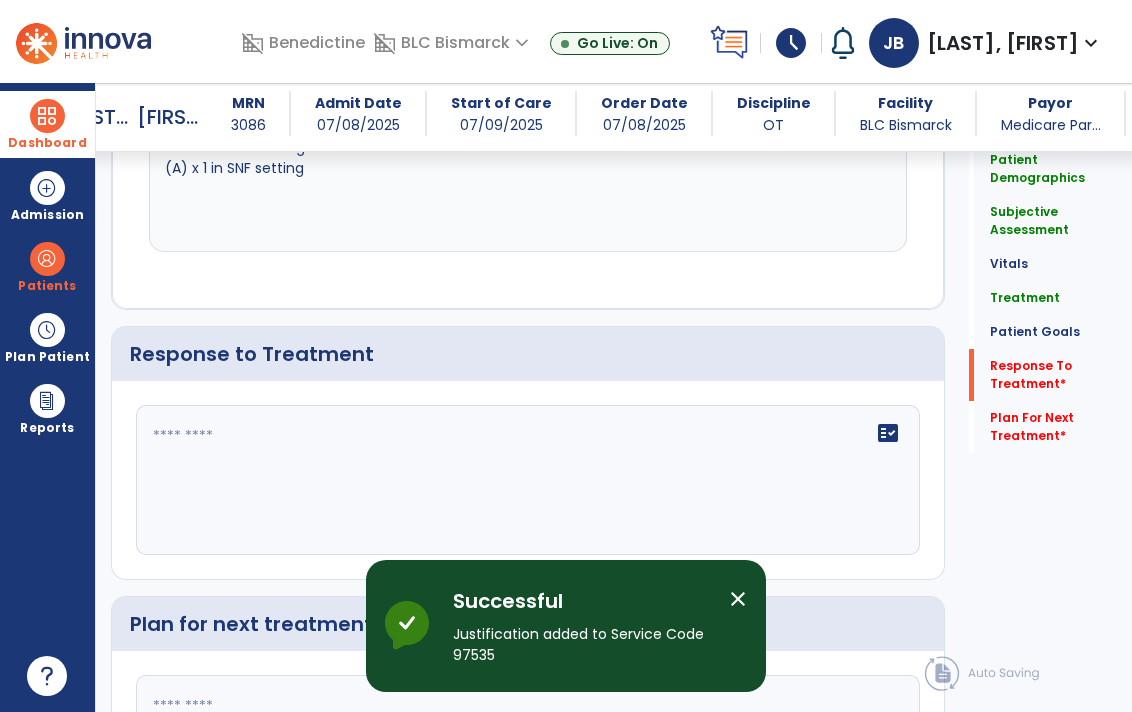 scroll, scrollTop: 2807, scrollLeft: 0, axis: vertical 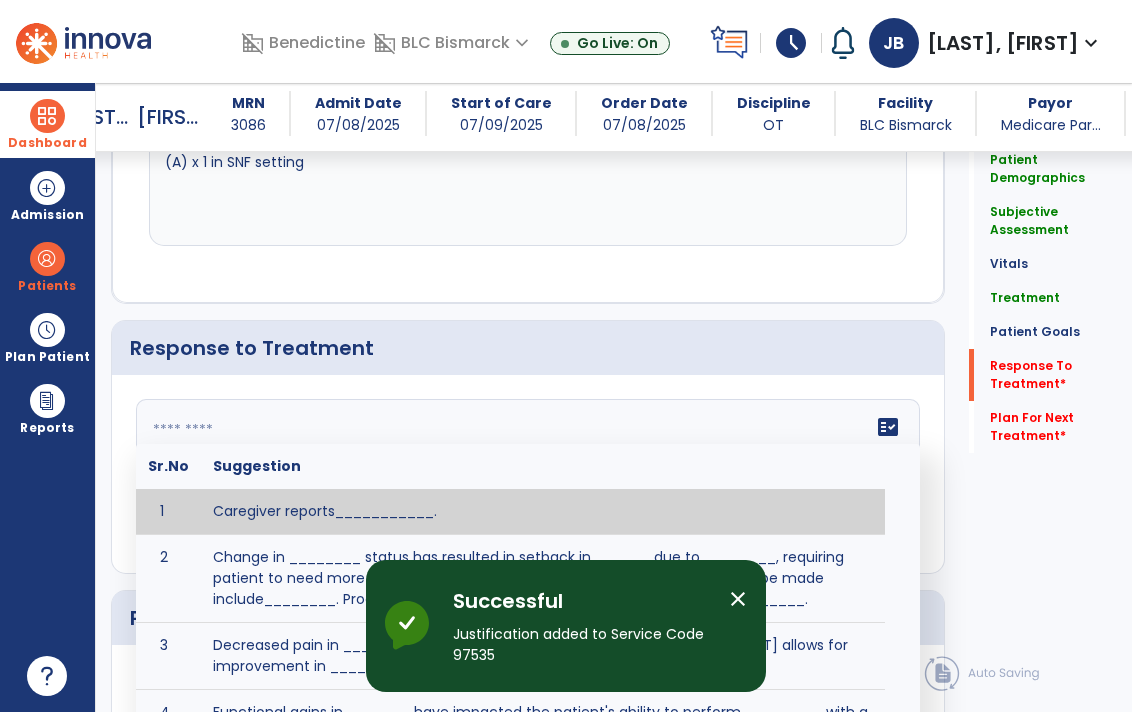click 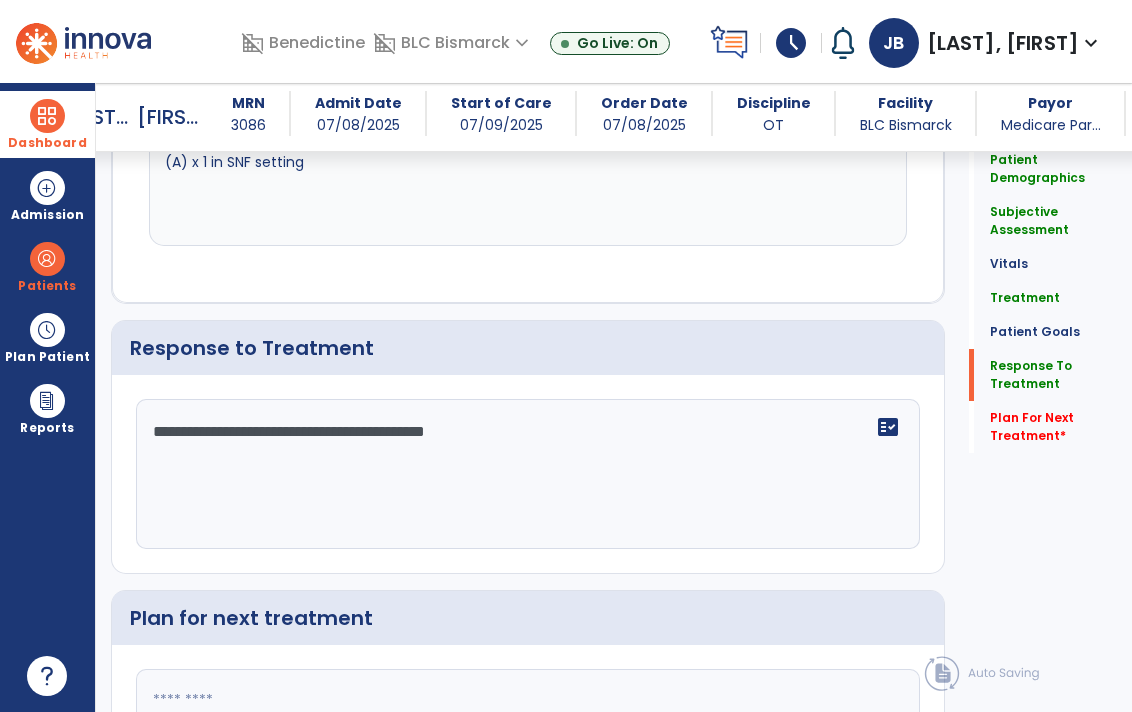type on "**********" 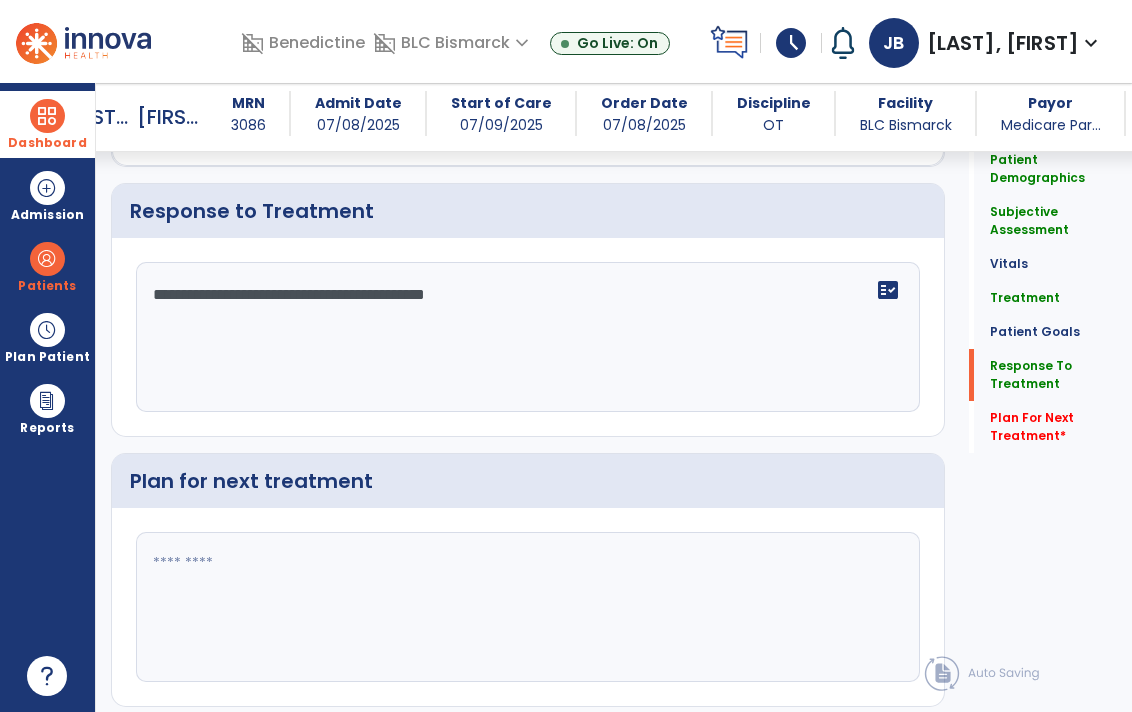scroll, scrollTop: 2996, scrollLeft: 0, axis: vertical 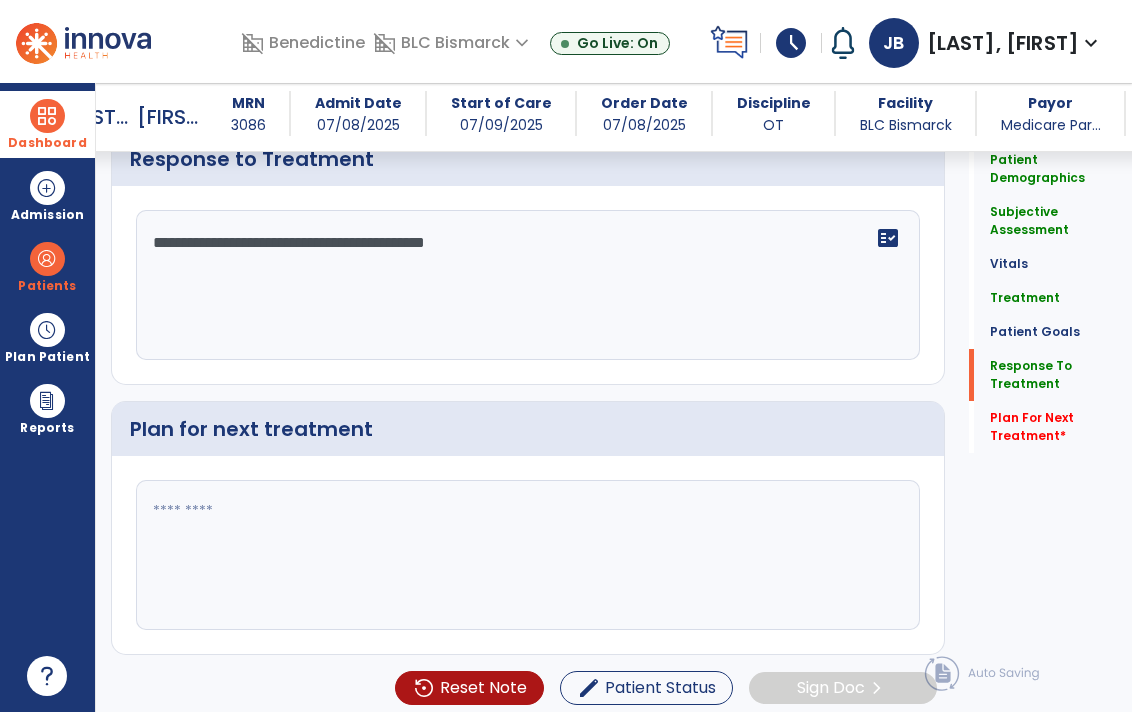 click 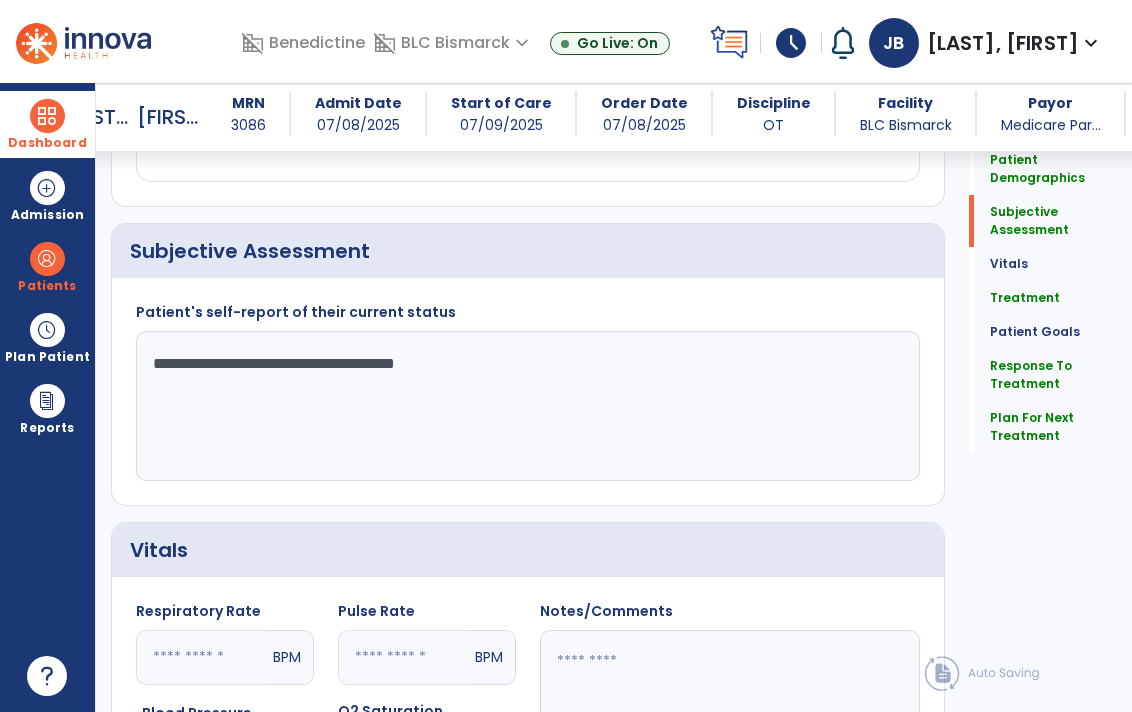 scroll, scrollTop: 436, scrollLeft: 0, axis: vertical 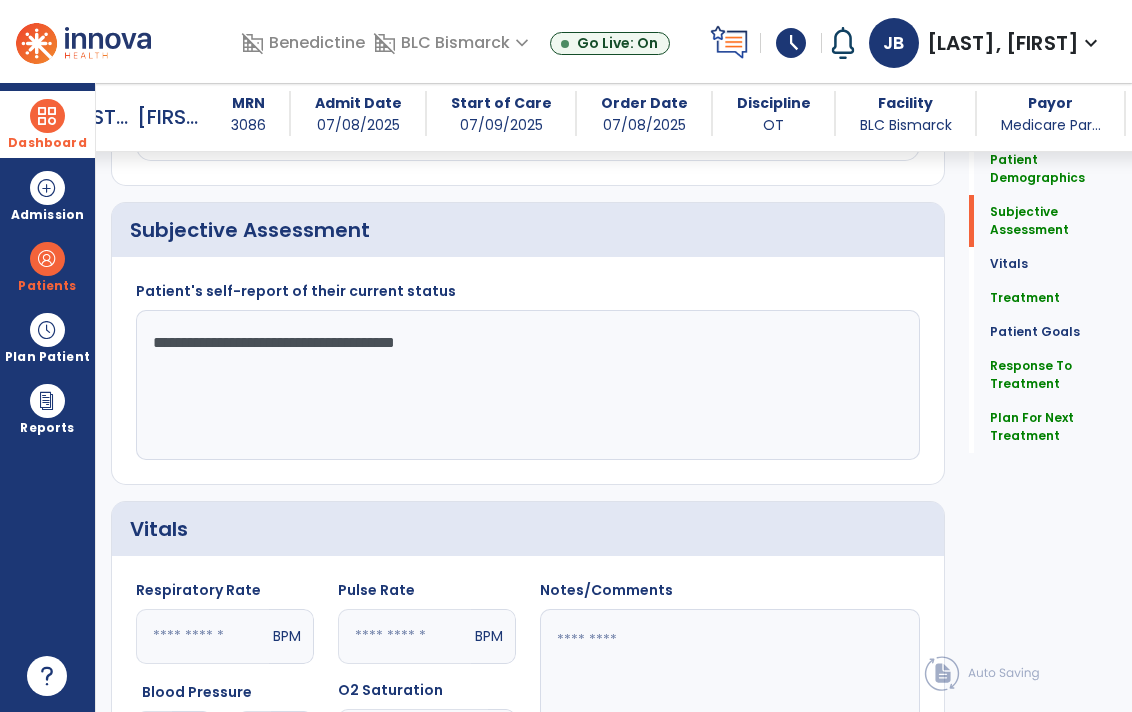type on "**********" 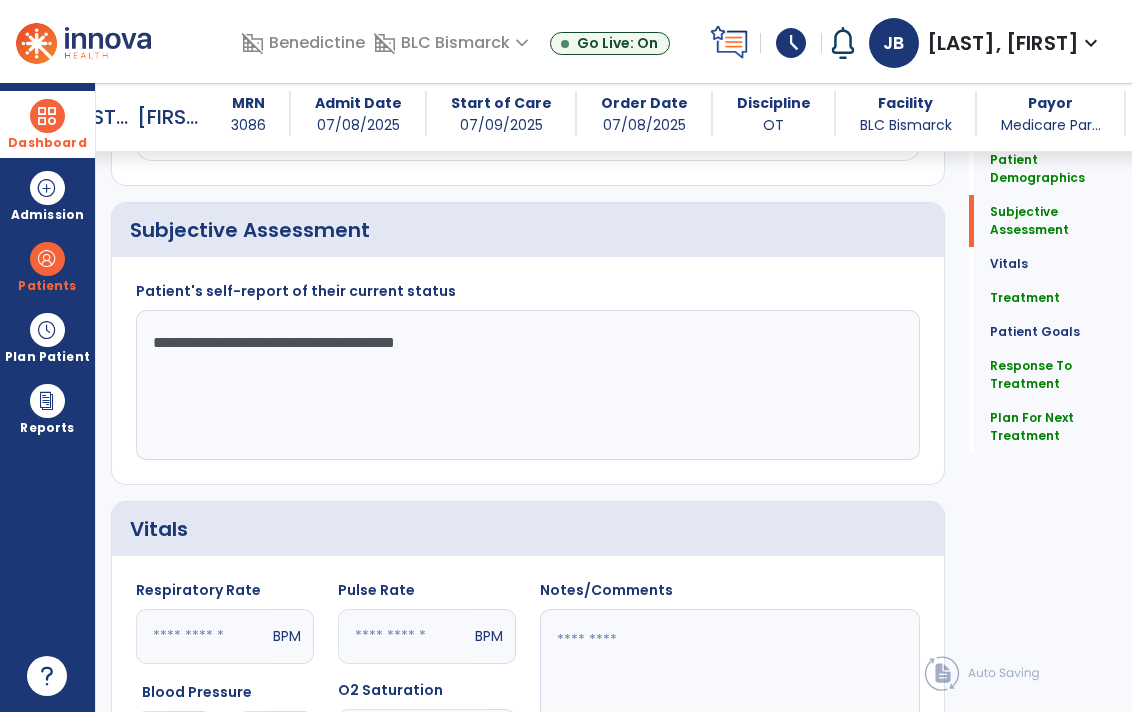 click on "Dashboard" at bounding box center [47, 124] 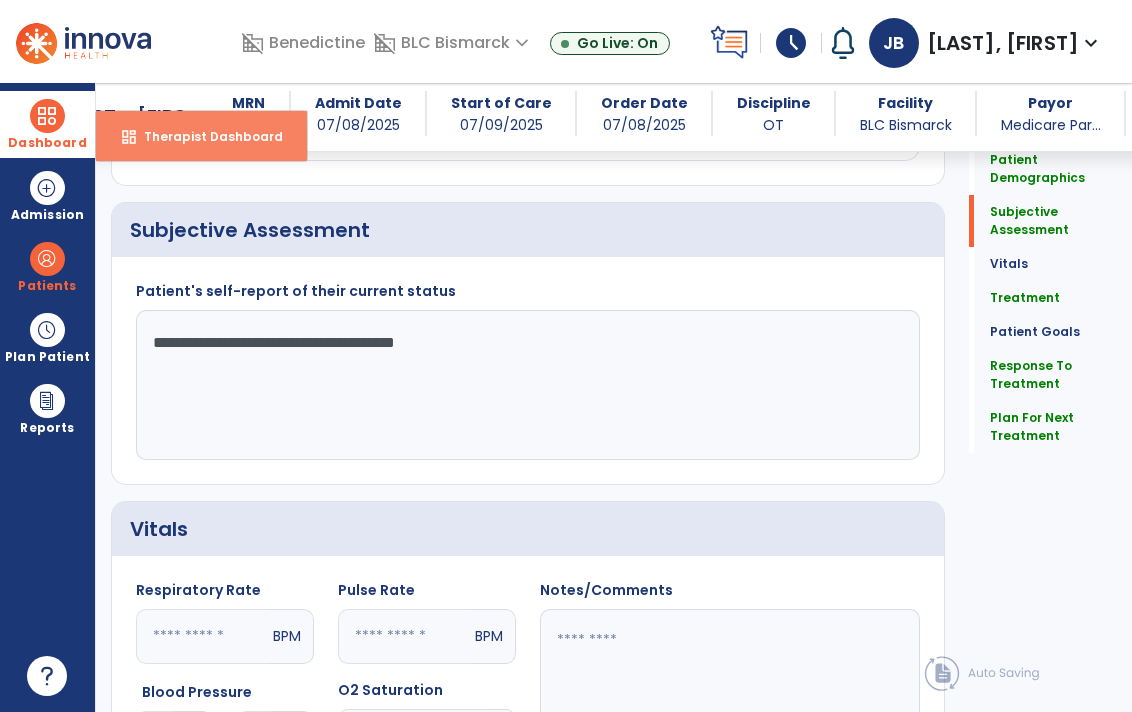 click on "Therapist Dashboard" at bounding box center [205, 136] 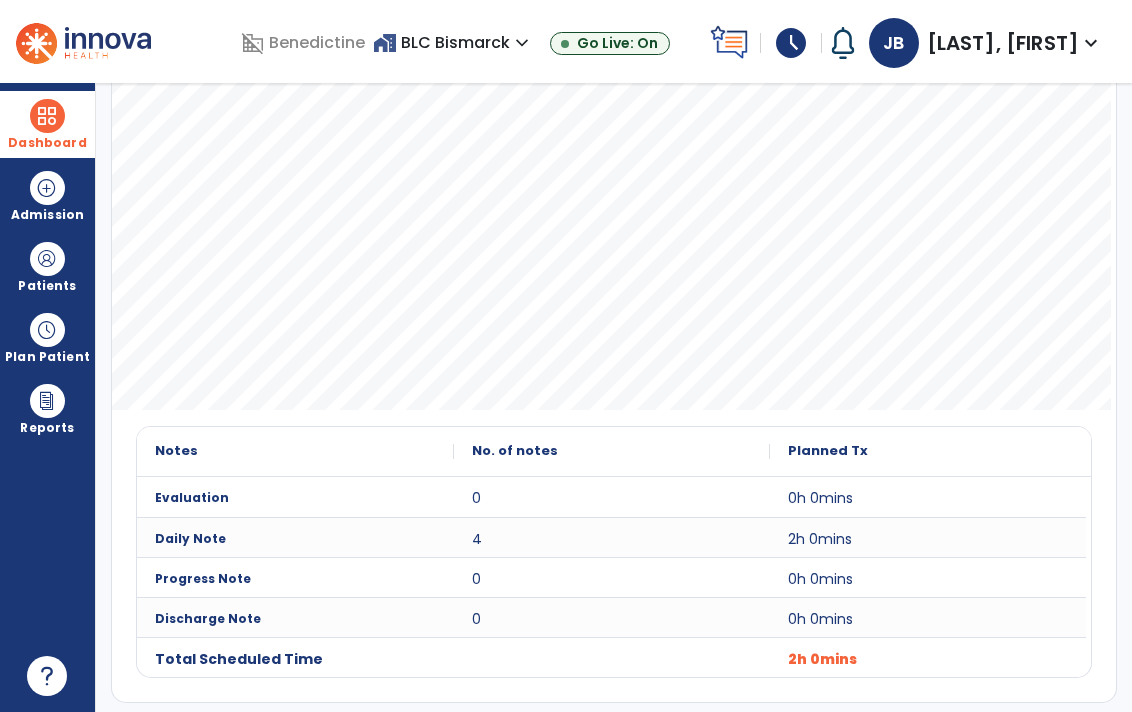 scroll, scrollTop: 0, scrollLeft: 0, axis: both 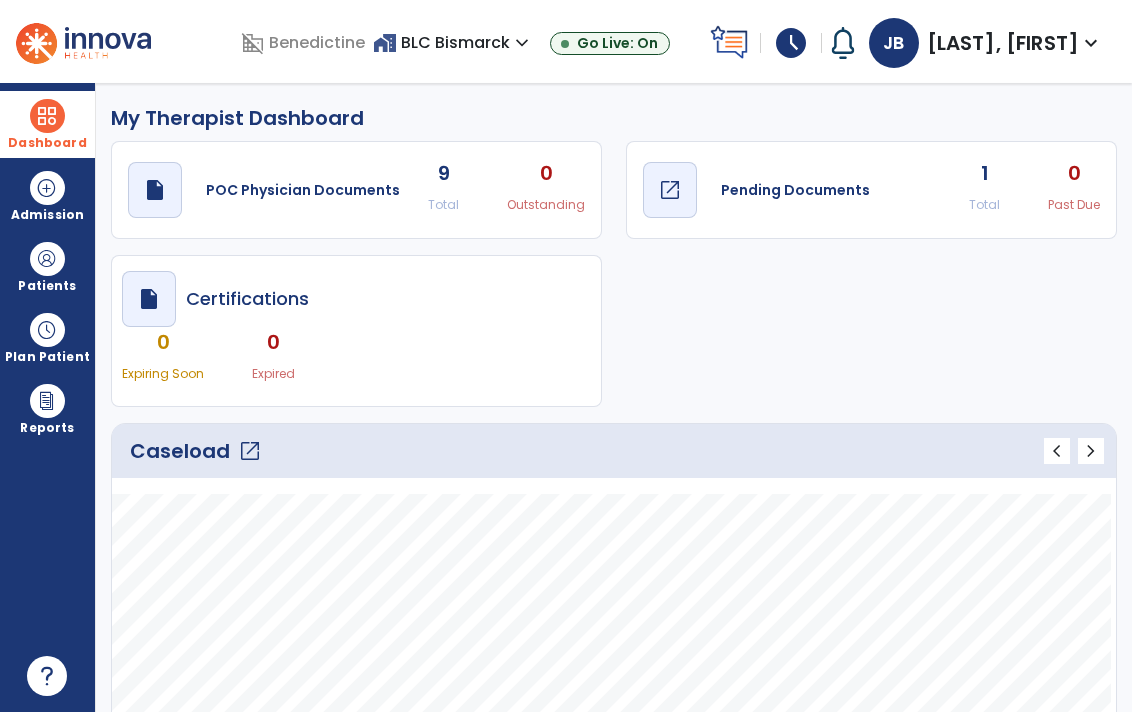 click on "open_in_new" 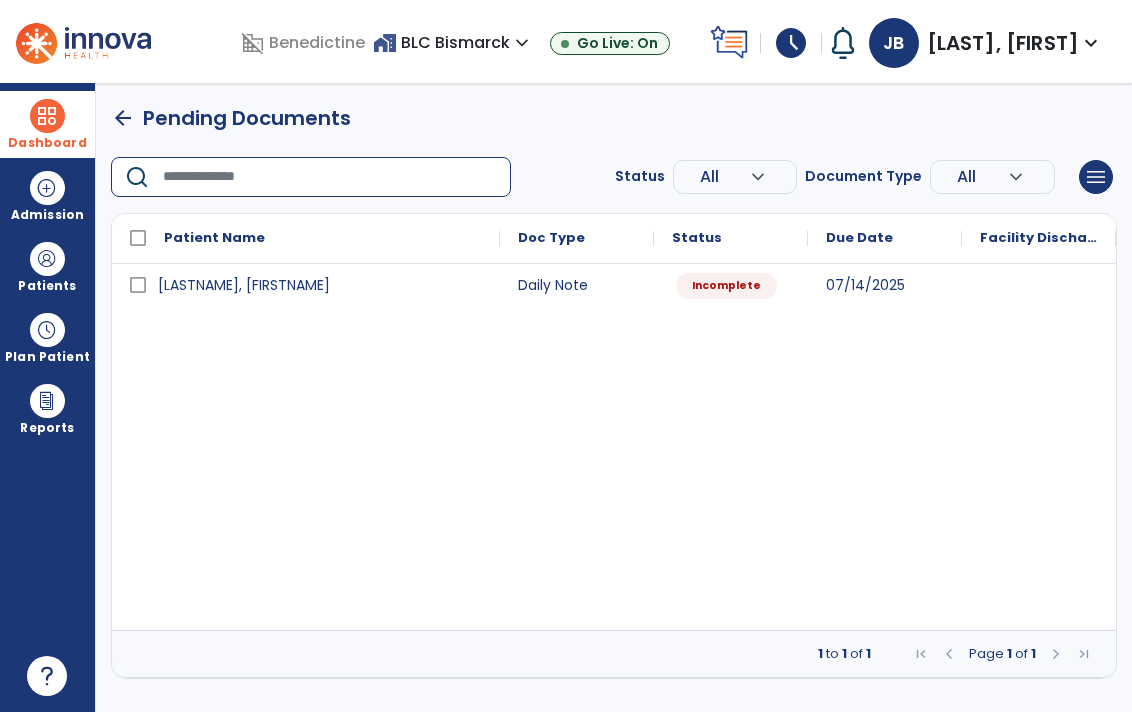 click at bounding box center (330, 177) 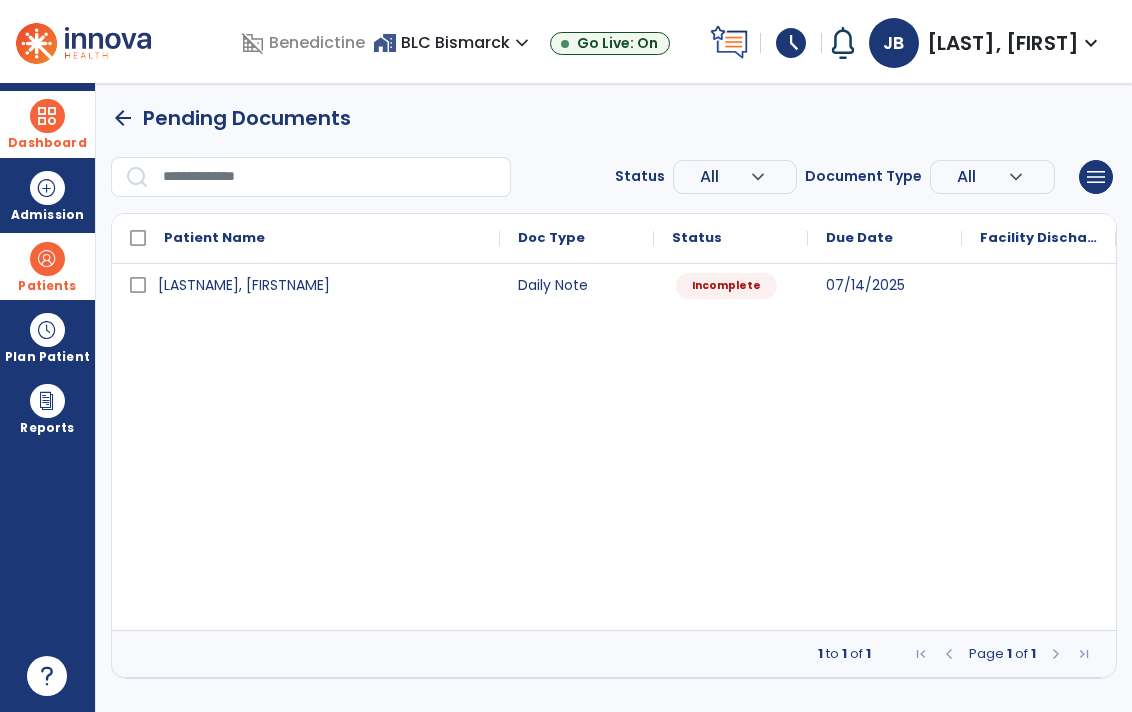 click at bounding box center [47, 259] 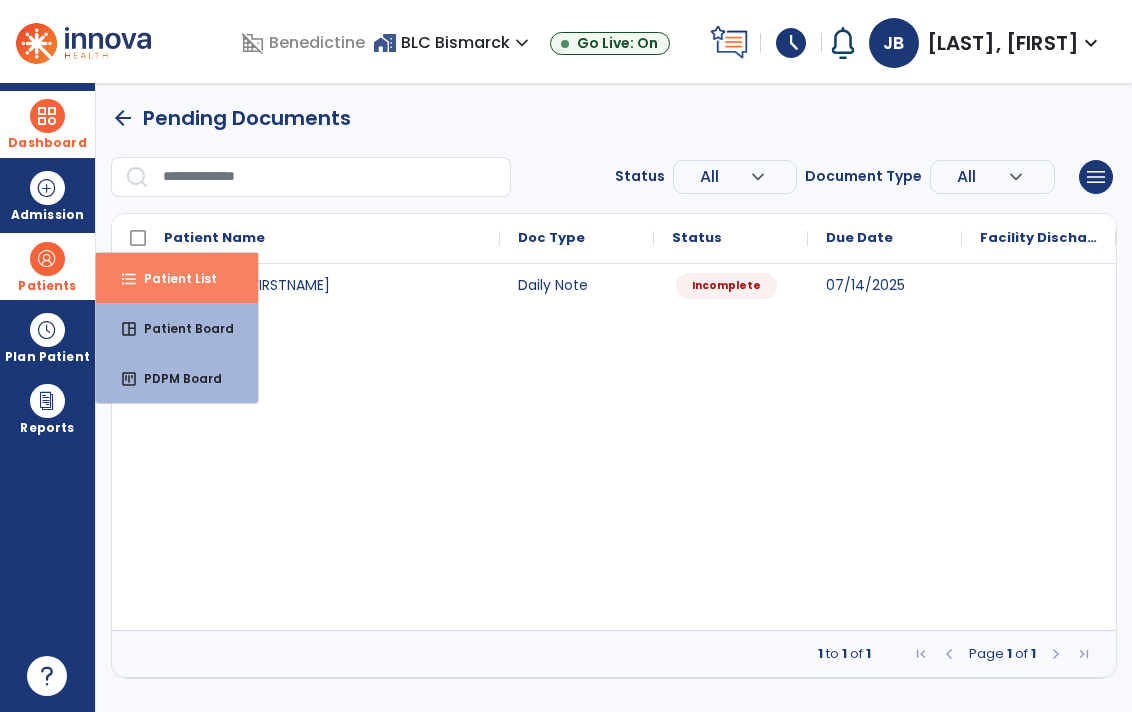 click on "Patient List" at bounding box center [172, 278] 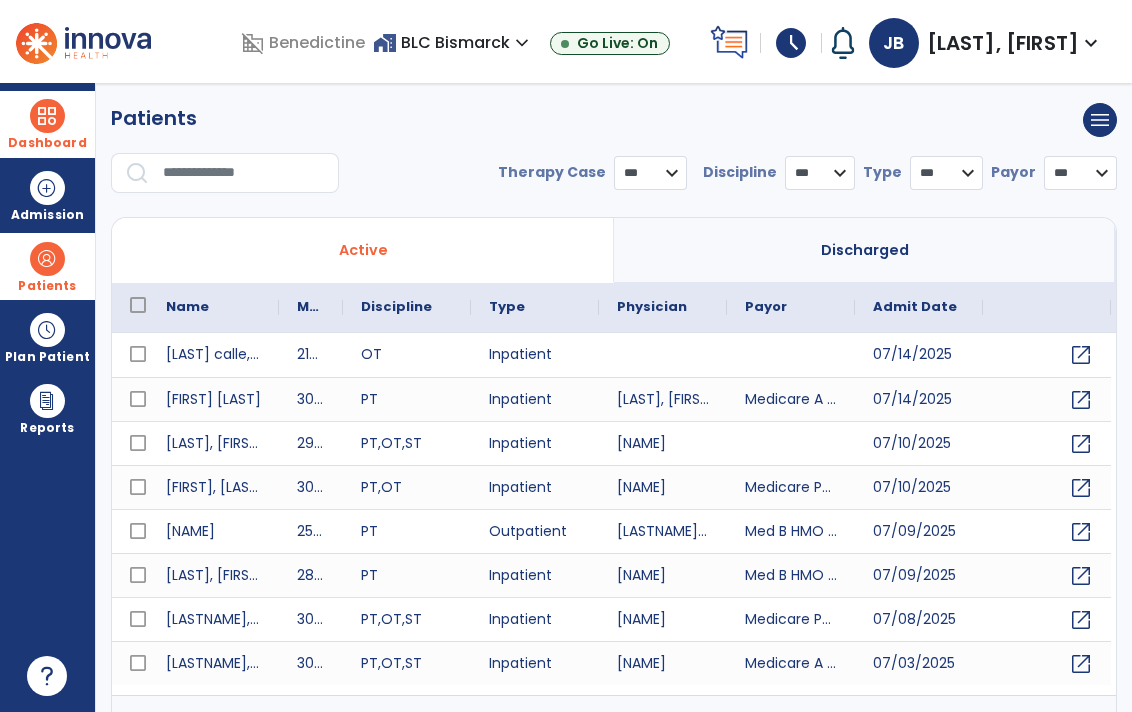 click at bounding box center [244, 173] 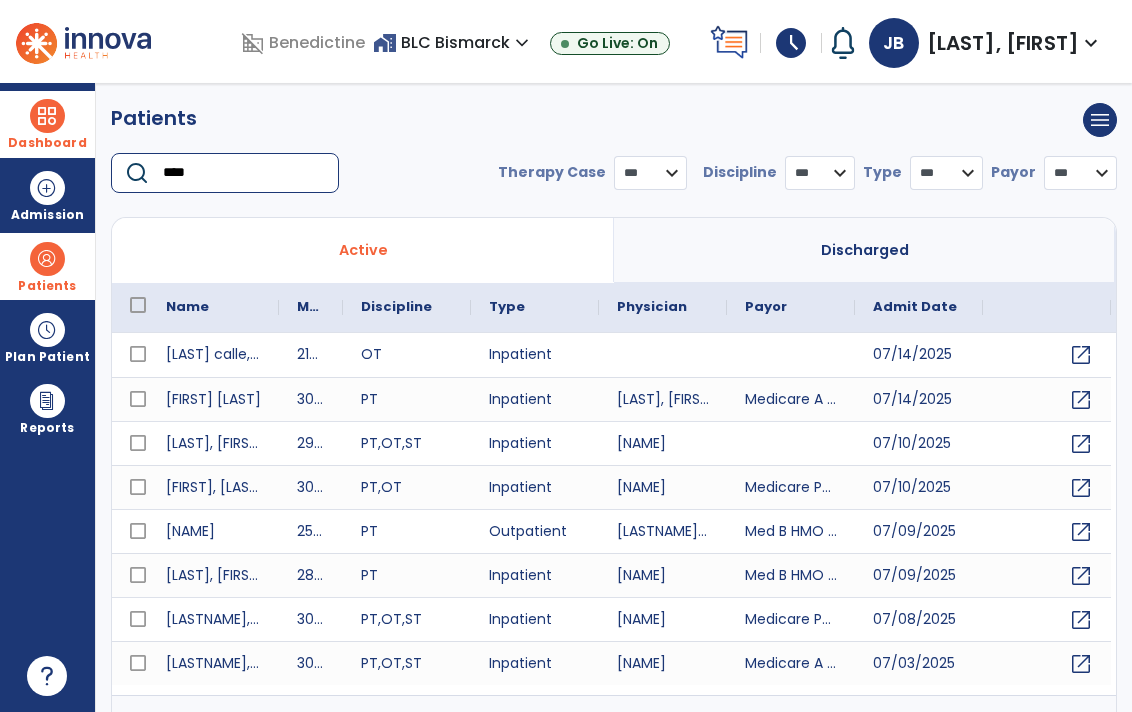 type on "*****" 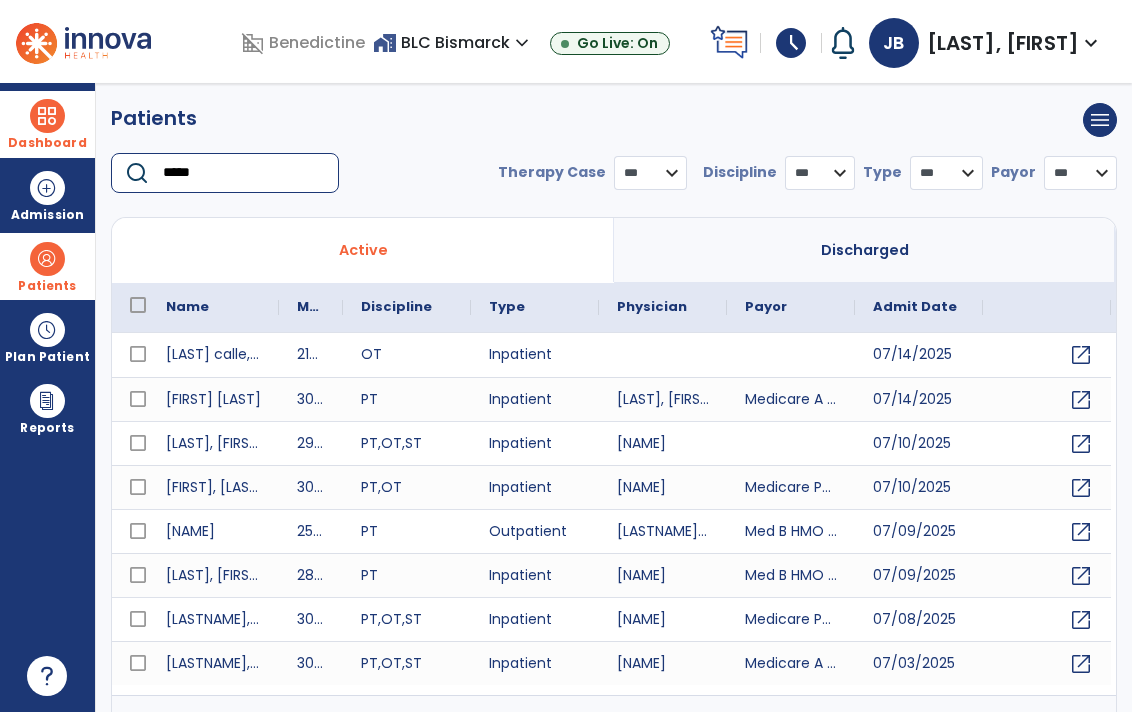 select on "***" 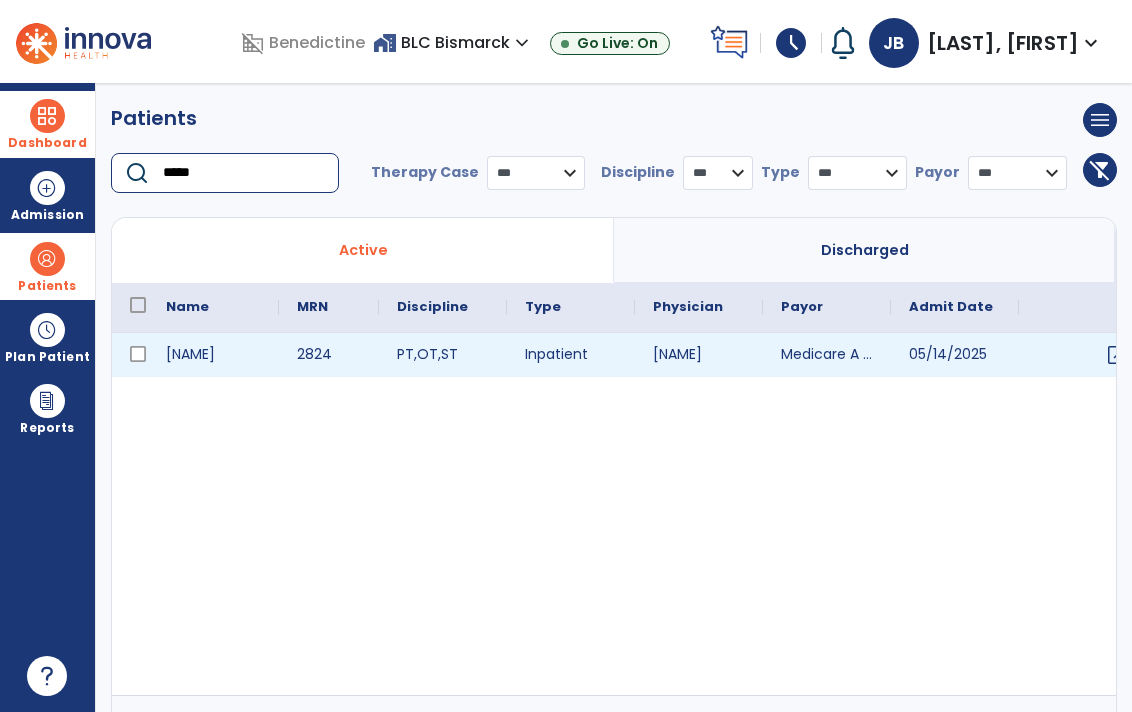 type on "*****" 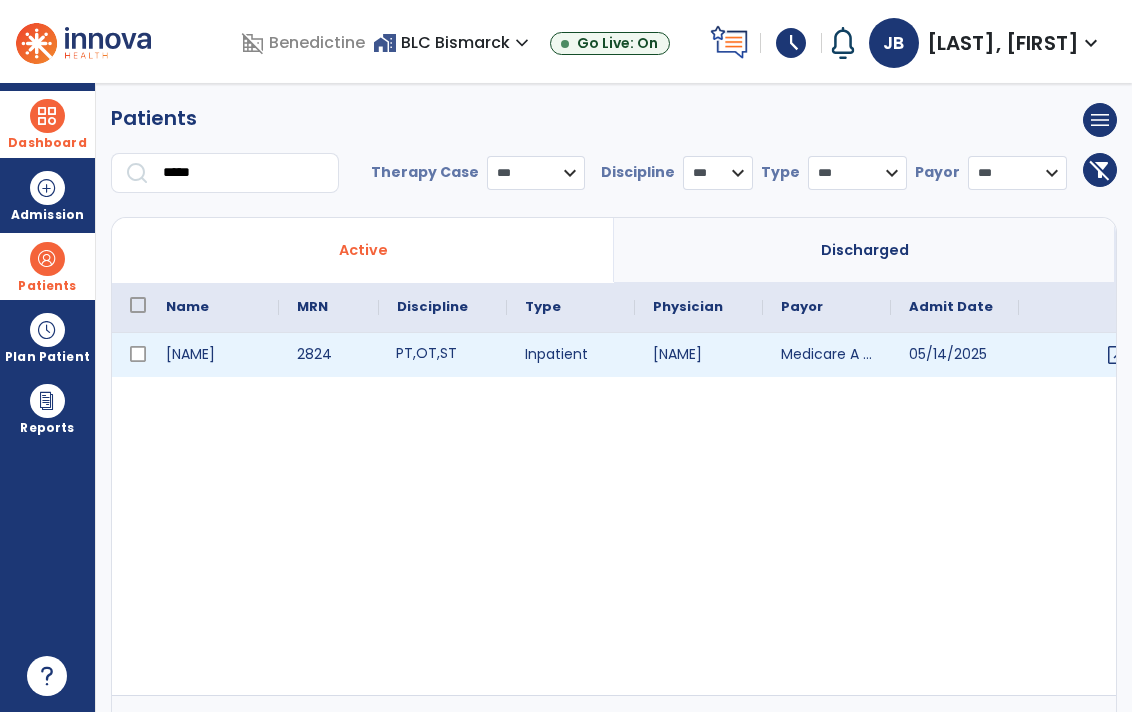 click on "PT , OT , ST" at bounding box center [443, 355] 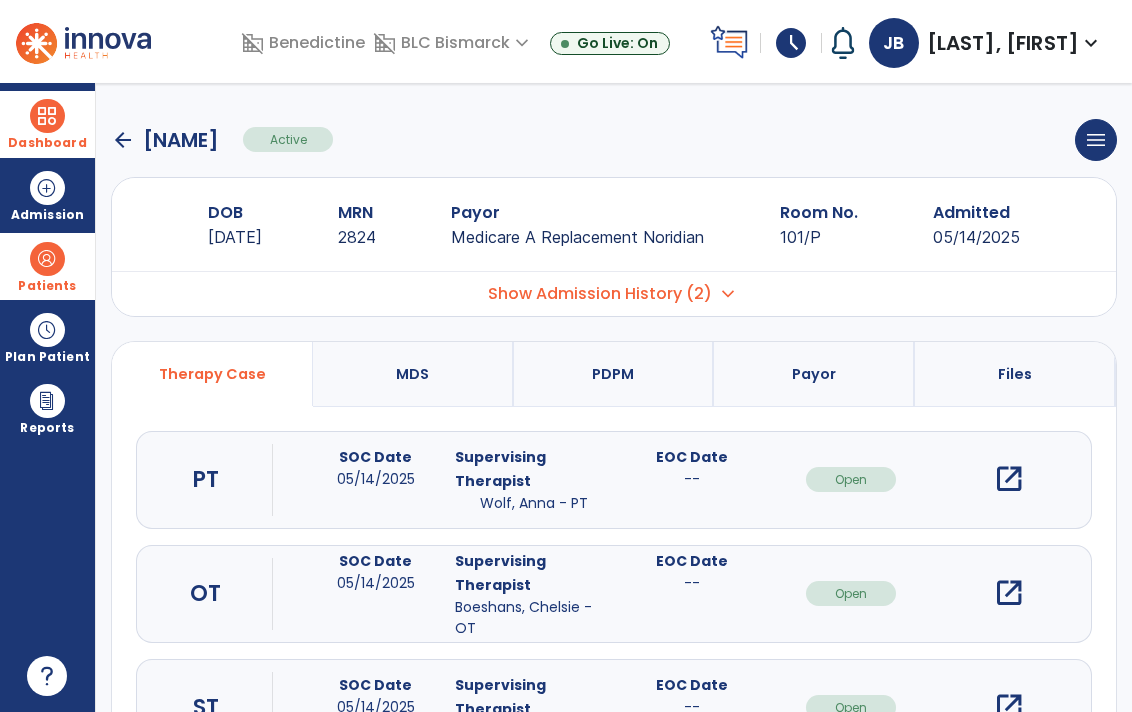 click on "open_in_new" at bounding box center (1009, 593) 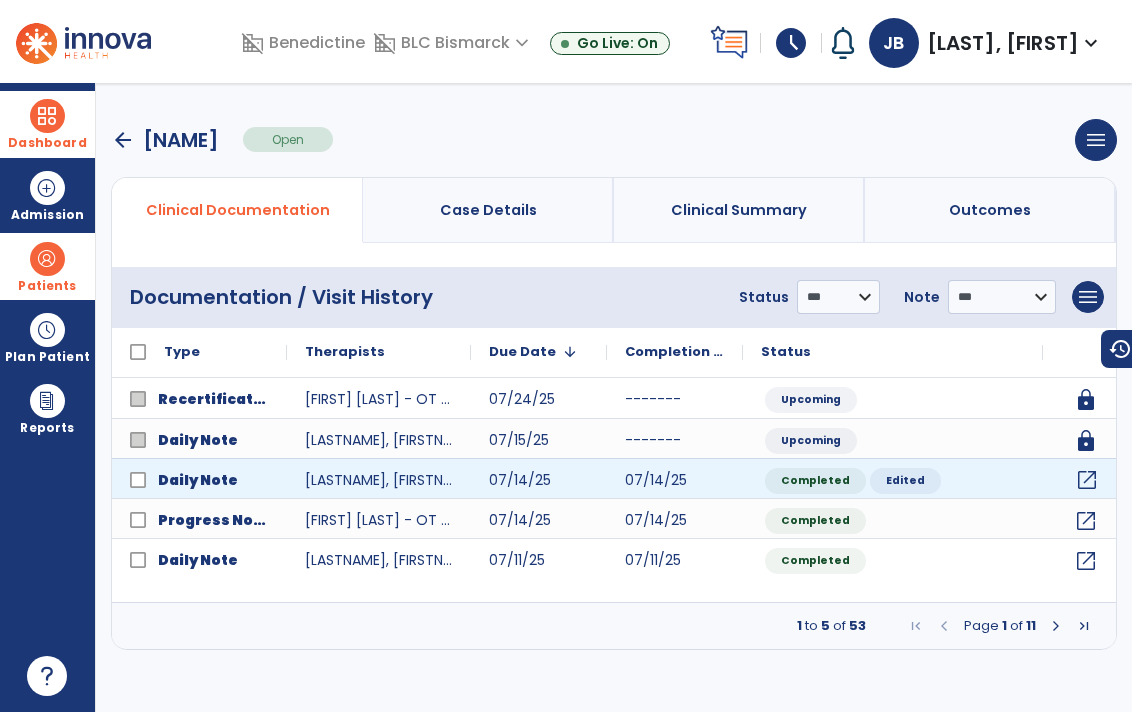 click on "open_in_new" 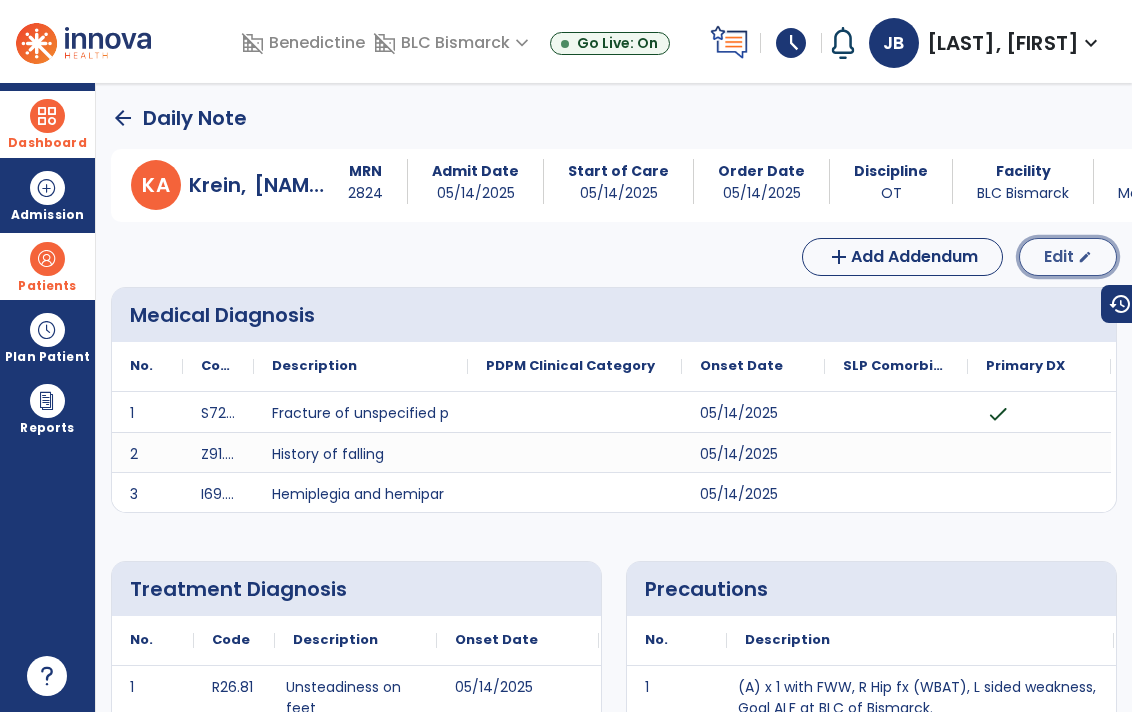 click on "Edit" 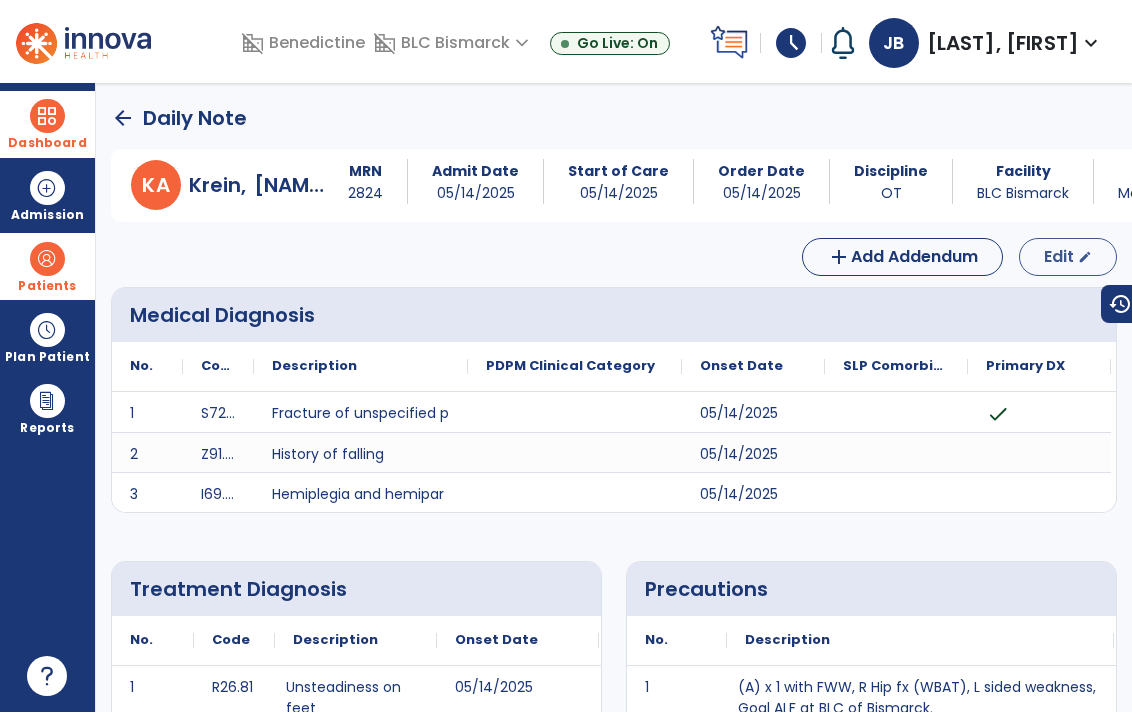 select on "*" 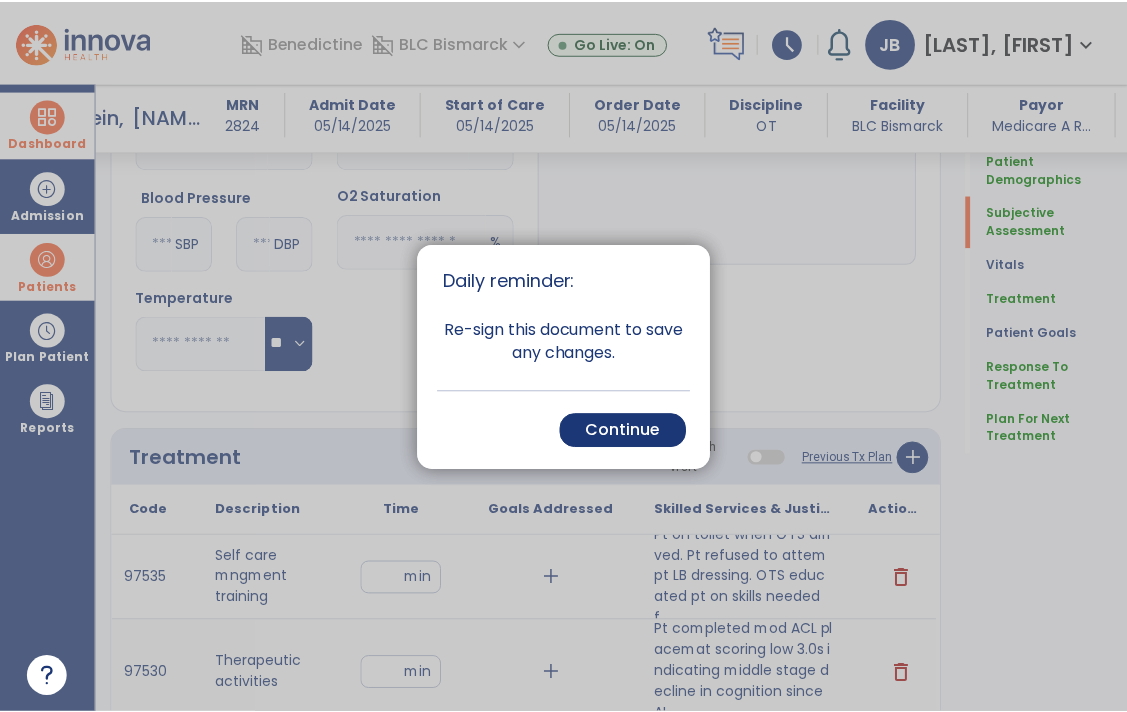 scroll, scrollTop: 1025, scrollLeft: 0, axis: vertical 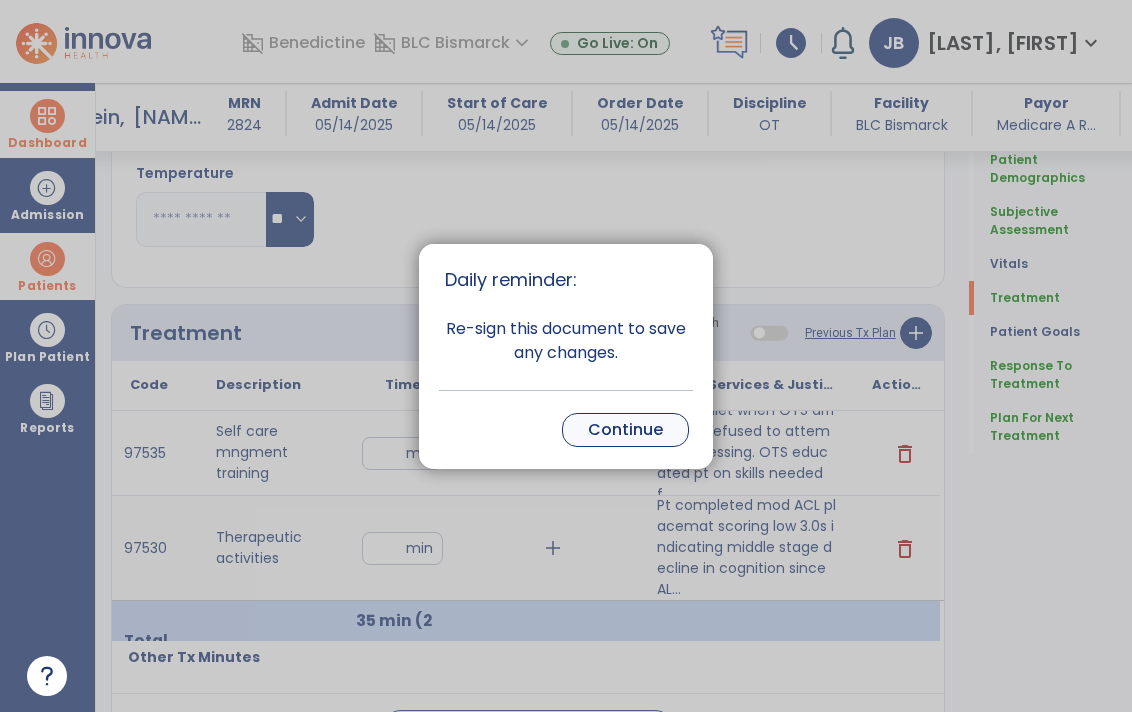 click on "Continue" at bounding box center [625, 430] 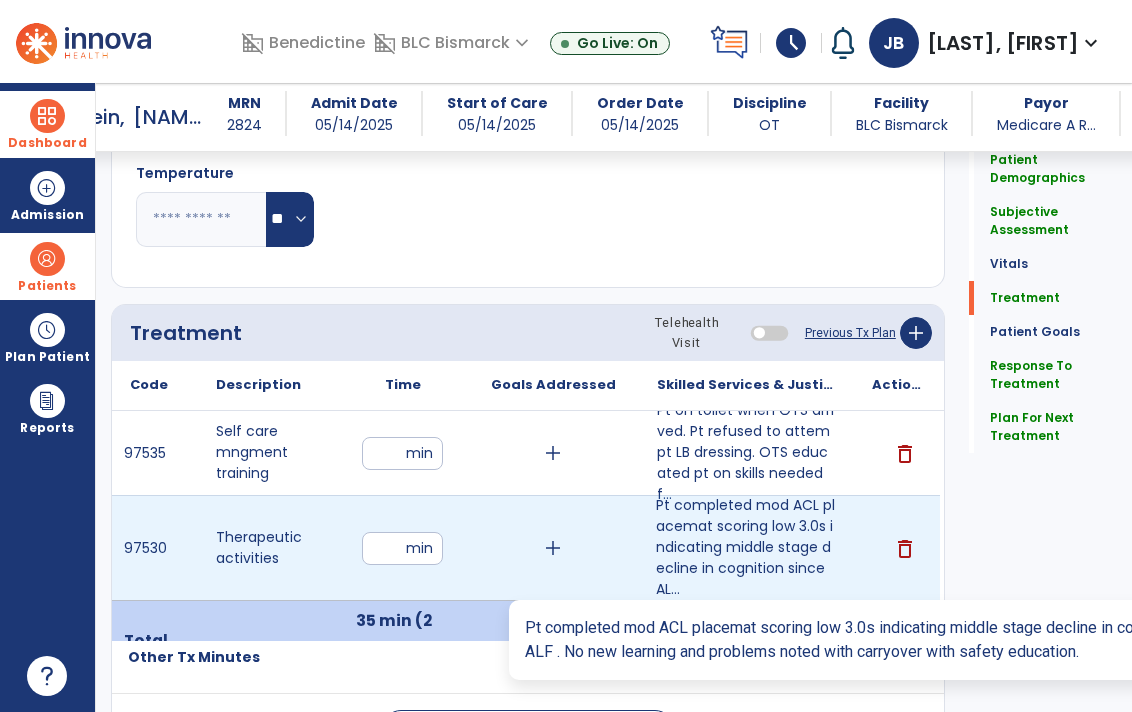 click on "Pt completed mod ACL placemat scoring low 3.0s indicating middle stage decline in cognition since AL..." at bounding box center [746, 547] 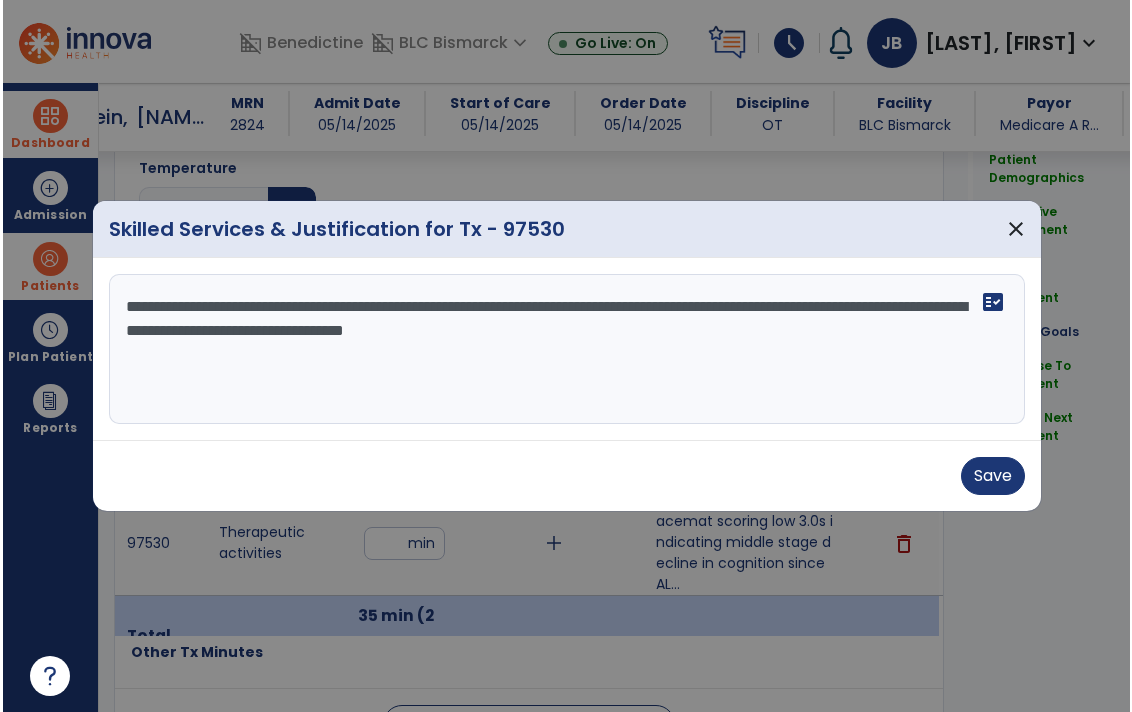 scroll, scrollTop: 1025, scrollLeft: 0, axis: vertical 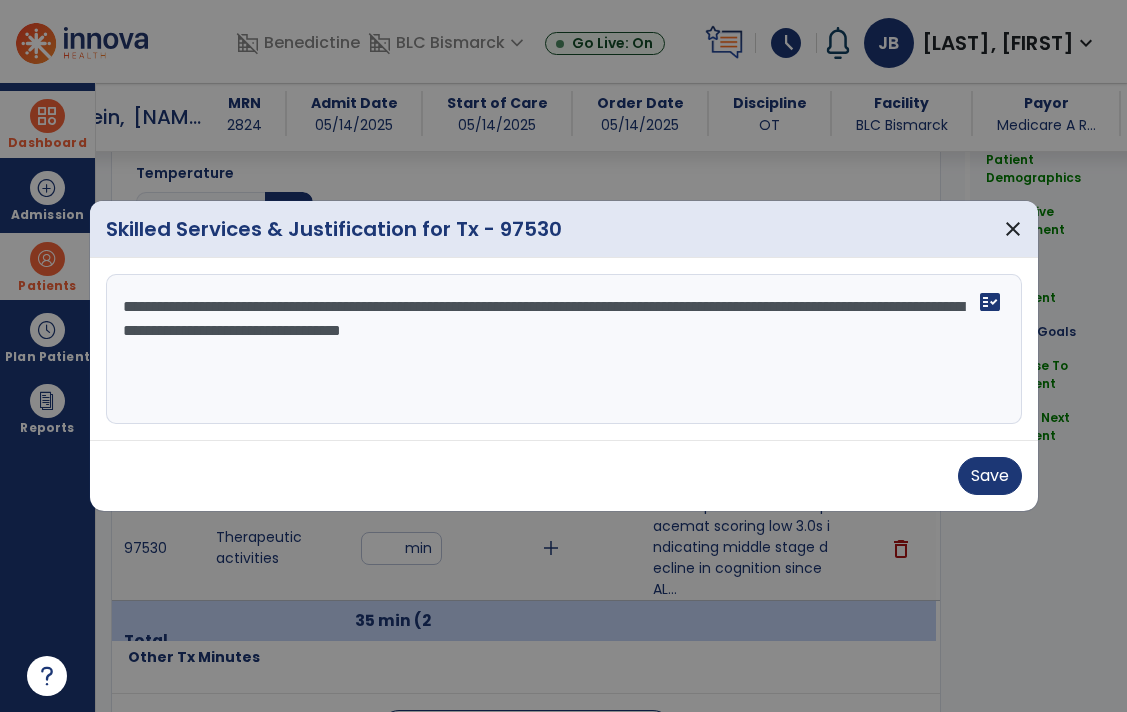 click on "**********" at bounding box center [564, 349] 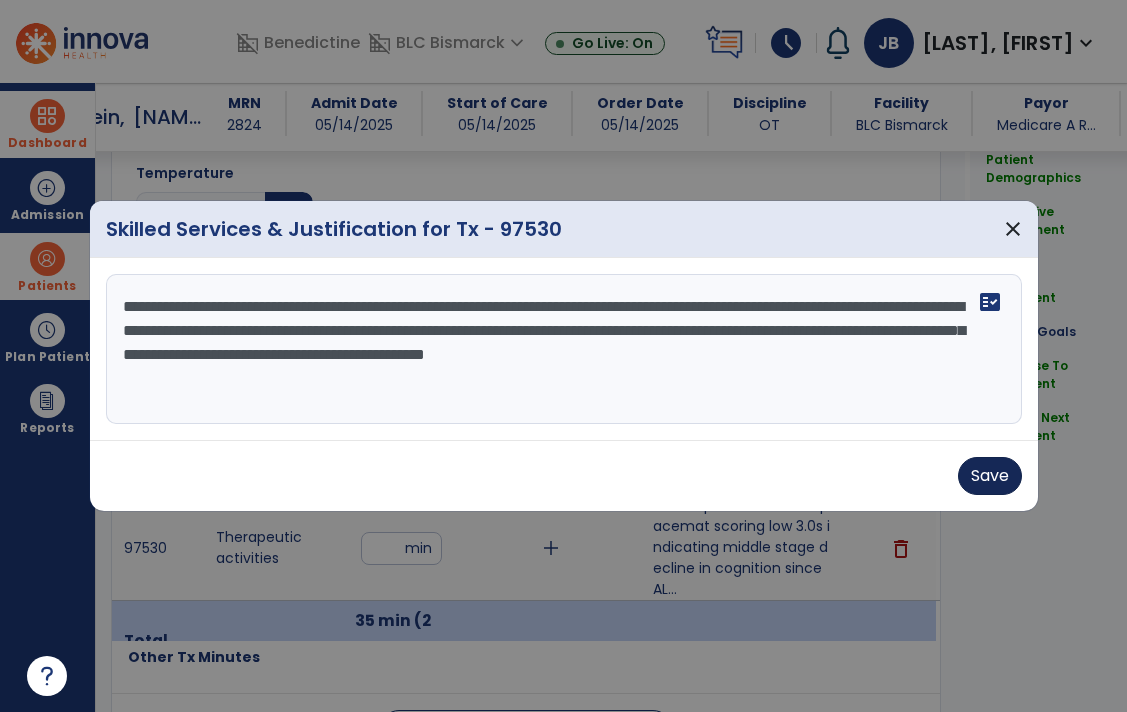 type on "**********" 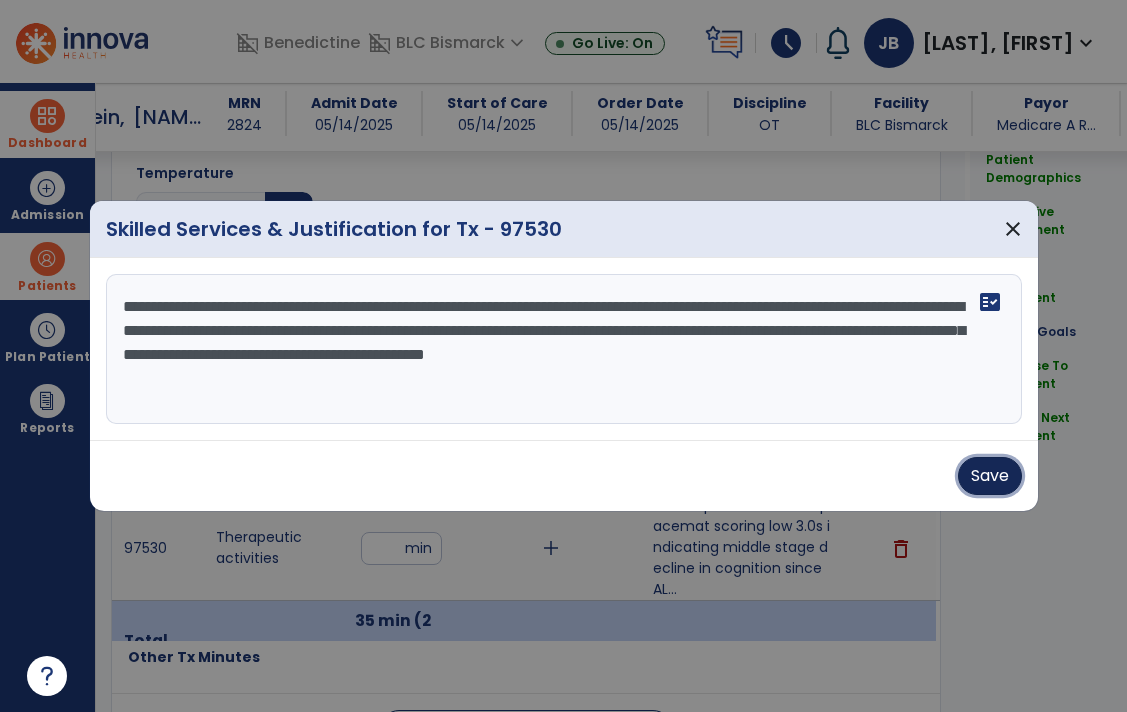 click on "Save" at bounding box center (990, 476) 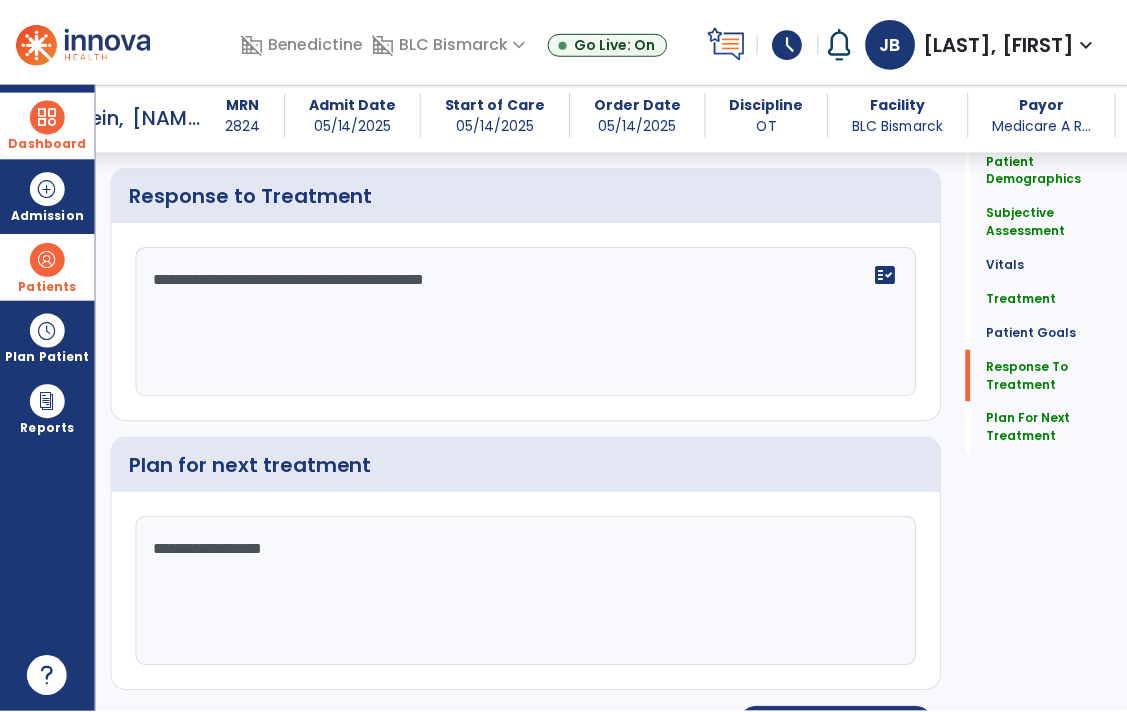 scroll, scrollTop: 3018, scrollLeft: 0, axis: vertical 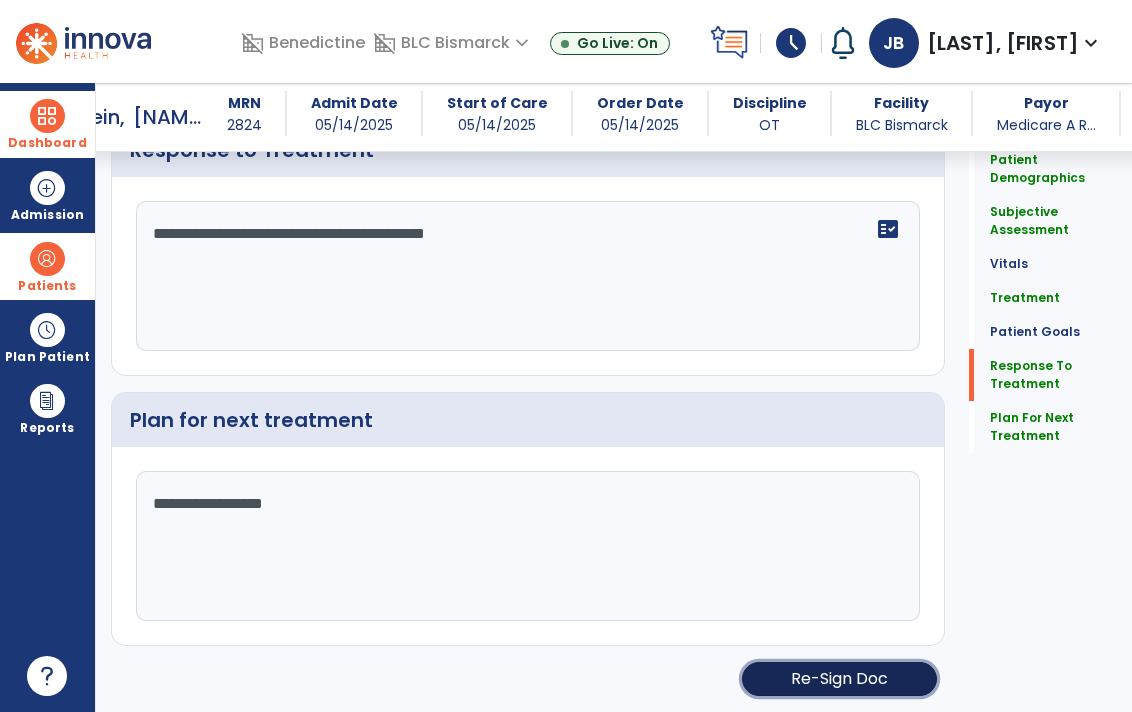 click on "Re-Sign Doc" 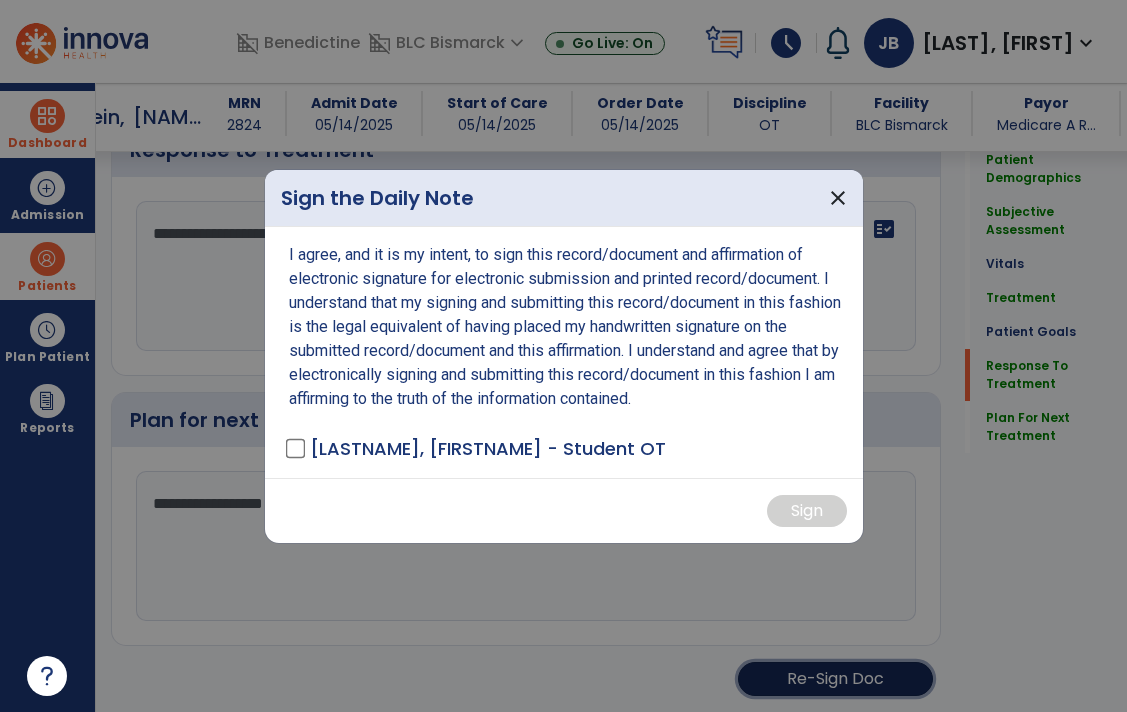 scroll, scrollTop: 3018, scrollLeft: 0, axis: vertical 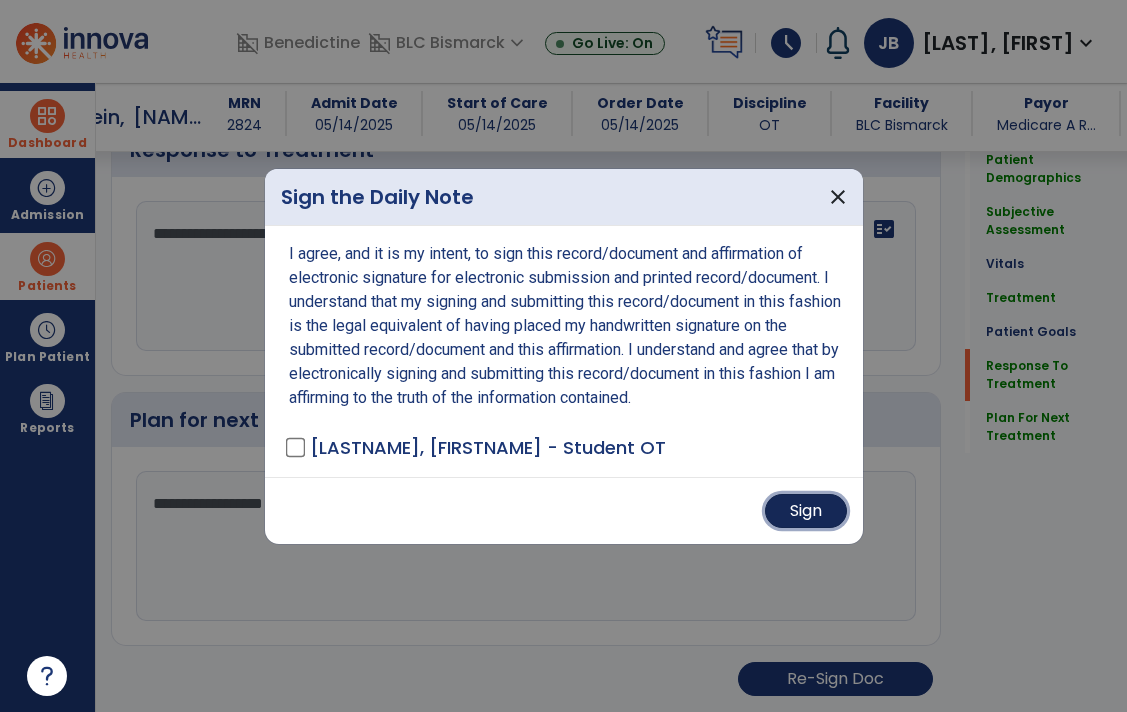 click on "Sign" at bounding box center [806, 511] 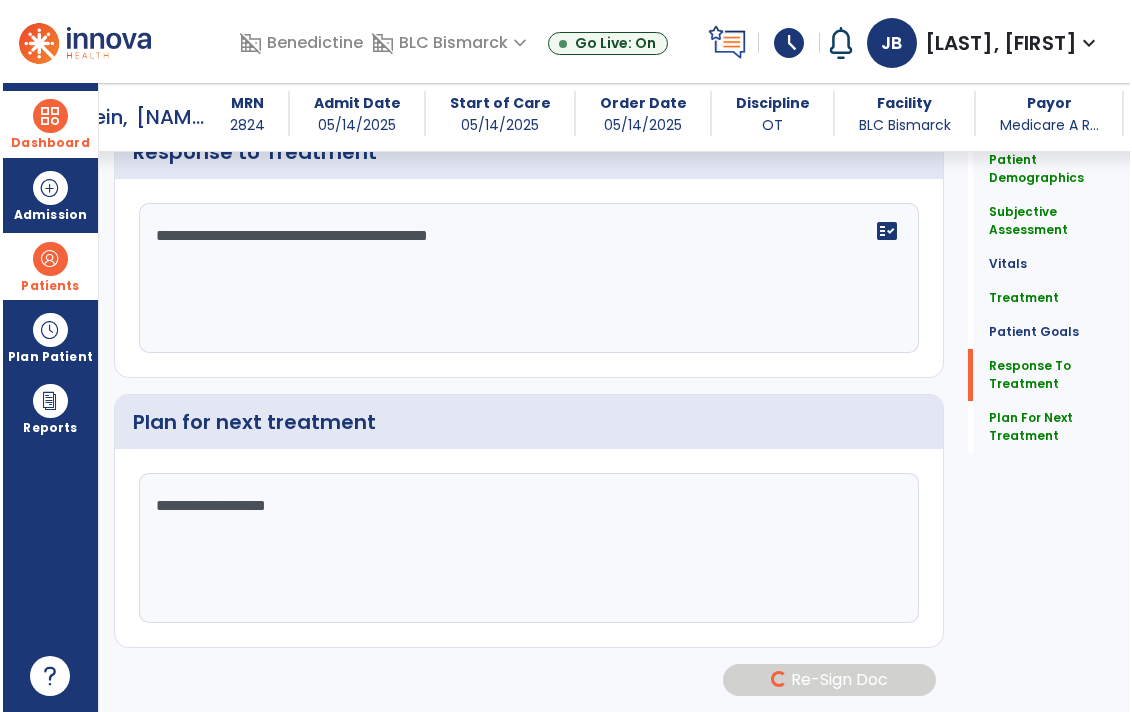 scroll, scrollTop: 3016, scrollLeft: 0, axis: vertical 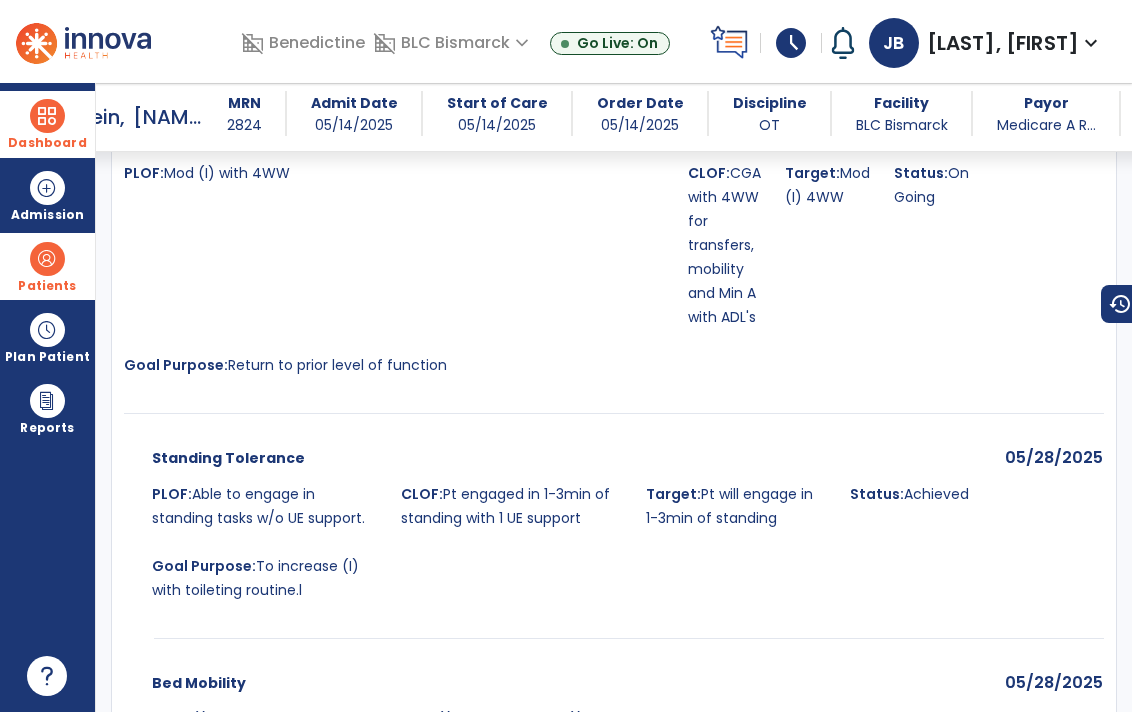 click at bounding box center (47, 259) 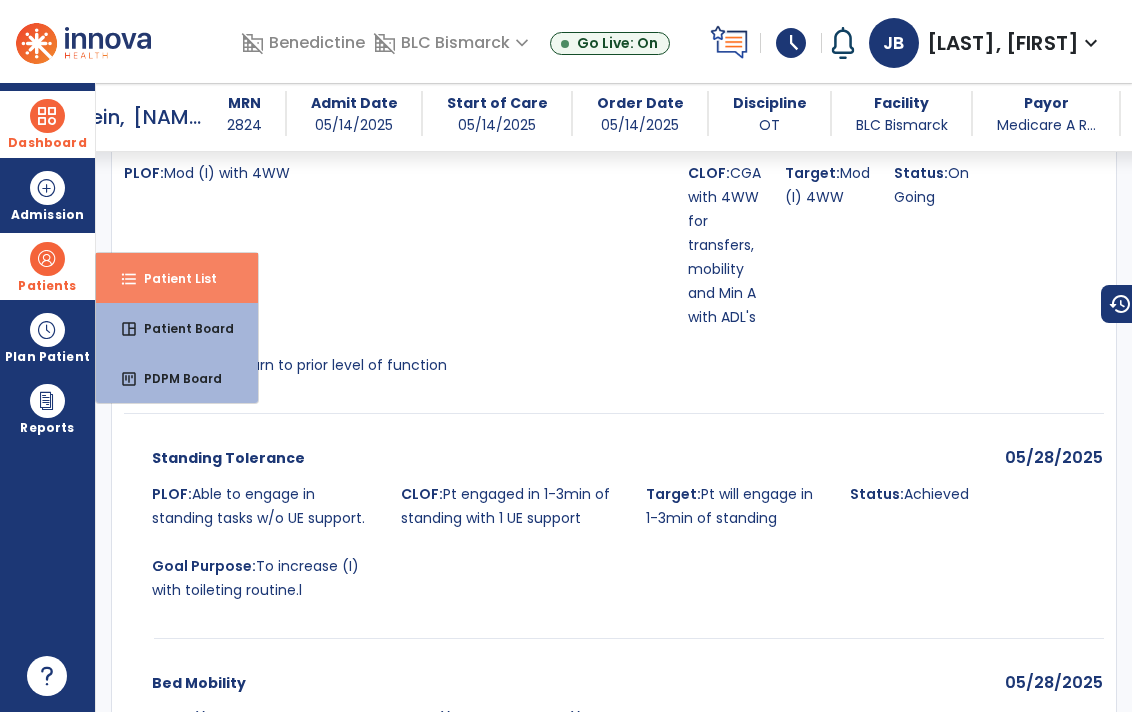 click on "Patient List" at bounding box center [172, 278] 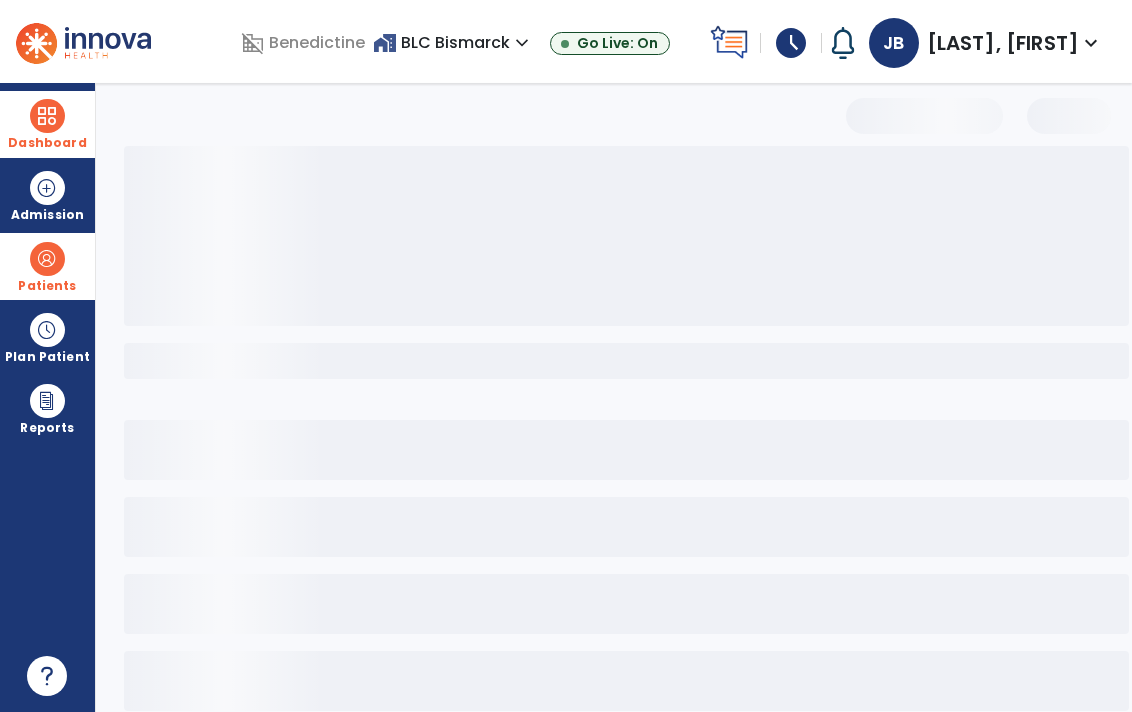 scroll, scrollTop: 31, scrollLeft: 0, axis: vertical 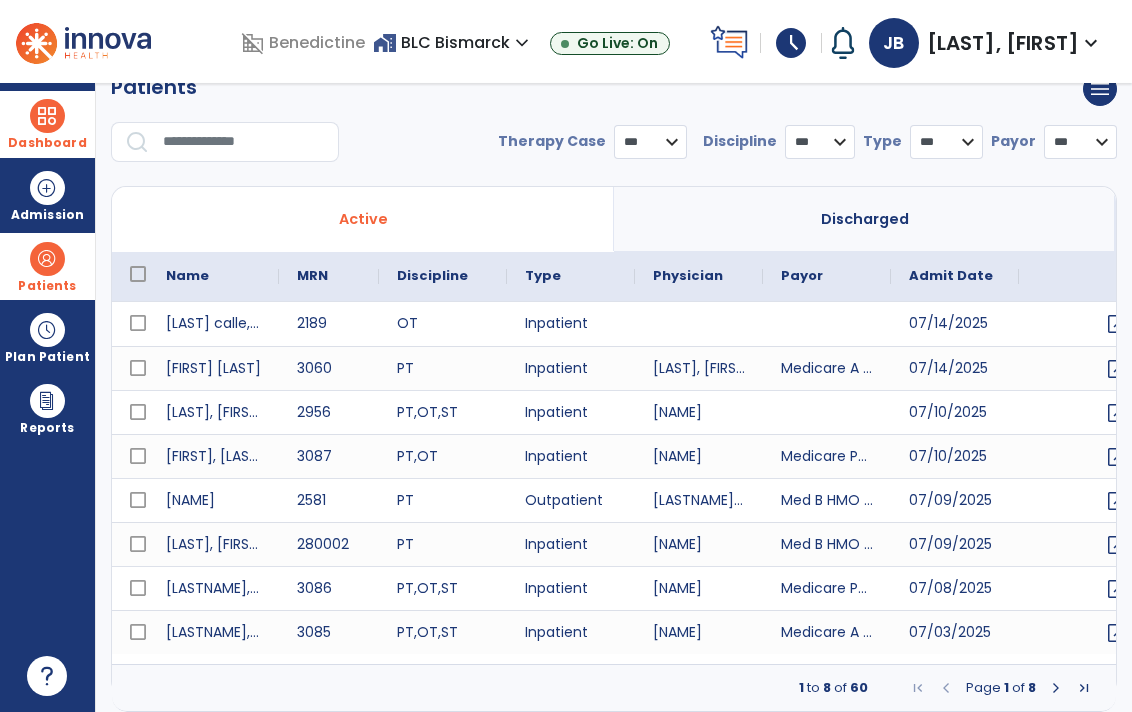 select on "***" 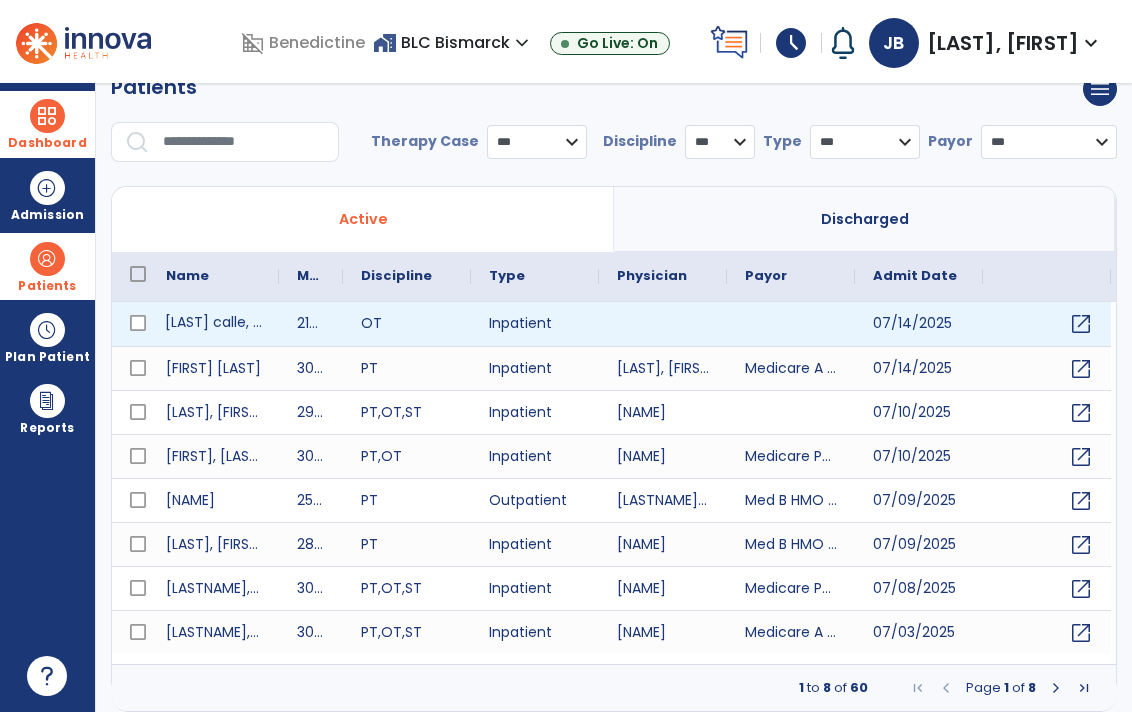 click on "[LAST] calle, [LAST]" at bounding box center (213, 324) 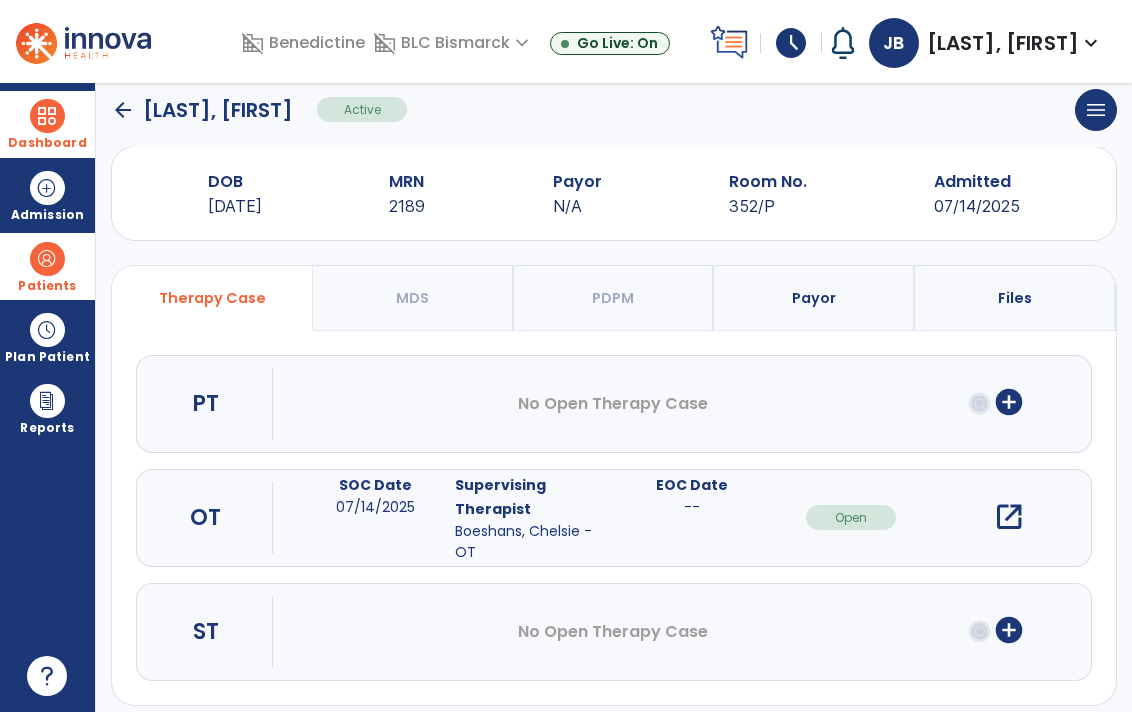 click on "open_in_new" at bounding box center [1009, 517] 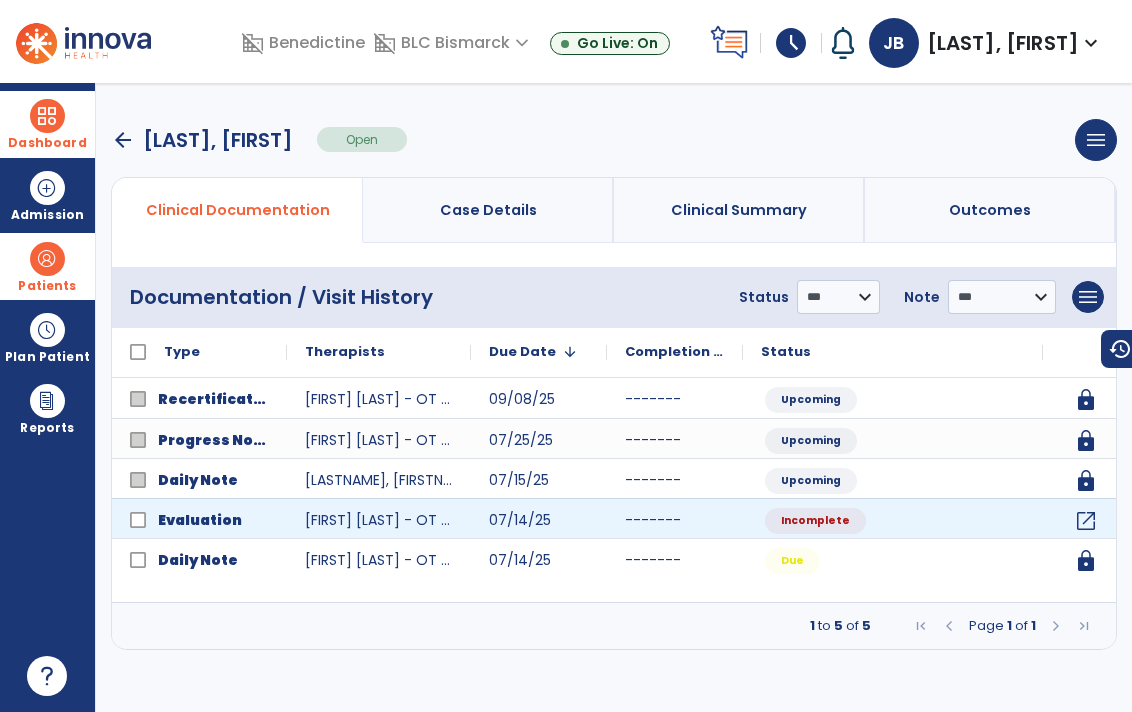 scroll, scrollTop: 0, scrollLeft: 0, axis: both 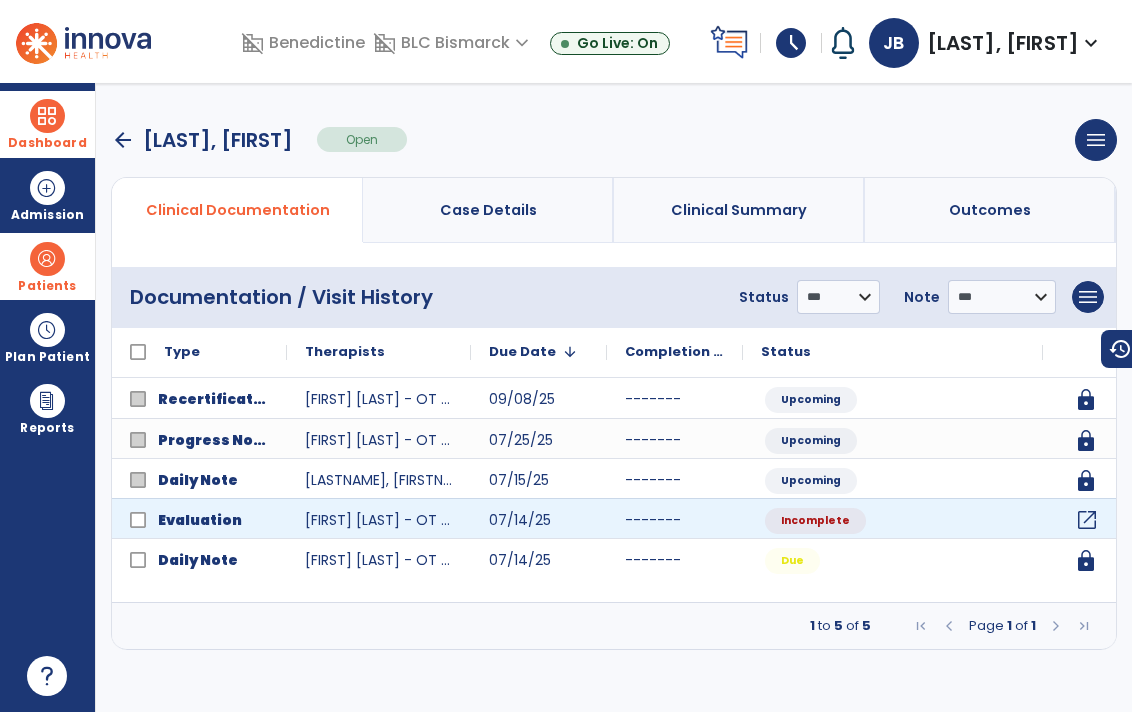 click on "open_in_new" 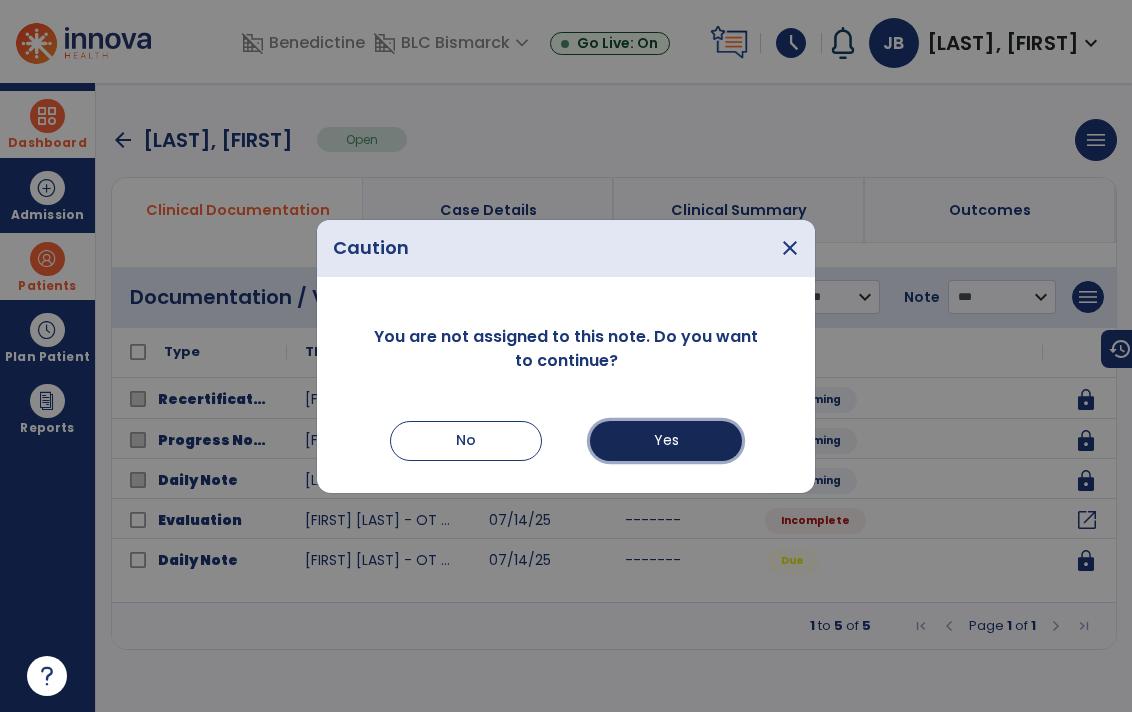 click on "Yes" at bounding box center (666, 441) 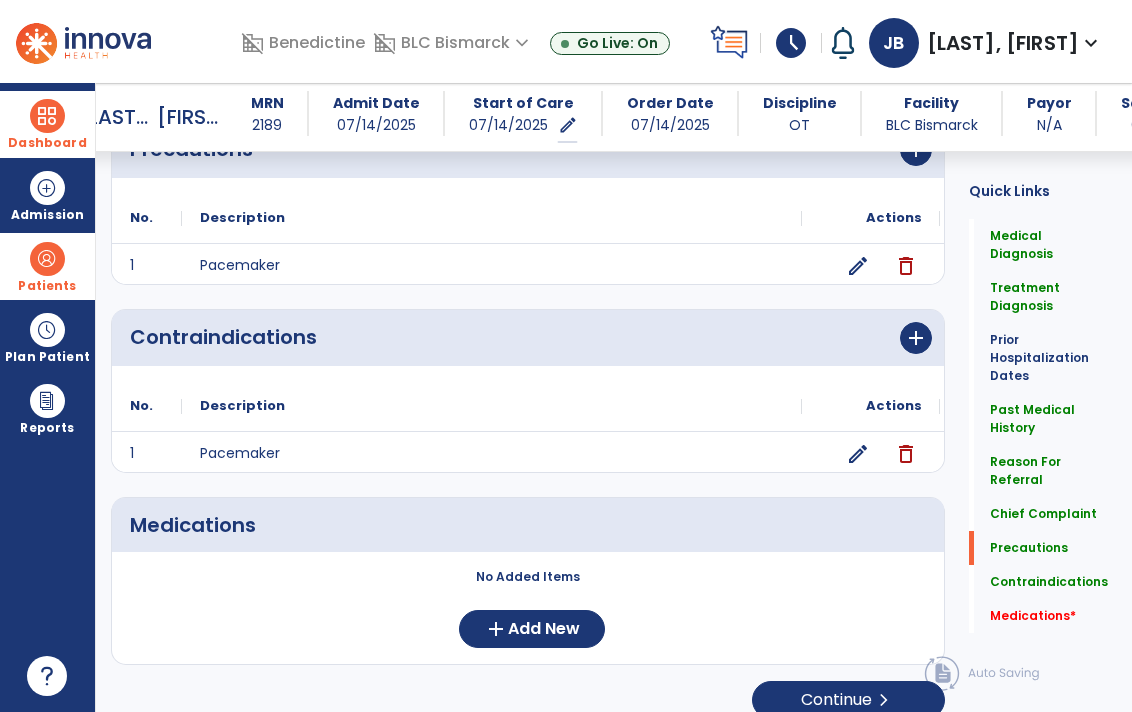 scroll, scrollTop: 1606, scrollLeft: 0, axis: vertical 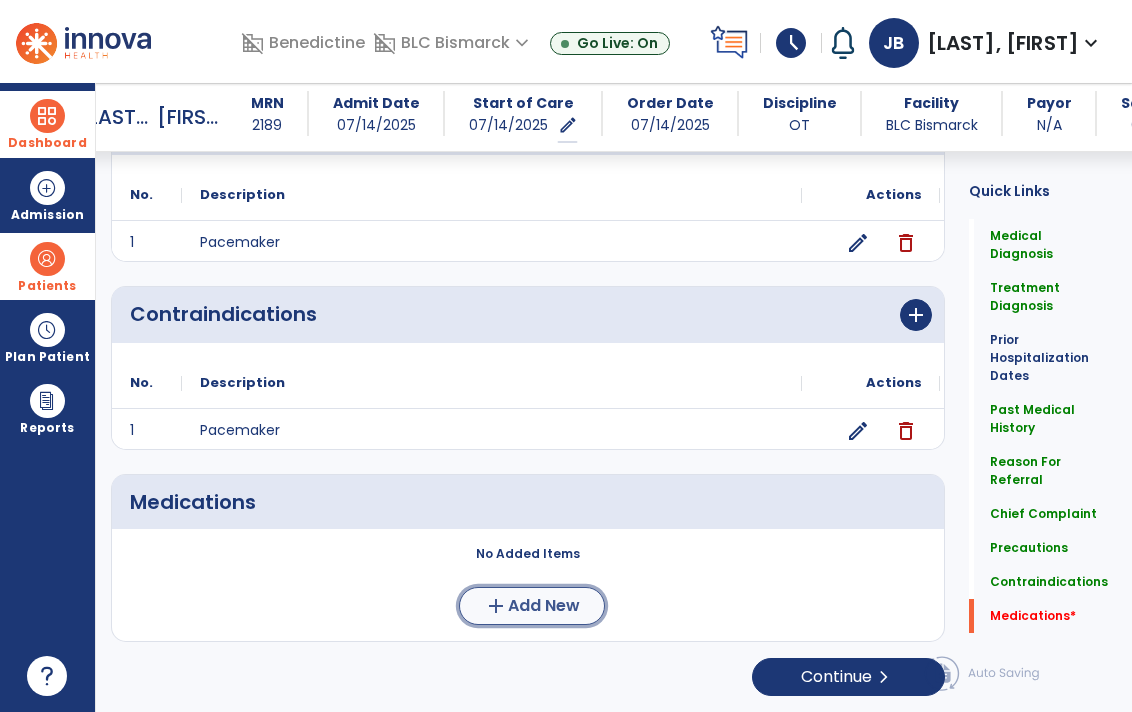 click on "Add New" 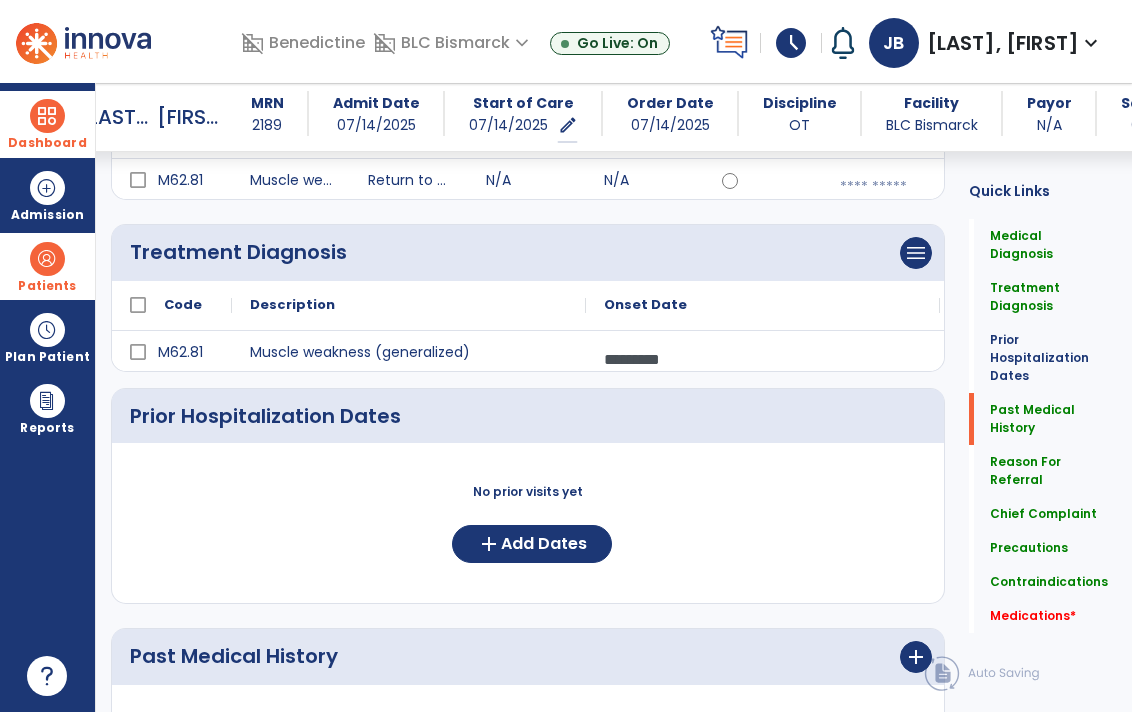 scroll, scrollTop: 0, scrollLeft: 0, axis: both 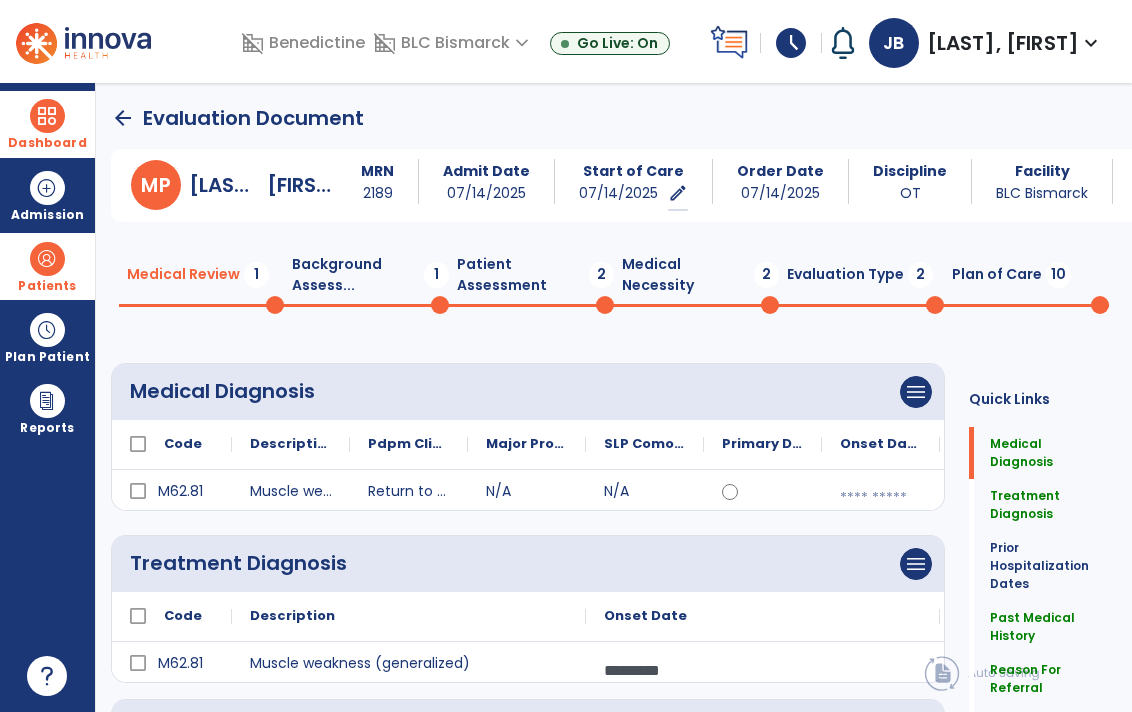 click on "Patient Assessment  2" 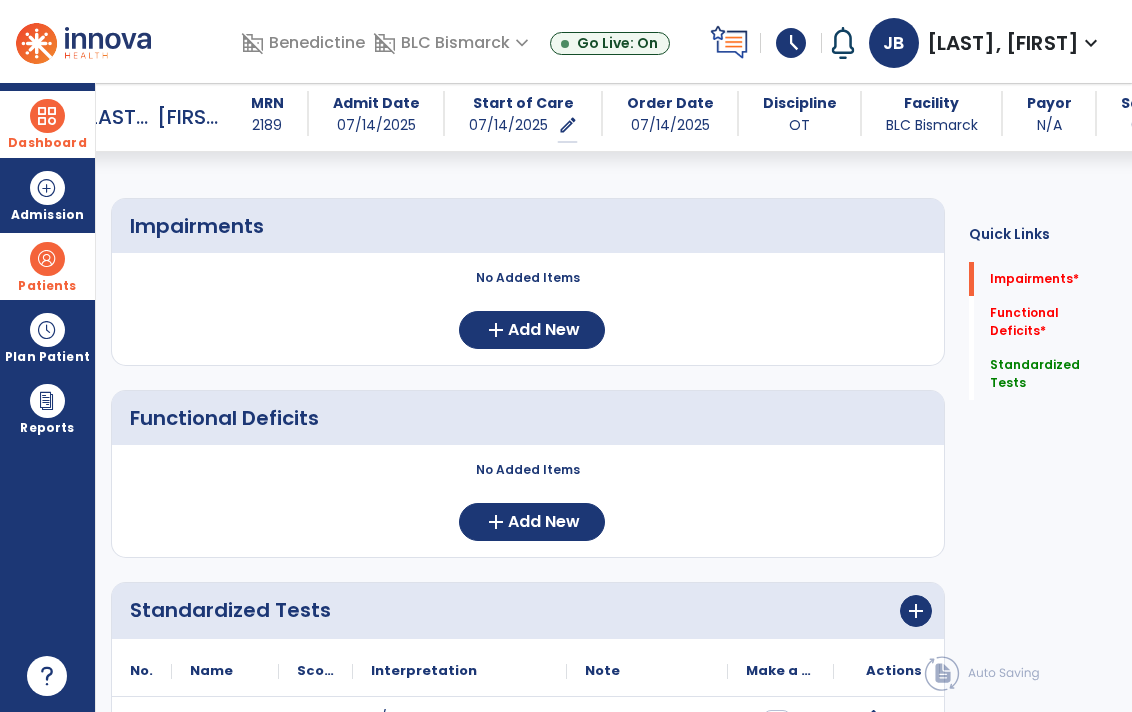 scroll, scrollTop: 0, scrollLeft: 0, axis: both 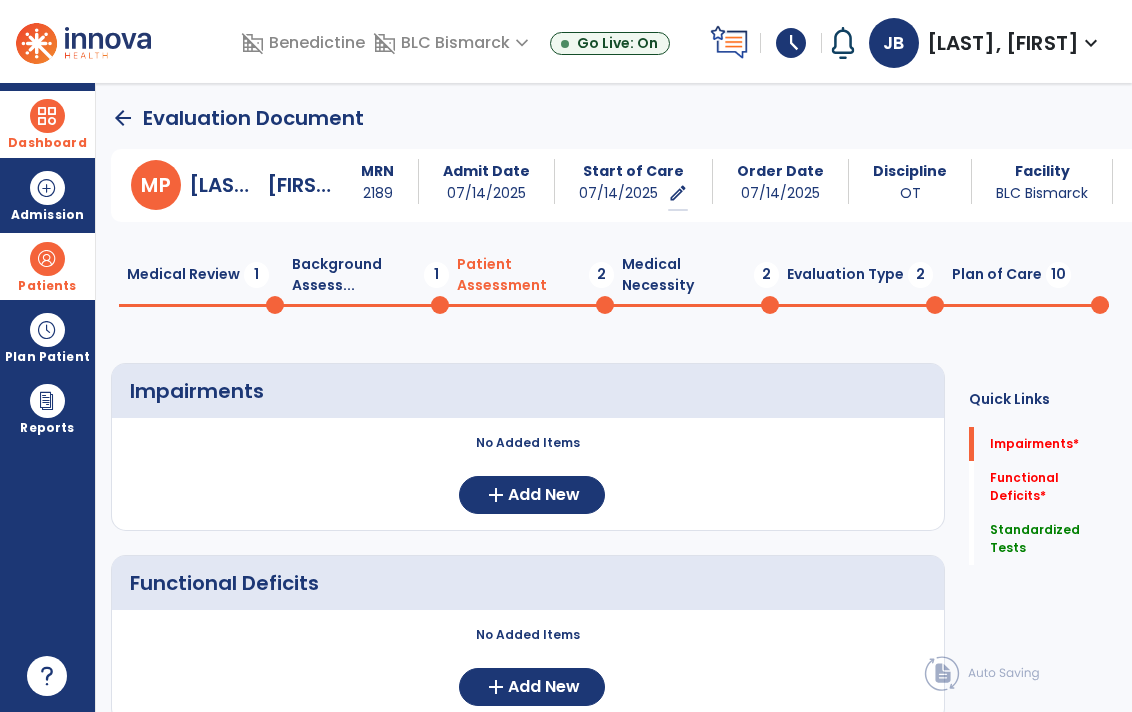 click on "Medical Review  1  Background Assess...  1  Patient Assessment  2  Medical Necessity  2  Evaluation Type  2  Plan of Care  10" 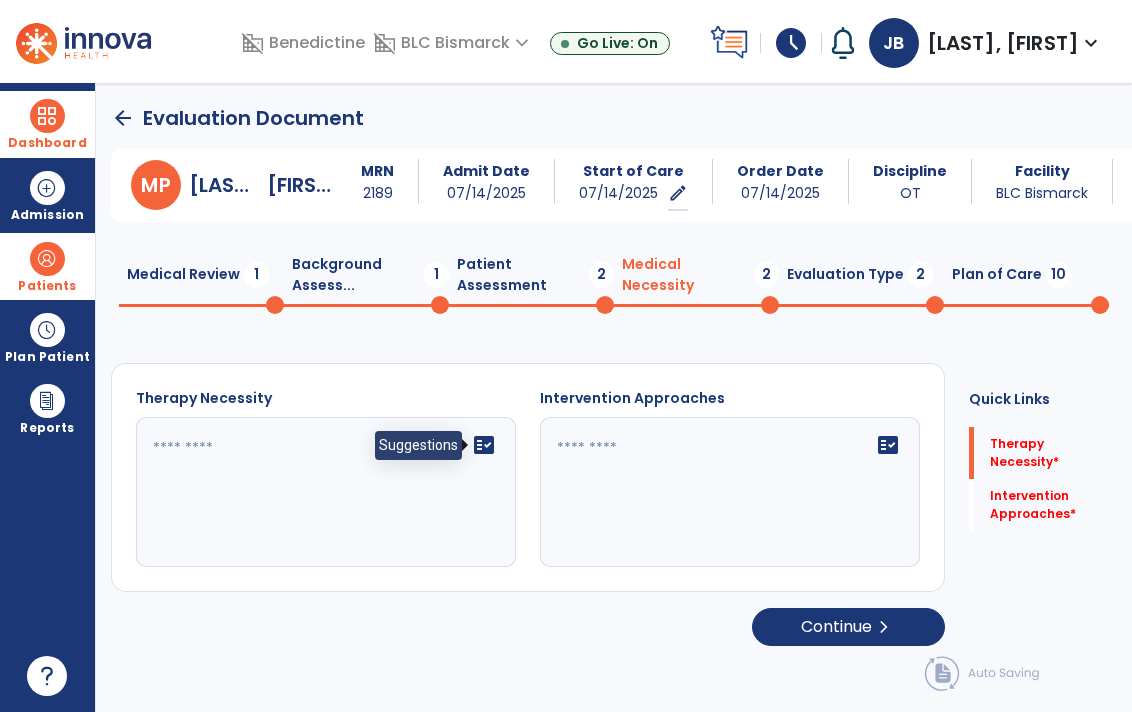 click on "fact_check" 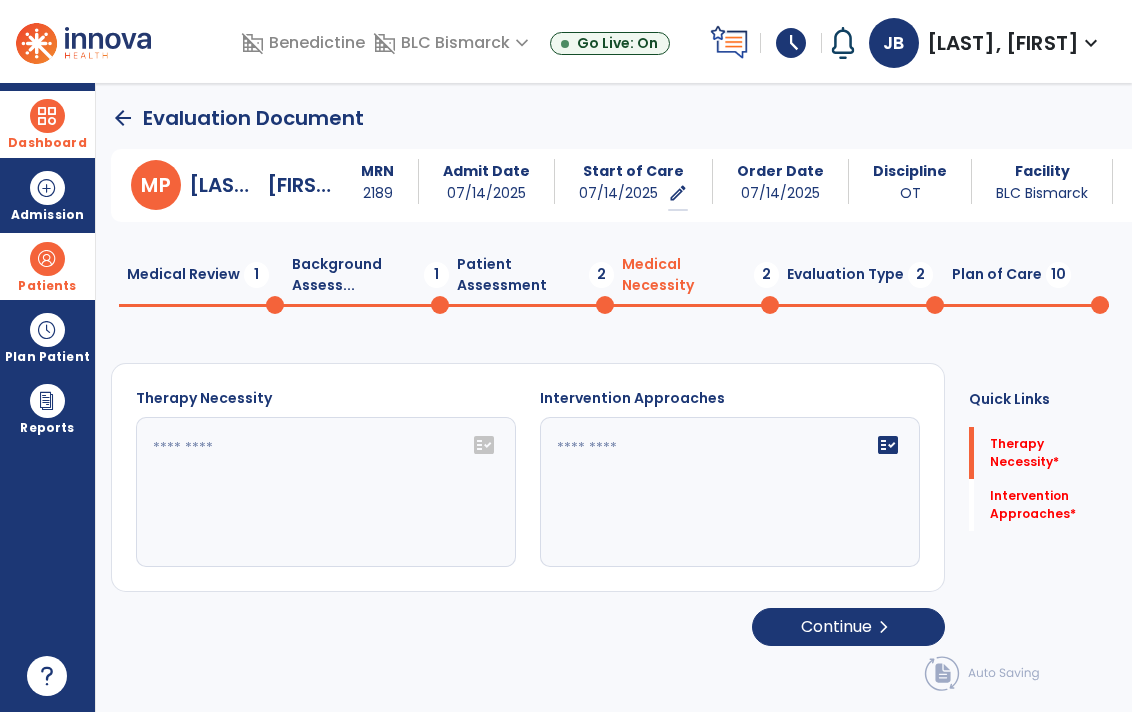 click on "fact_check" 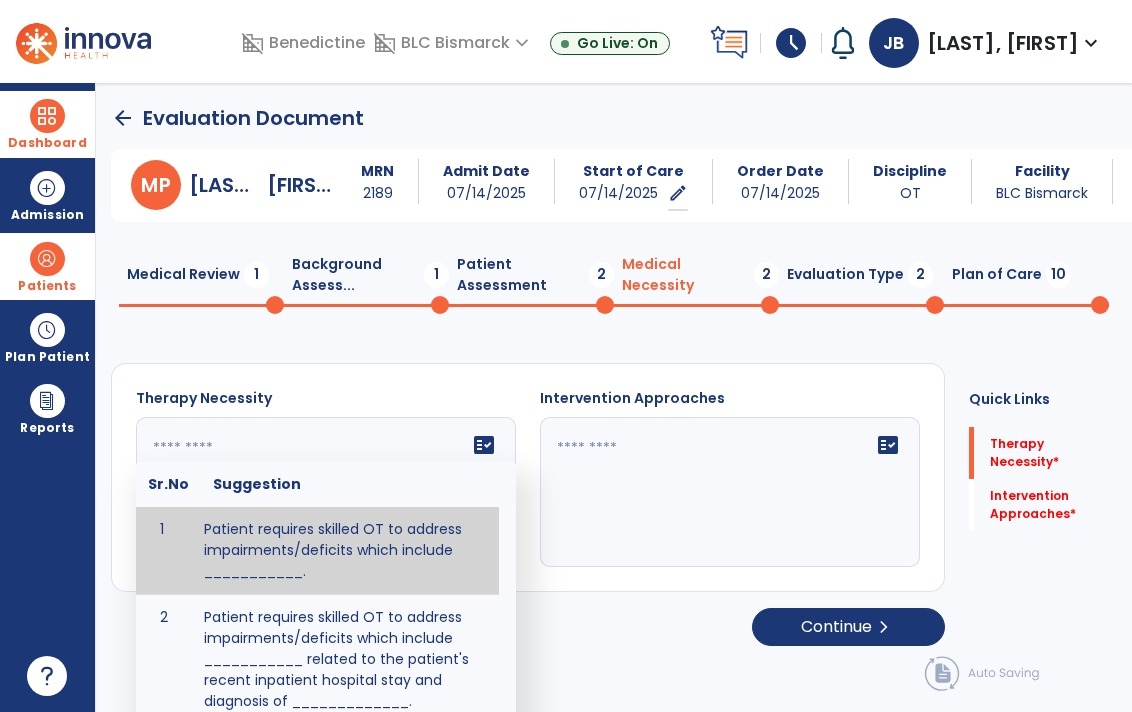 click on "fact_check" 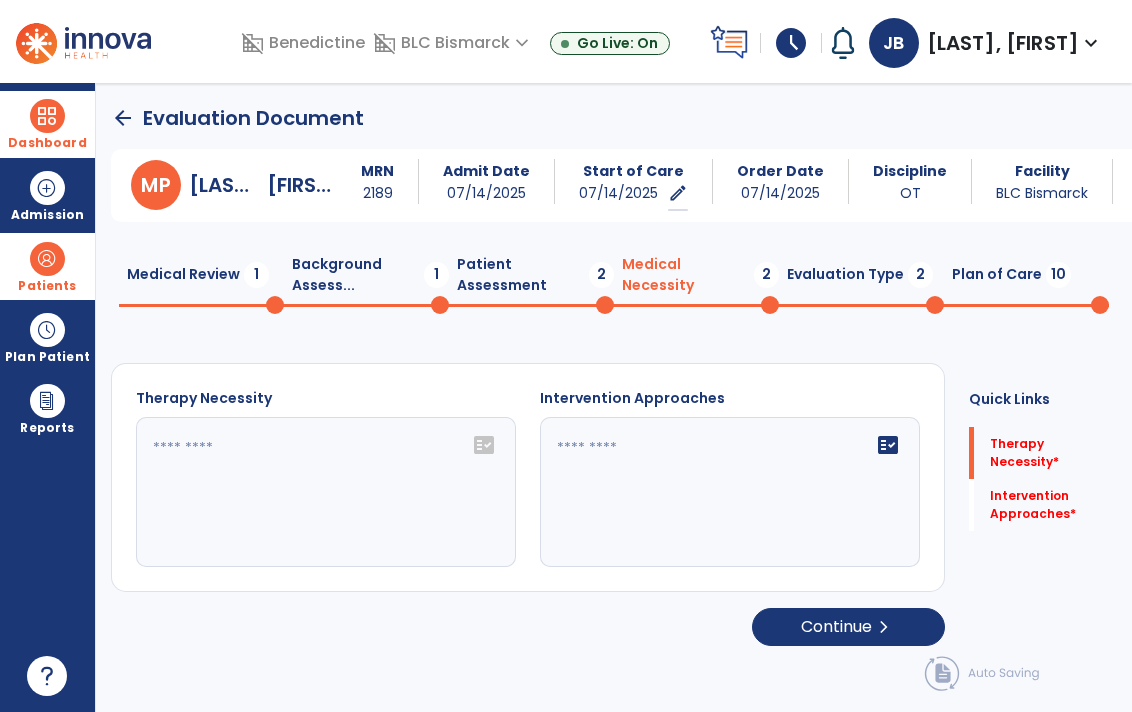 click on "Evaluation Type  2" 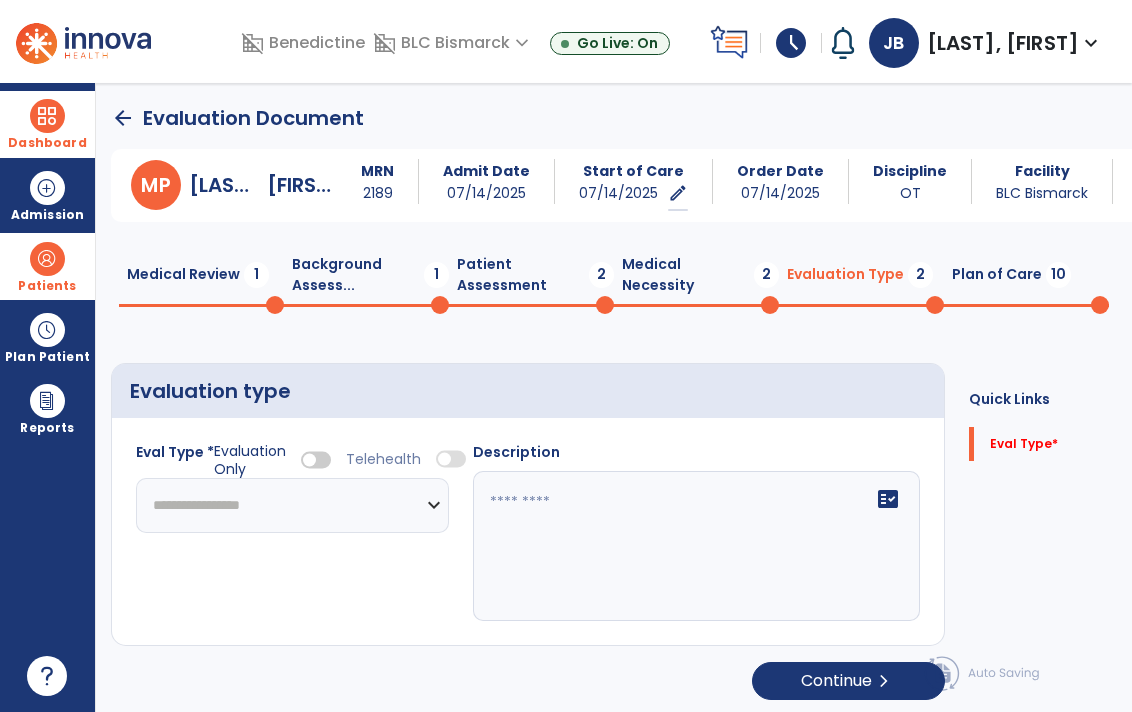click on "Plan of Care  10" 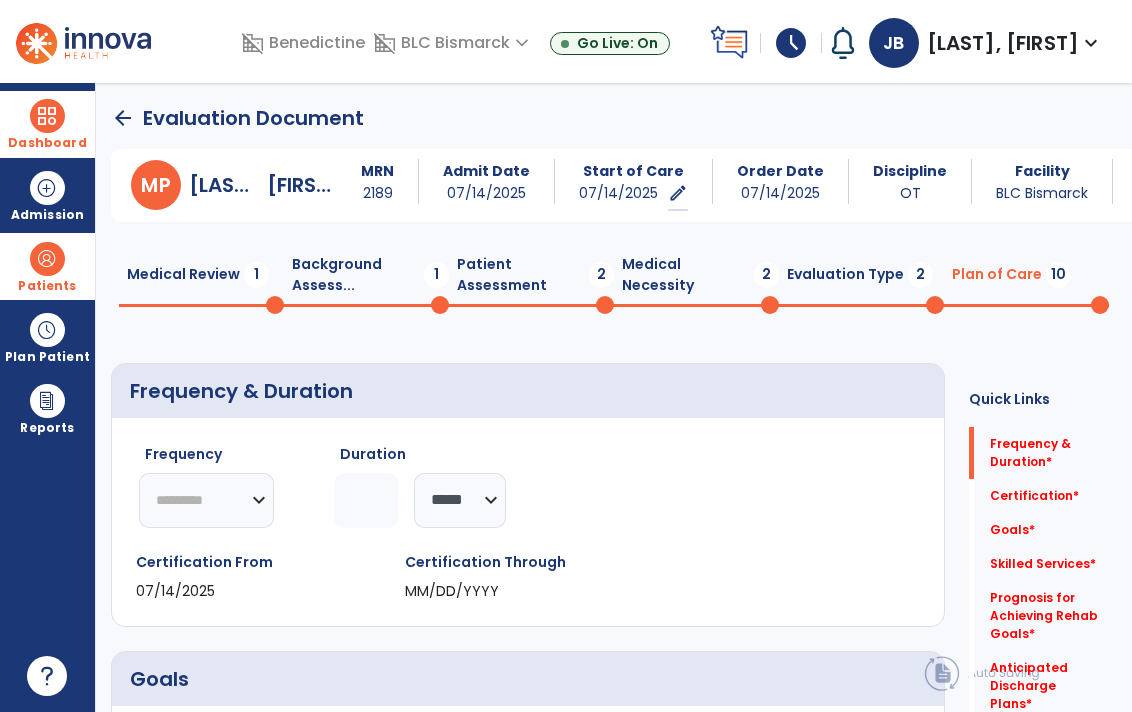 click on "********* ** ** ** ** ** ** **" 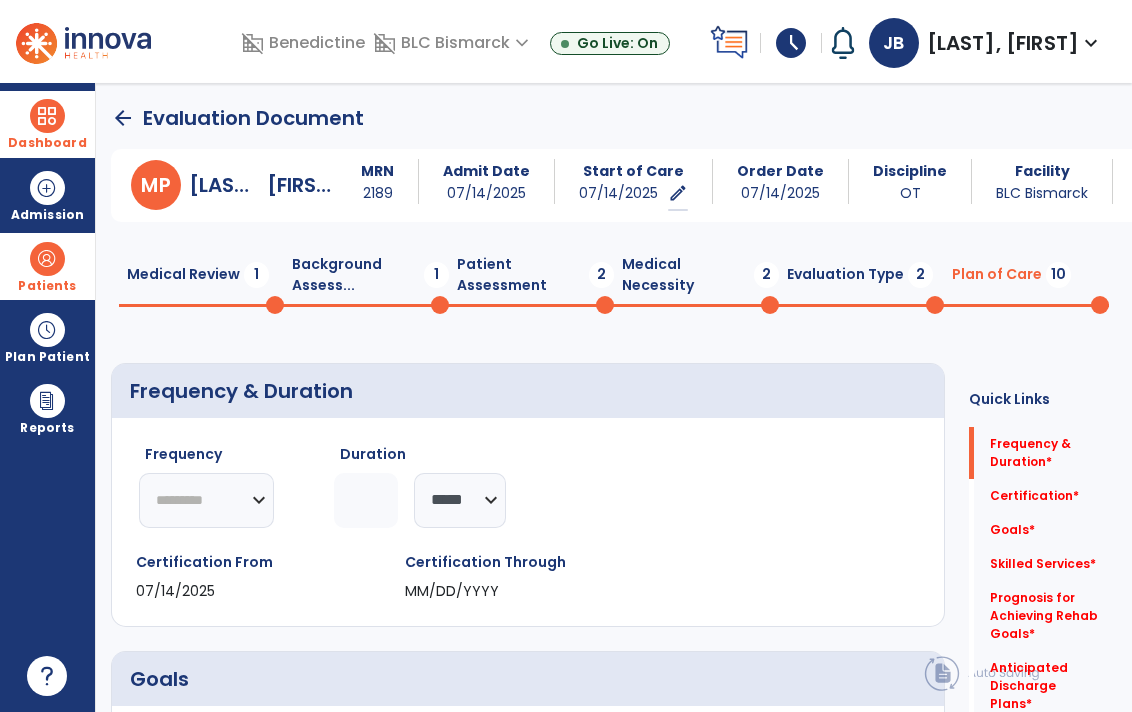 select on "**" 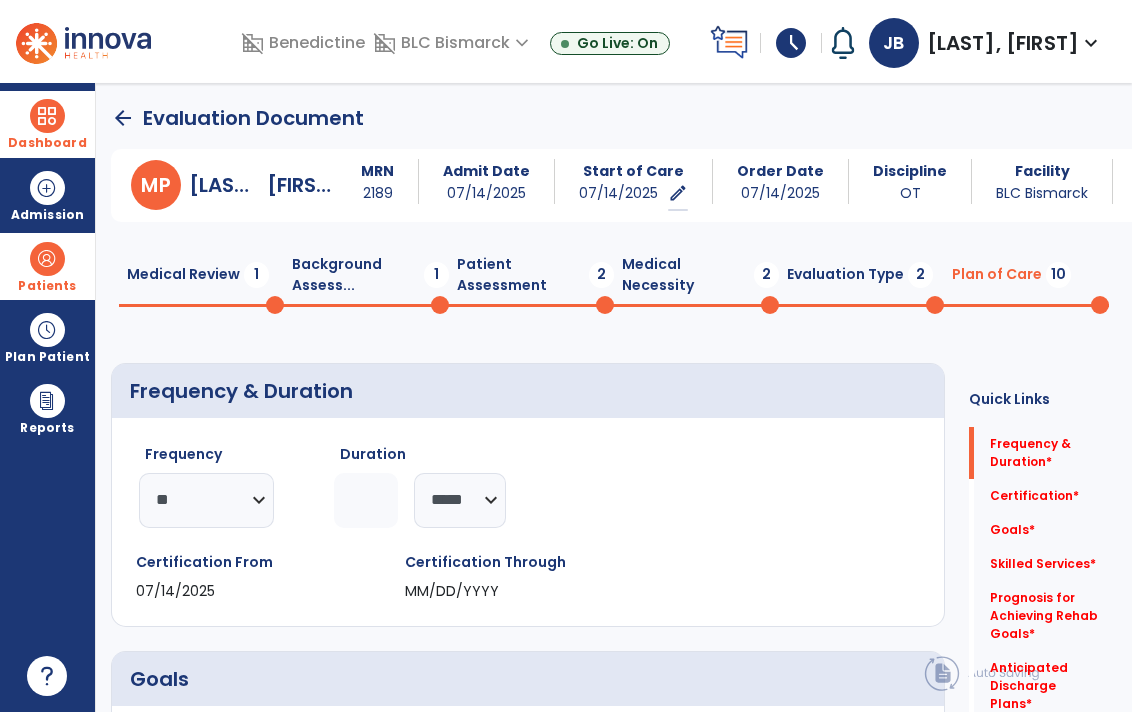 click 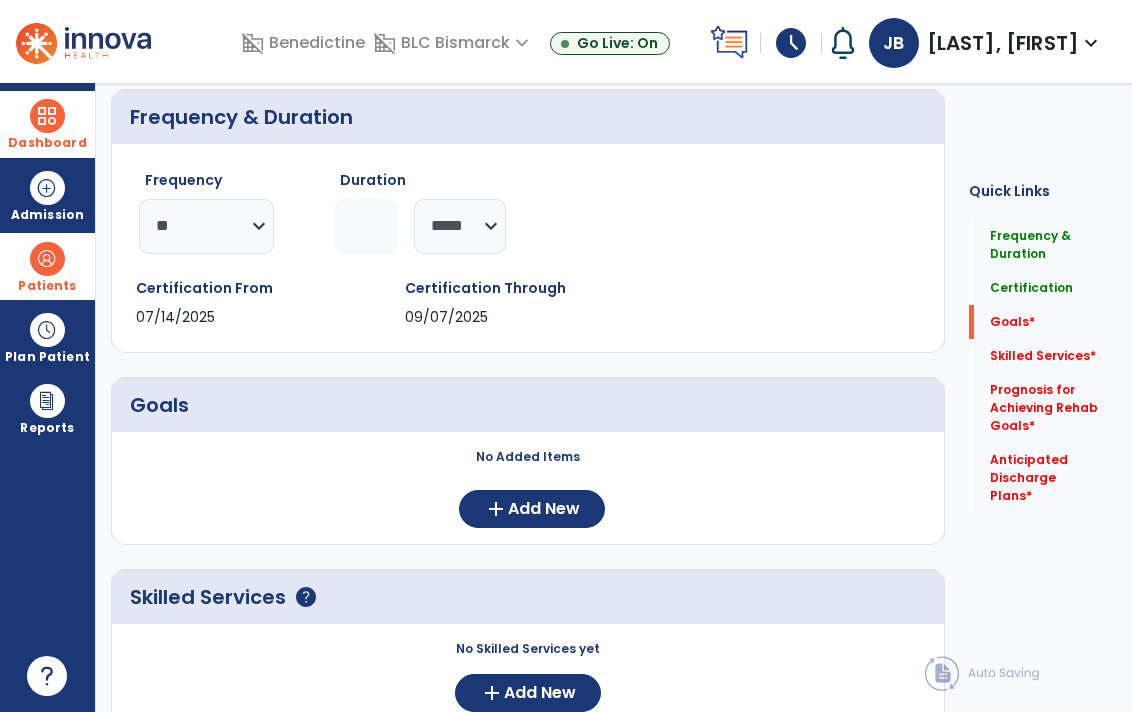 scroll, scrollTop: 0, scrollLeft: 0, axis: both 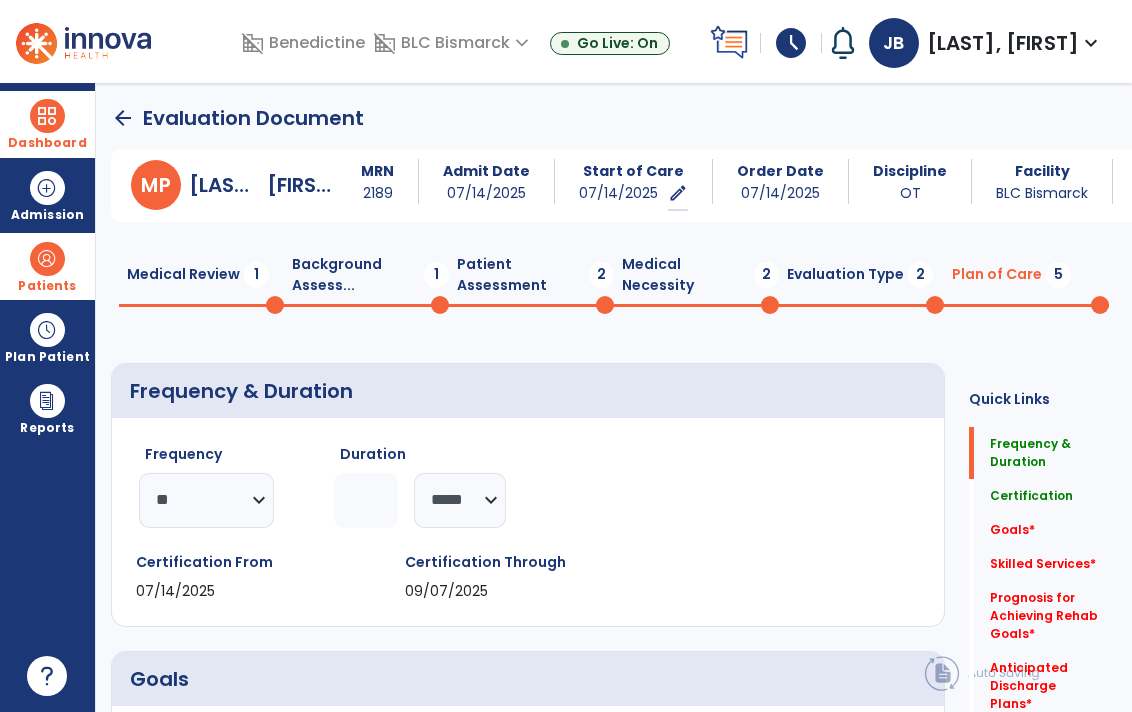 type on "*" 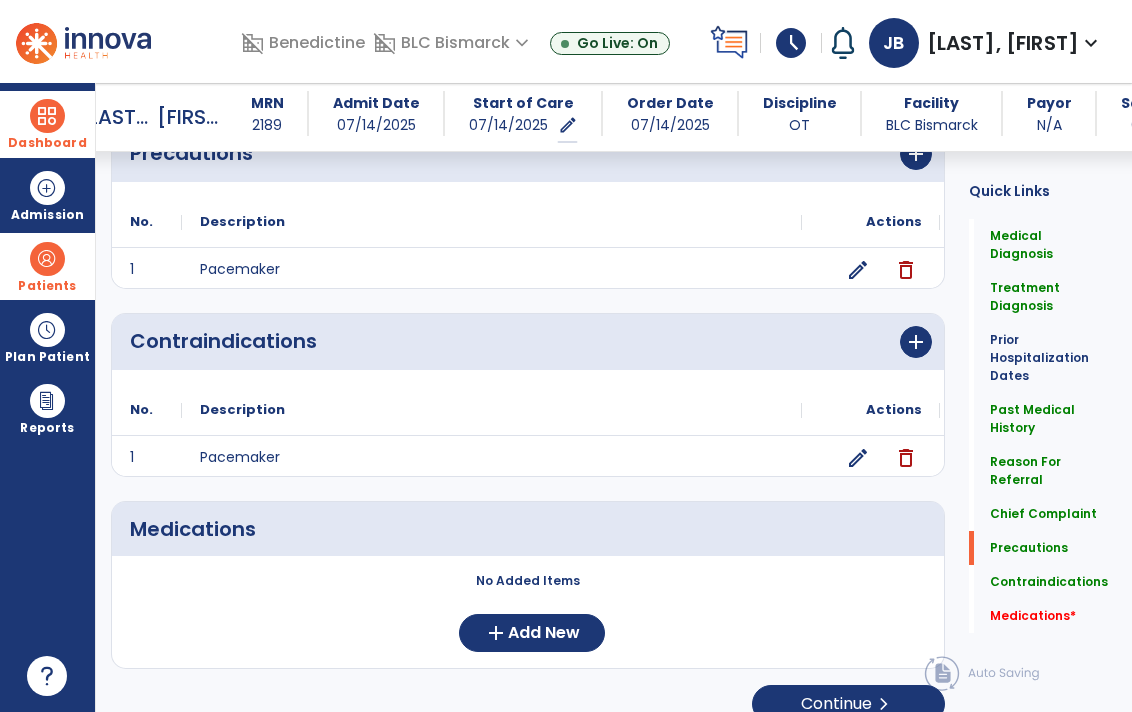 scroll, scrollTop: 1606, scrollLeft: 0, axis: vertical 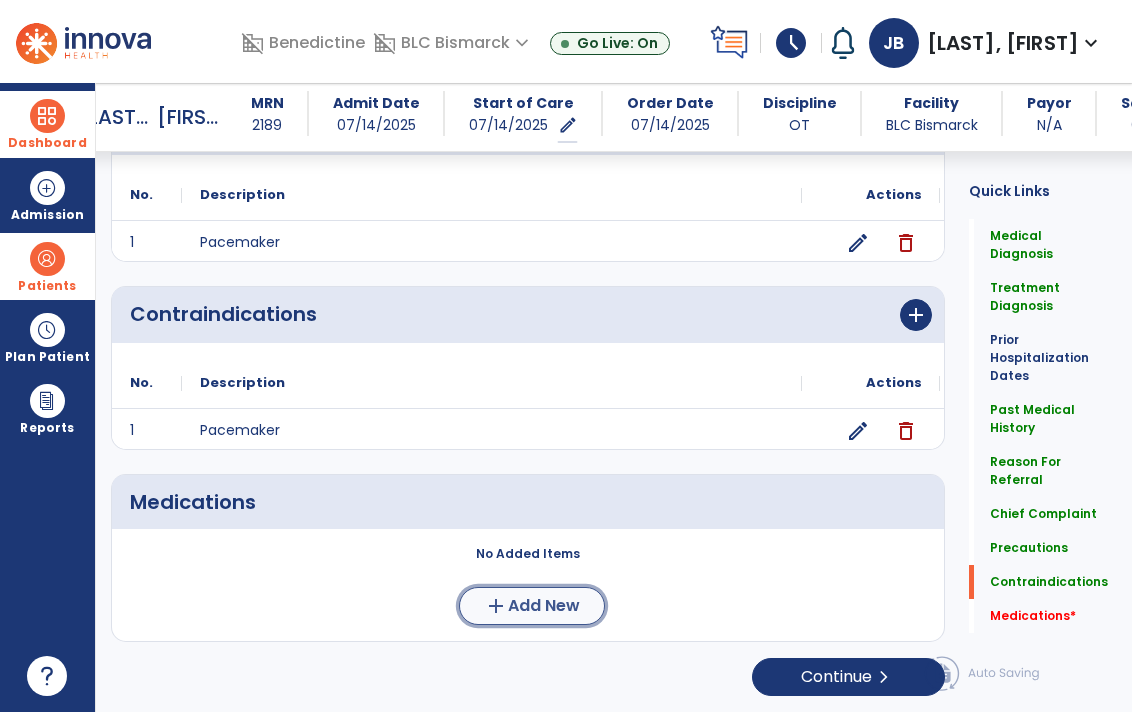 click on "Add New" 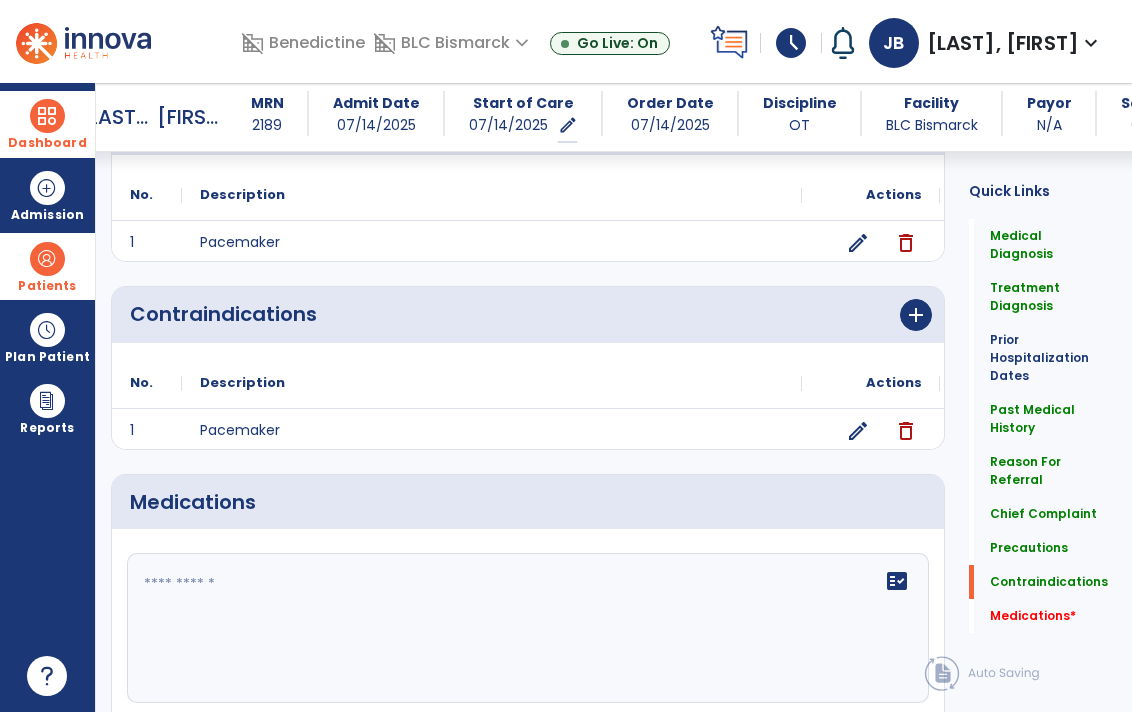 click 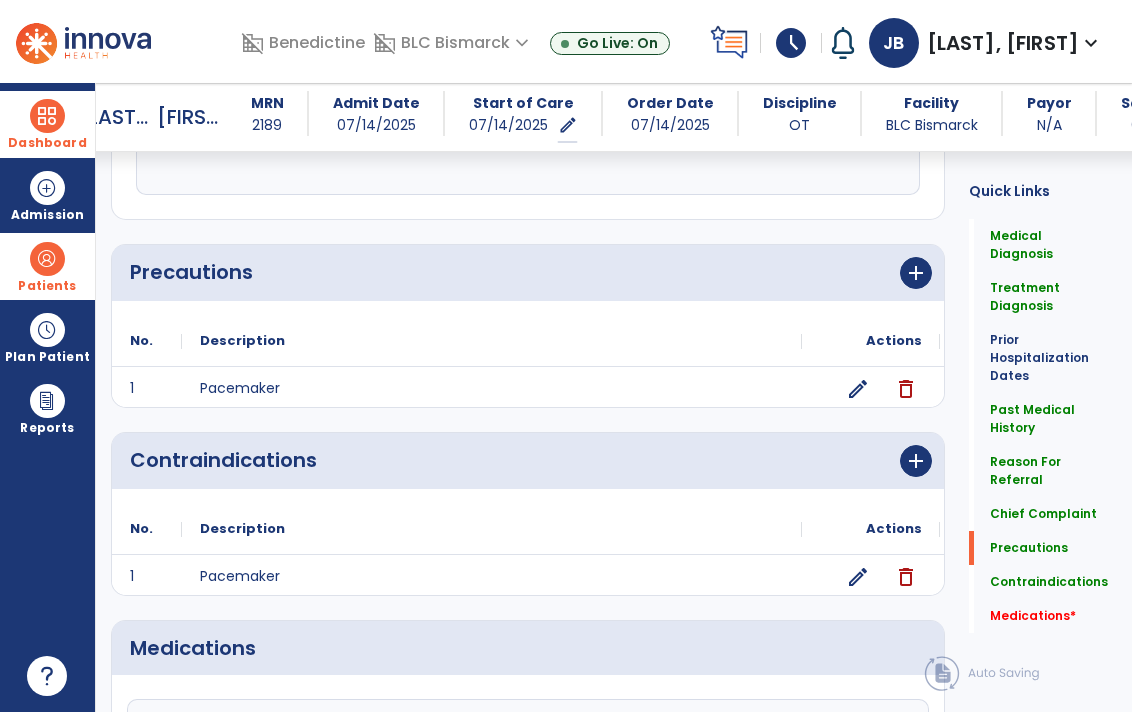 scroll, scrollTop: 1453, scrollLeft: 0, axis: vertical 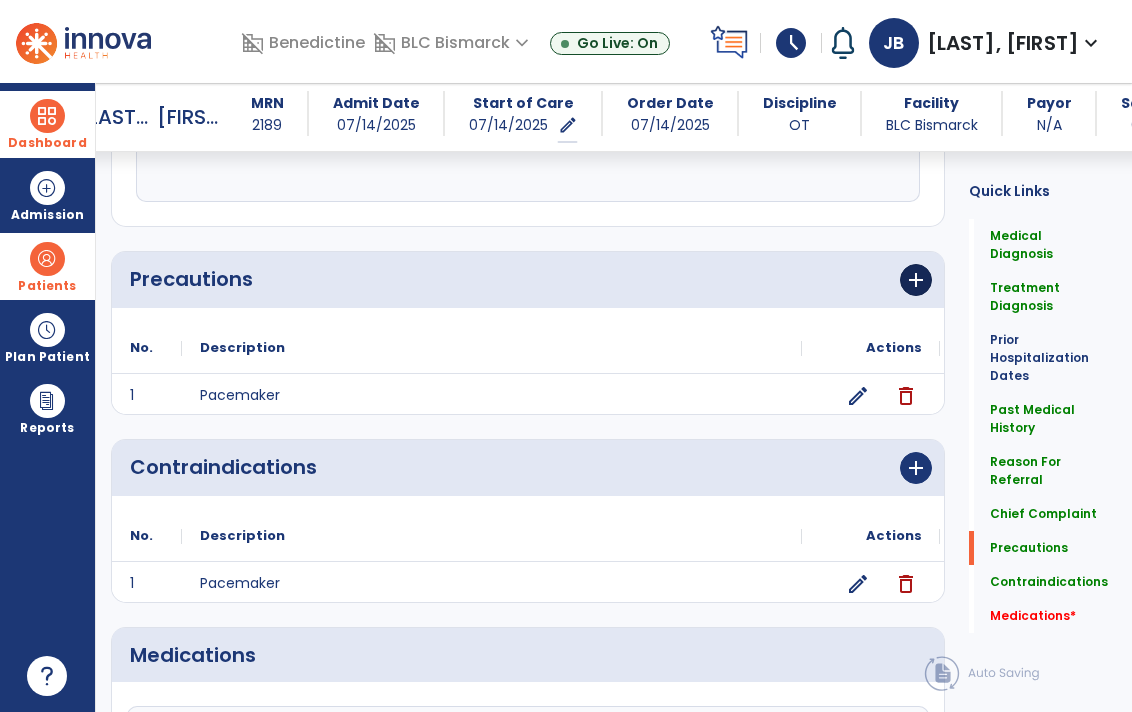 type on "**********" 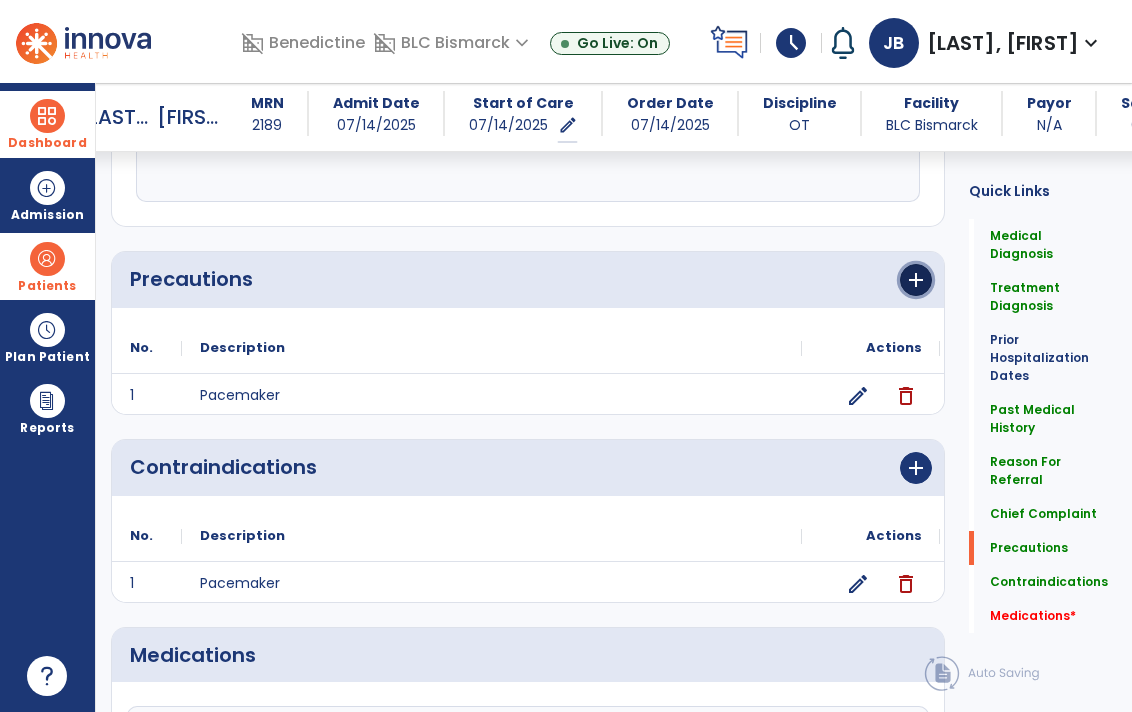 click on "add" 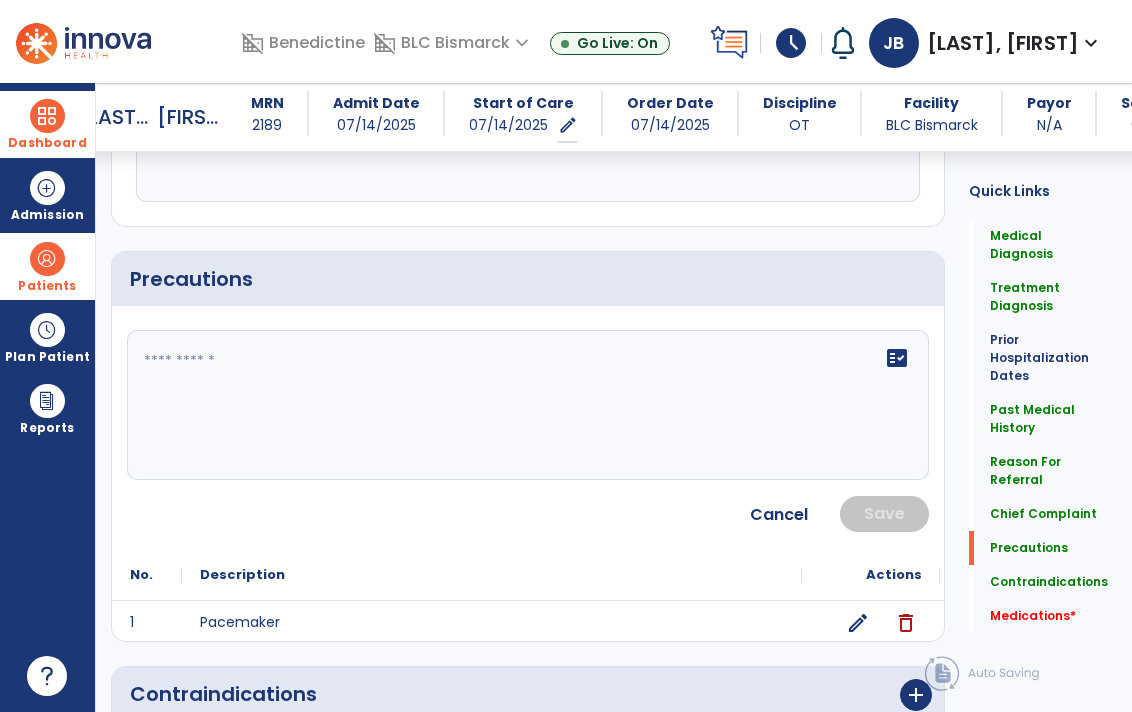 click 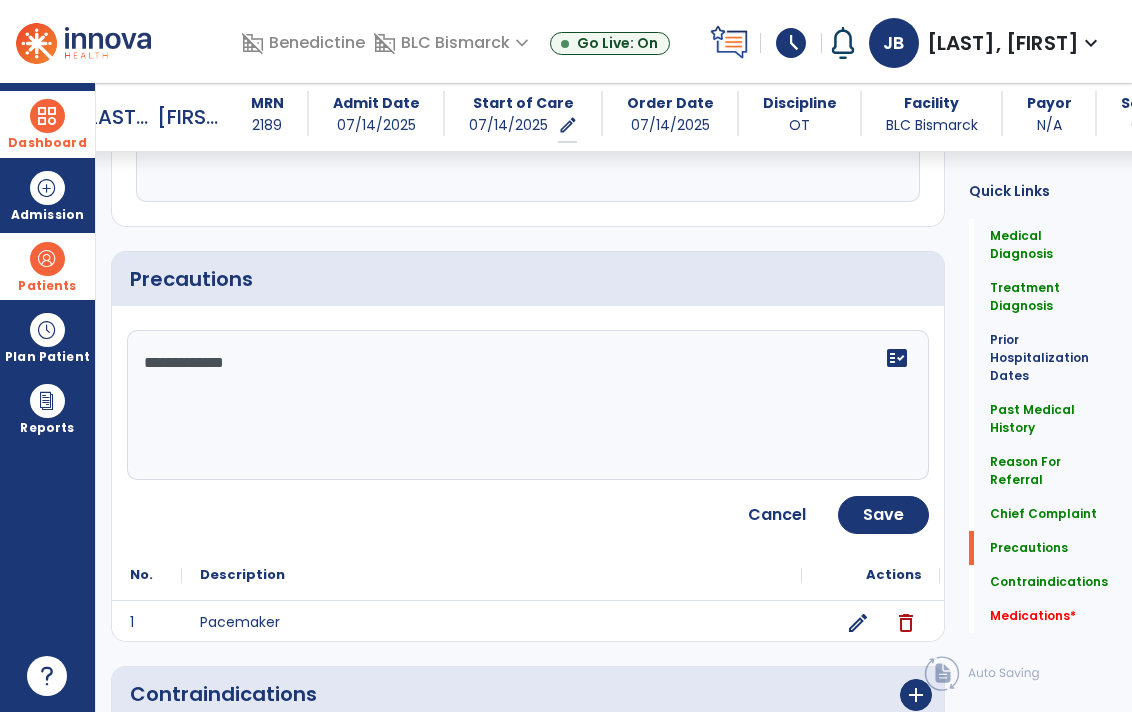 click on "**********" 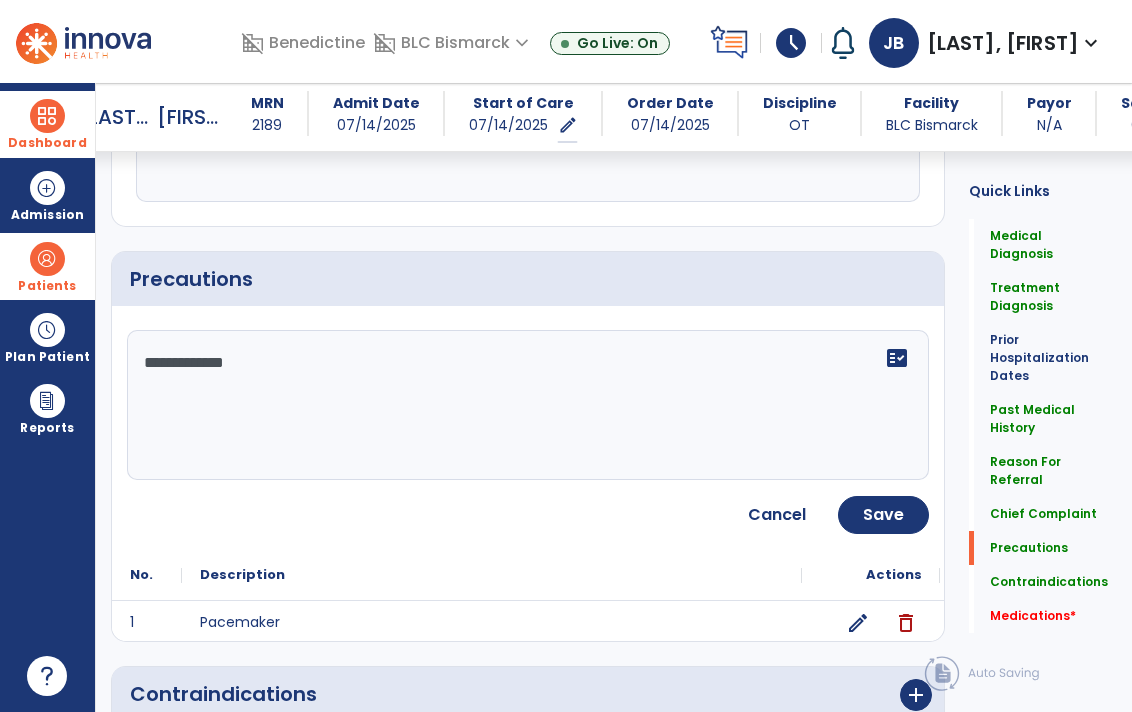 click on "**********" 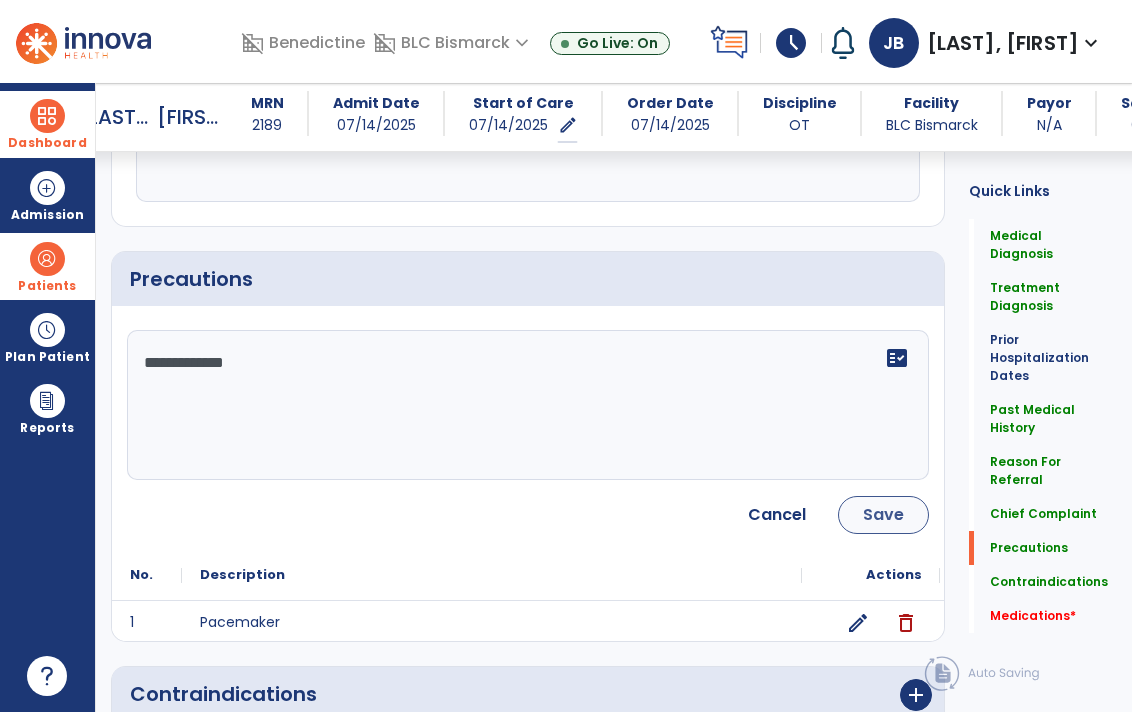 type on "**********" 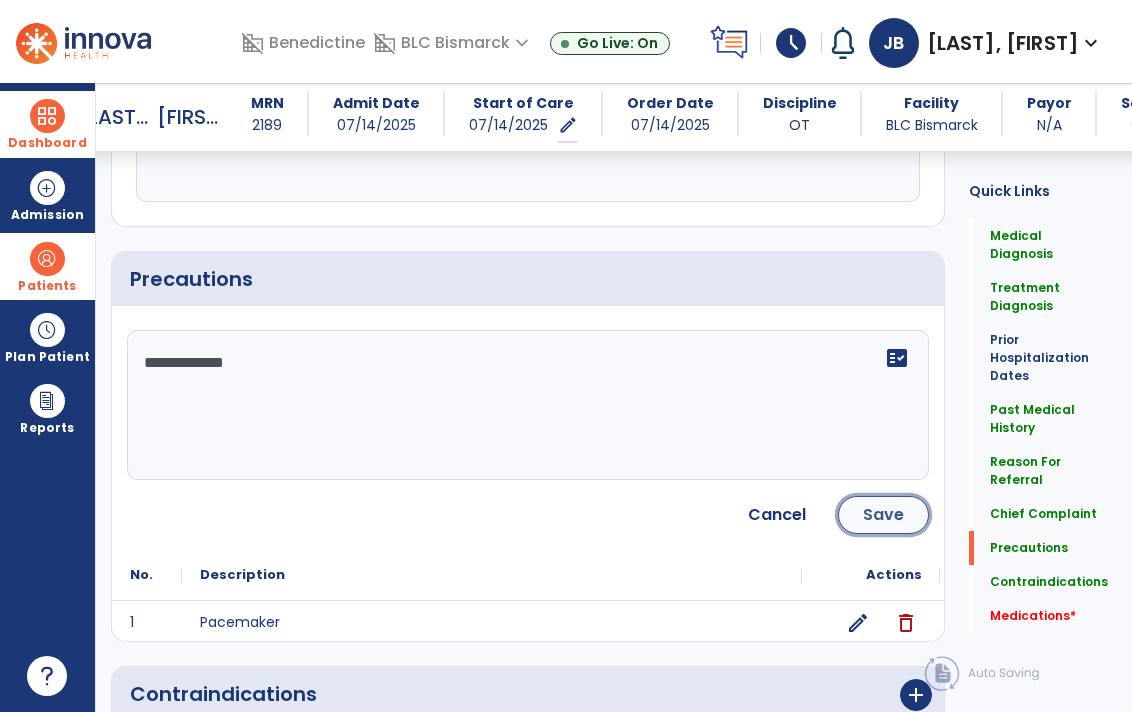 click on "Save" 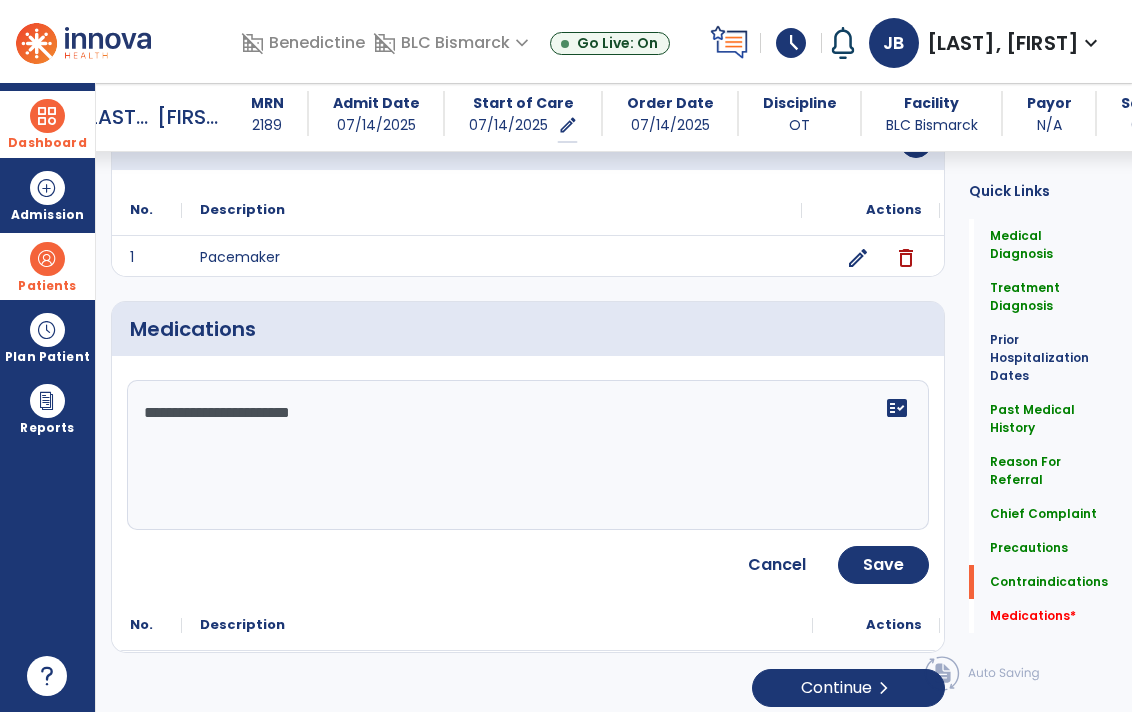 scroll, scrollTop: 1821, scrollLeft: 0, axis: vertical 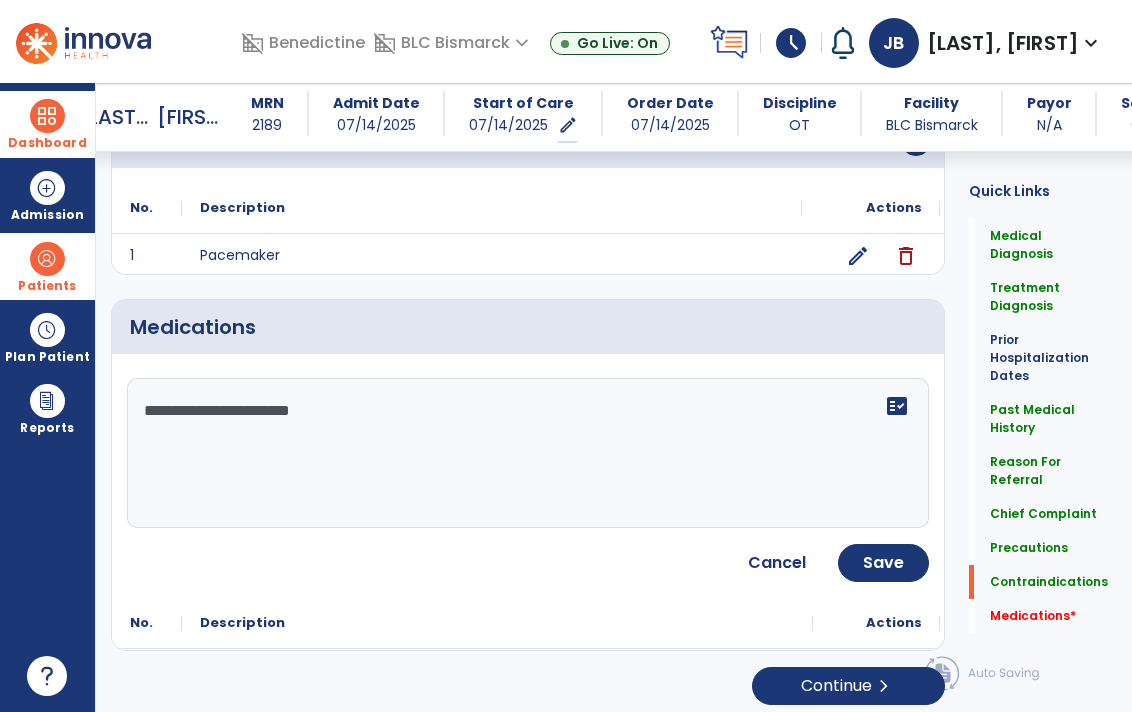 click on "**********" 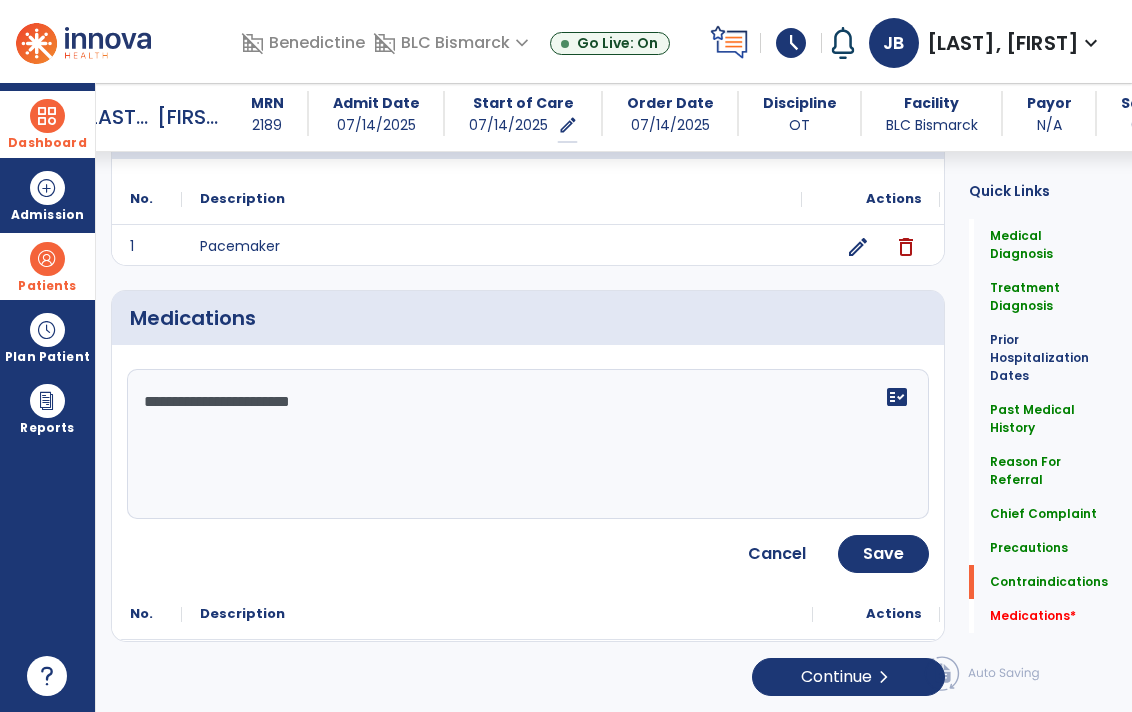 click on "**********" 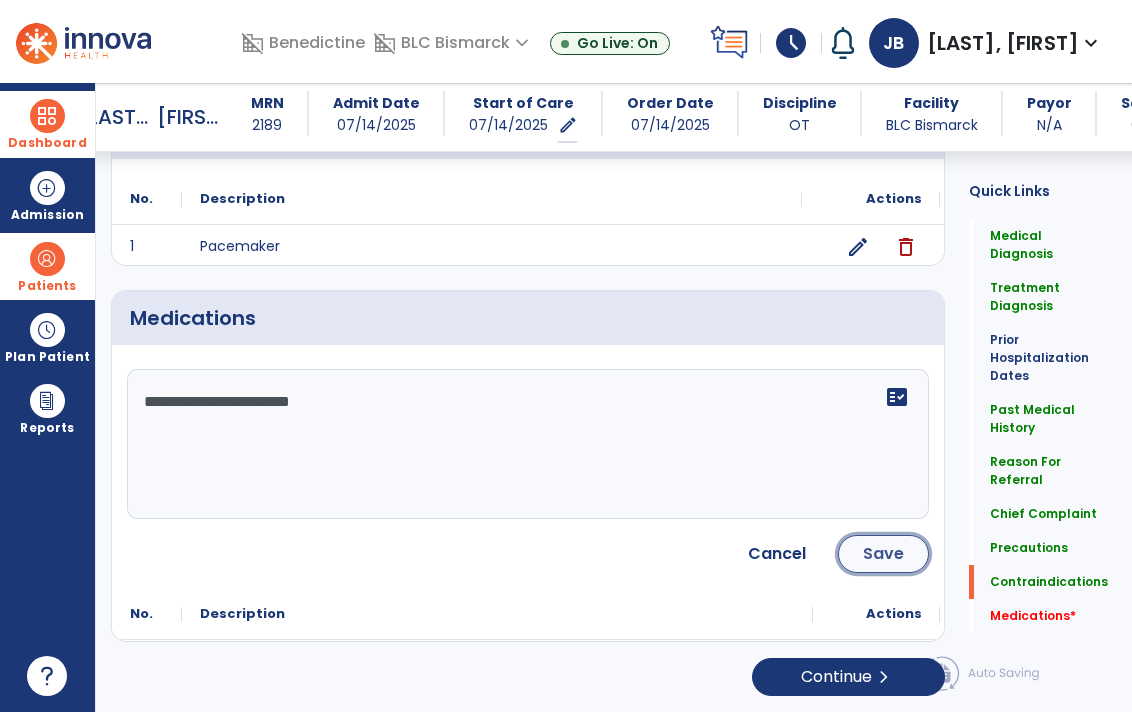 click on "Save" 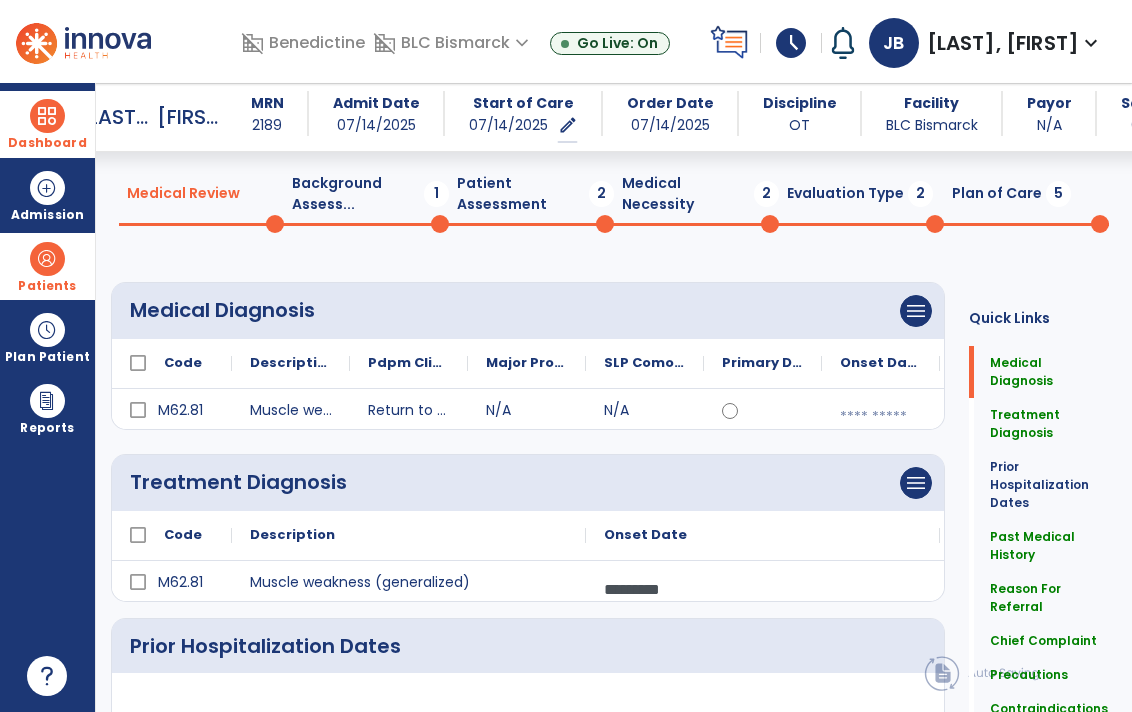 scroll, scrollTop: 0, scrollLeft: 0, axis: both 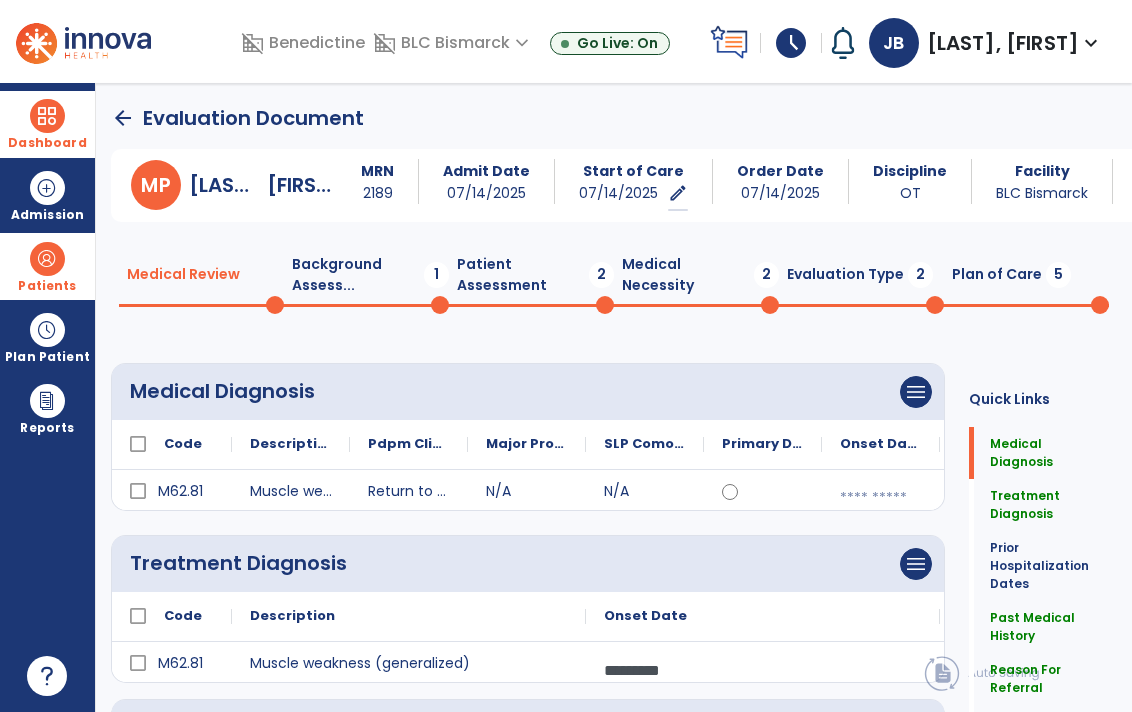 click on "Background Assess...  1" 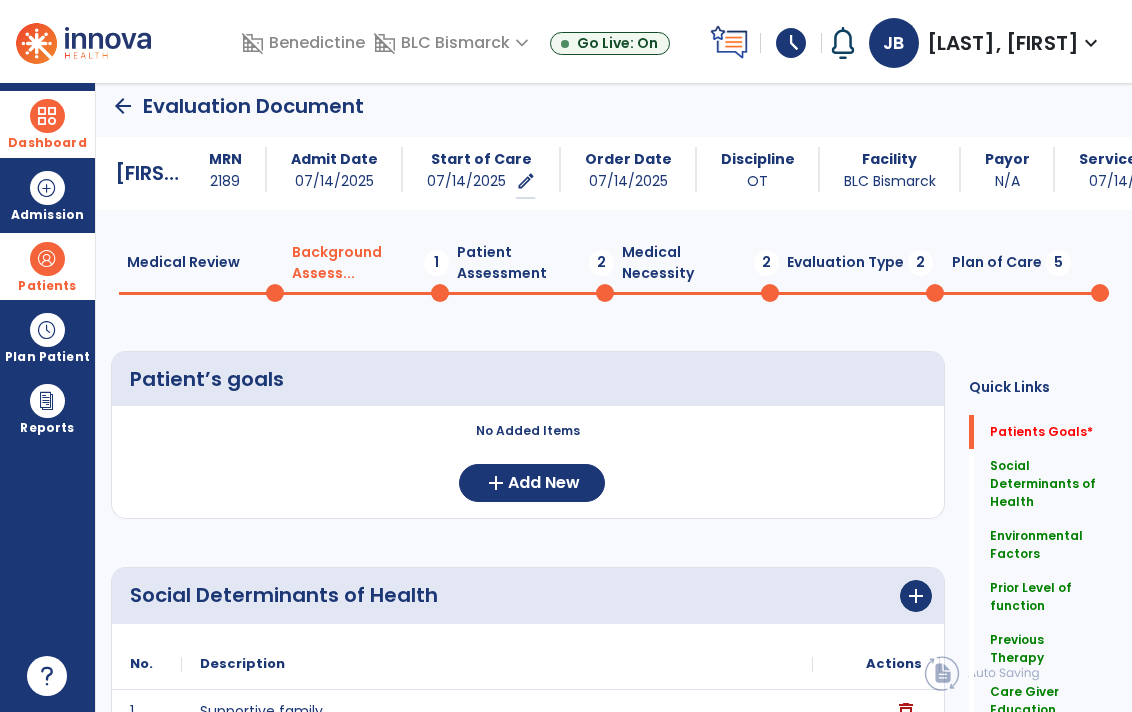 scroll, scrollTop: 0, scrollLeft: 0, axis: both 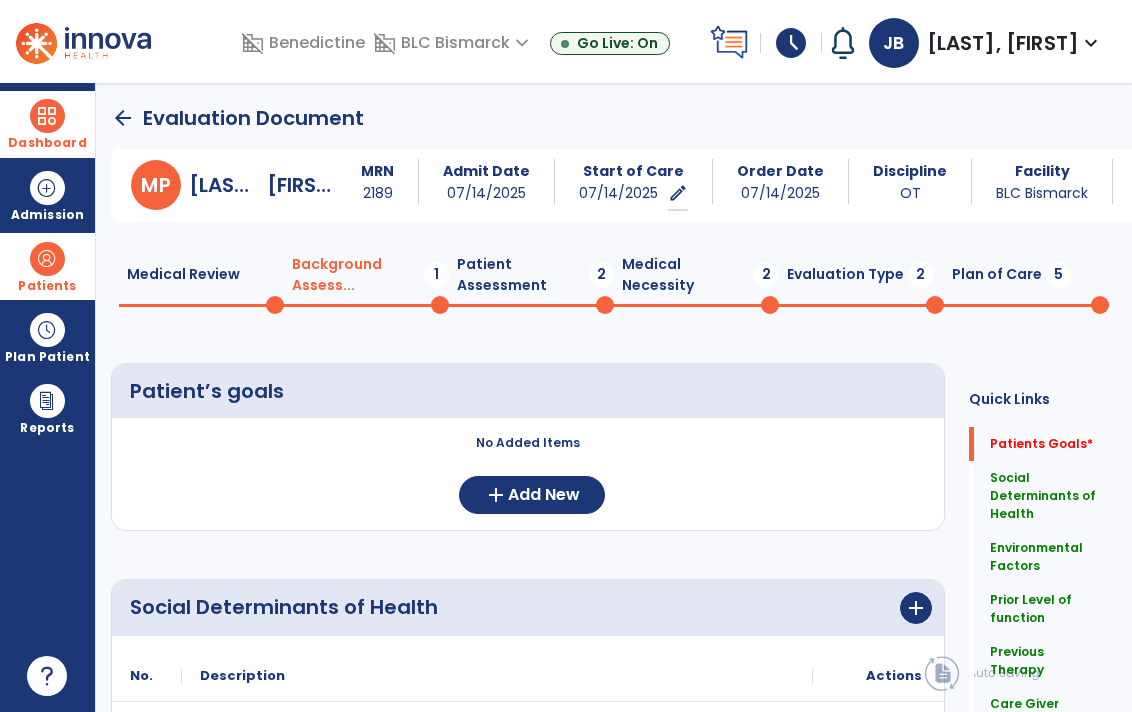 click on "Patient Assessment  2" 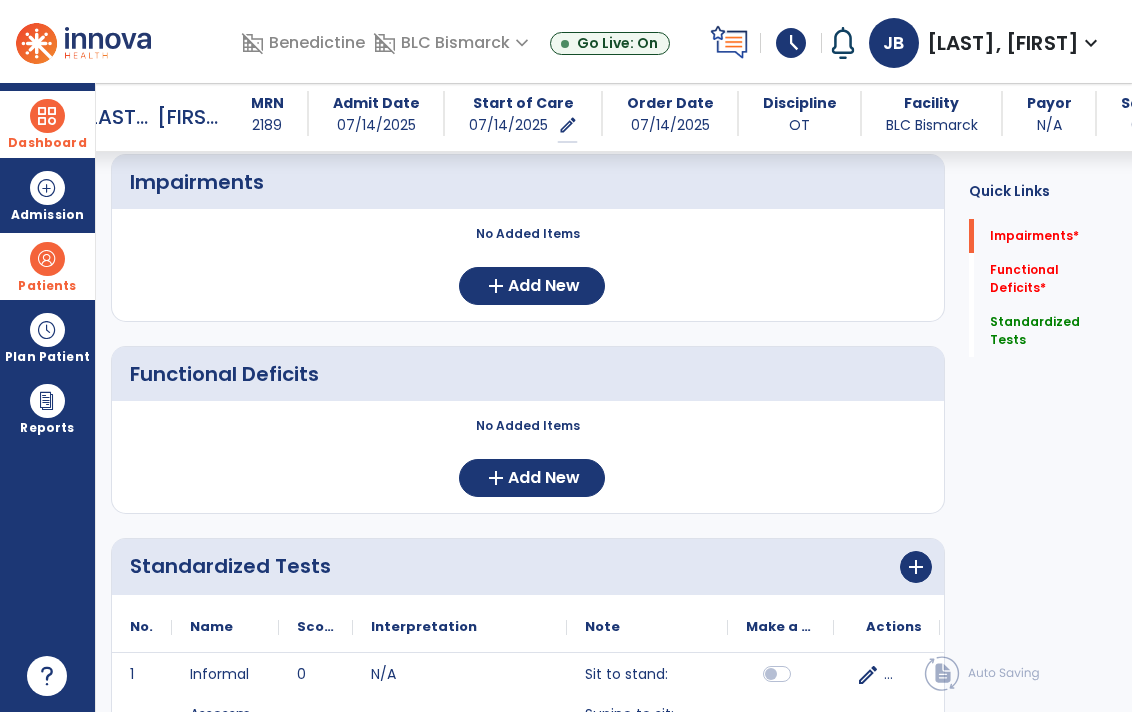 scroll, scrollTop: 0, scrollLeft: 0, axis: both 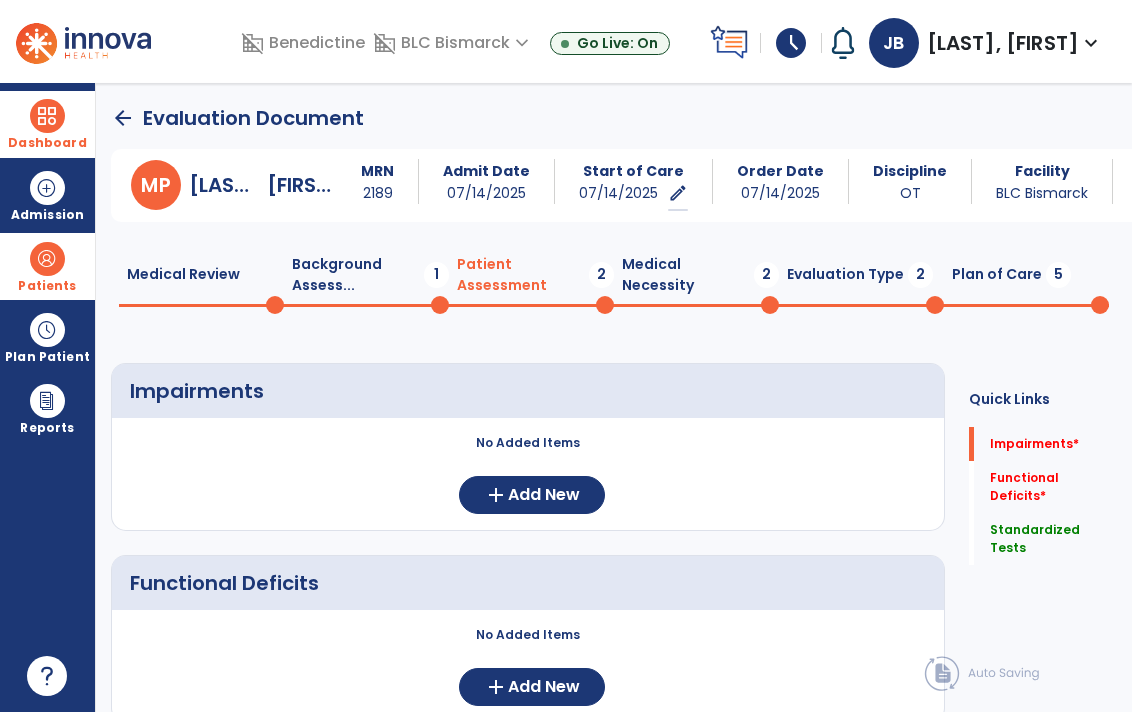 click on "Medical Necessity  2" 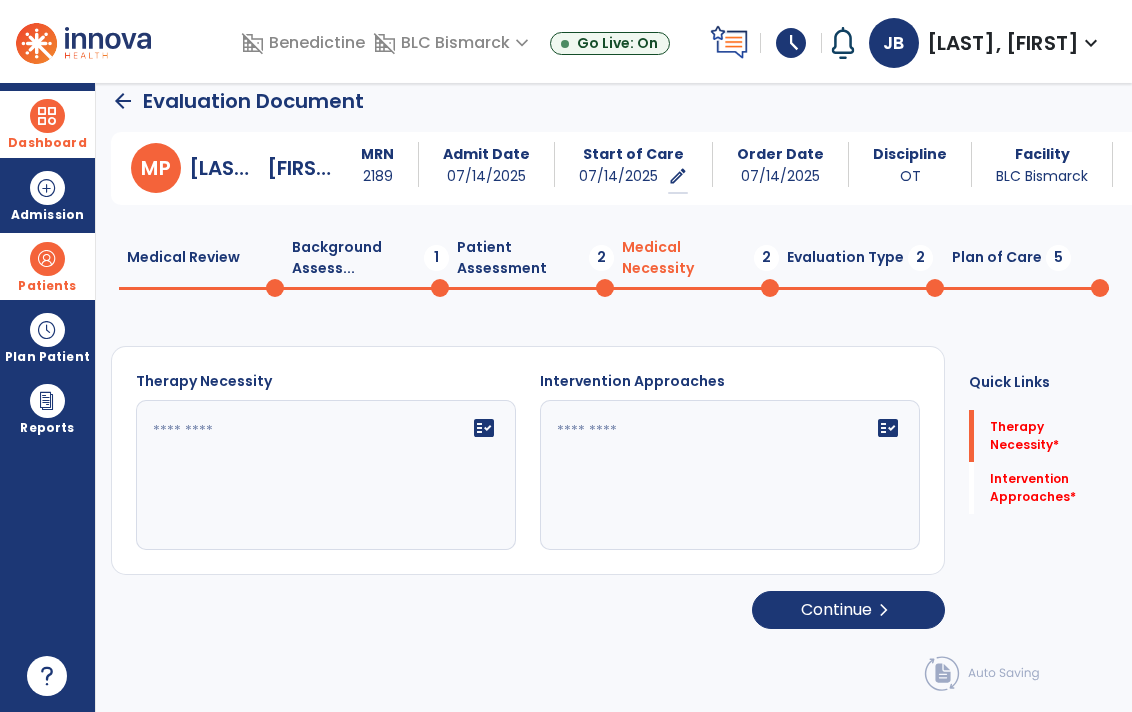 scroll, scrollTop: 0, scrollLeft: 0, axis: both 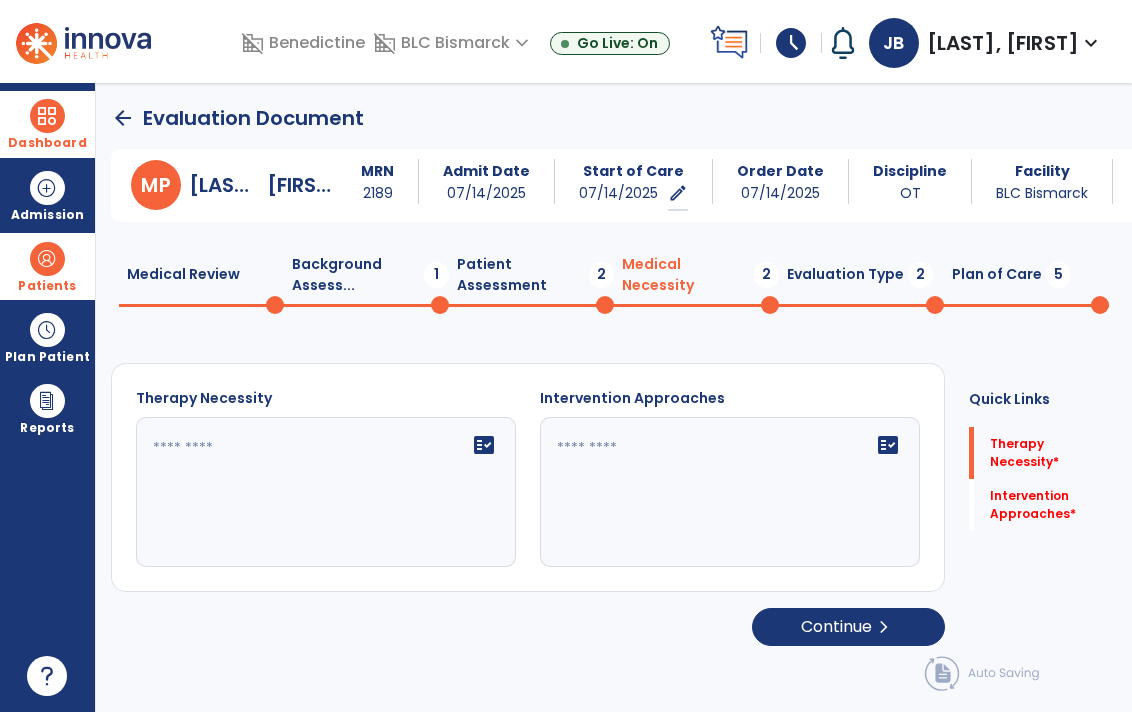 click on "arrow_back" 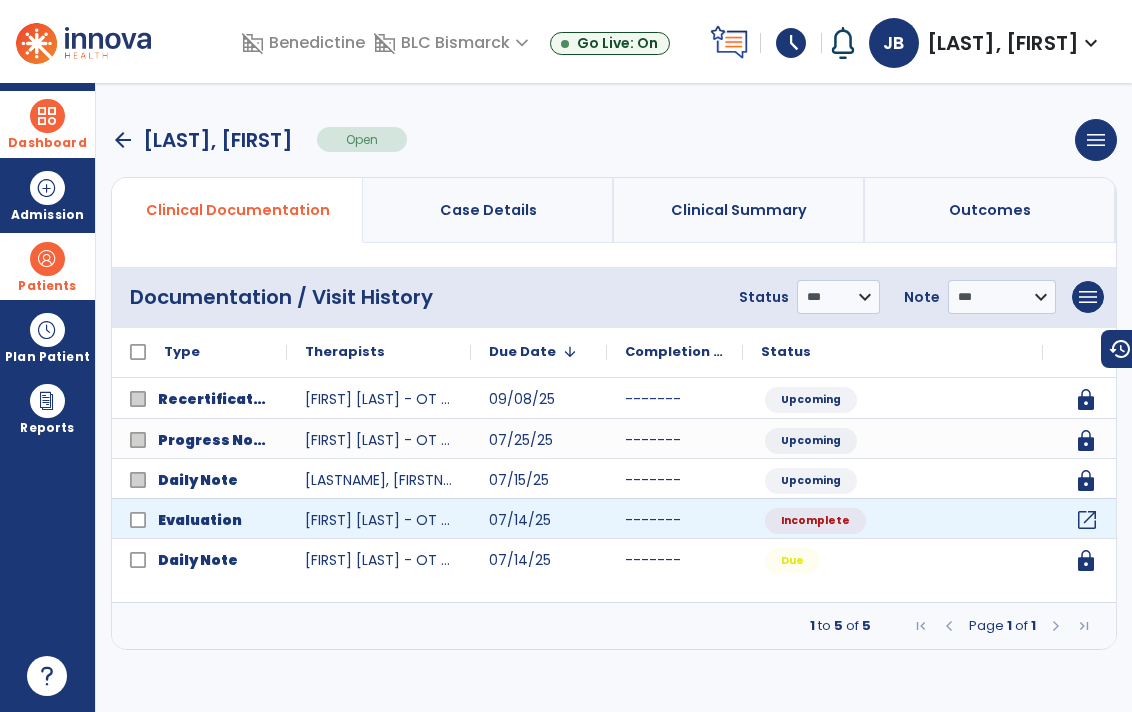 click on "open_in_new" 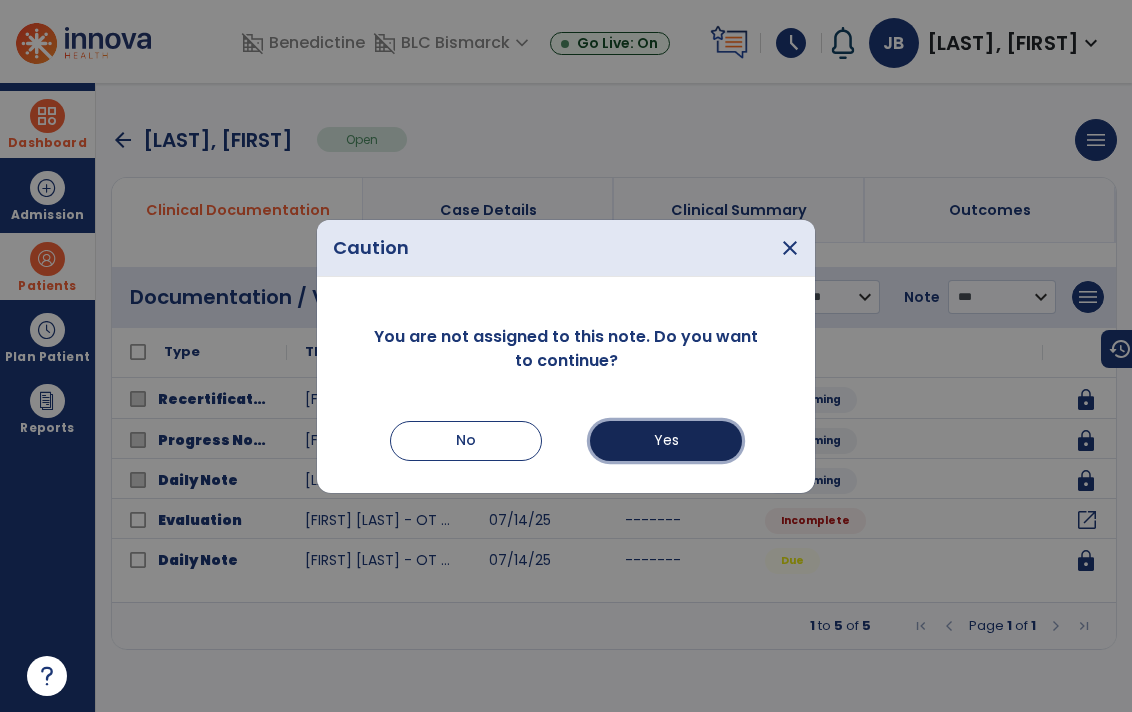 click on "Yes" at bounding box center [666, 441] 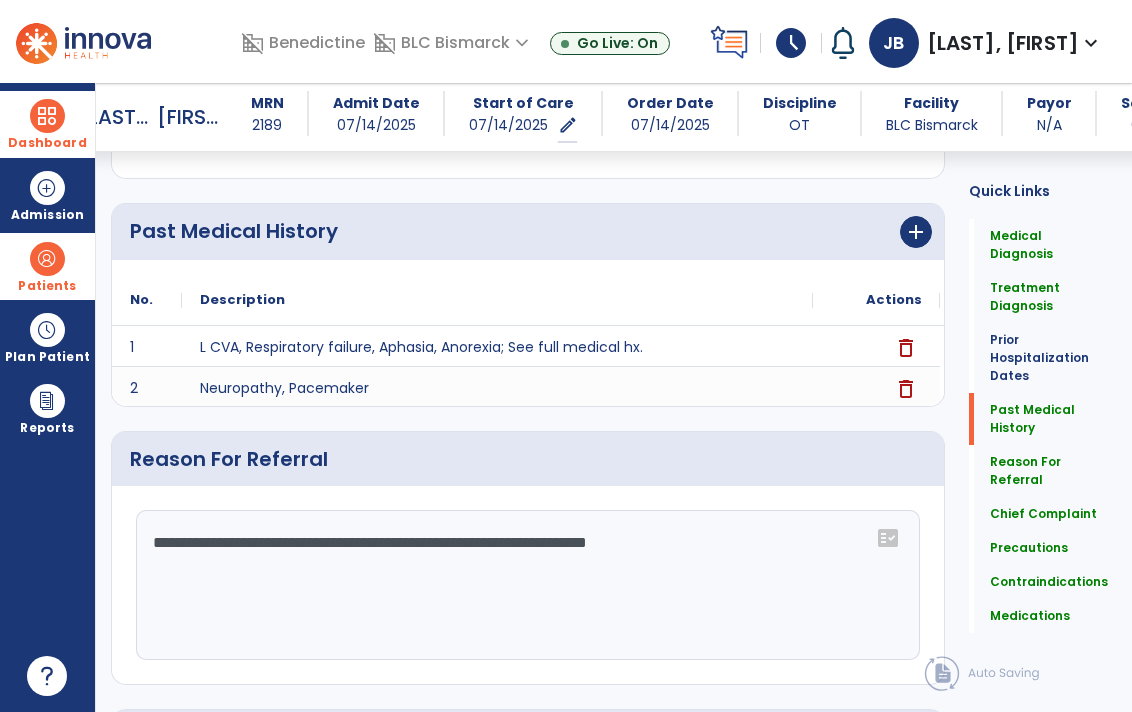 scroll, scrollTop: 724, scrollLeft: 0, axis: vertical 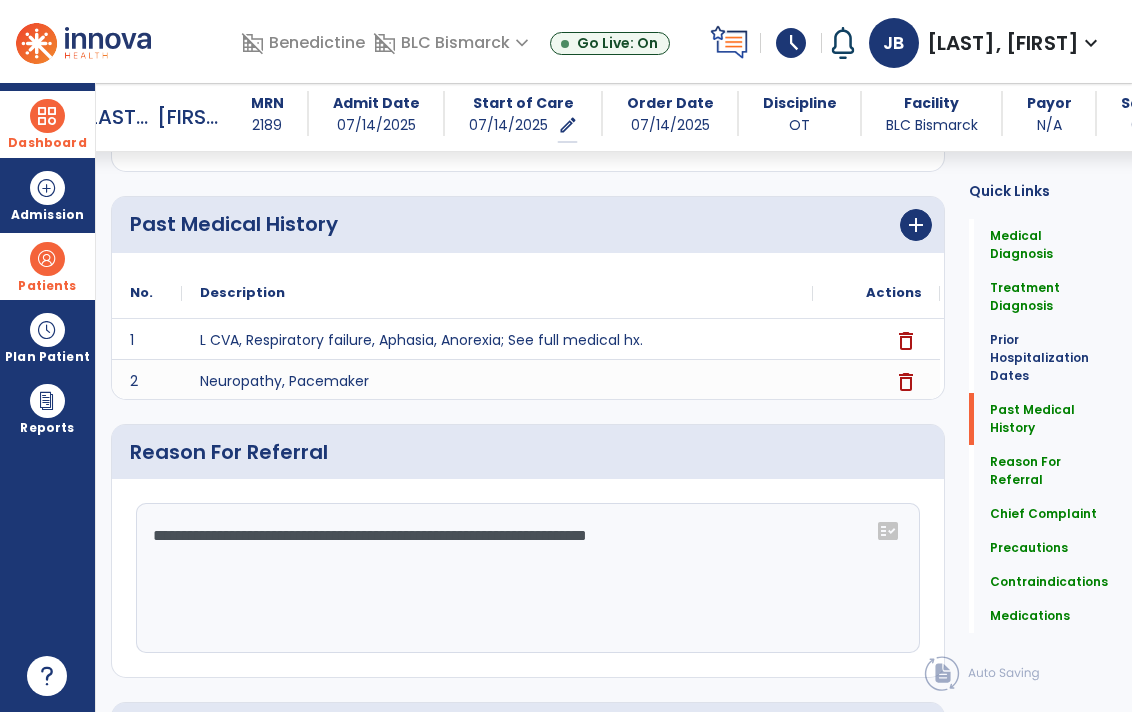 click on "**********" 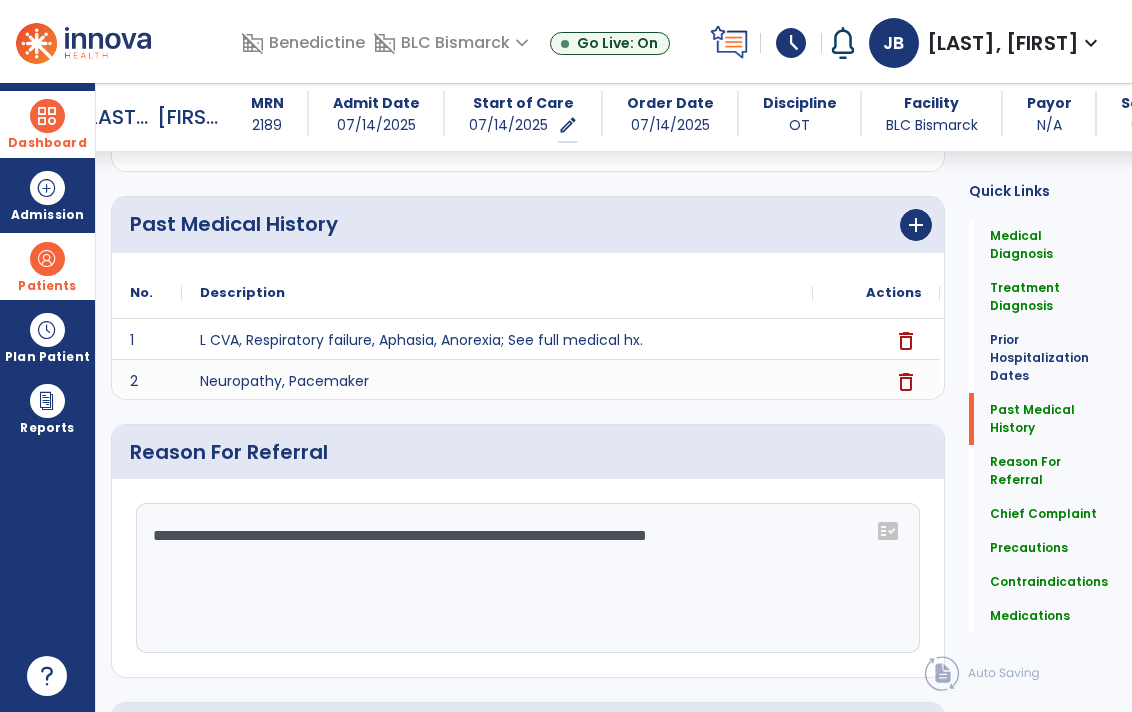 click on "**********" 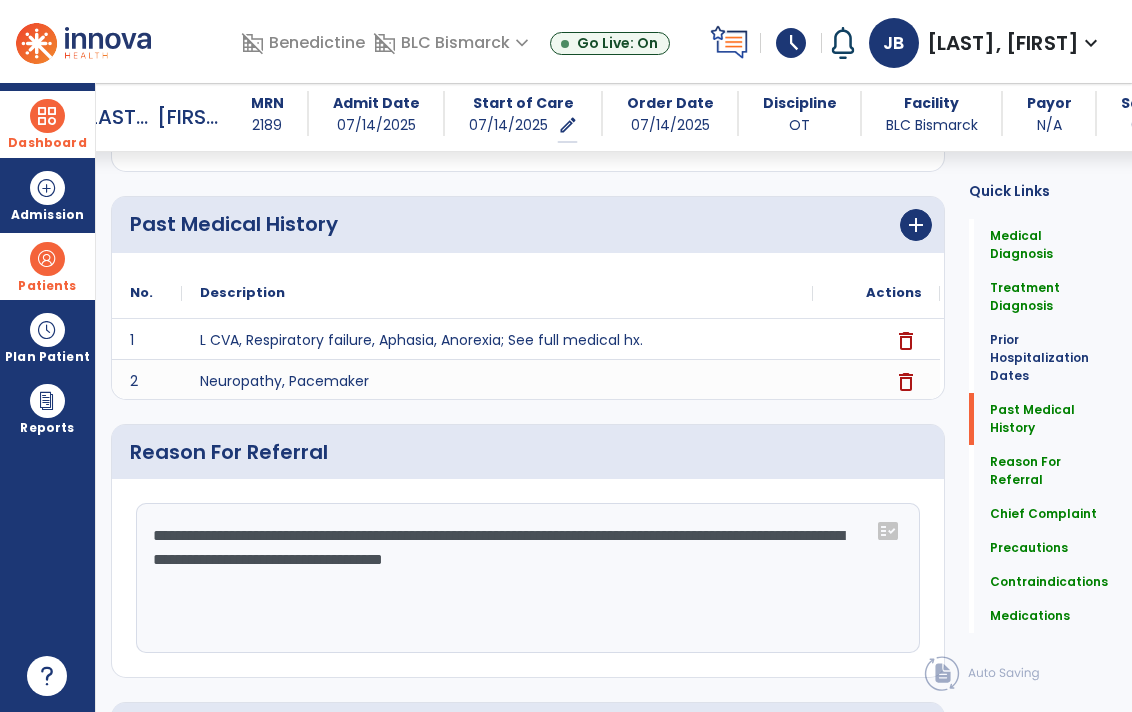 click on "**********" 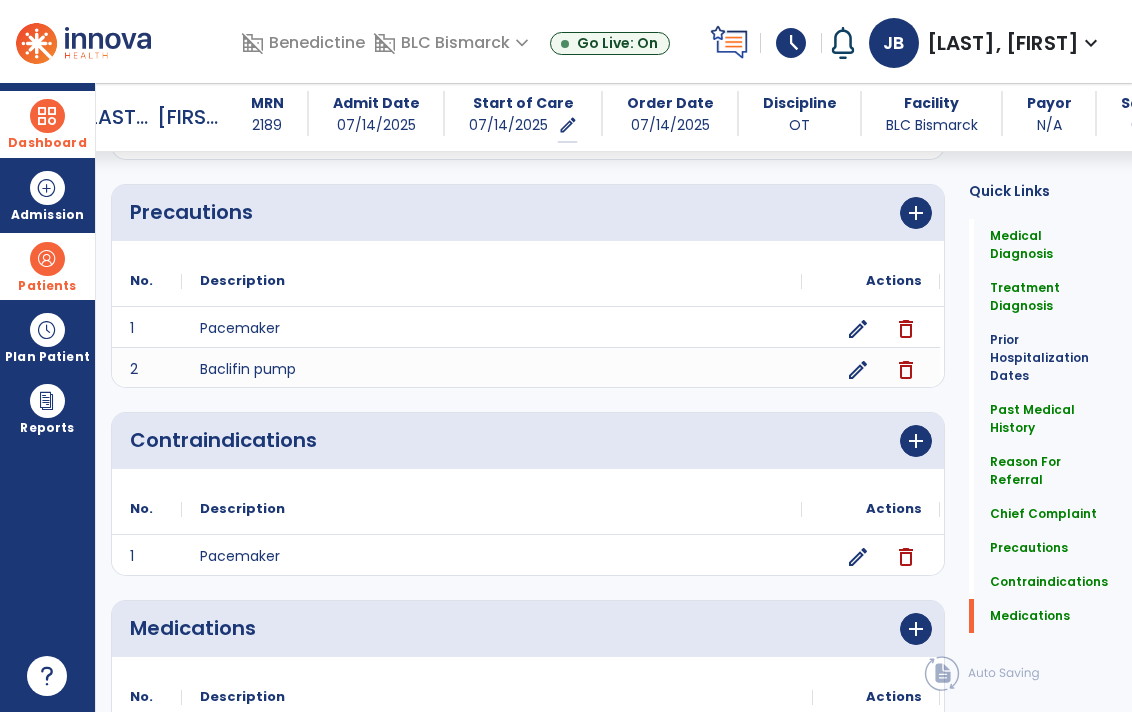 scroll, scrollTop: 1642, scrollLeft: 0, axis: vertical 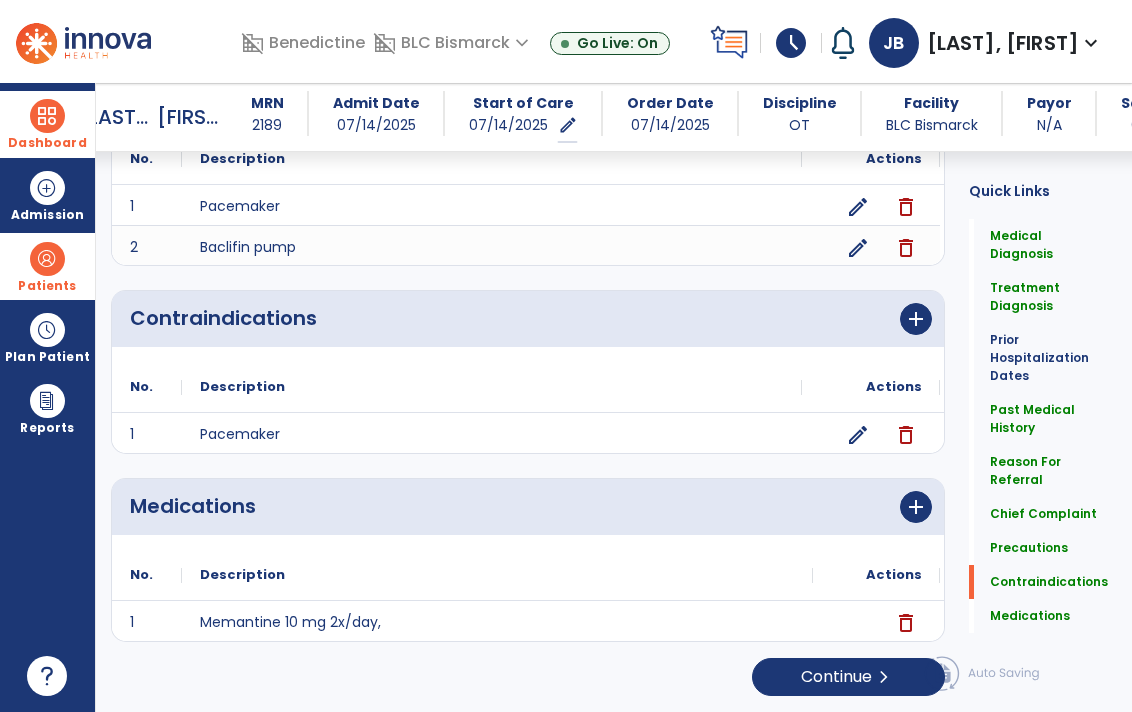 type on "**********" 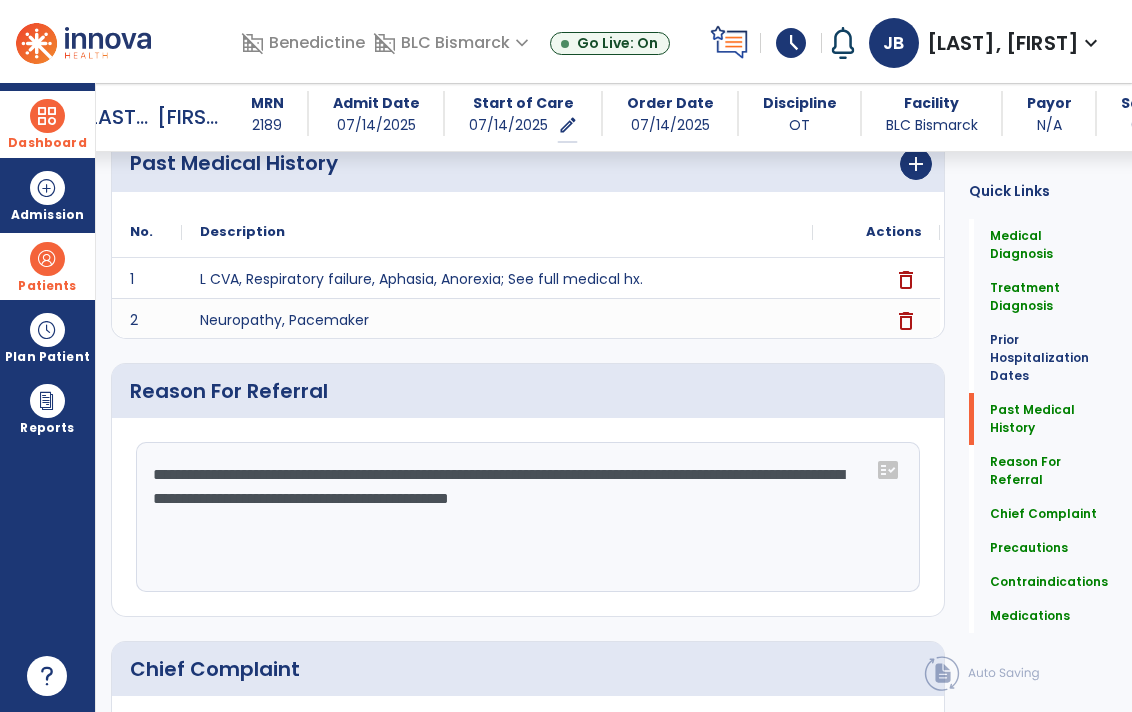 scroll, scrollTop: 0, scrollLeft: 0, axis: both 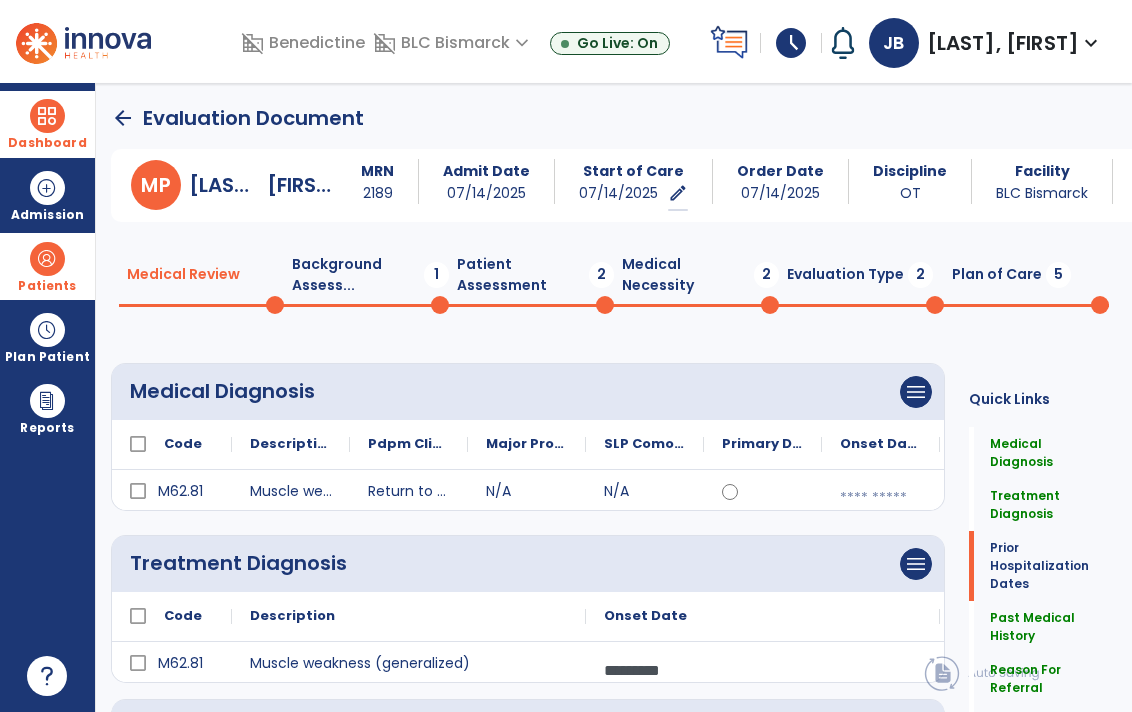 click on "Background Assess...  1" 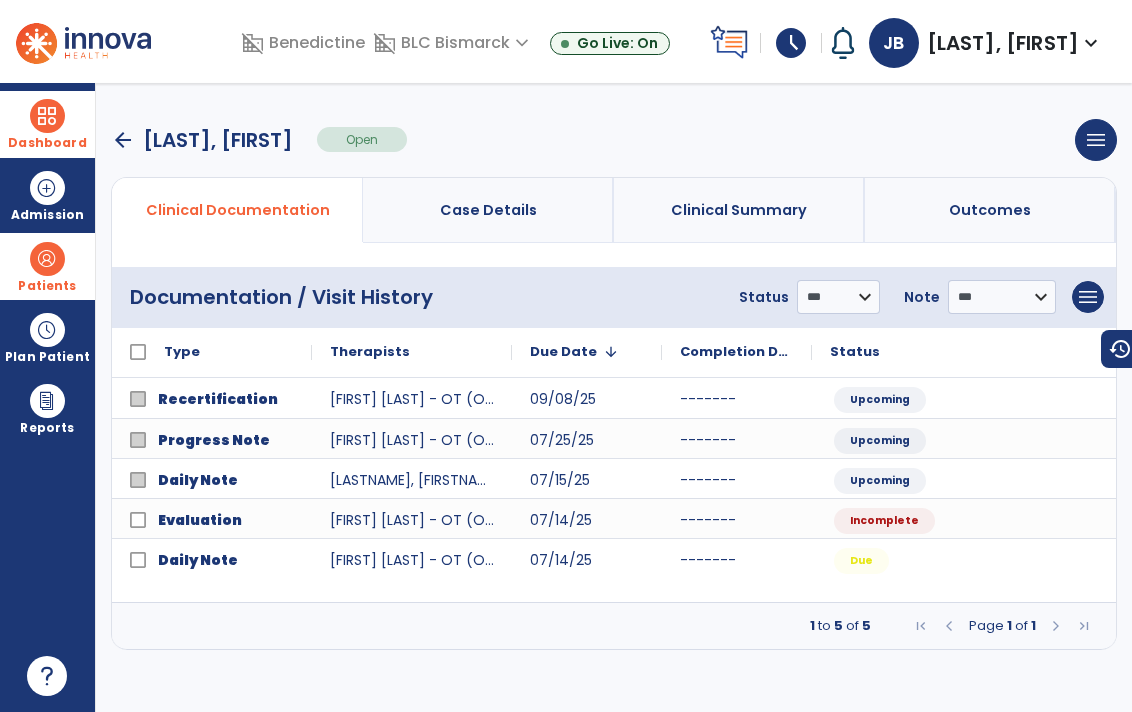 scroll, scrollTop: 0, scrollLeft: 0, axis: both 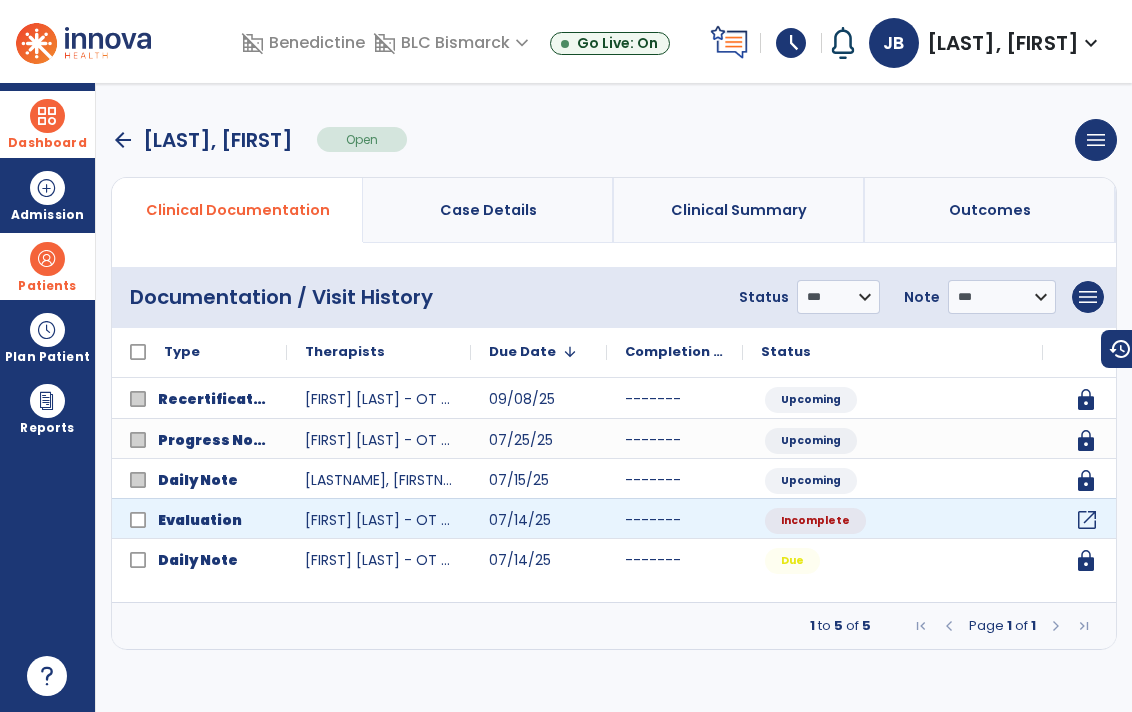 click on "open_in_new" 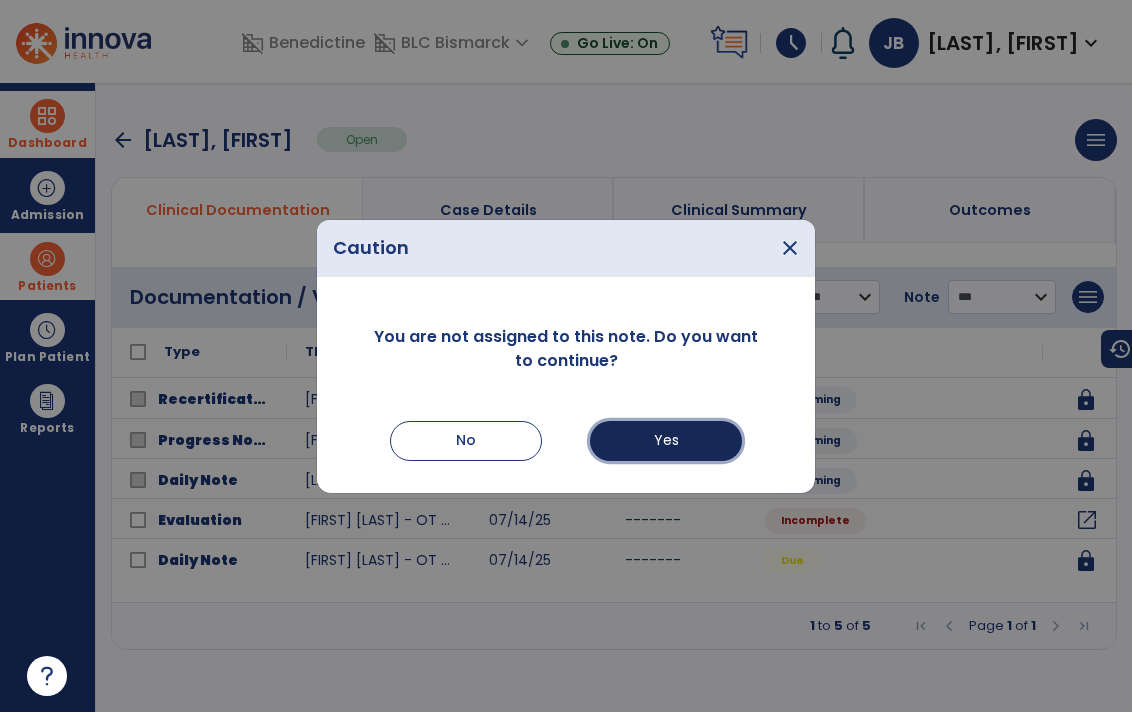 click on "Yes" at bounding box center [666, 441] 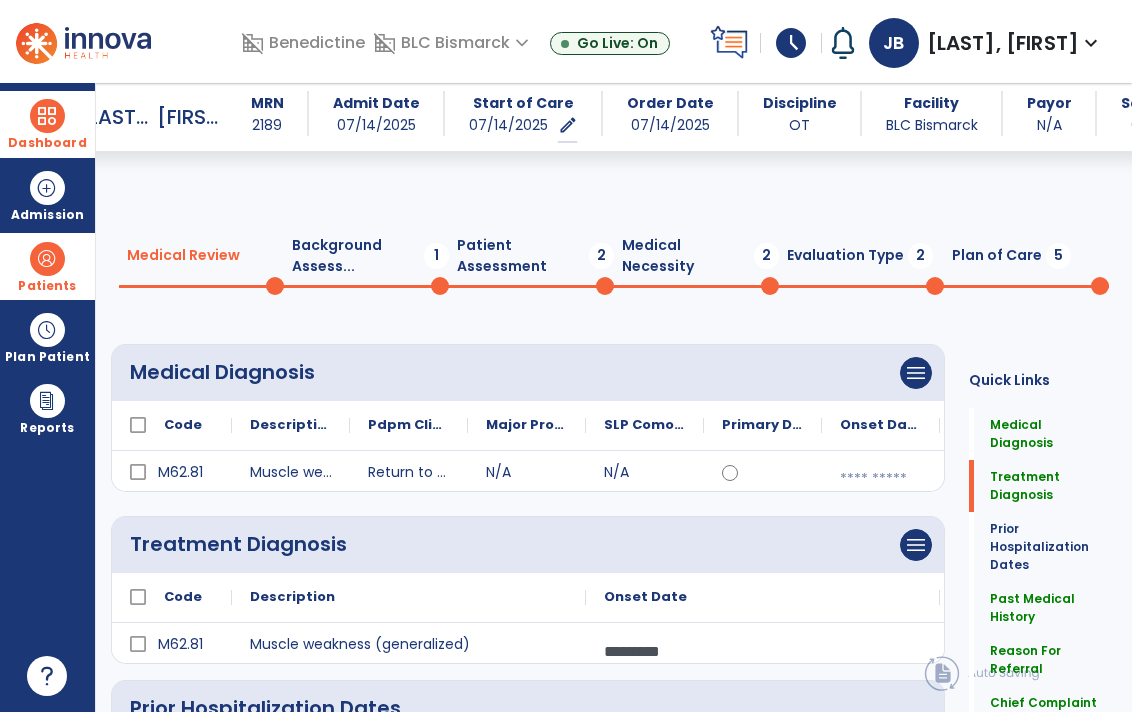 scroll, scrollTop: 0, scrollLeft: 0, axis: both 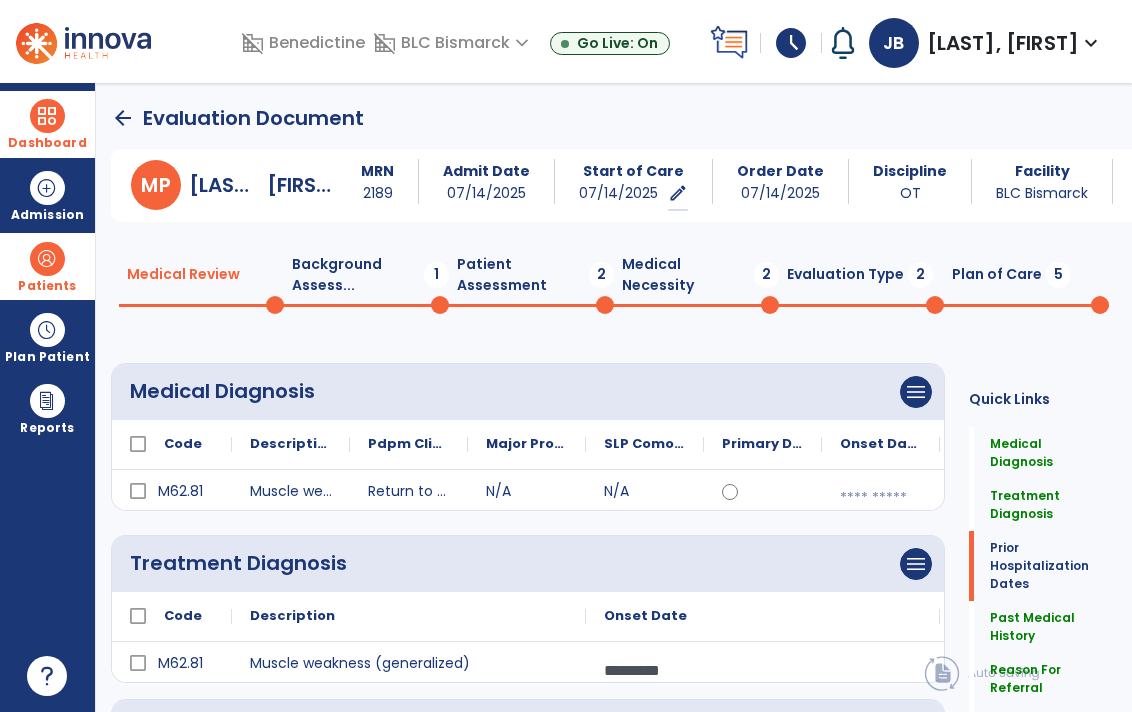 click on "Background Assess...  1" 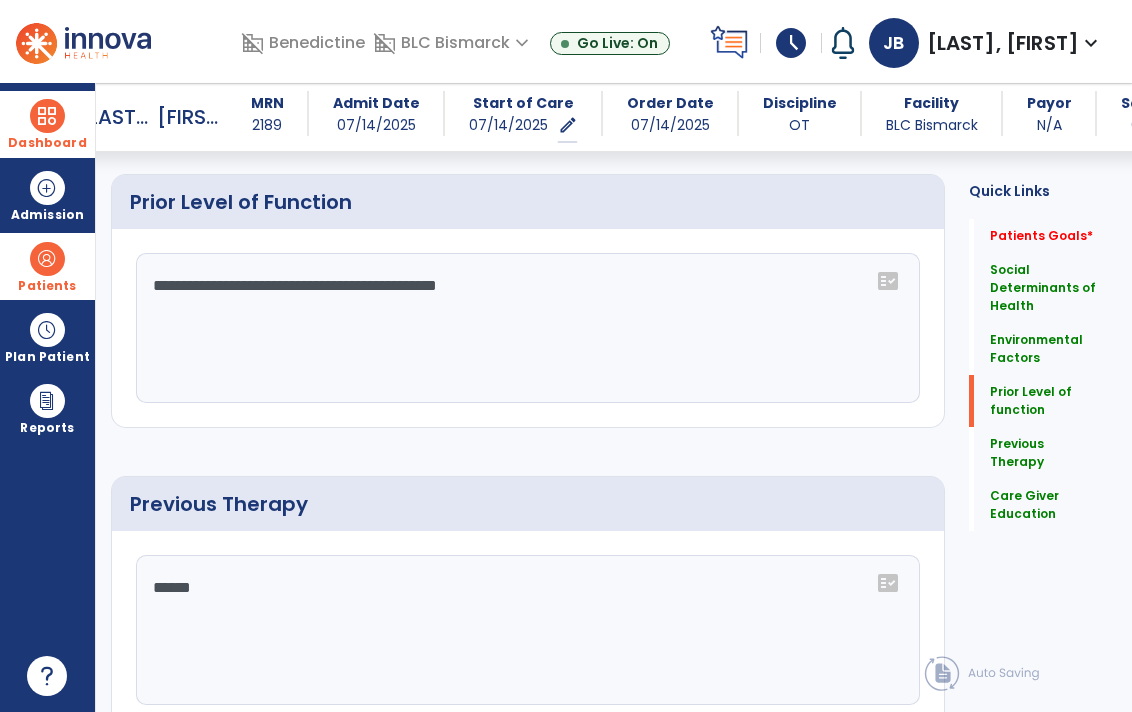 scroll, scrollTop: 814, scrollLeft: 0, axis: vertical 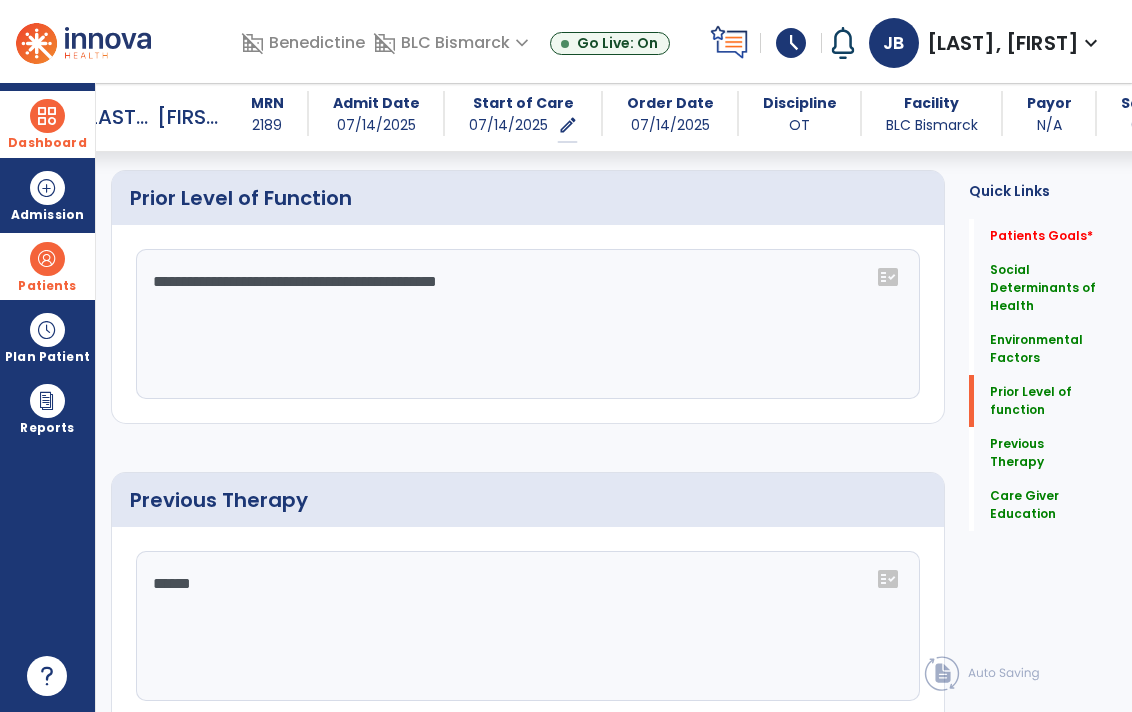click on "**********" 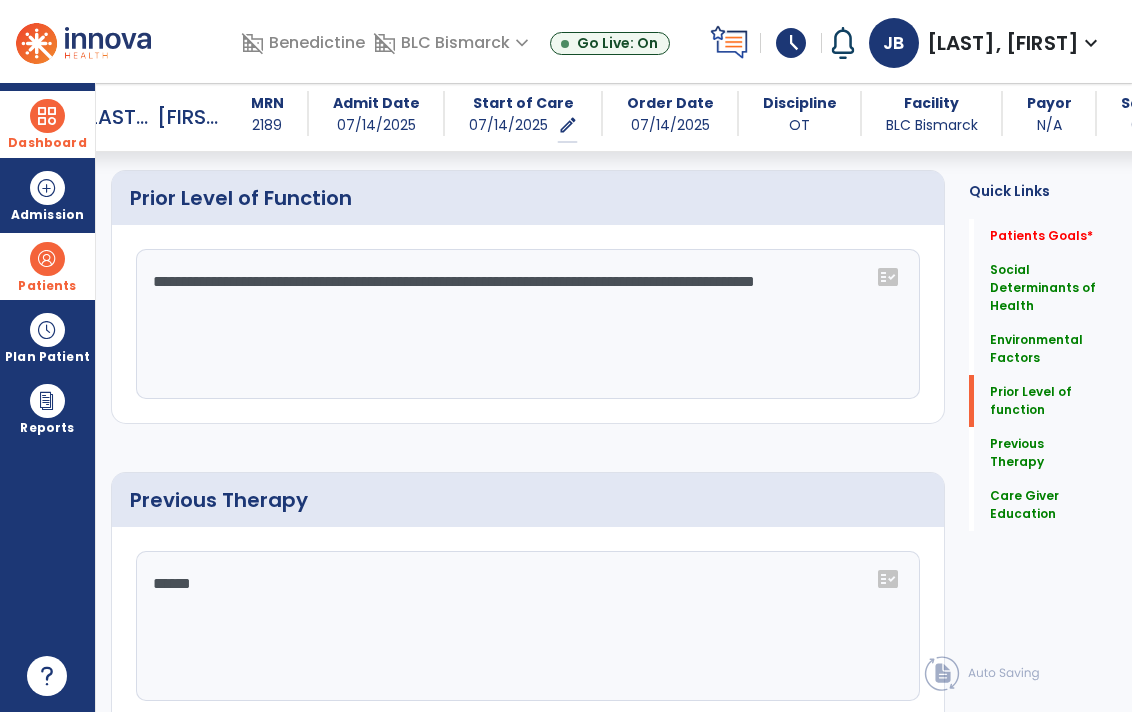 click on "**********" 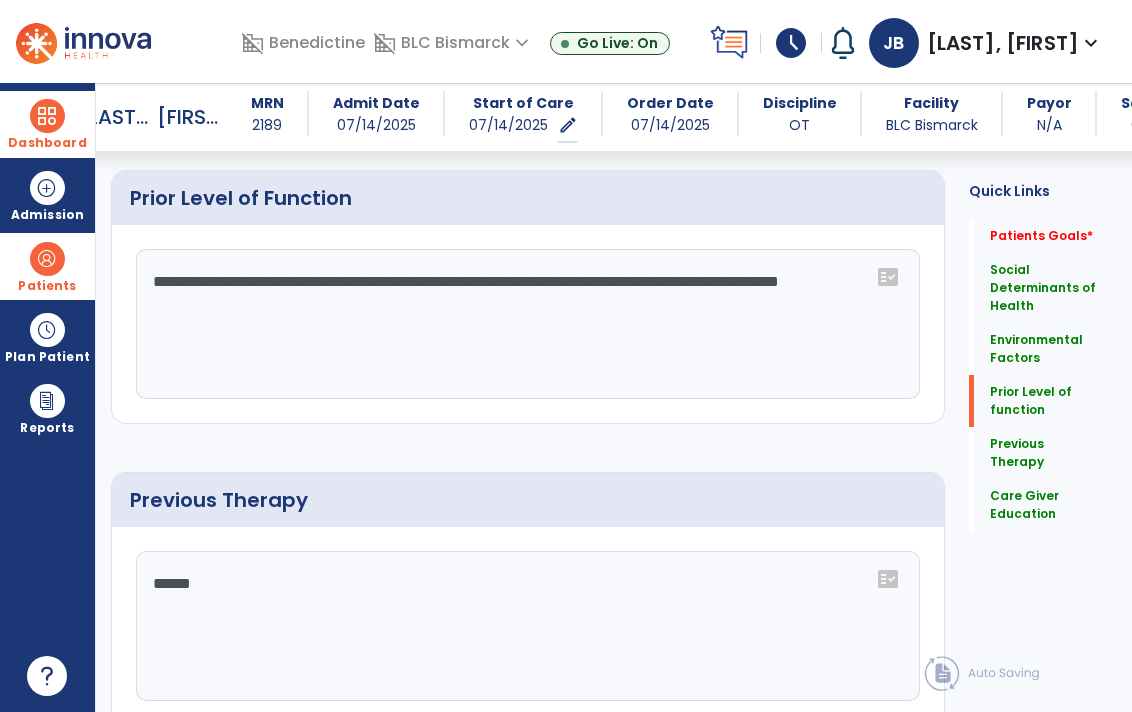 click on "**********" 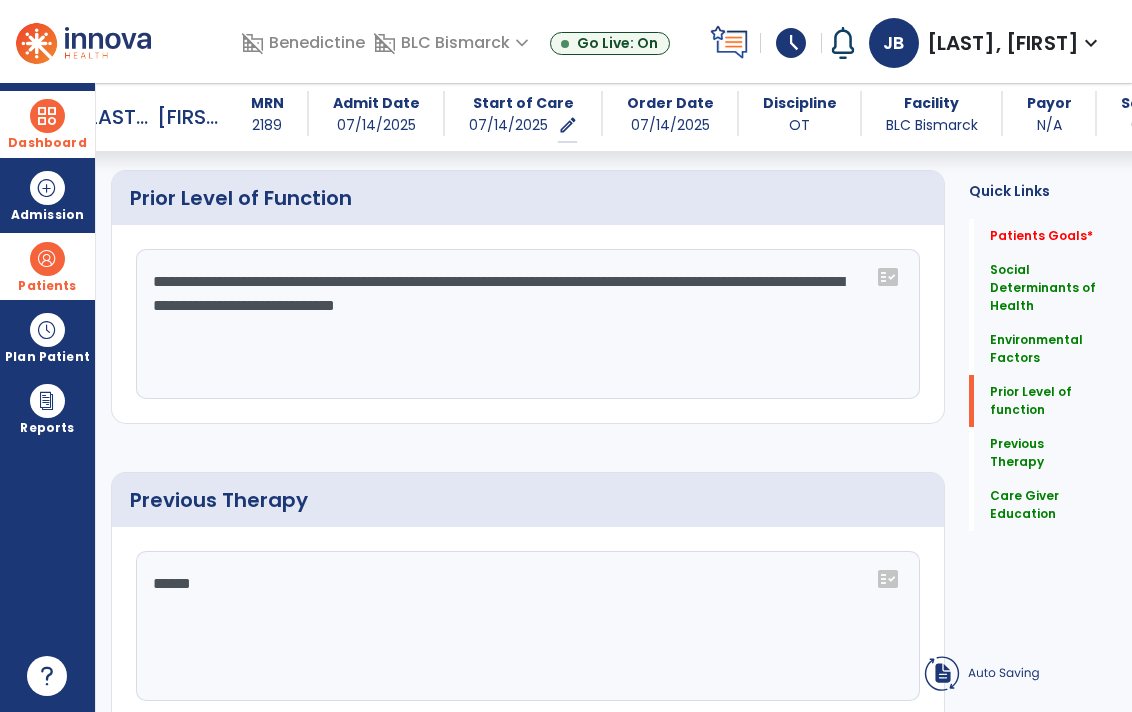 click on "**********" 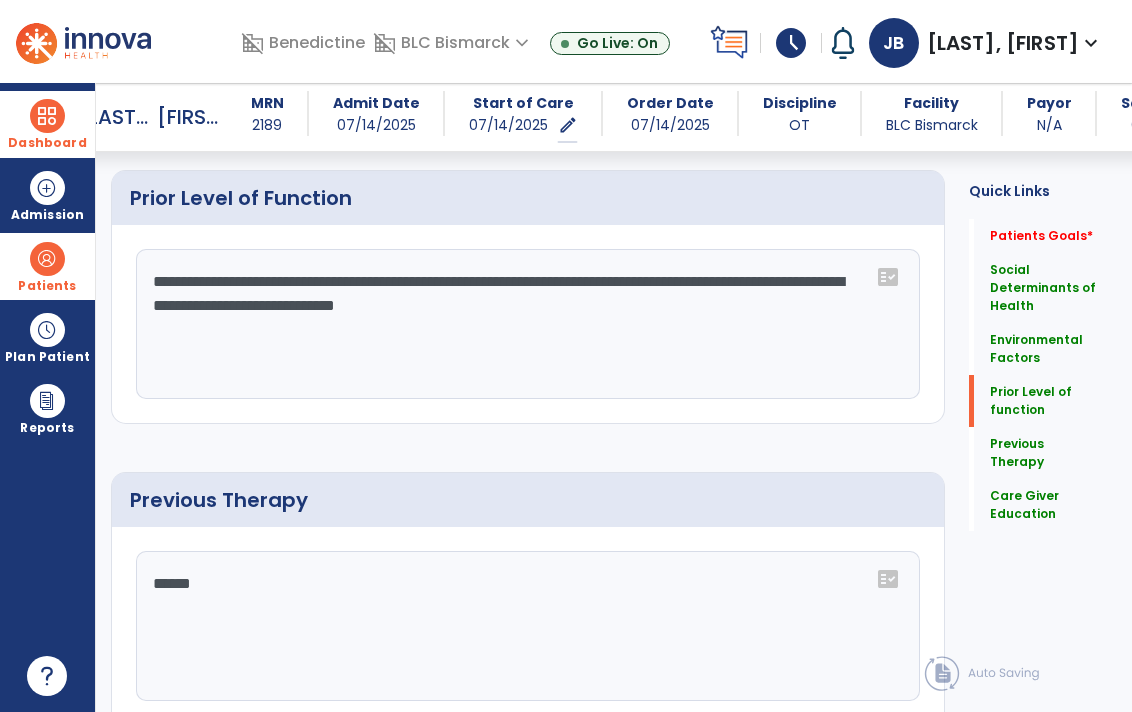 click on "**********" 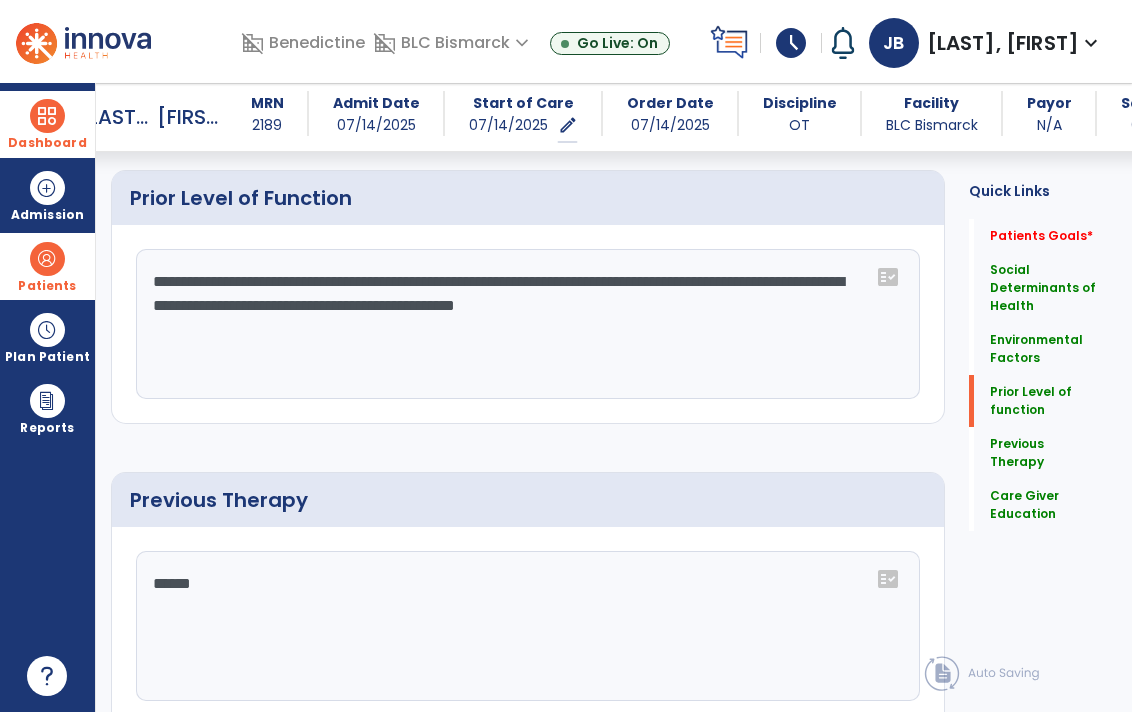 drag, startPoint x: 755, startPoint y: 302, endPoint x: 494, endPoint y: 307, distance: 261.04788 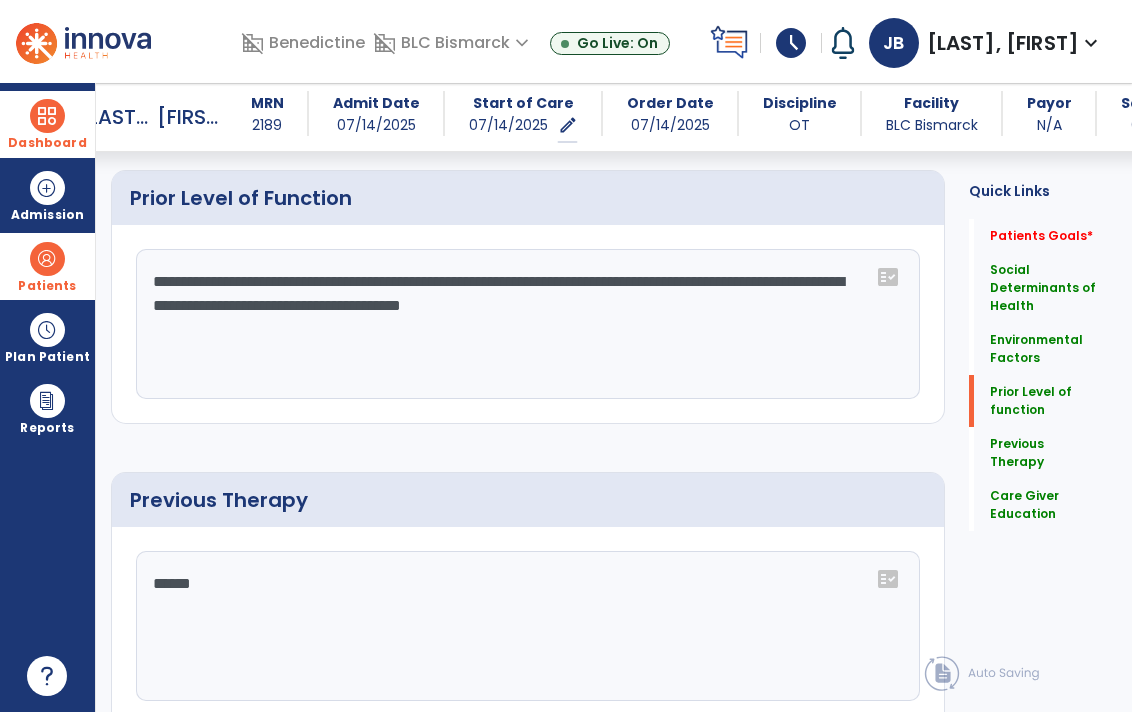 click on "**********" 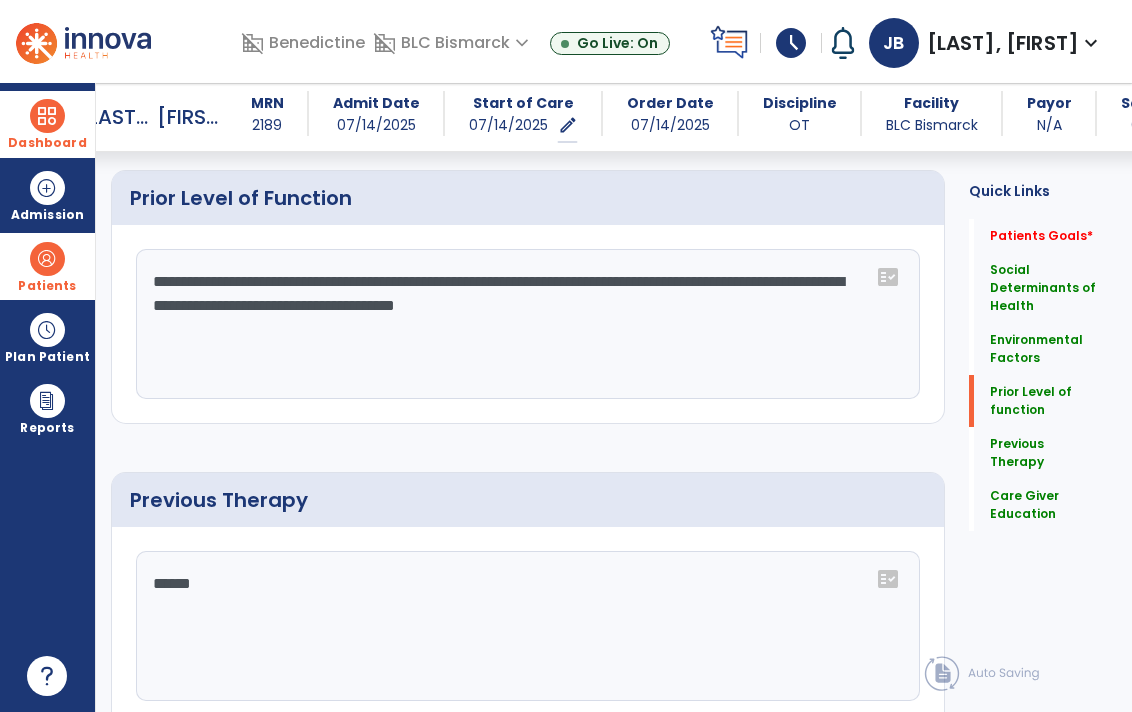 click on "**********" 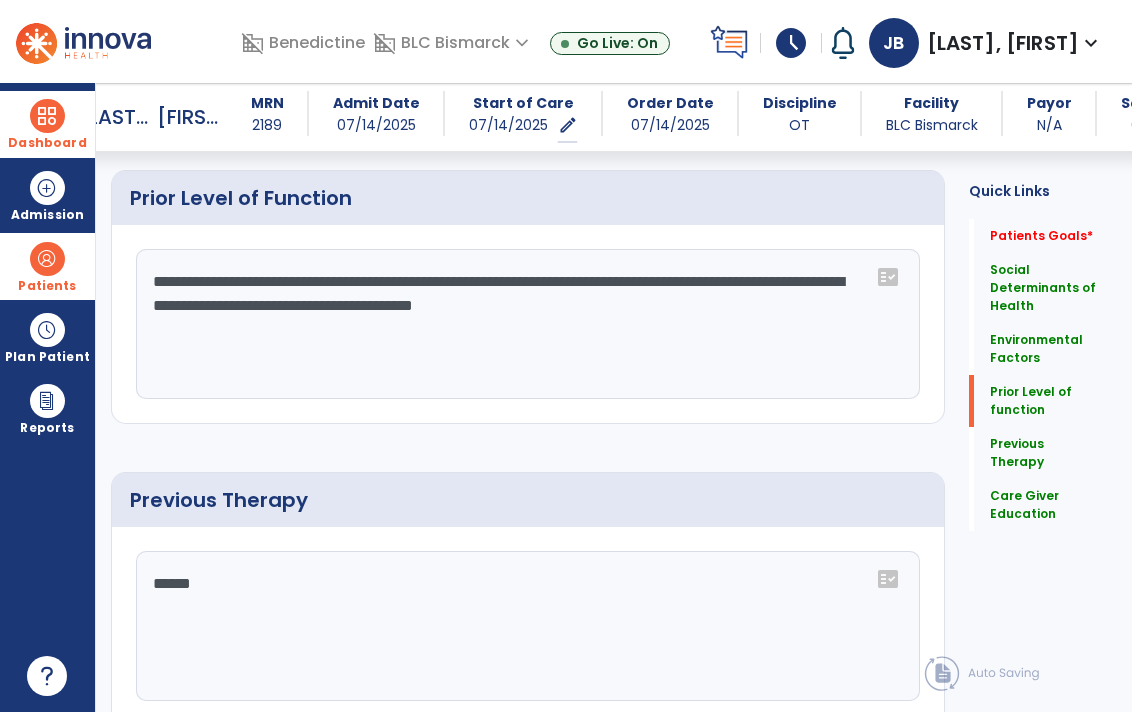 click on "**********" 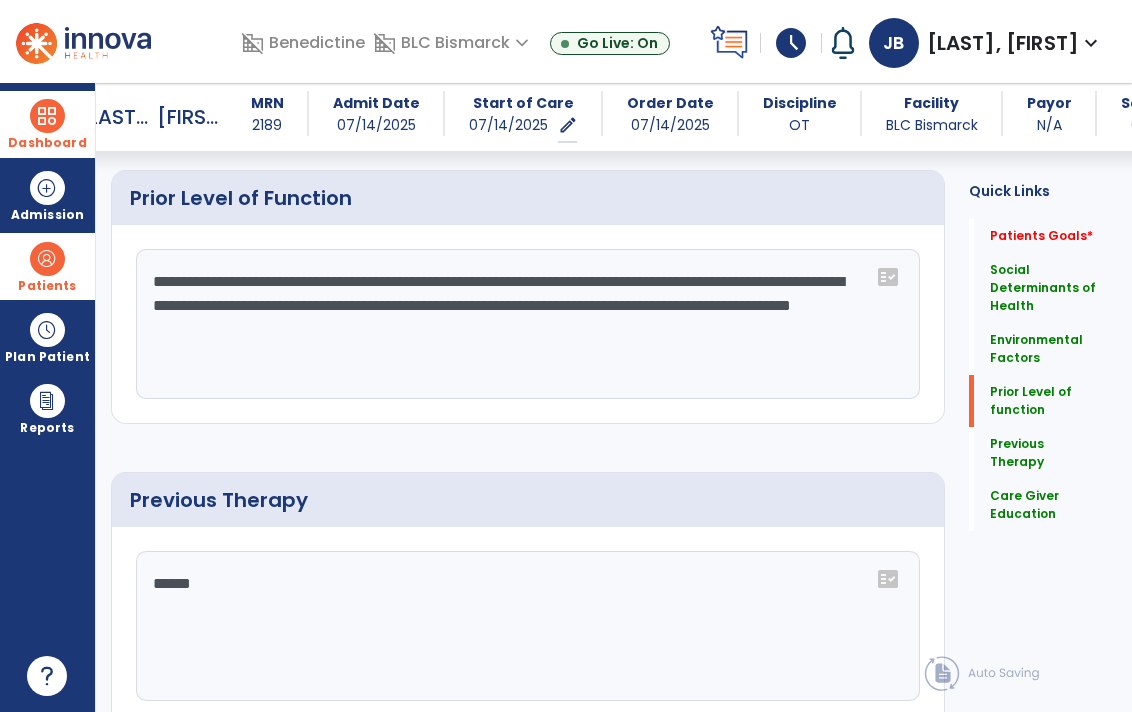 click on "**********" 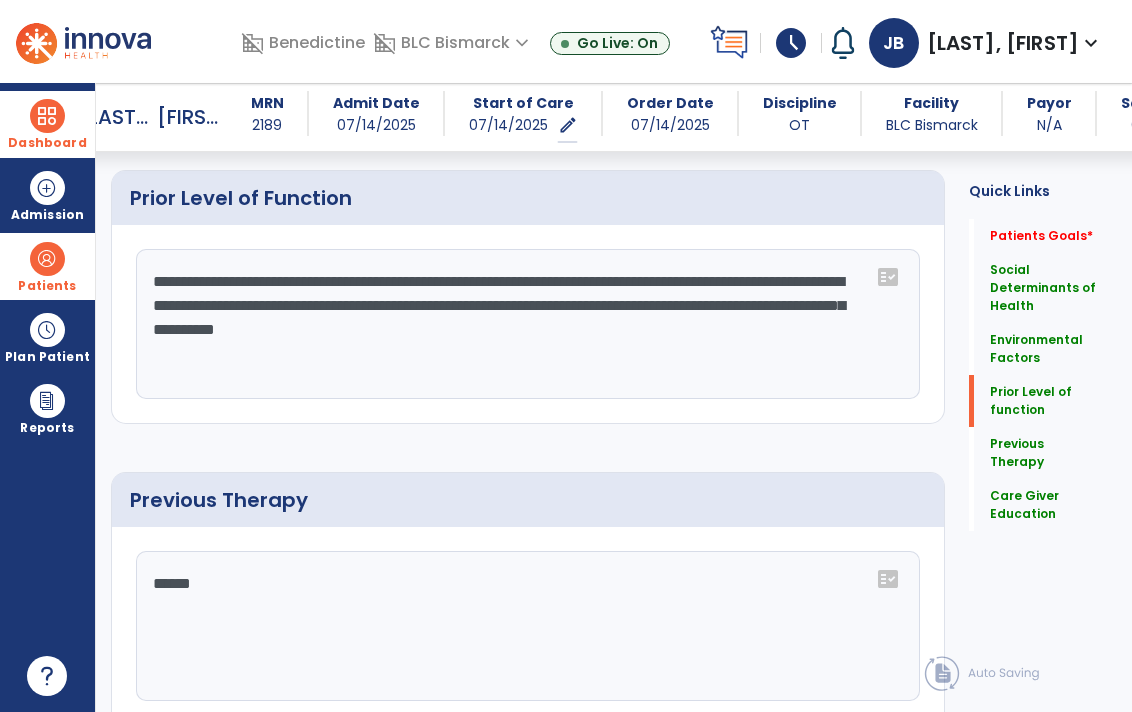 click on "**********" 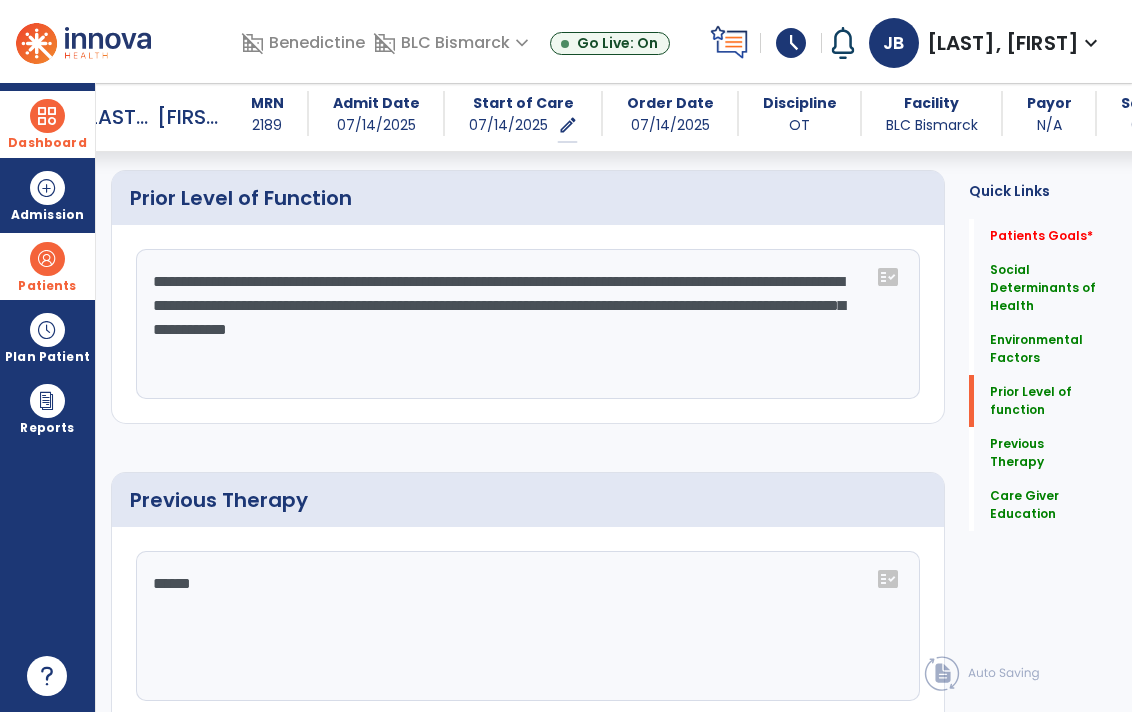 drag, startPoint x: 686, startPoint y: 338, endPoint x: 469, endPoint y: 340, distance: 217.00922 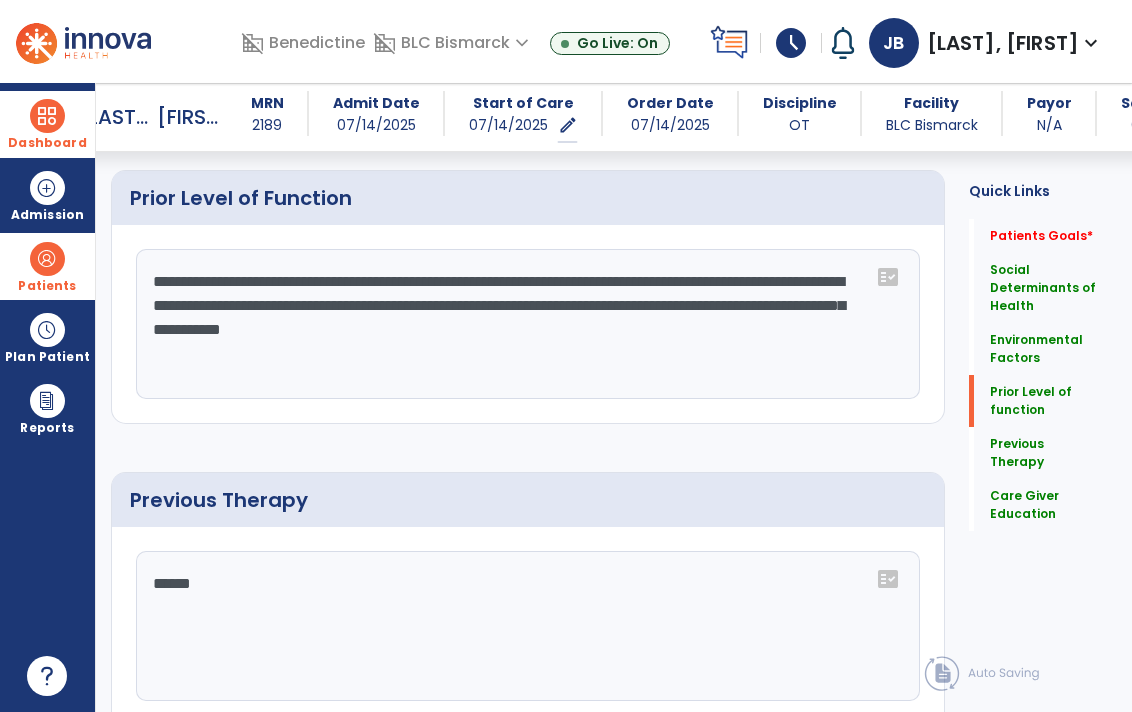 click on "**********" 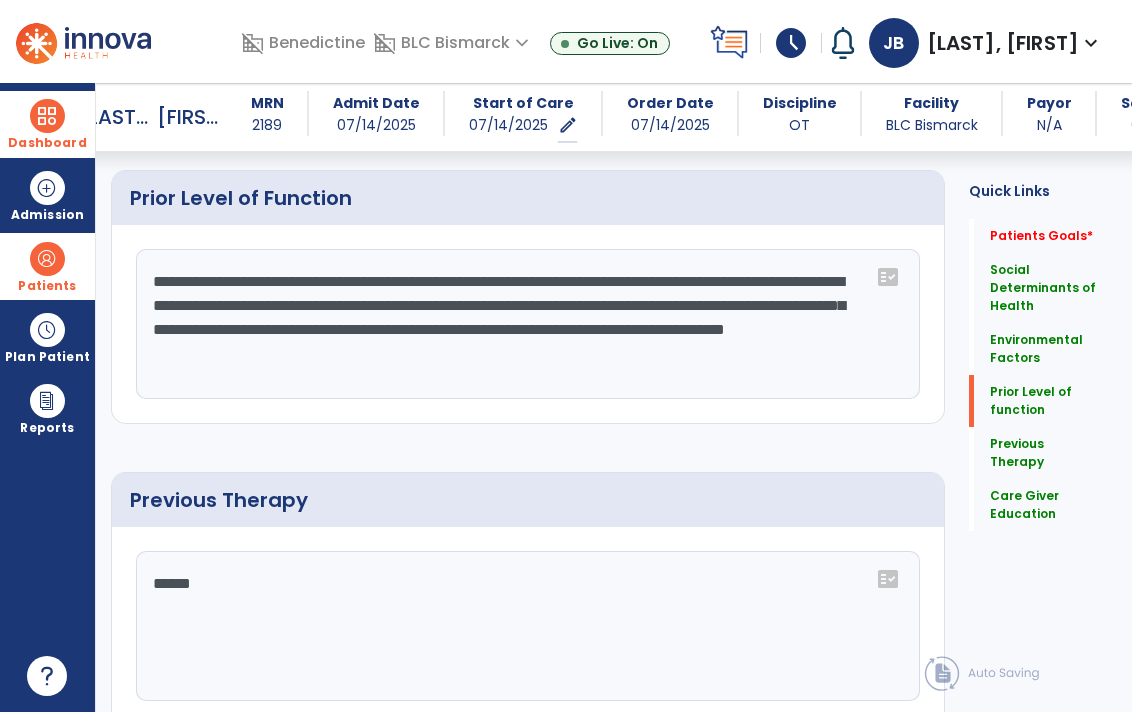 click on "**********" 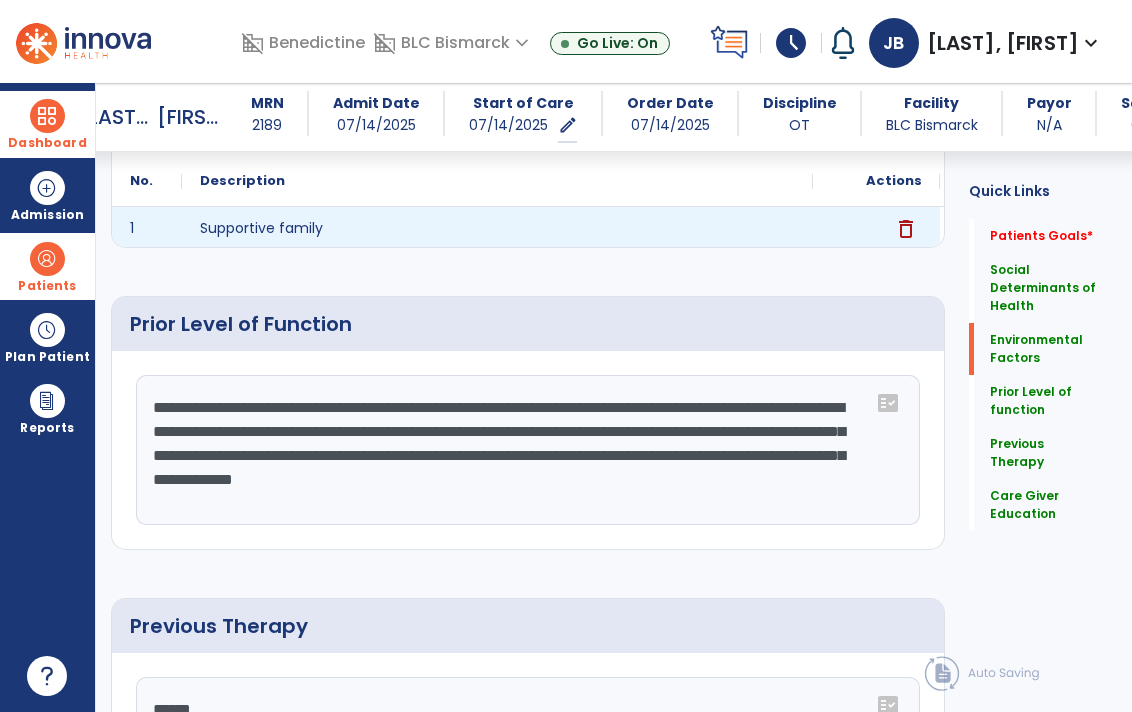 scroll, scrollTop: 691, scrollLeft: 0, axis: vertical 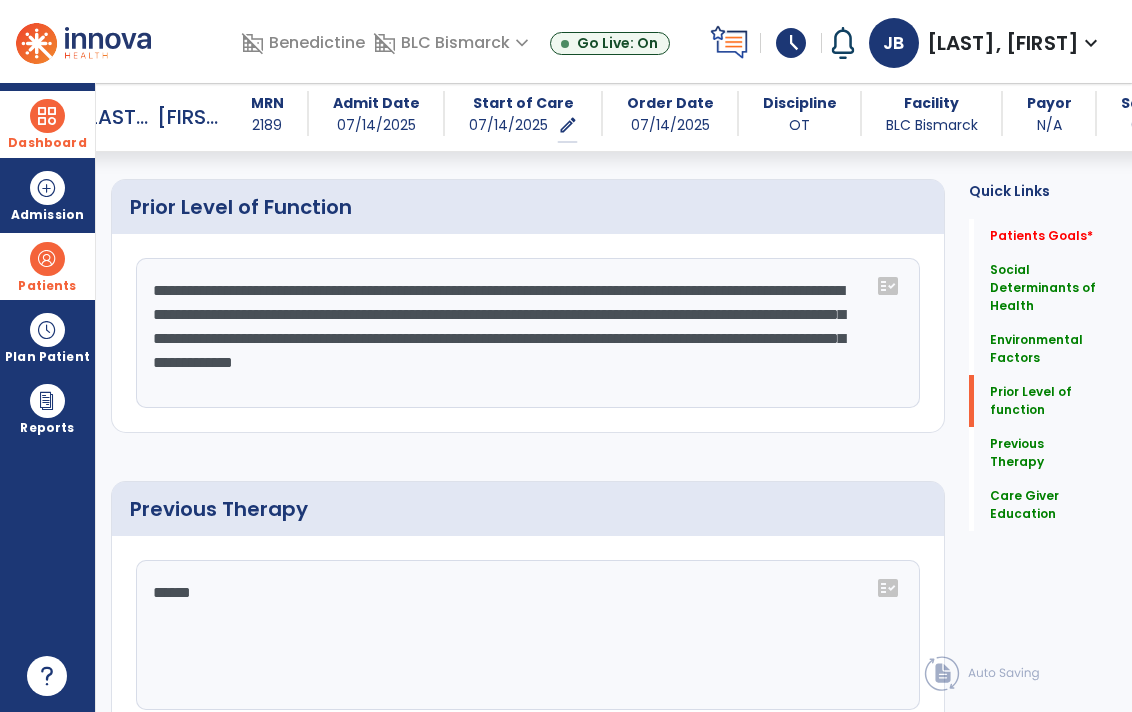 click on "******" 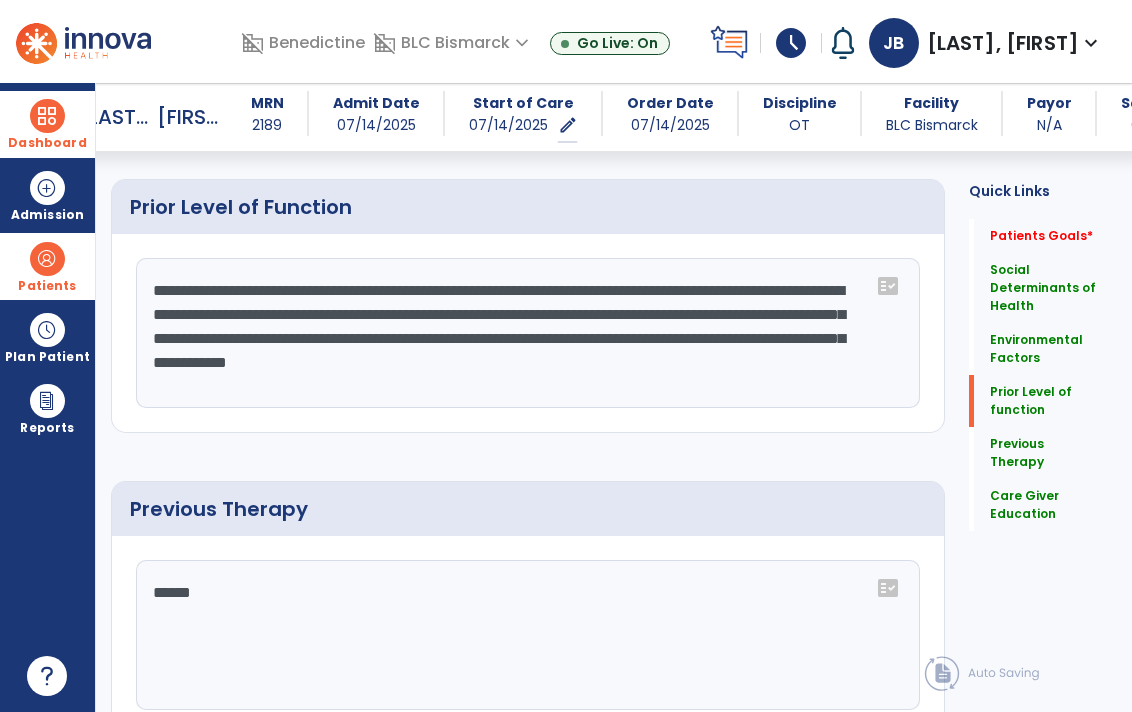 click on "**********" 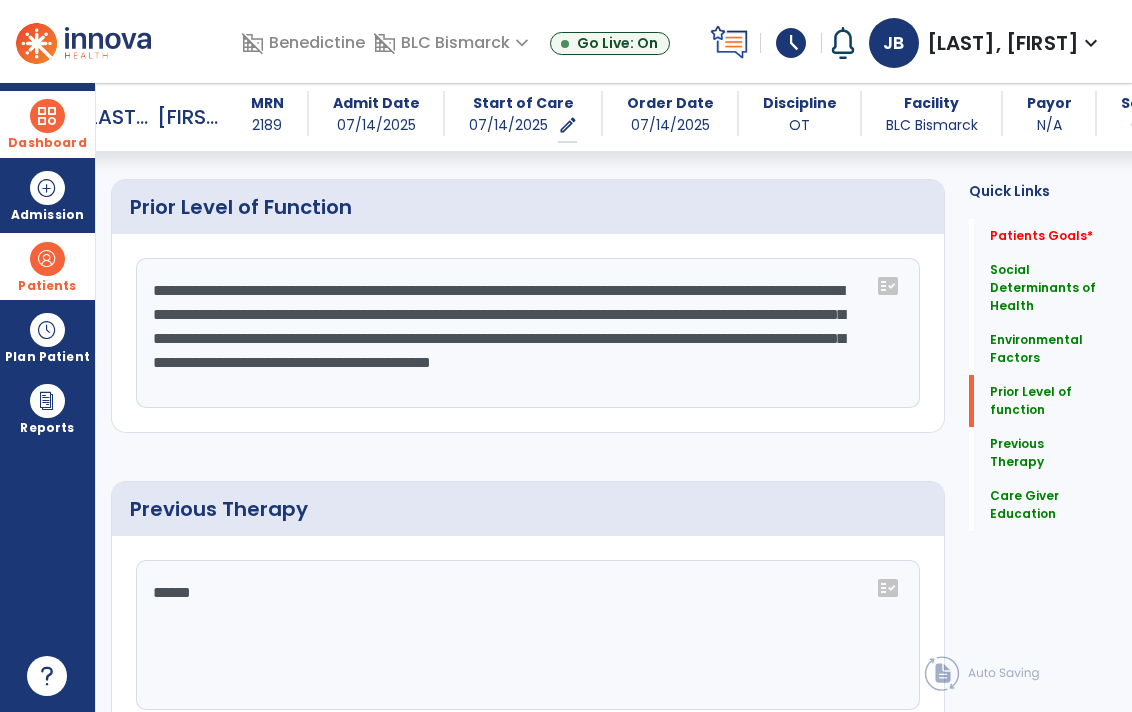 scroll, scrollTop: 838, scrollLeft: 0, axis: vertical 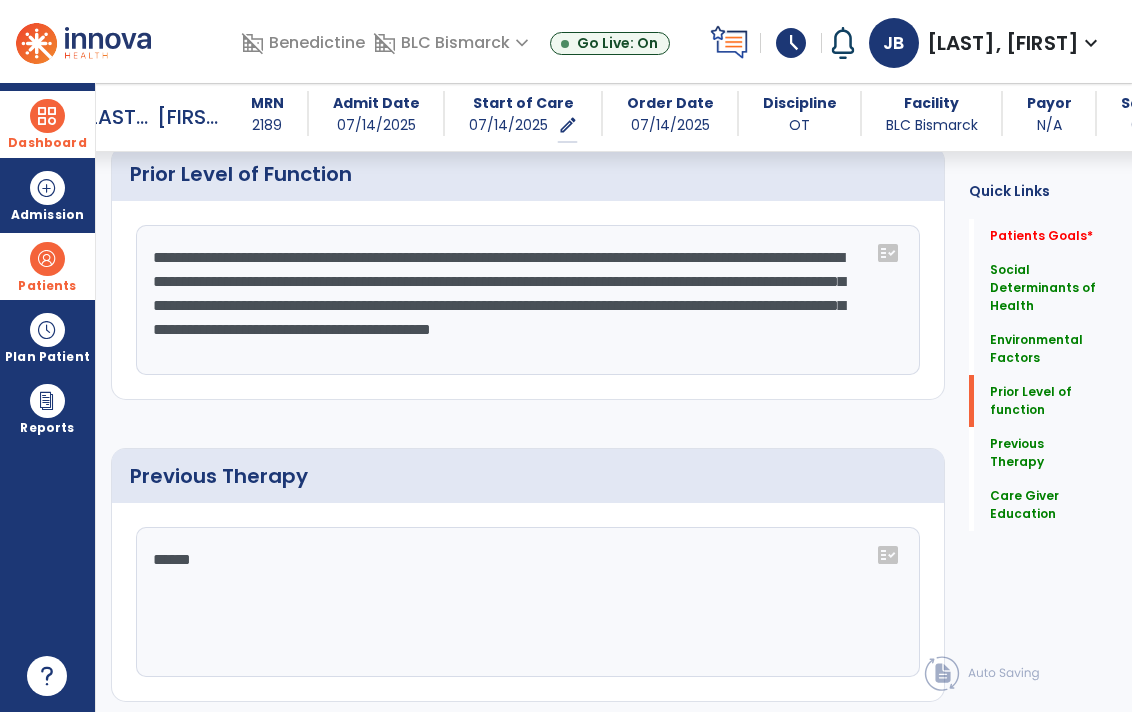 type on "**********" 